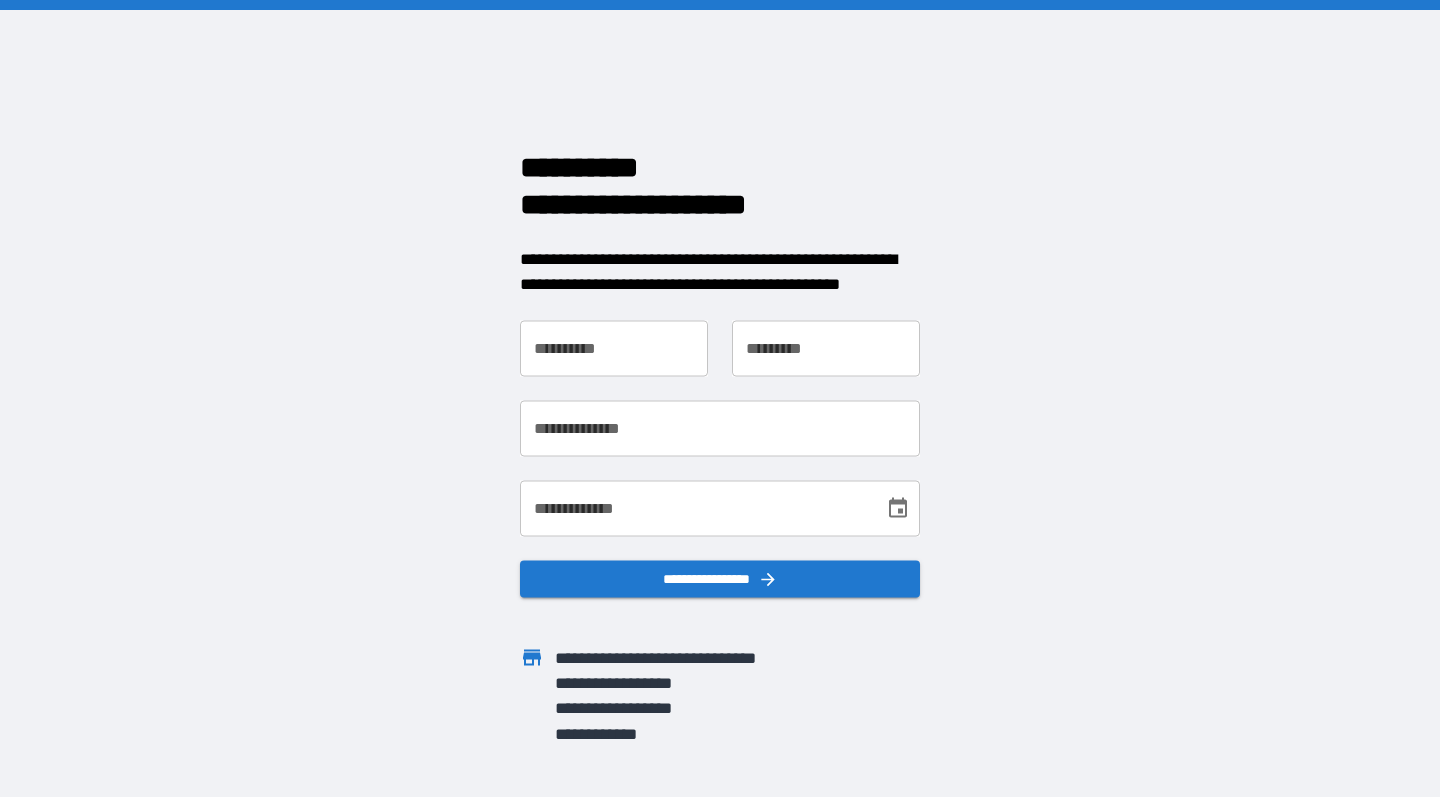 scroll, scrollTop: 0, scrollLeft: 0, axis: both 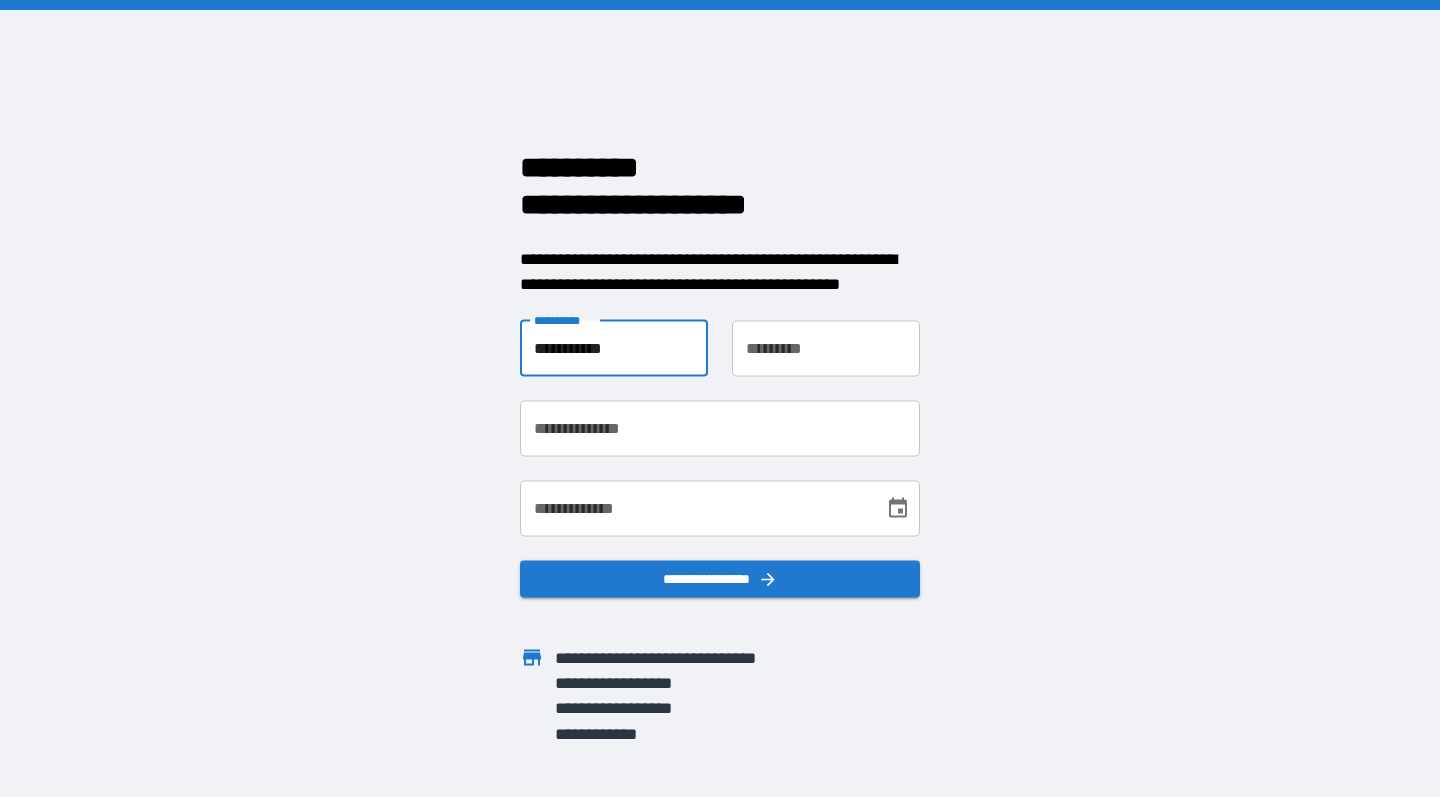type on "**********" 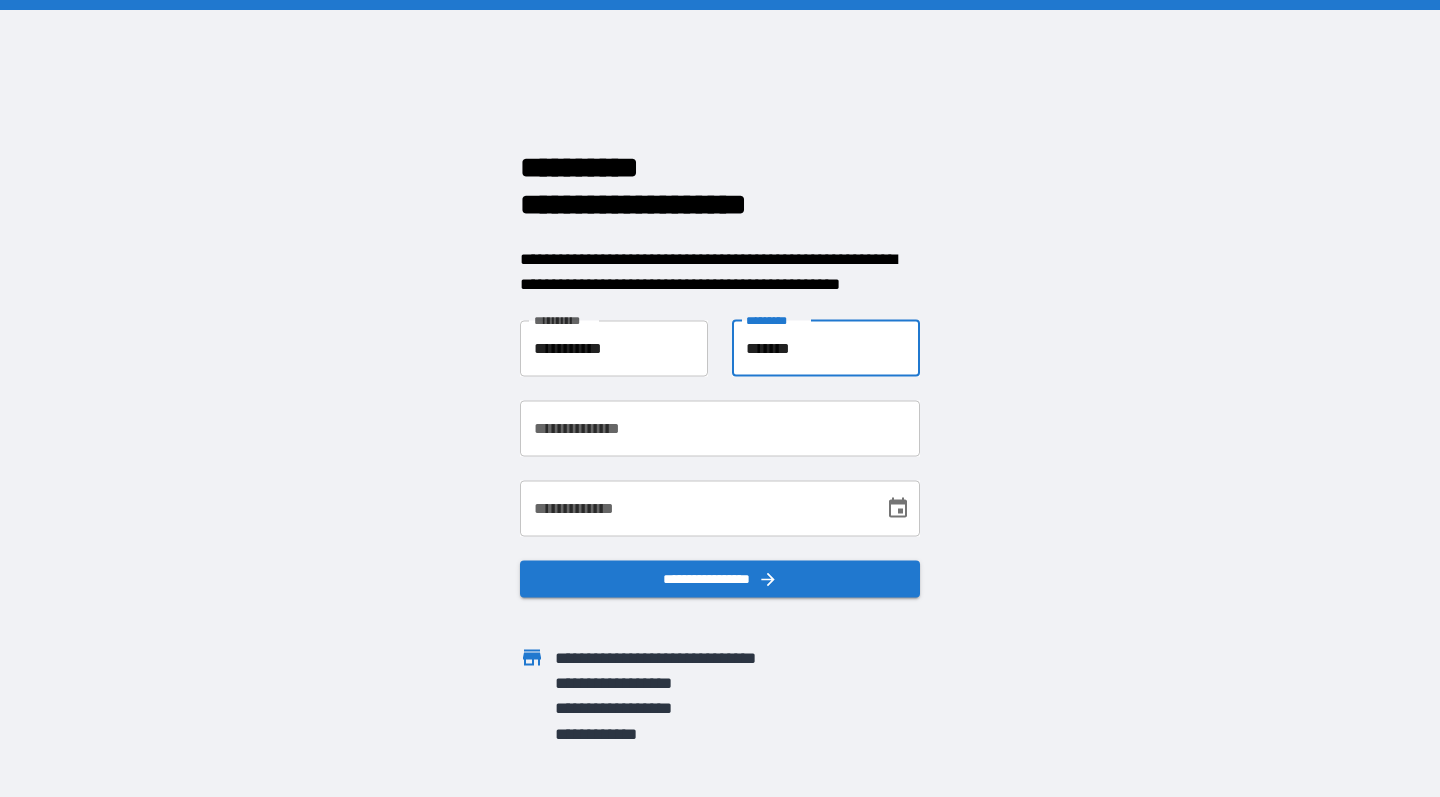 type on "*******" 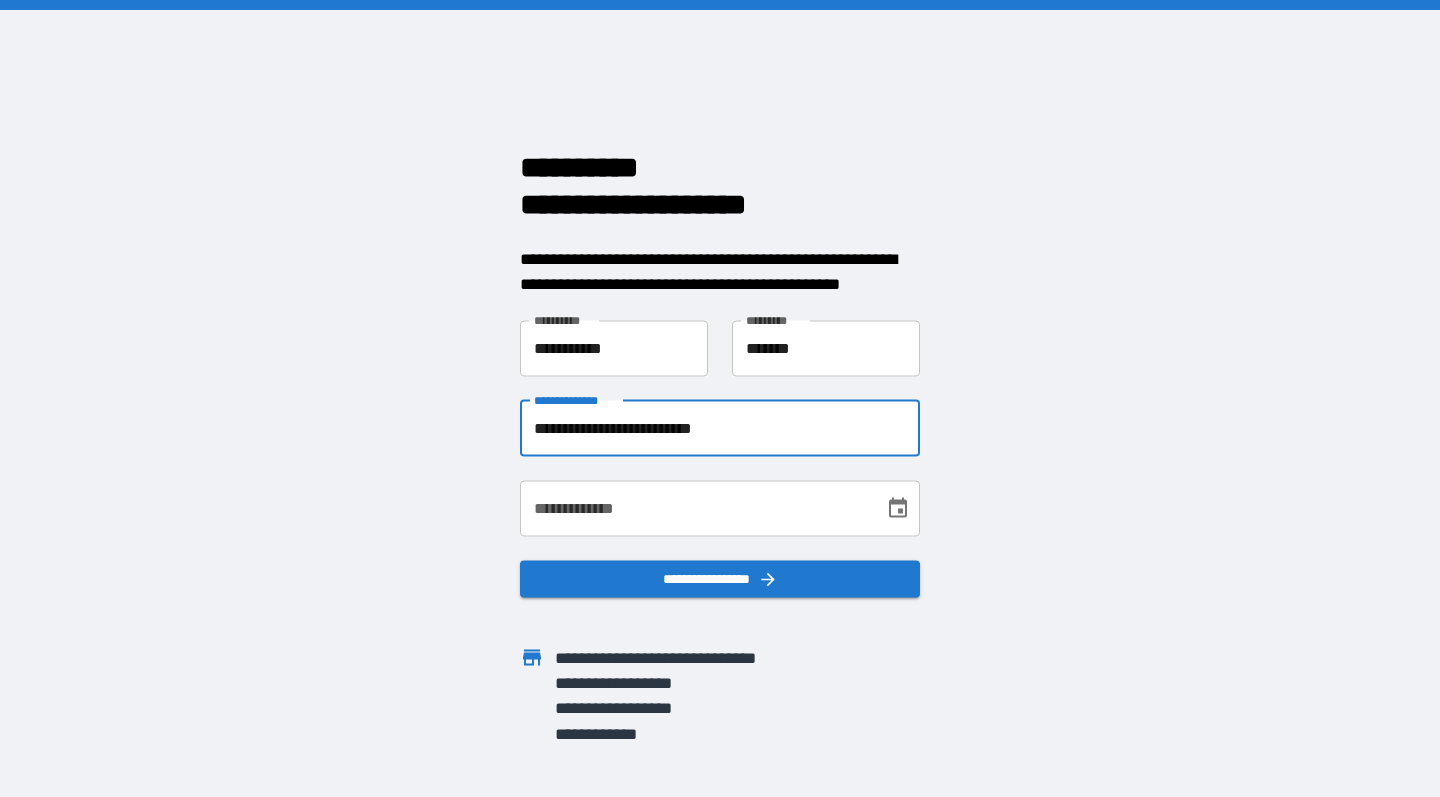 type on "**********" 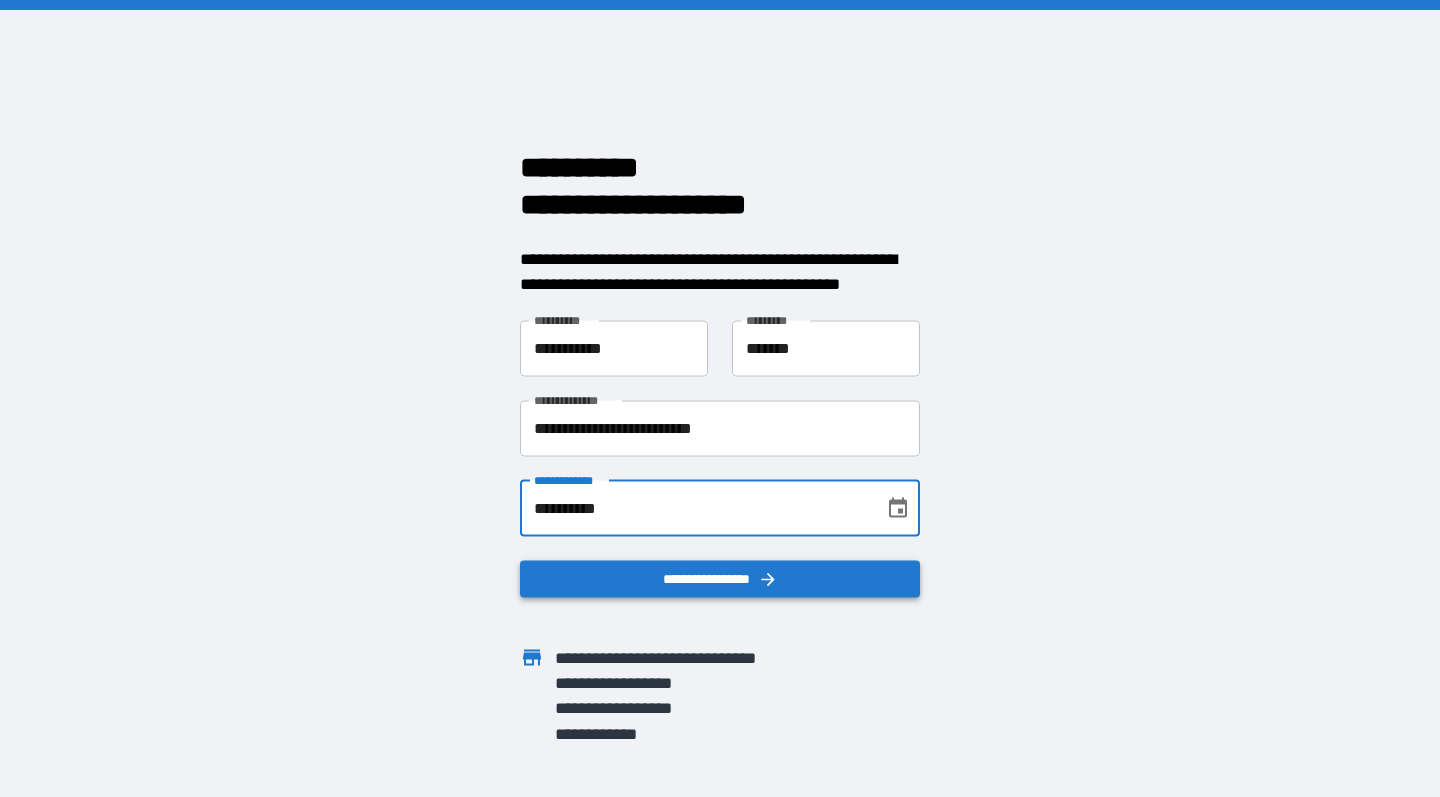 type on "**********" 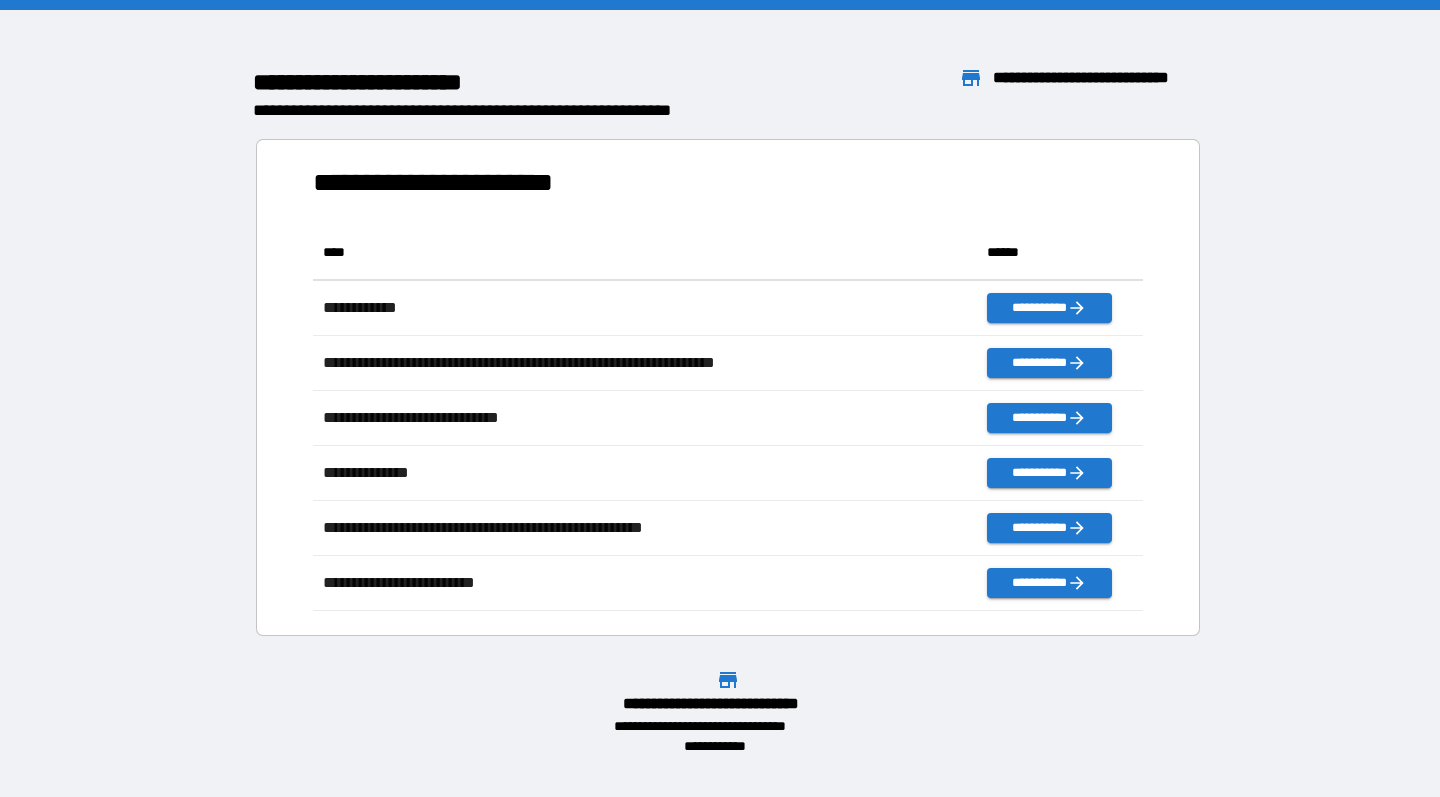 scroll, scrollTop: 1, scrollLeft: 1, axis: both 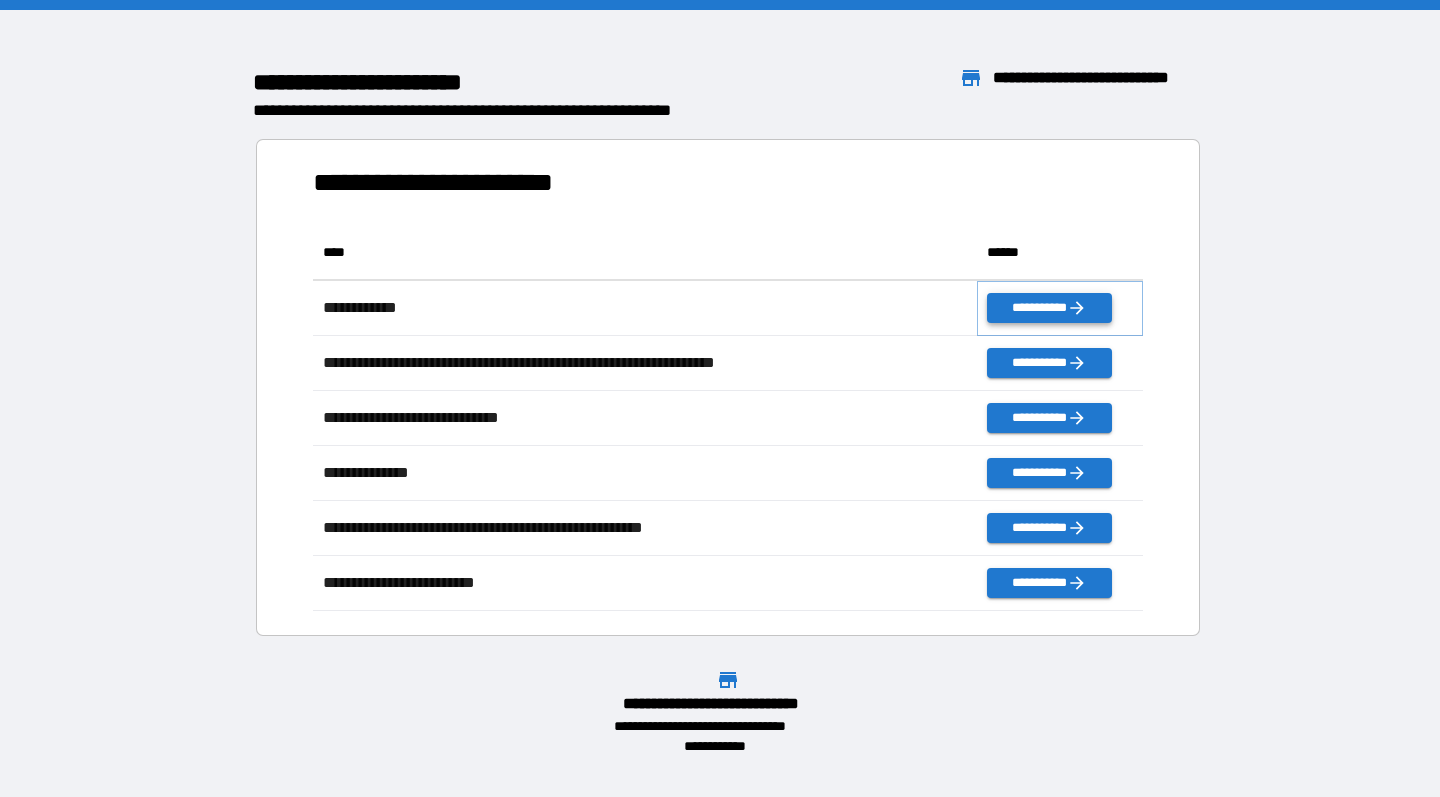 click on "**********" at bounding box center [1049, 308] 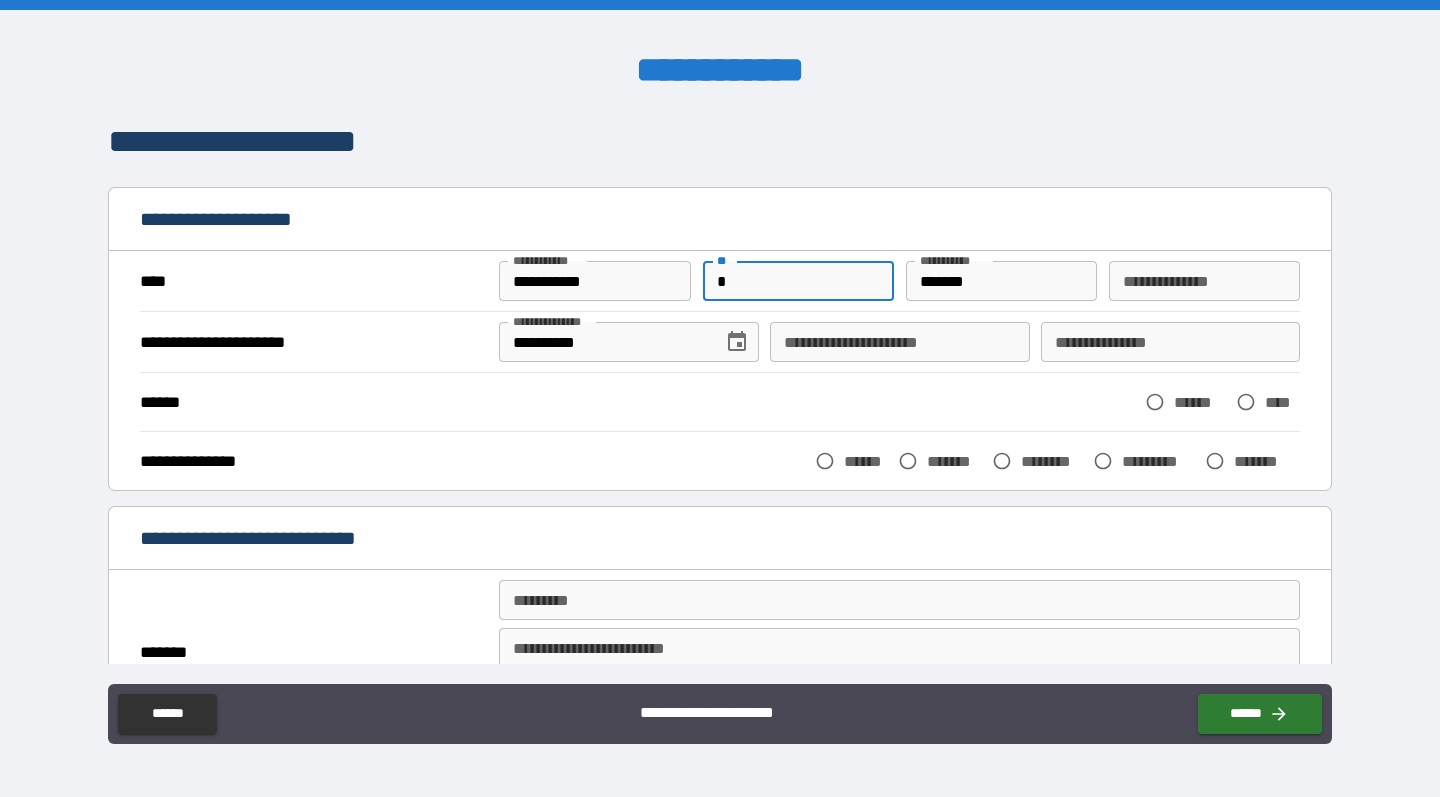 type on "*" 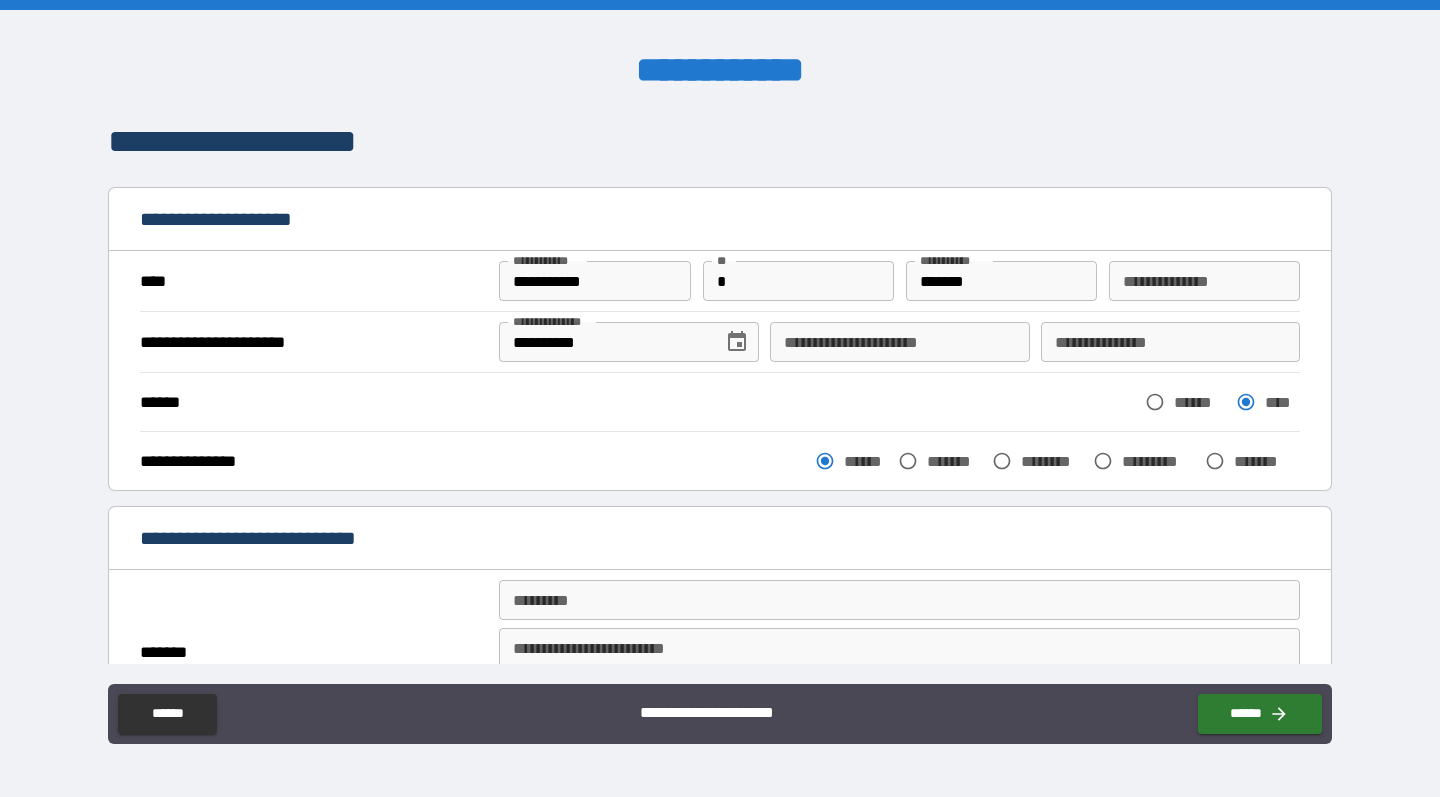 click on "**********" at bounding box center [720, 538] 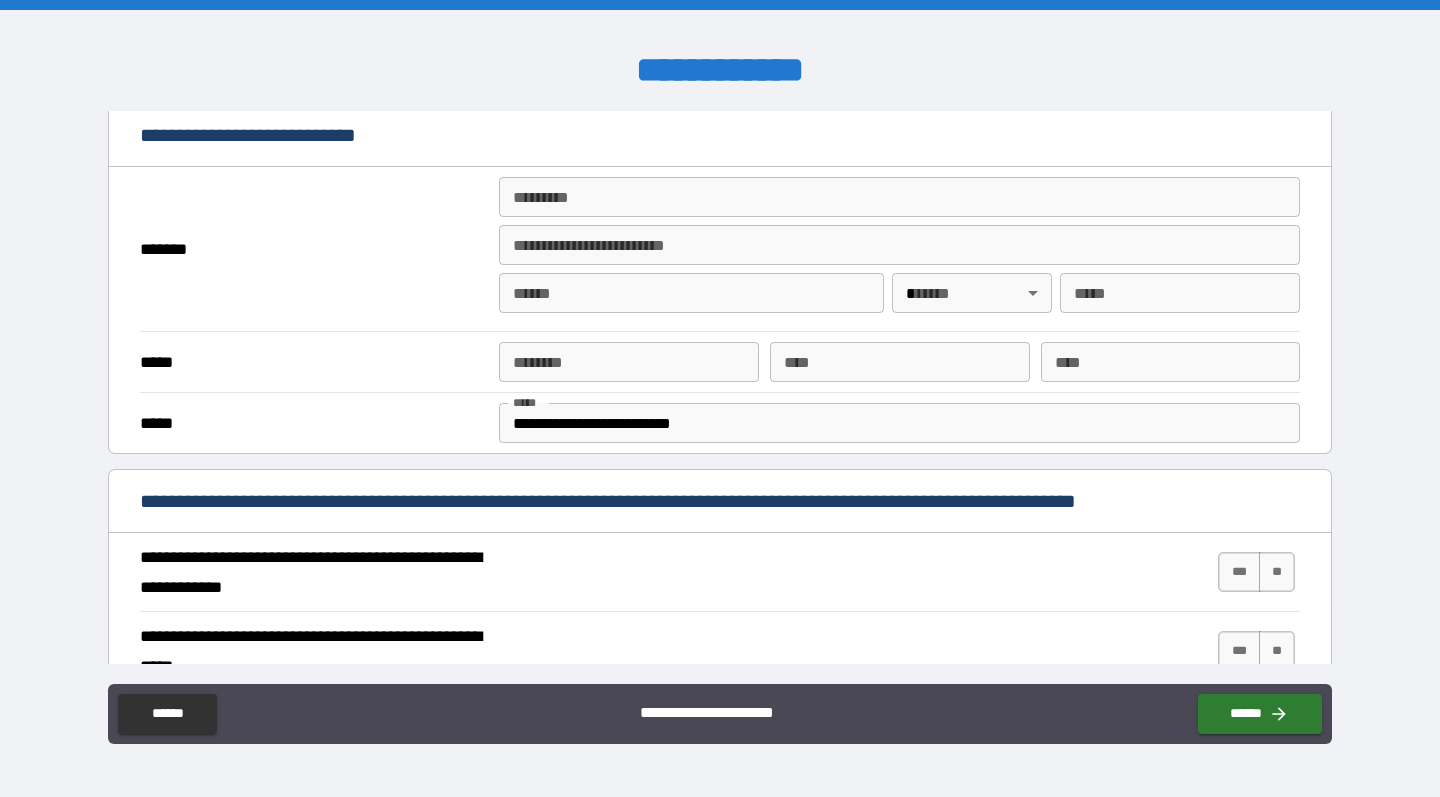 scroll, scrollTop: 408, scrollLeft: 0, axis: vertical 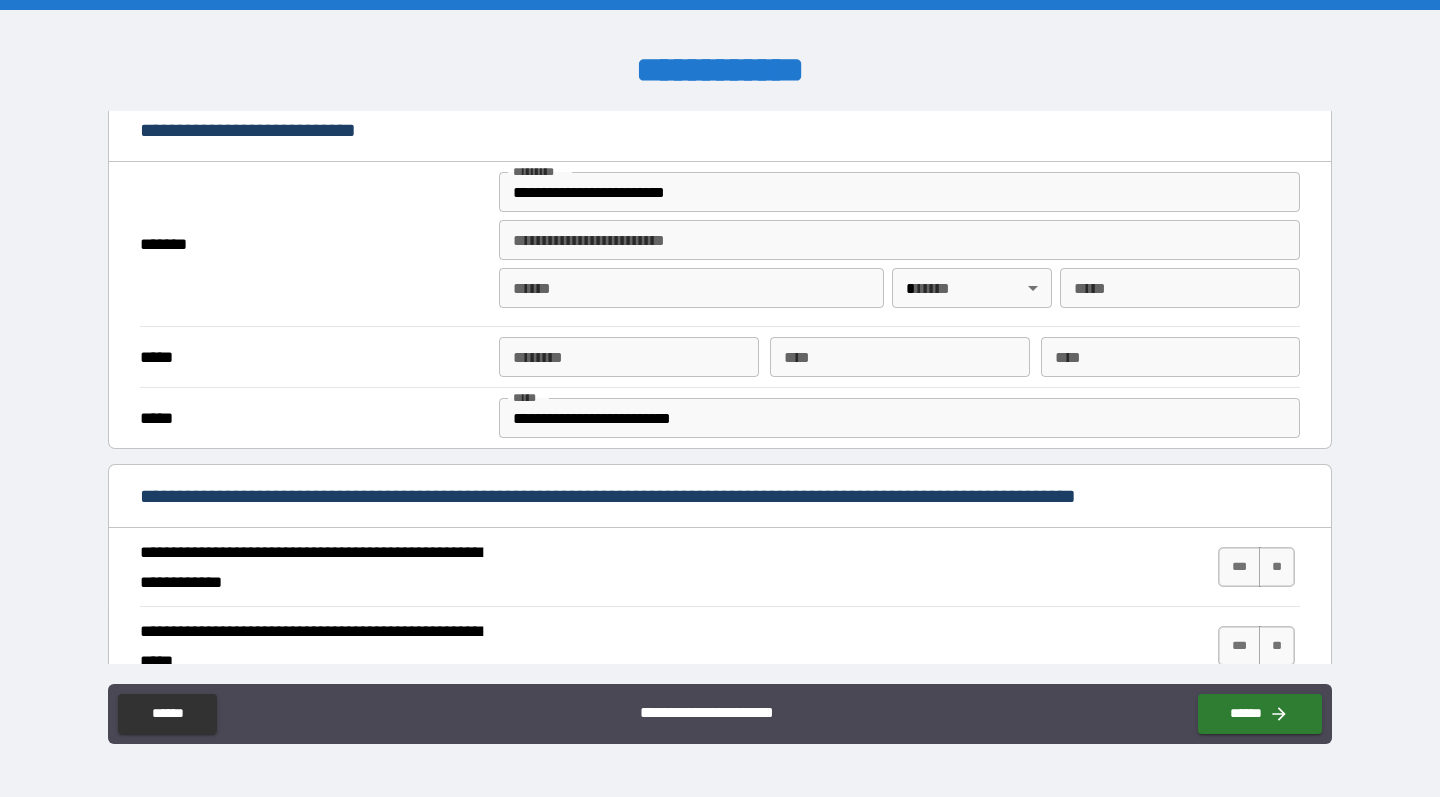 type on "**********" 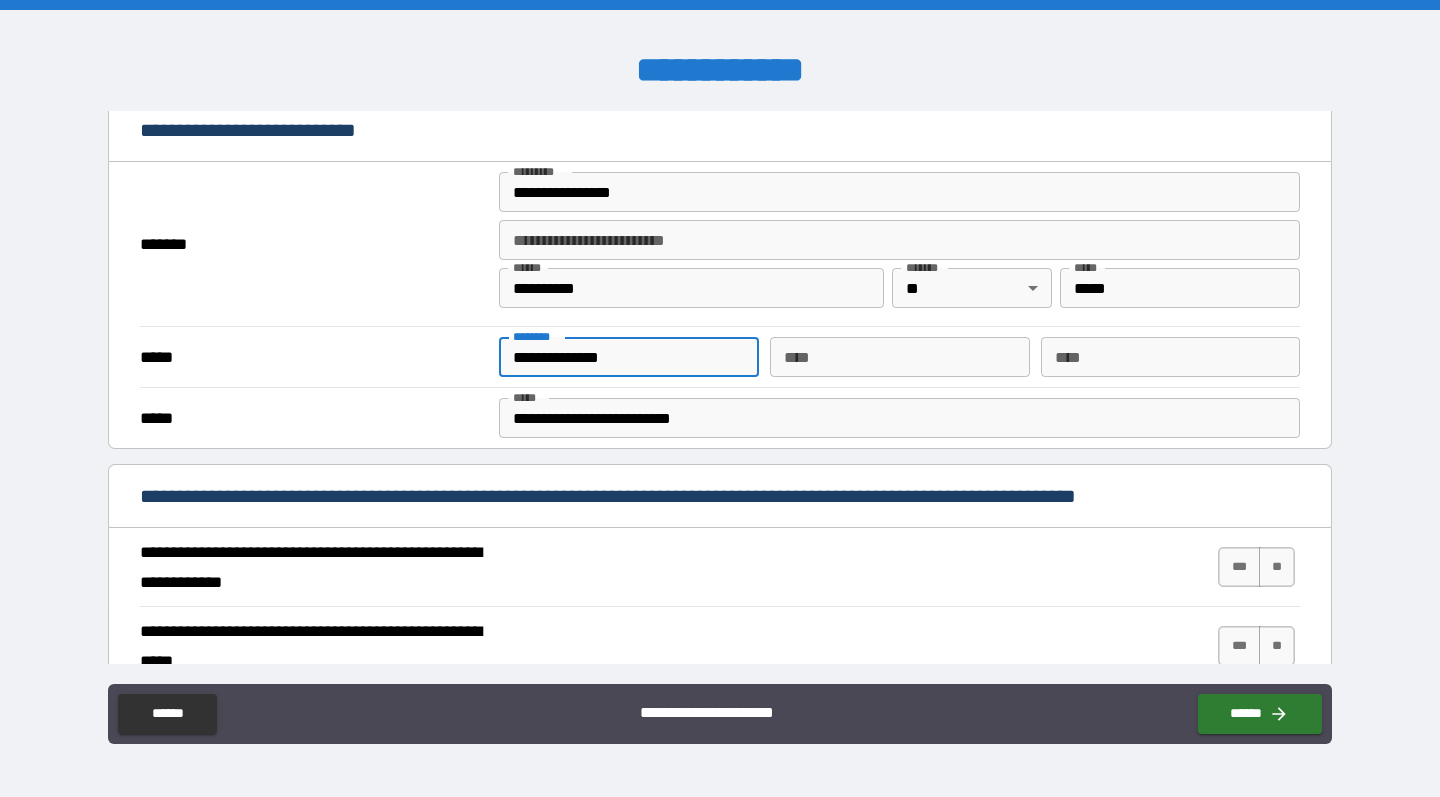 type on "**********" 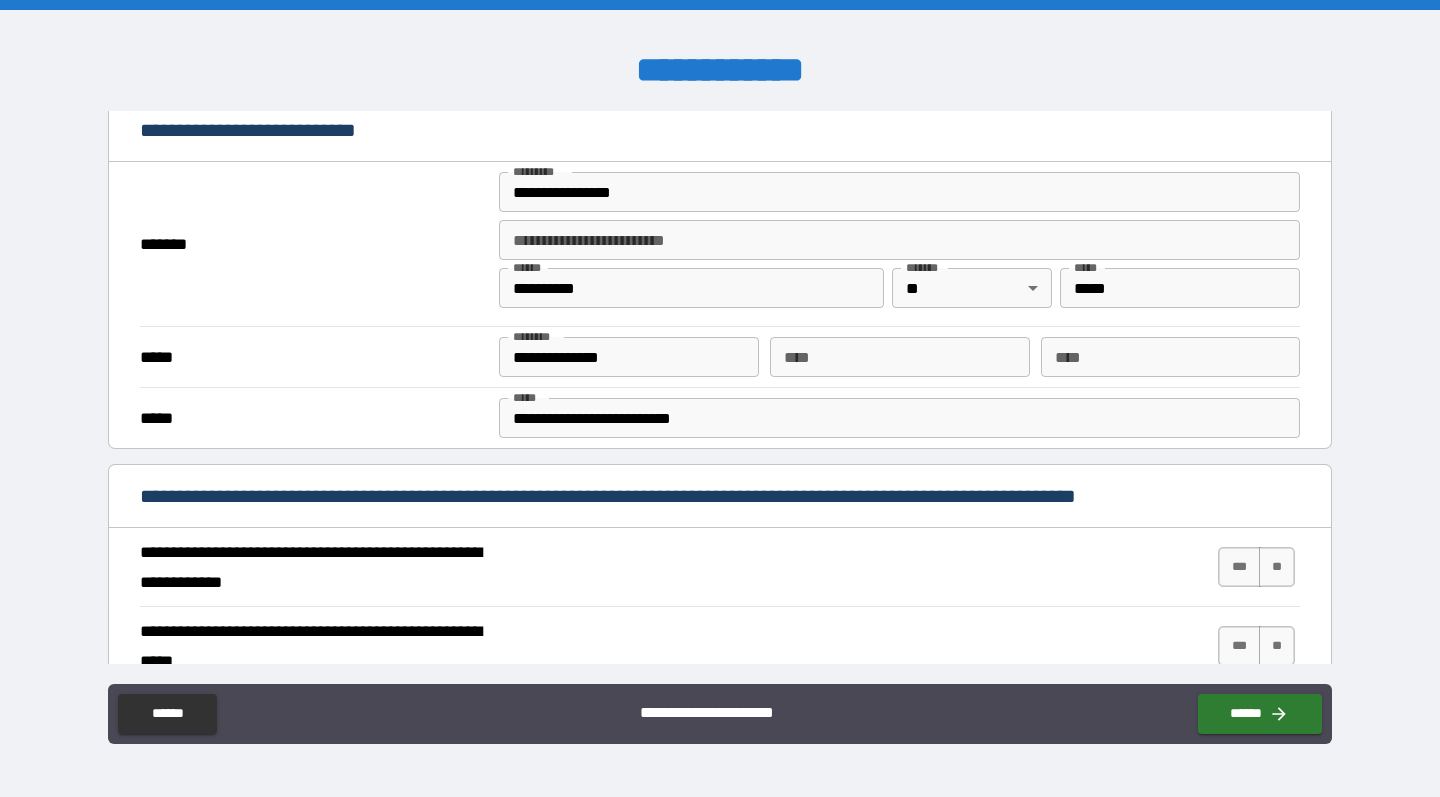 click on "**********" at bounding box center [684, 496] 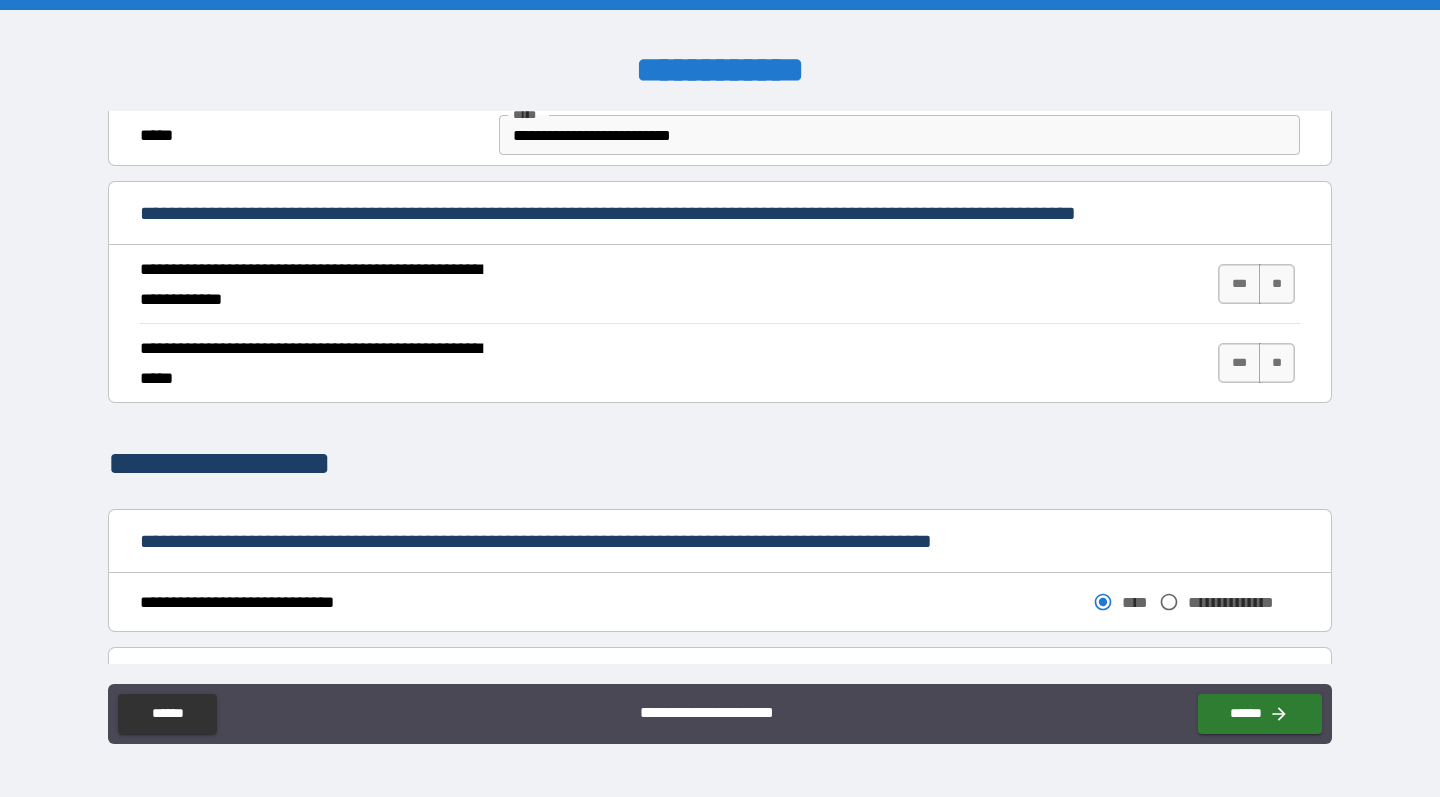 scroll, scrollTop: 696, scrollLeft: 0, axis: vertical 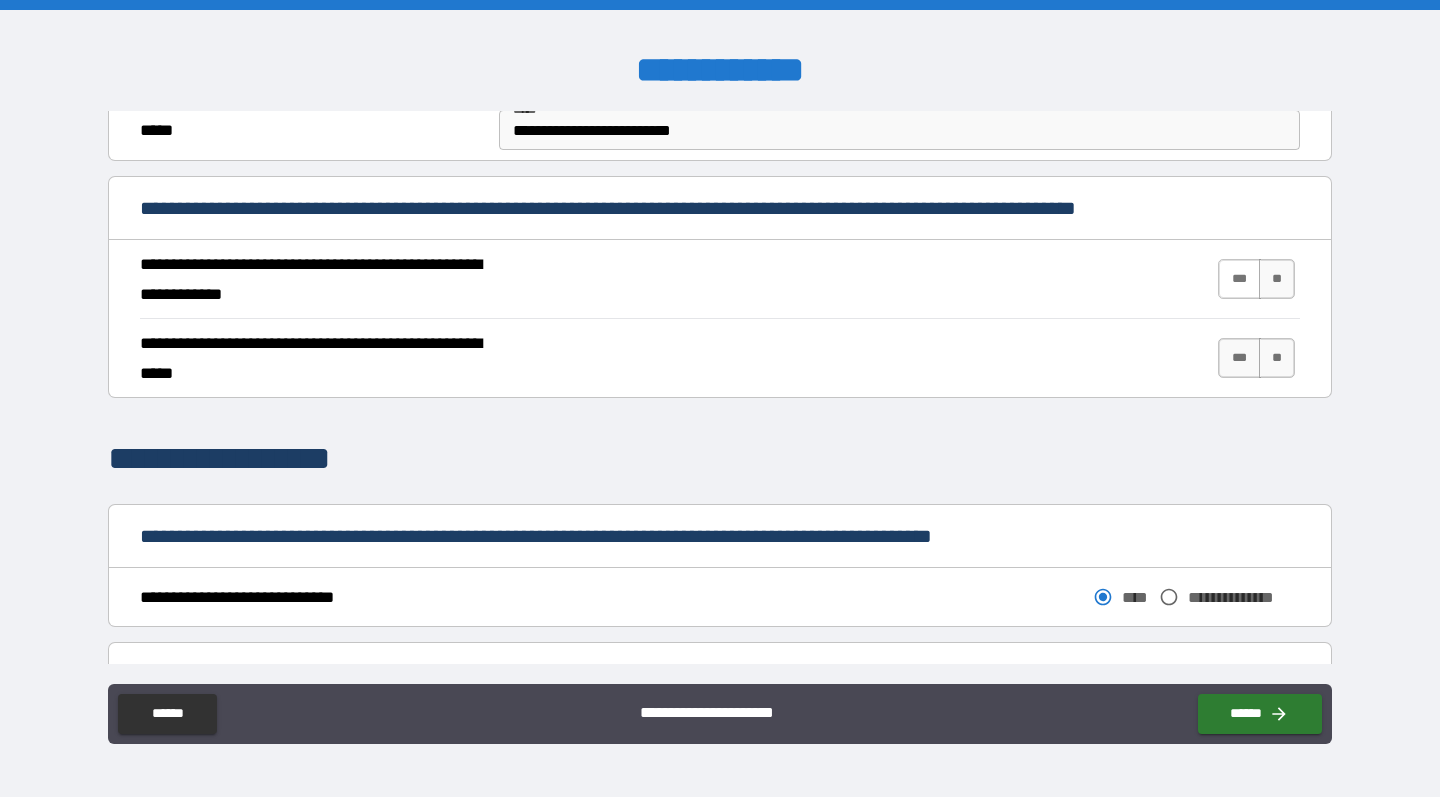 click on "***" at bounding box center (1239, 279) 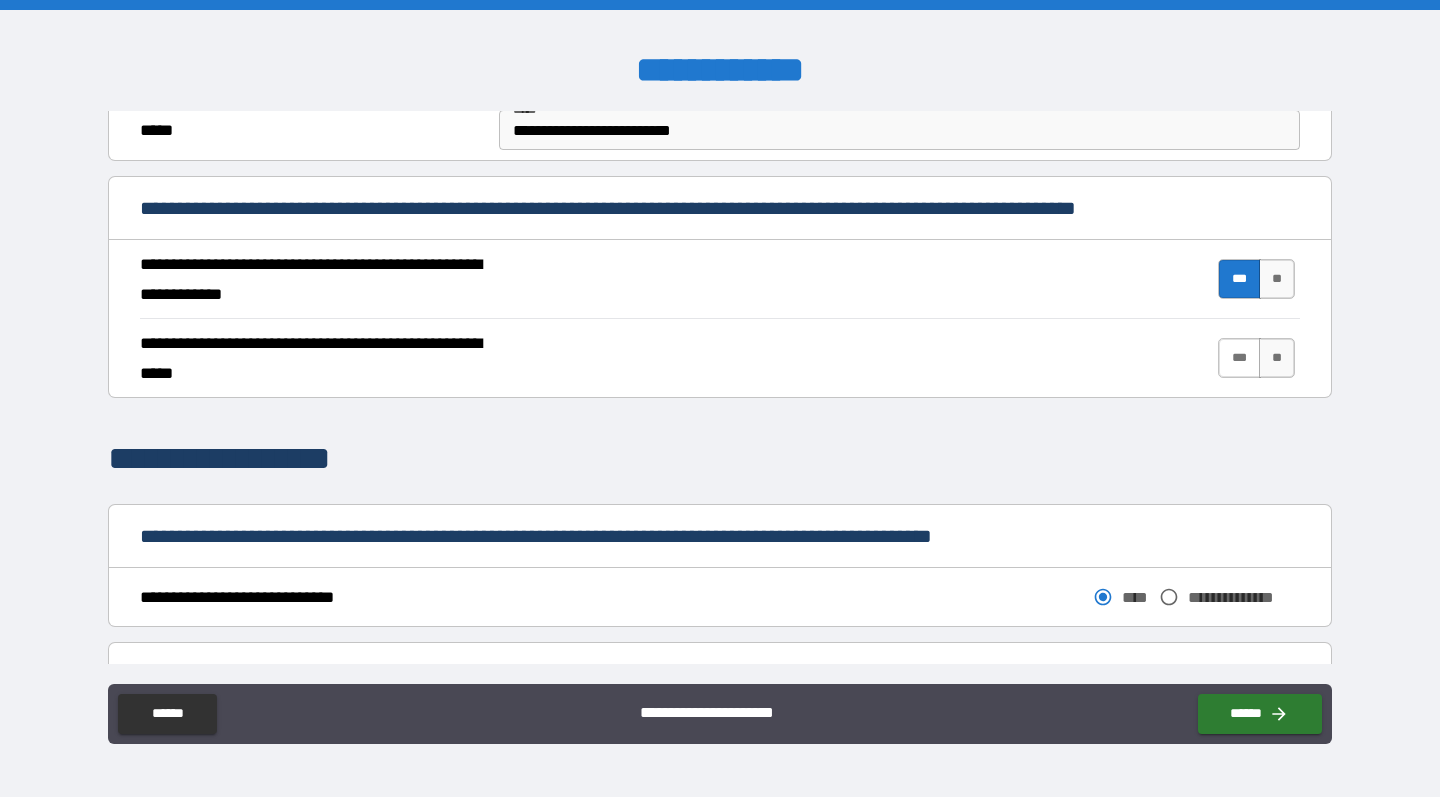 click on "***" at bounding box center [1239, 358] 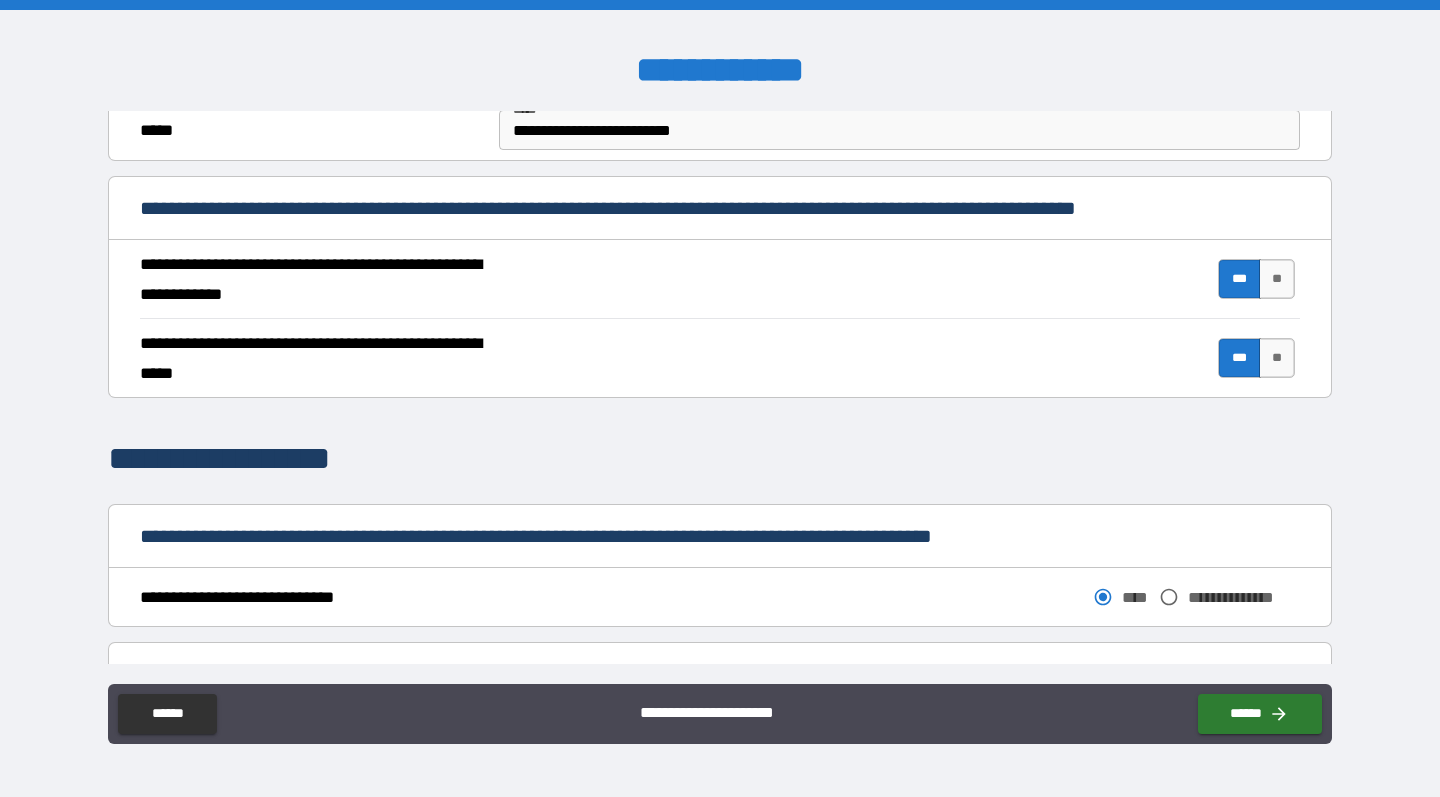 click on "**********" at bounding box center [720, 458] 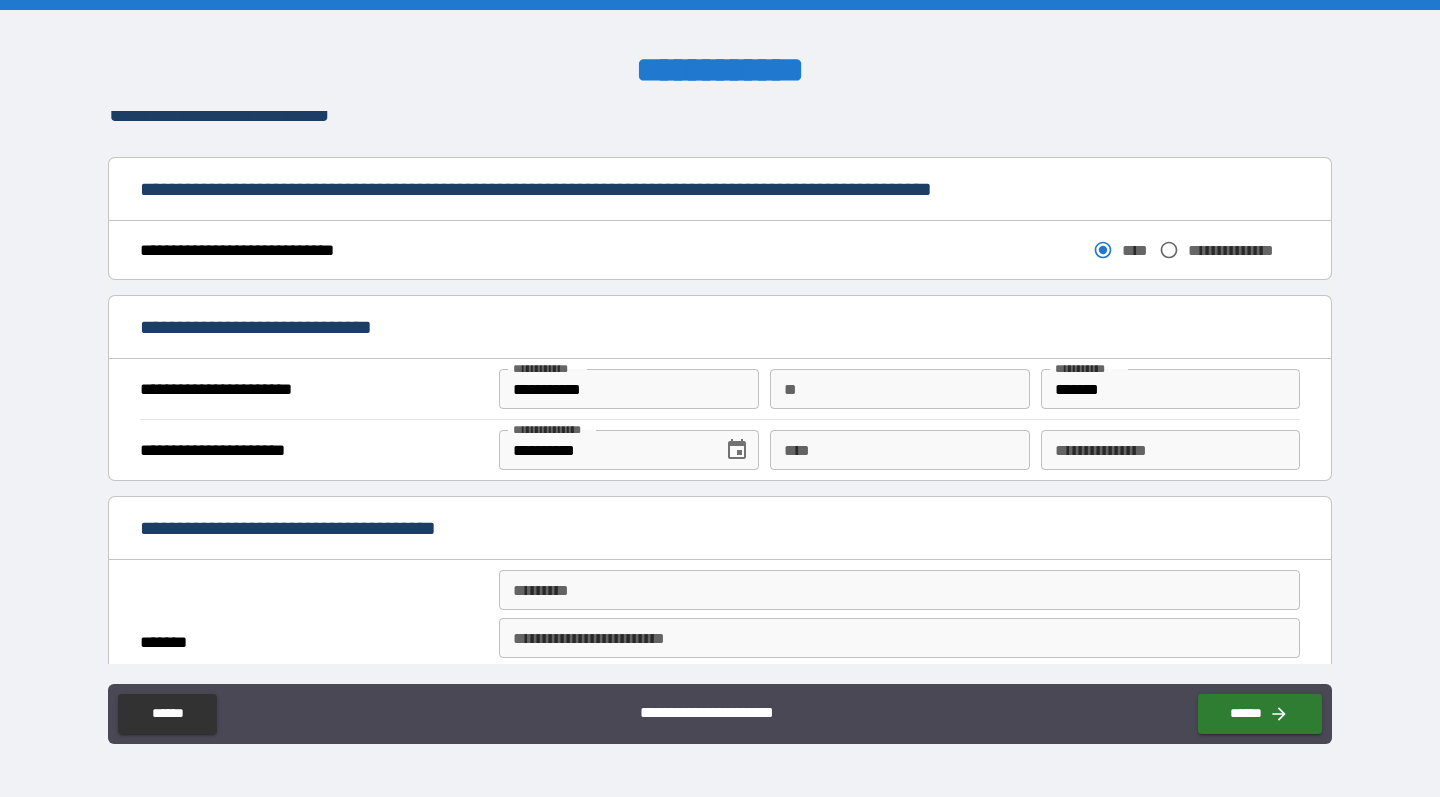 scroll, scrollTop: 1044, scrollLeft: 0, axis: vertical 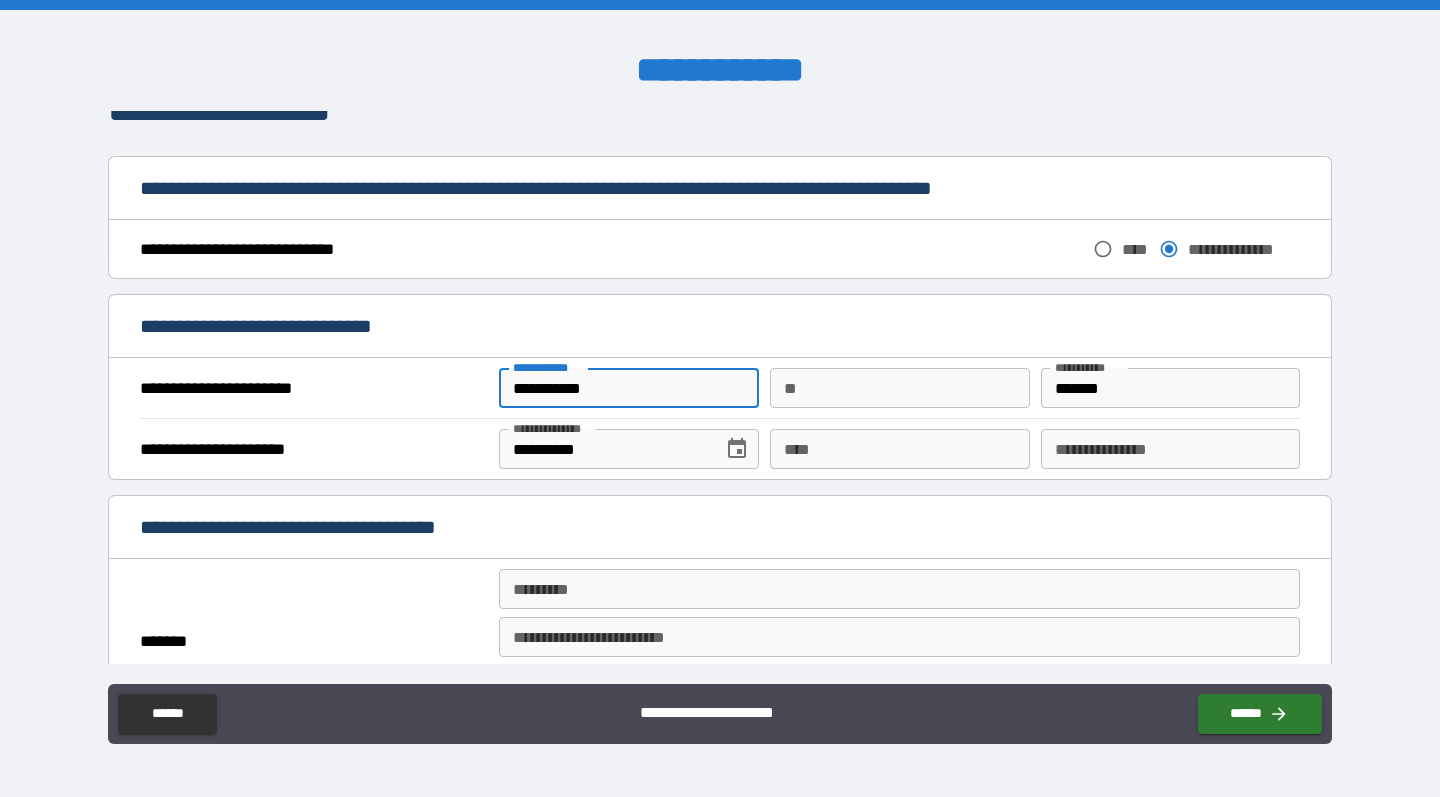 click on "**********" at bounding box center (628, 388) 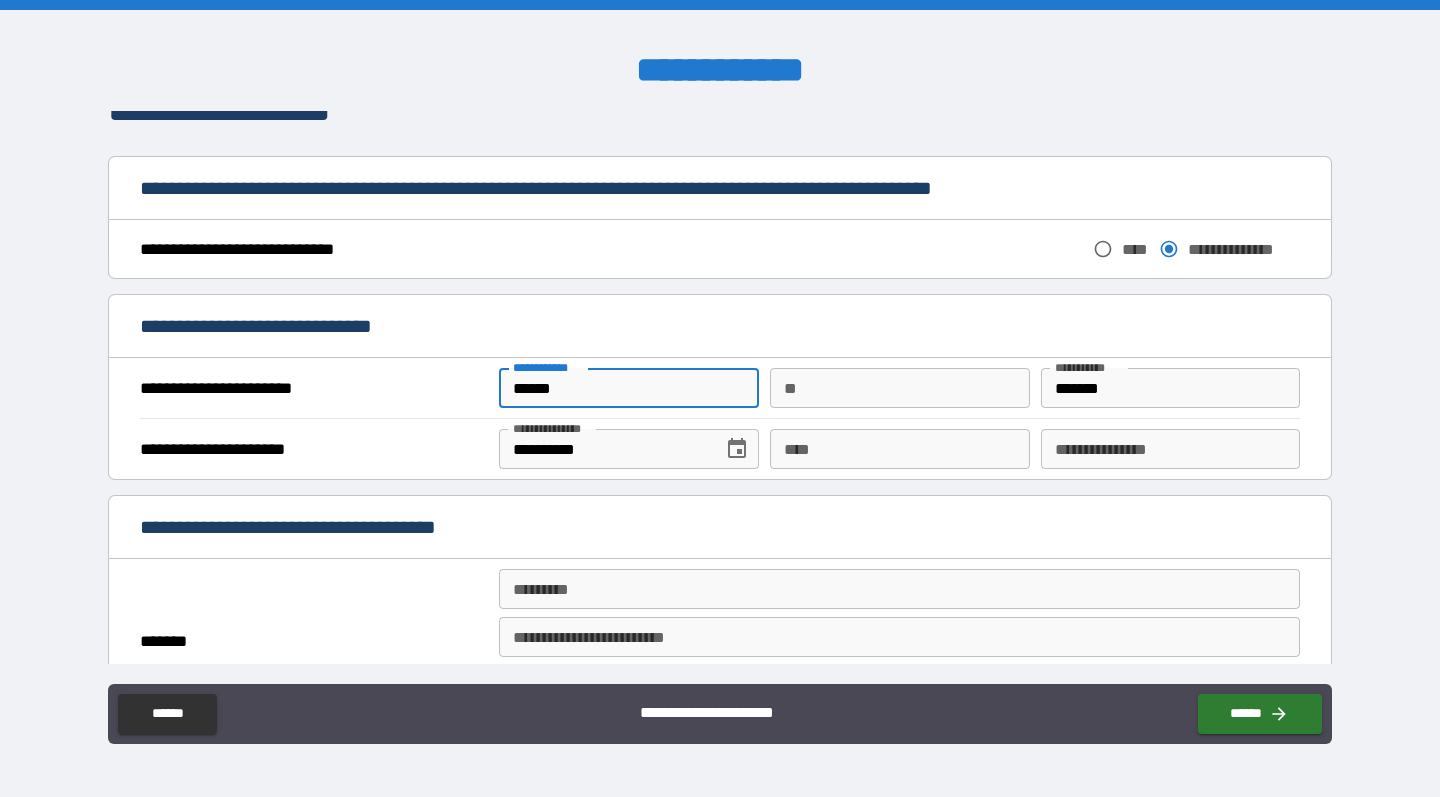 type on "******" 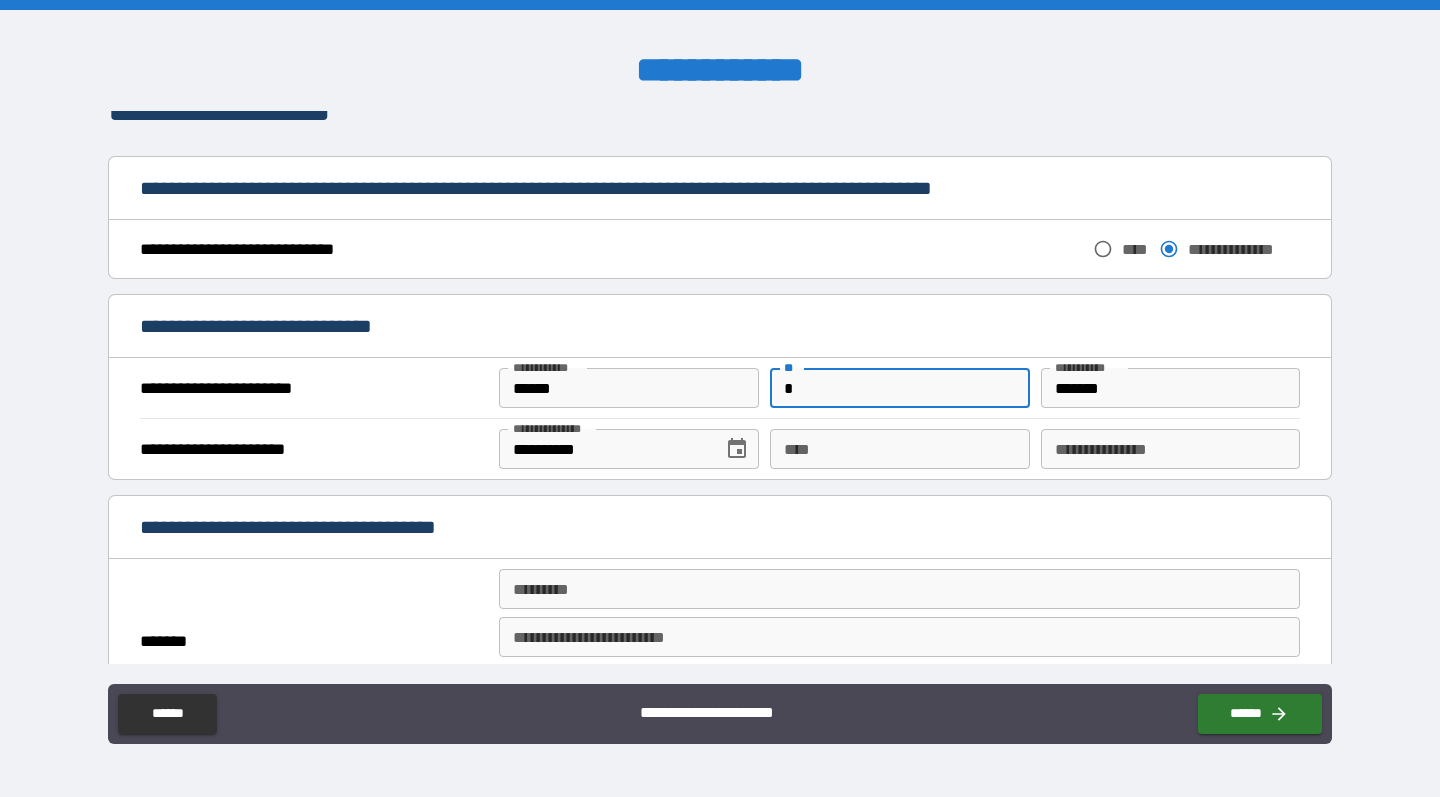 type on "*" 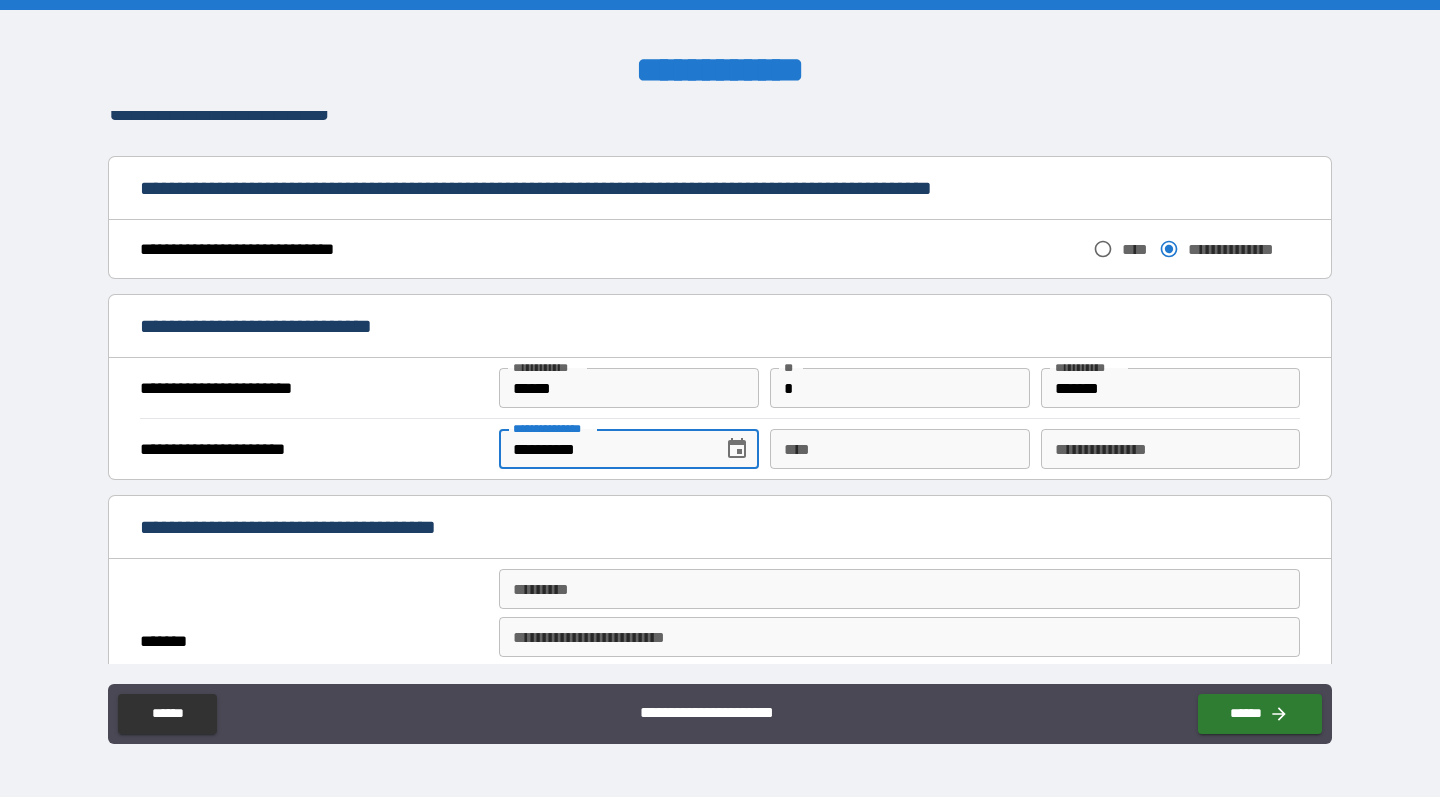type on "**********" 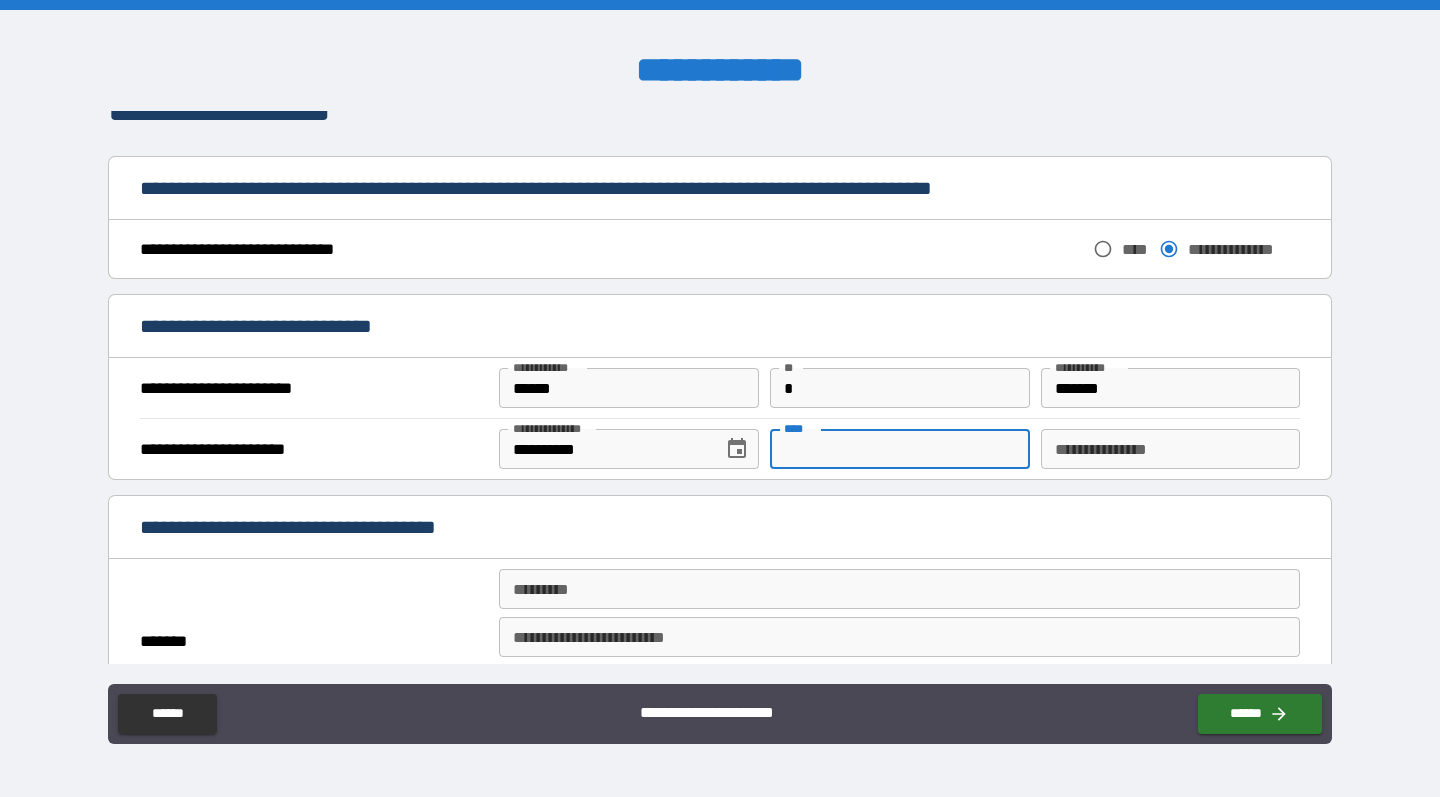 click on "****" at bounding box center (899, 449) 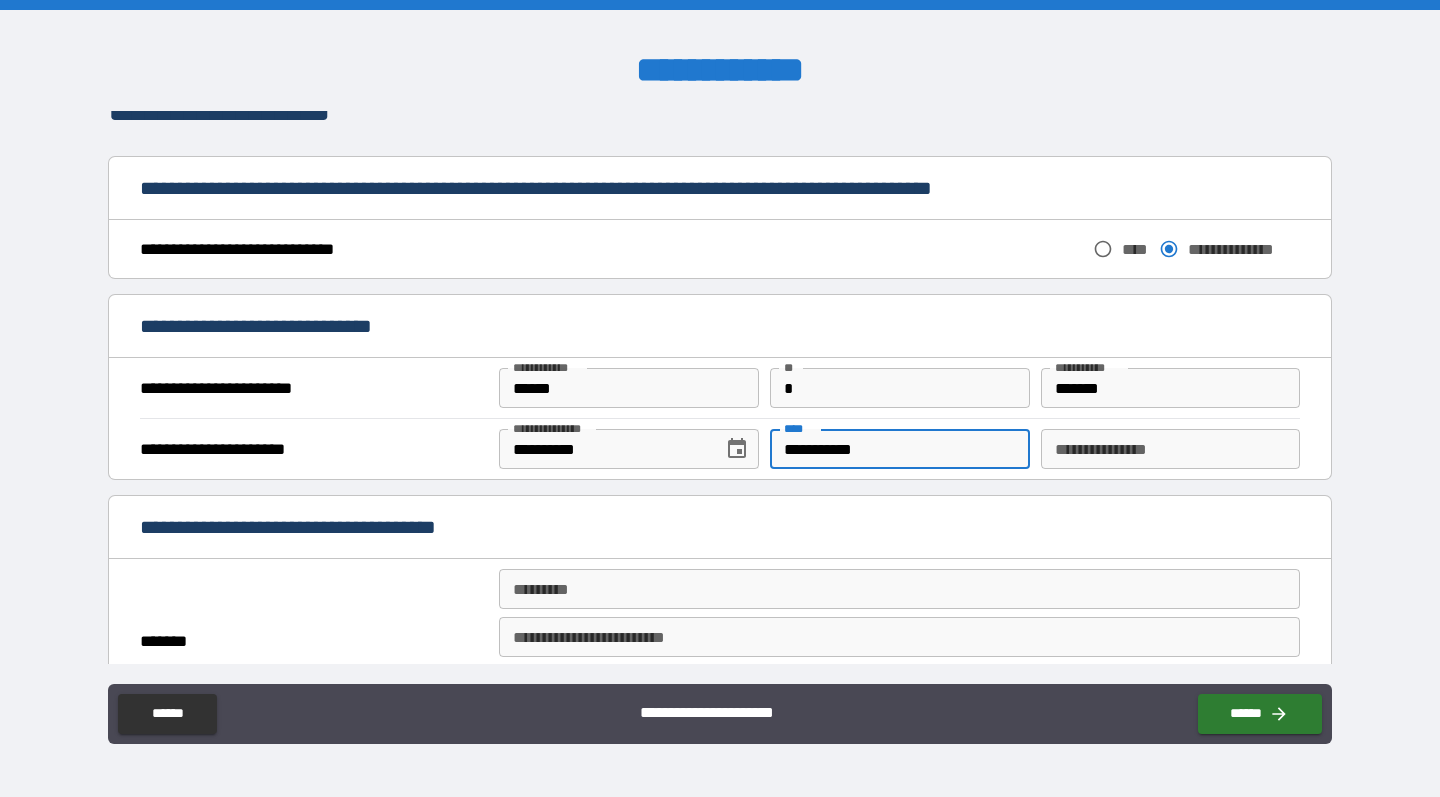 type on "**********" 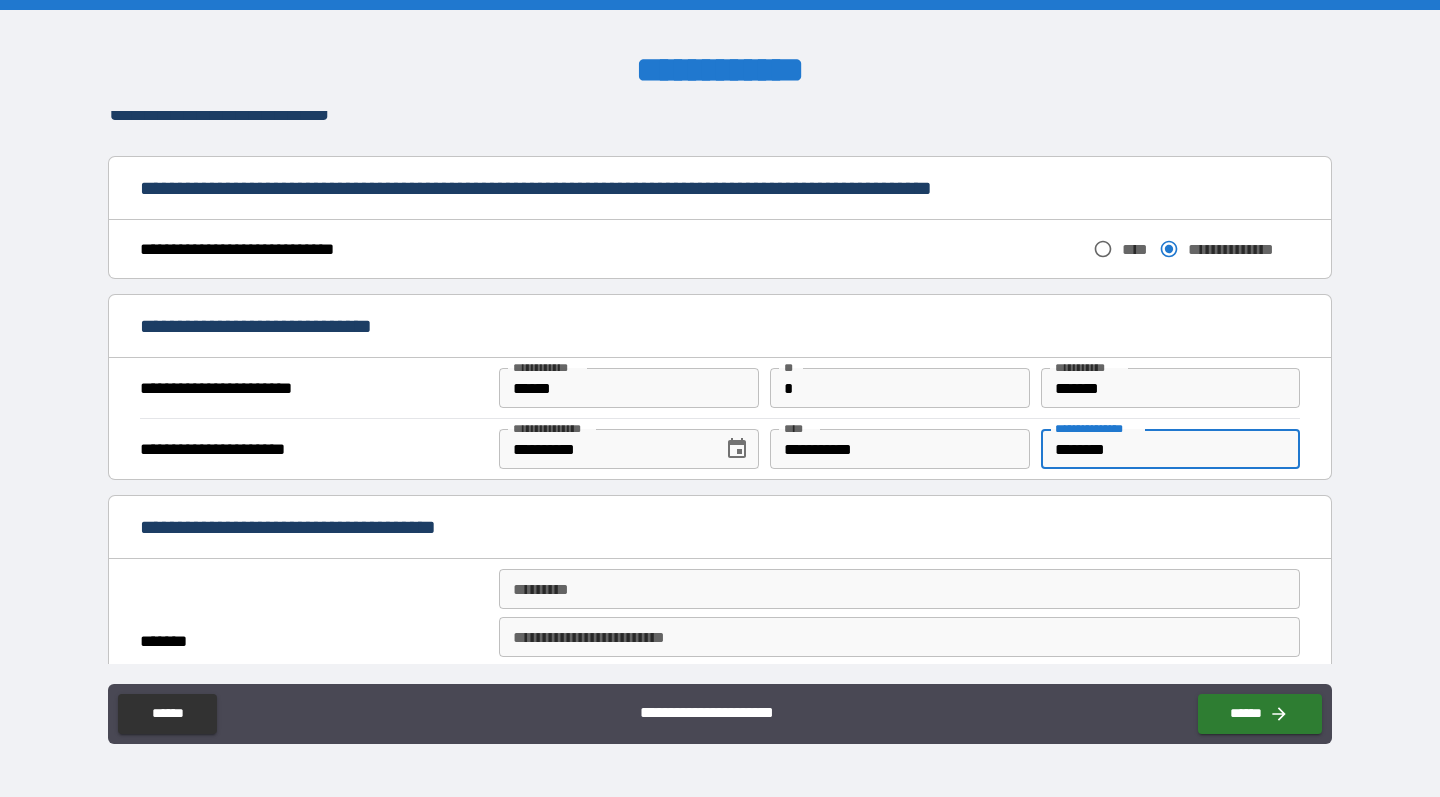 type on "********" 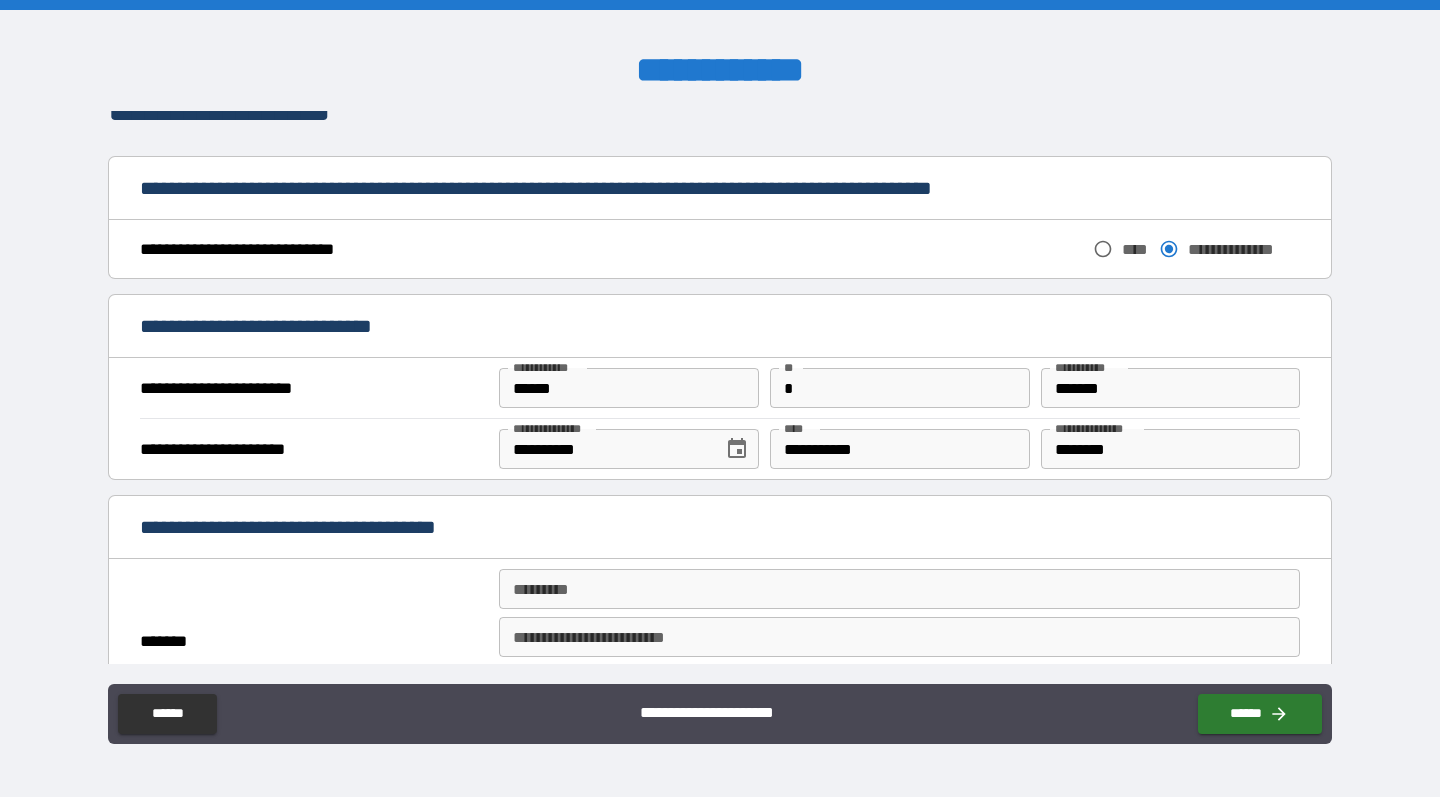 click on "**********" at bounding box center [720, 529] 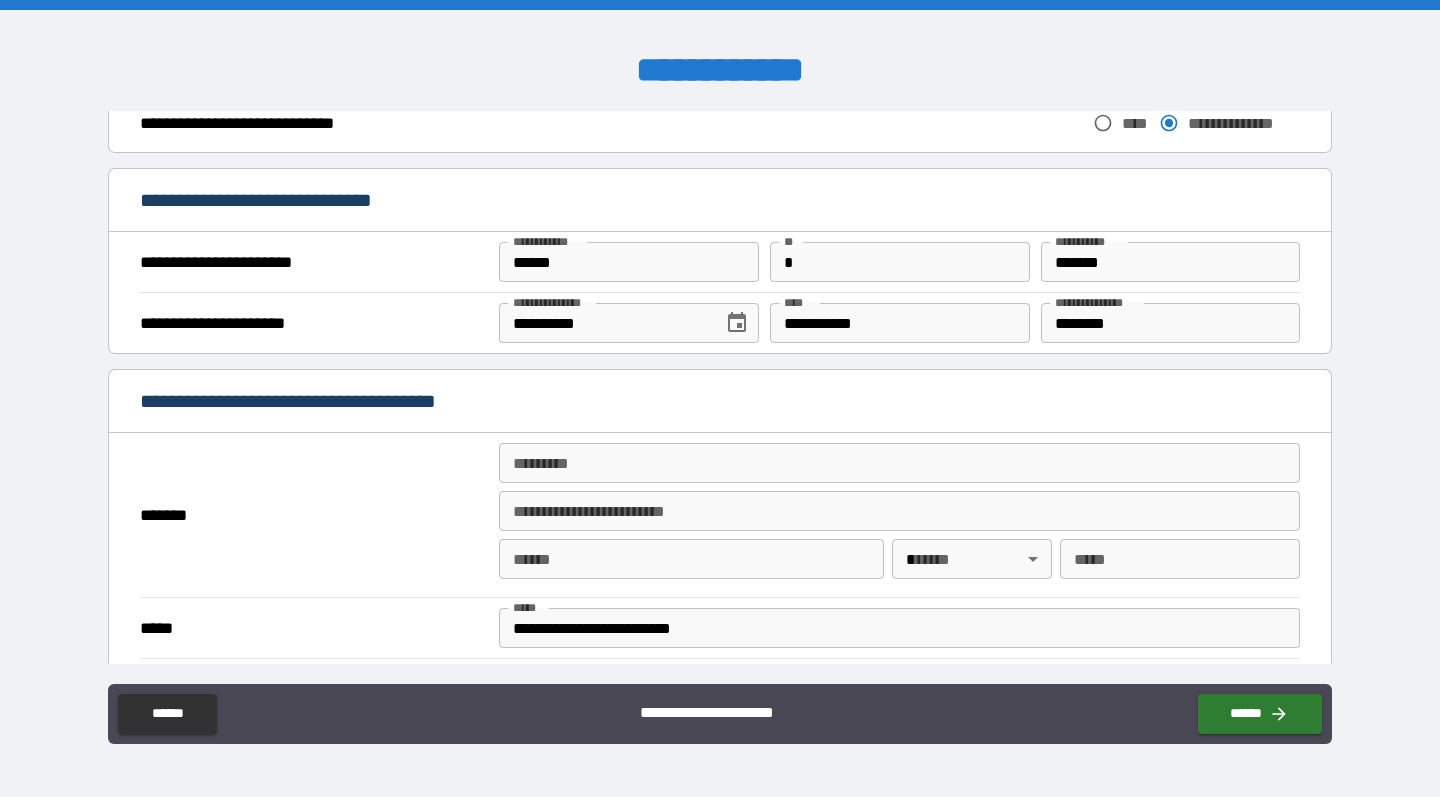 scroll, scrollTop: 1175, scrollLeft: 0, axis: vertical 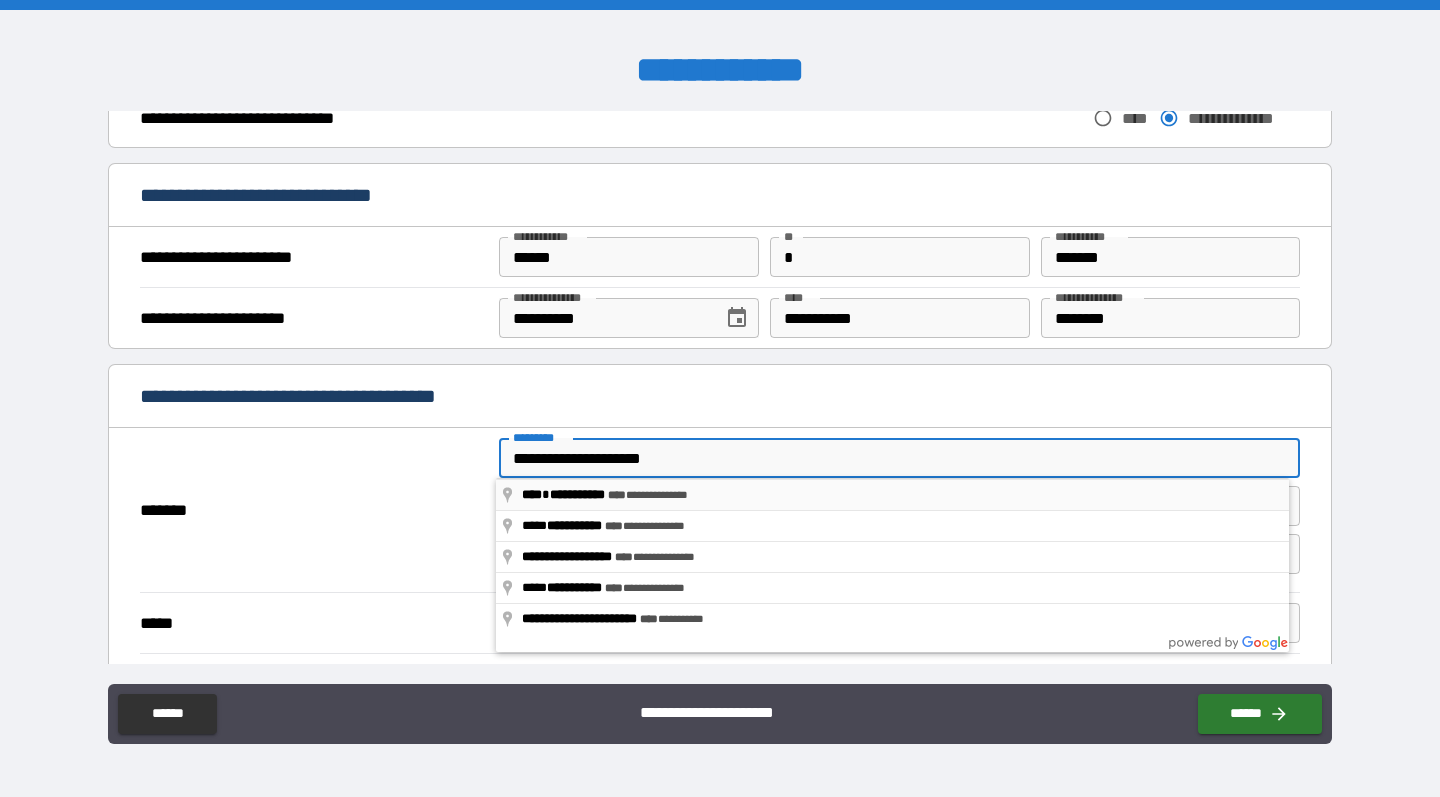 type on "**********" 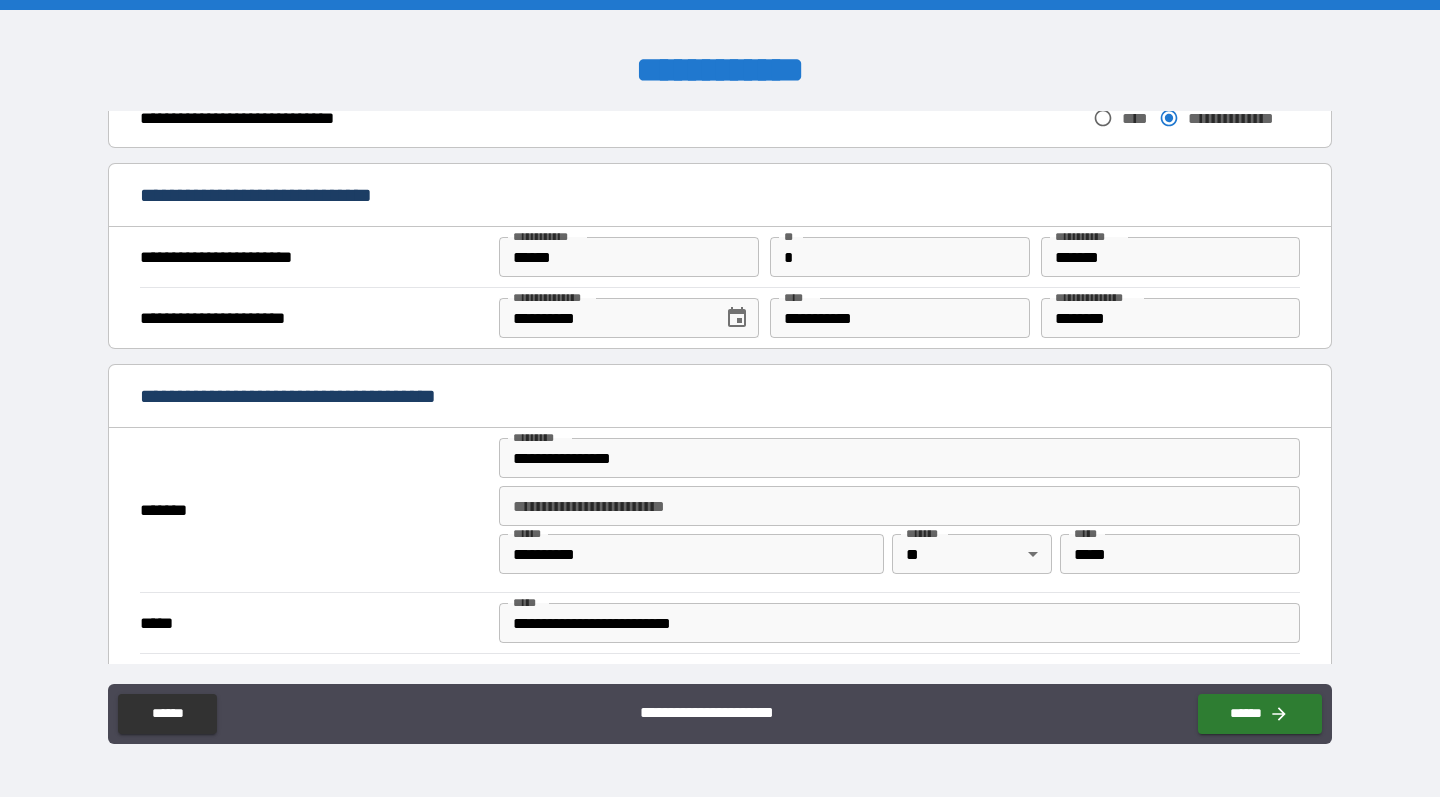 click on "*******" at bounding box center [314, 510] 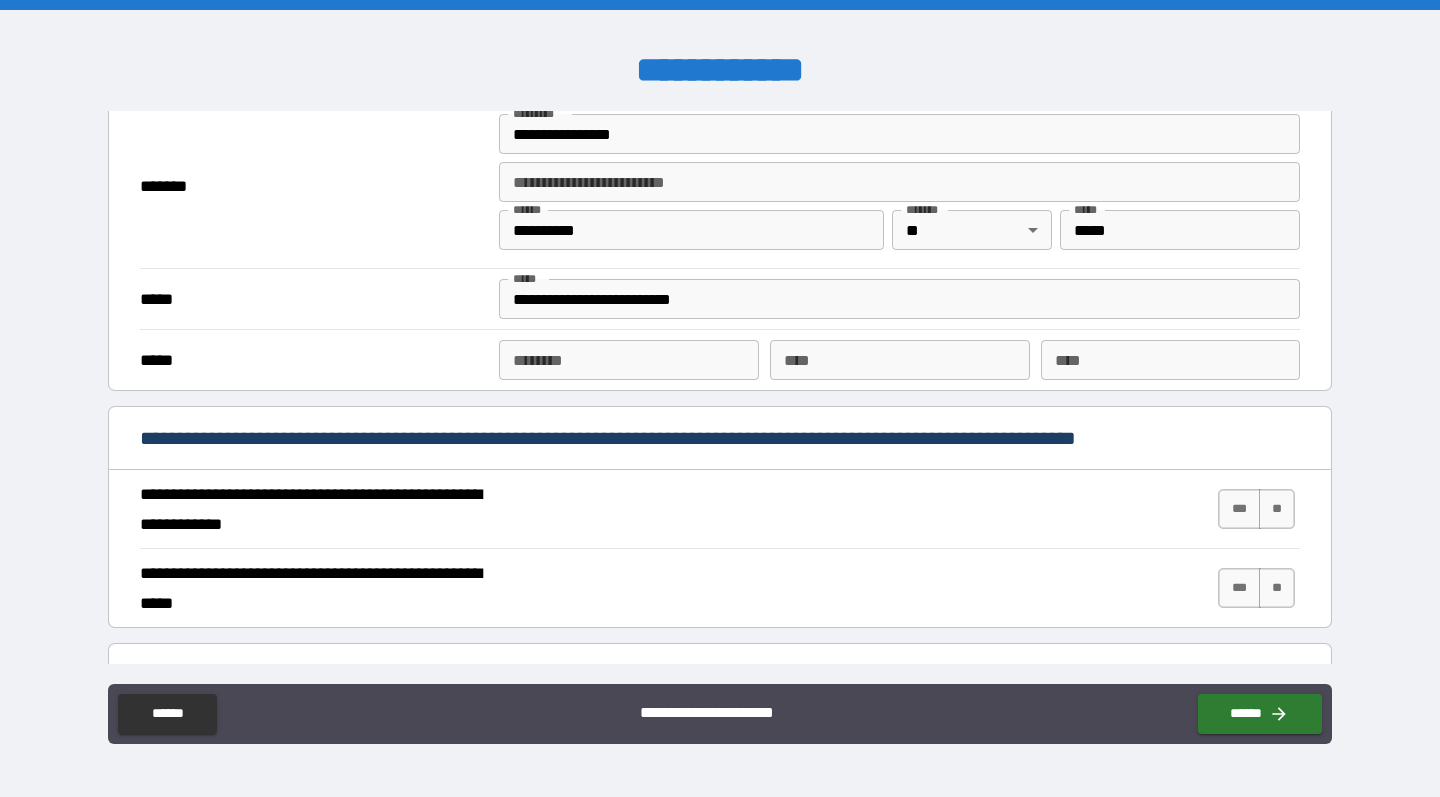 scroll, scrollTop: 1510, scrollLeft: 0, axis: vertical 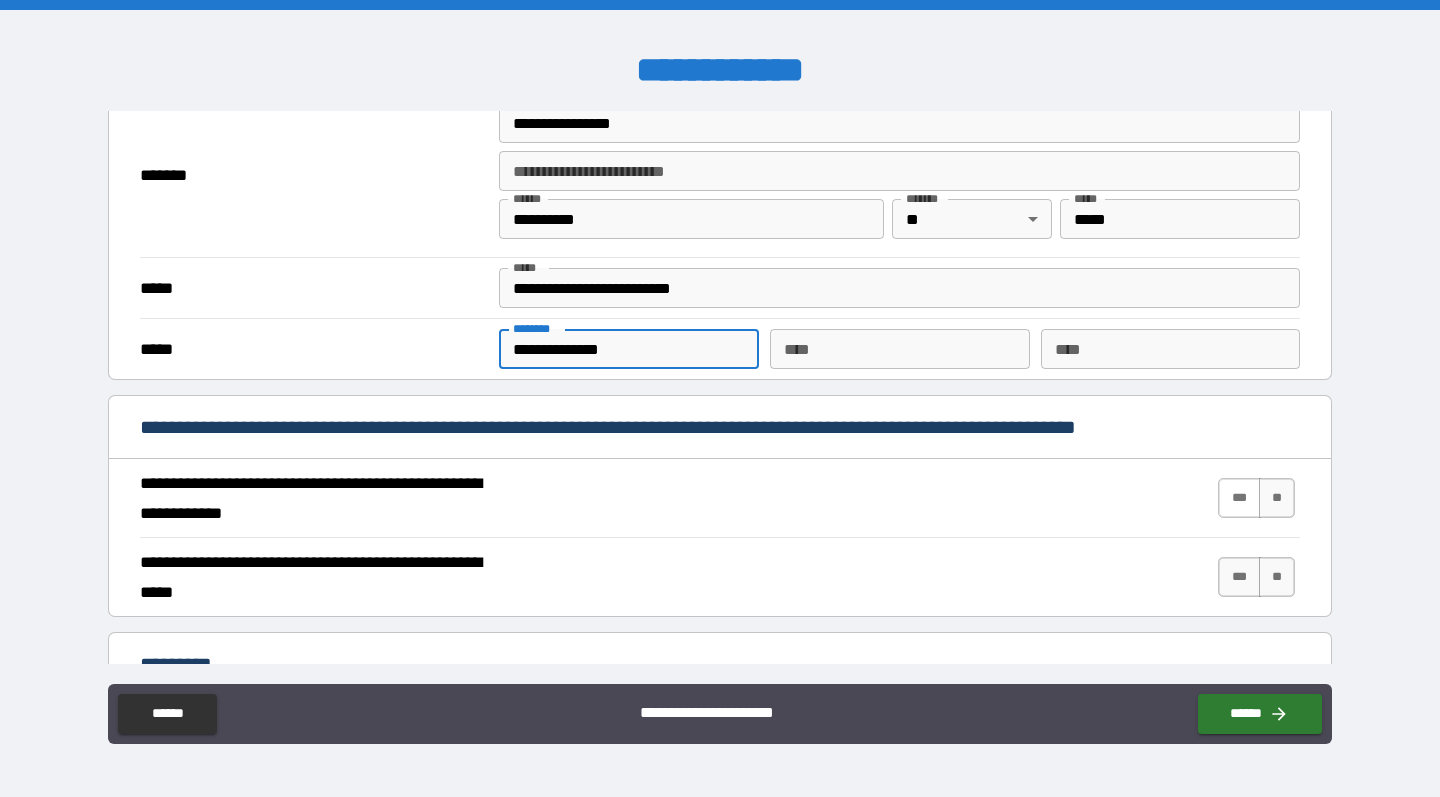 type on "**********" 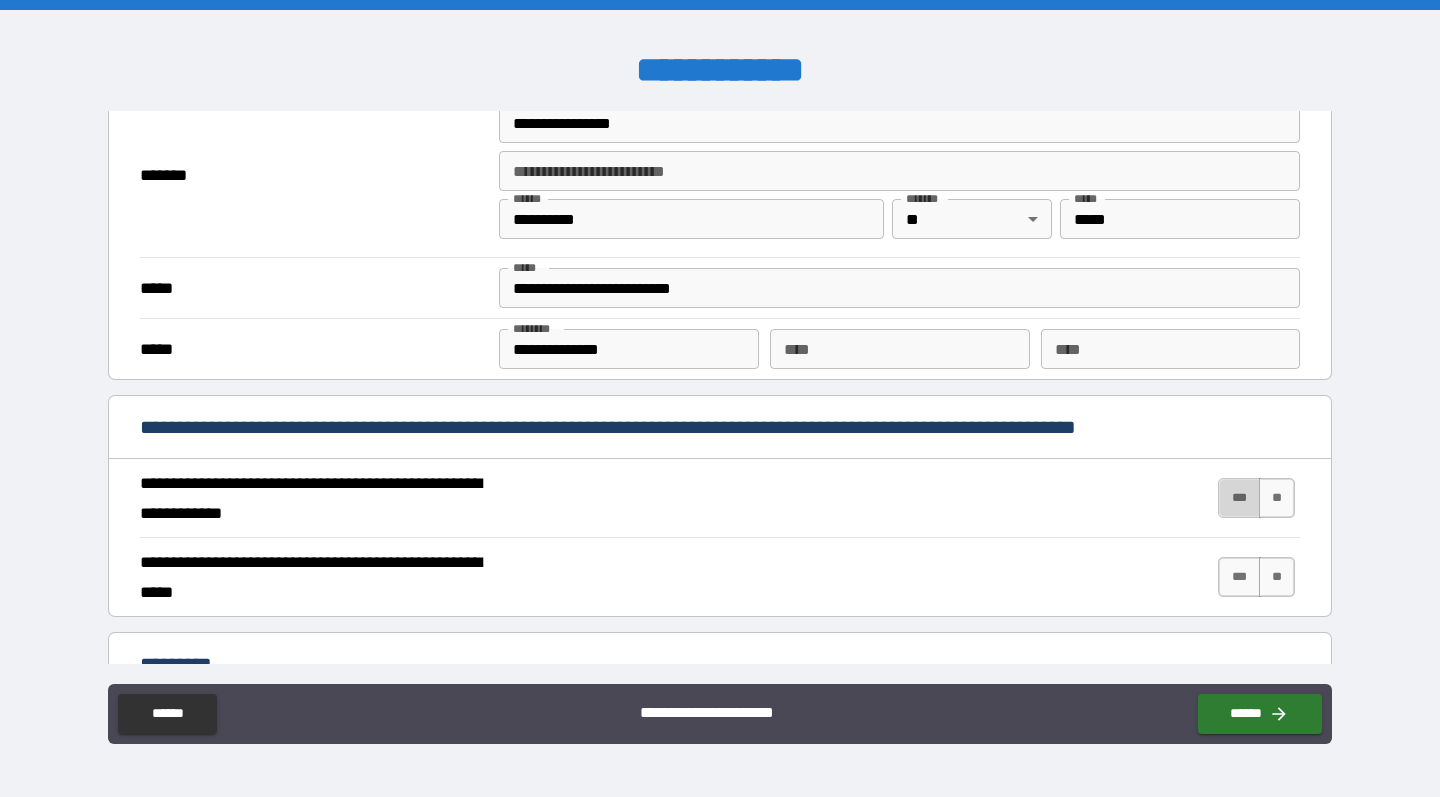 click on "***" at bounding box center [1239, 498] 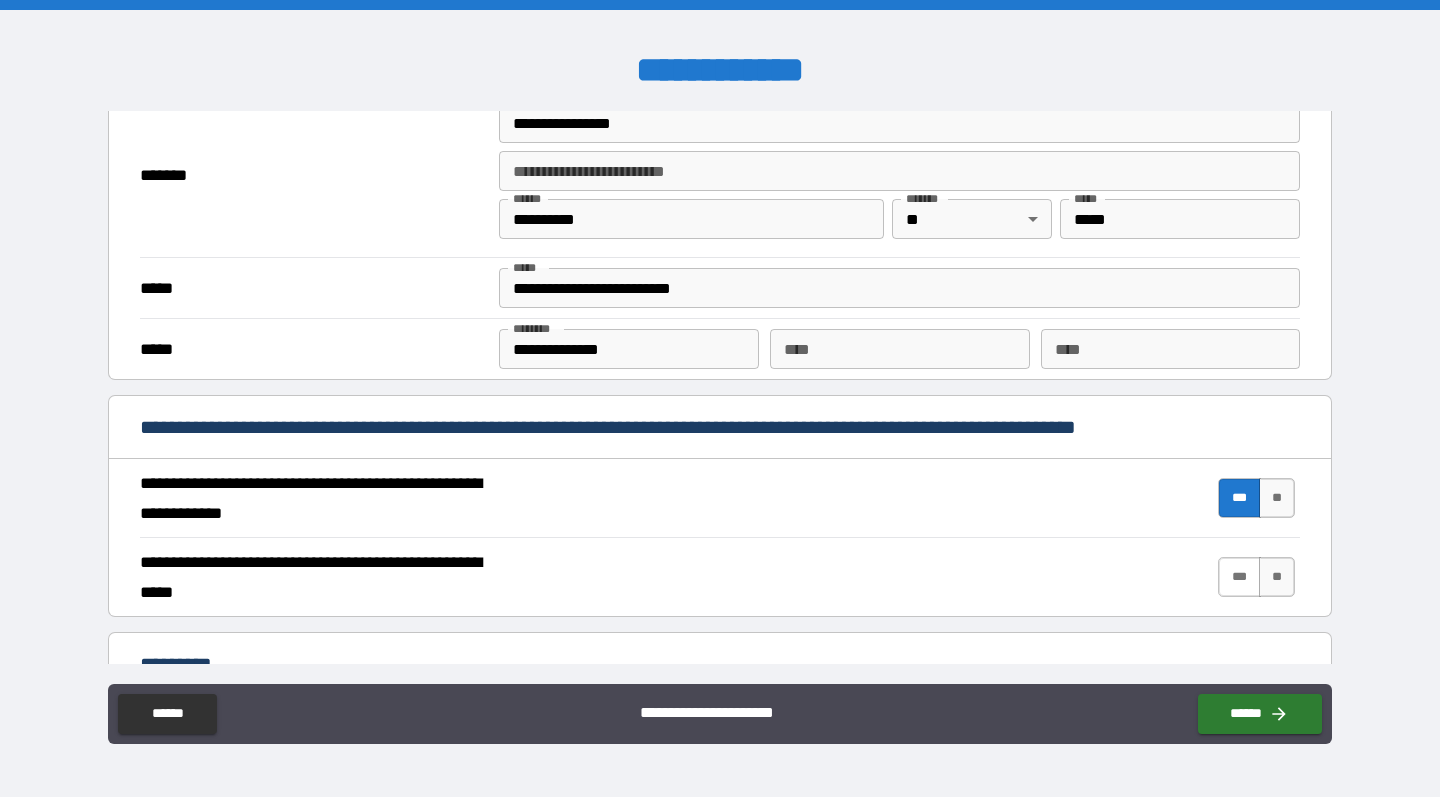 click on "***" at bounding box center (1239, 577) 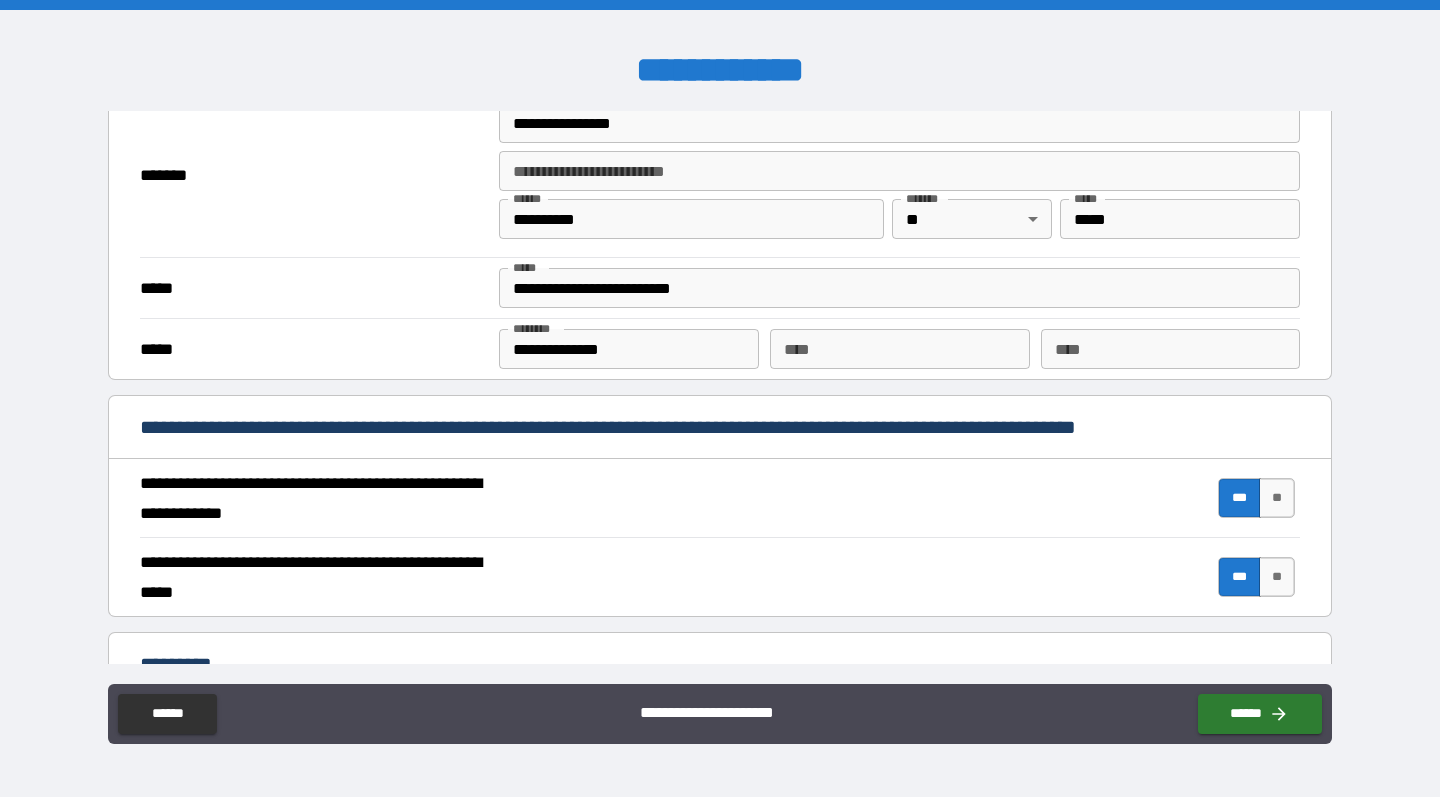 type on "****" 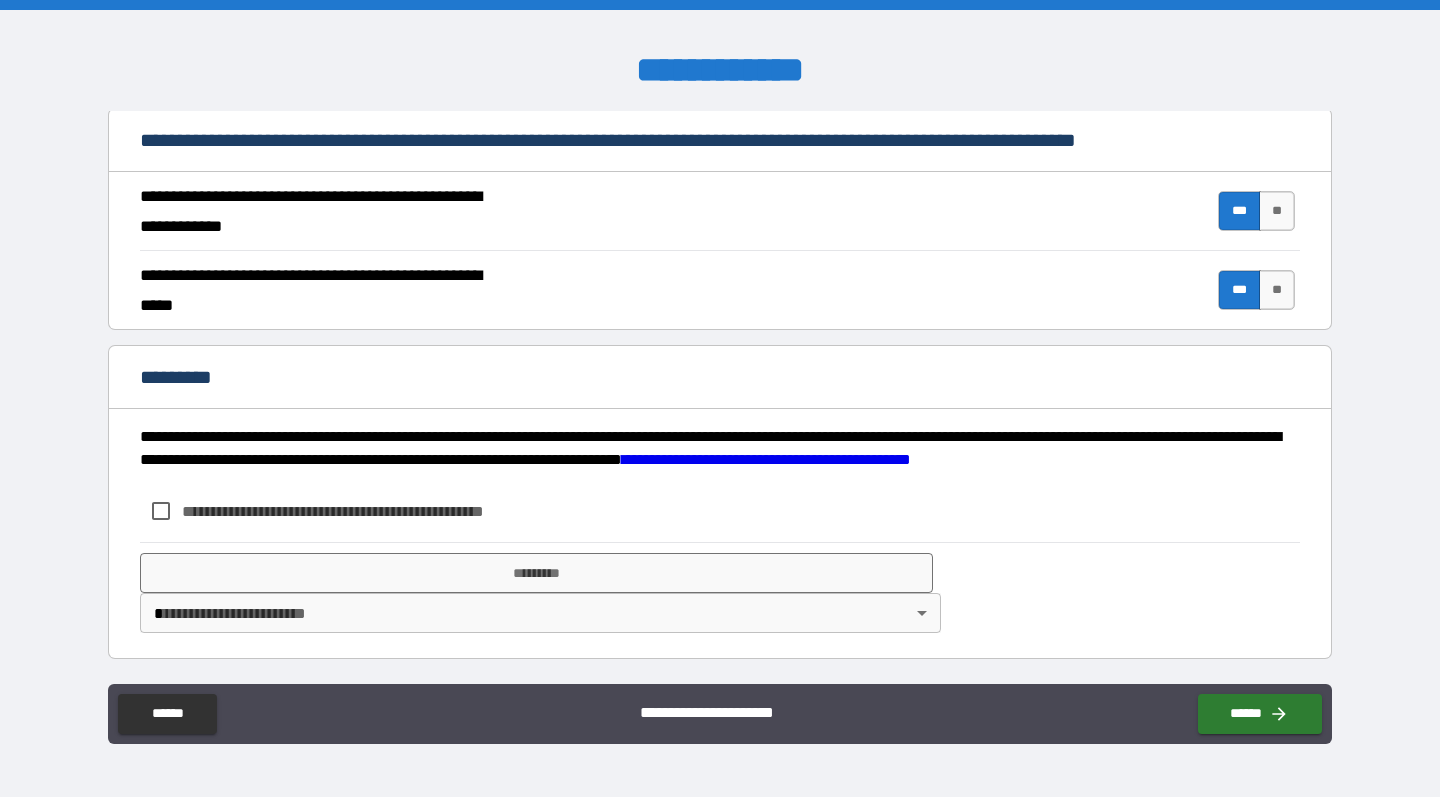 scroll, scrollTop: 1797, scrollLeft: 0, axis: vertical 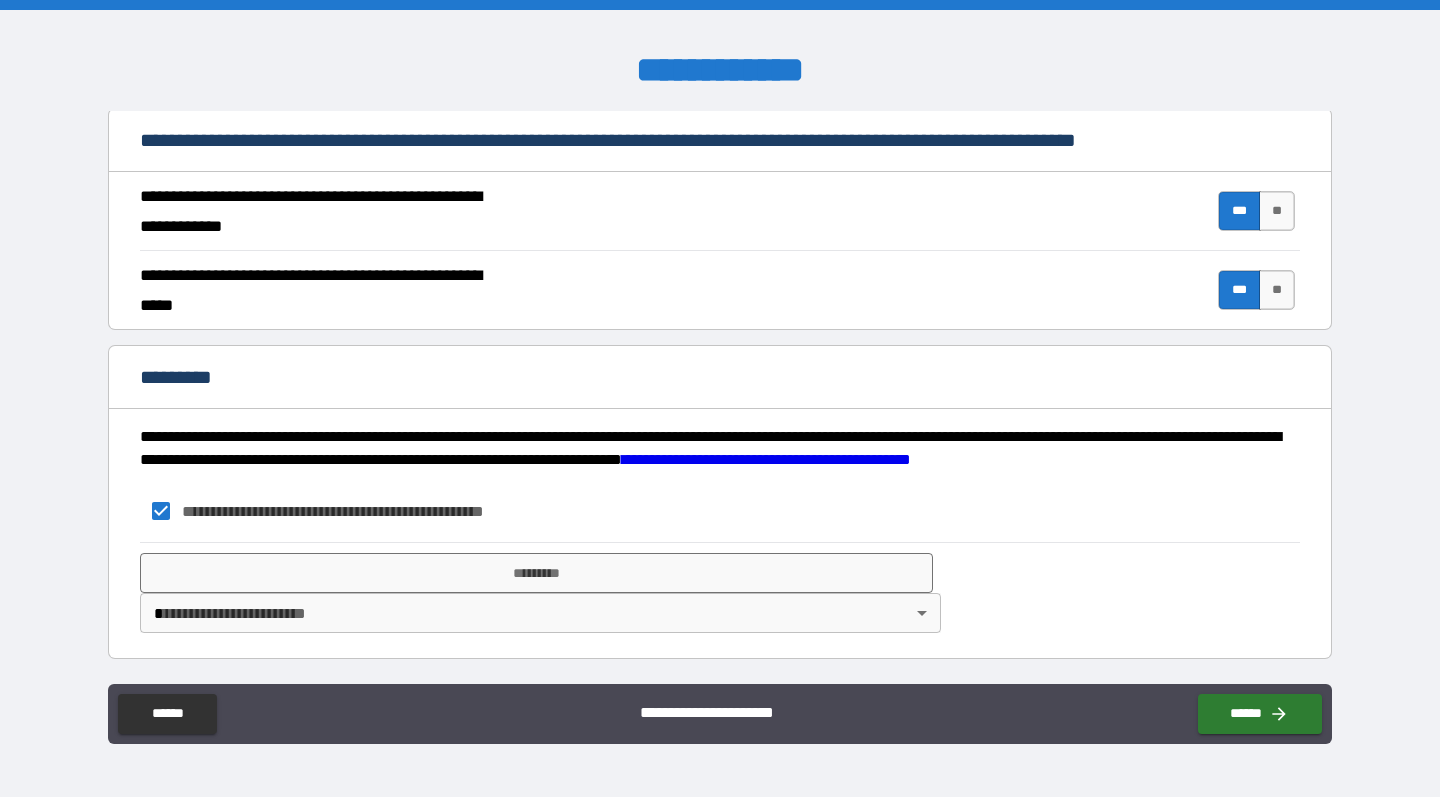 click on "**********" at bounding box center [720, 398] 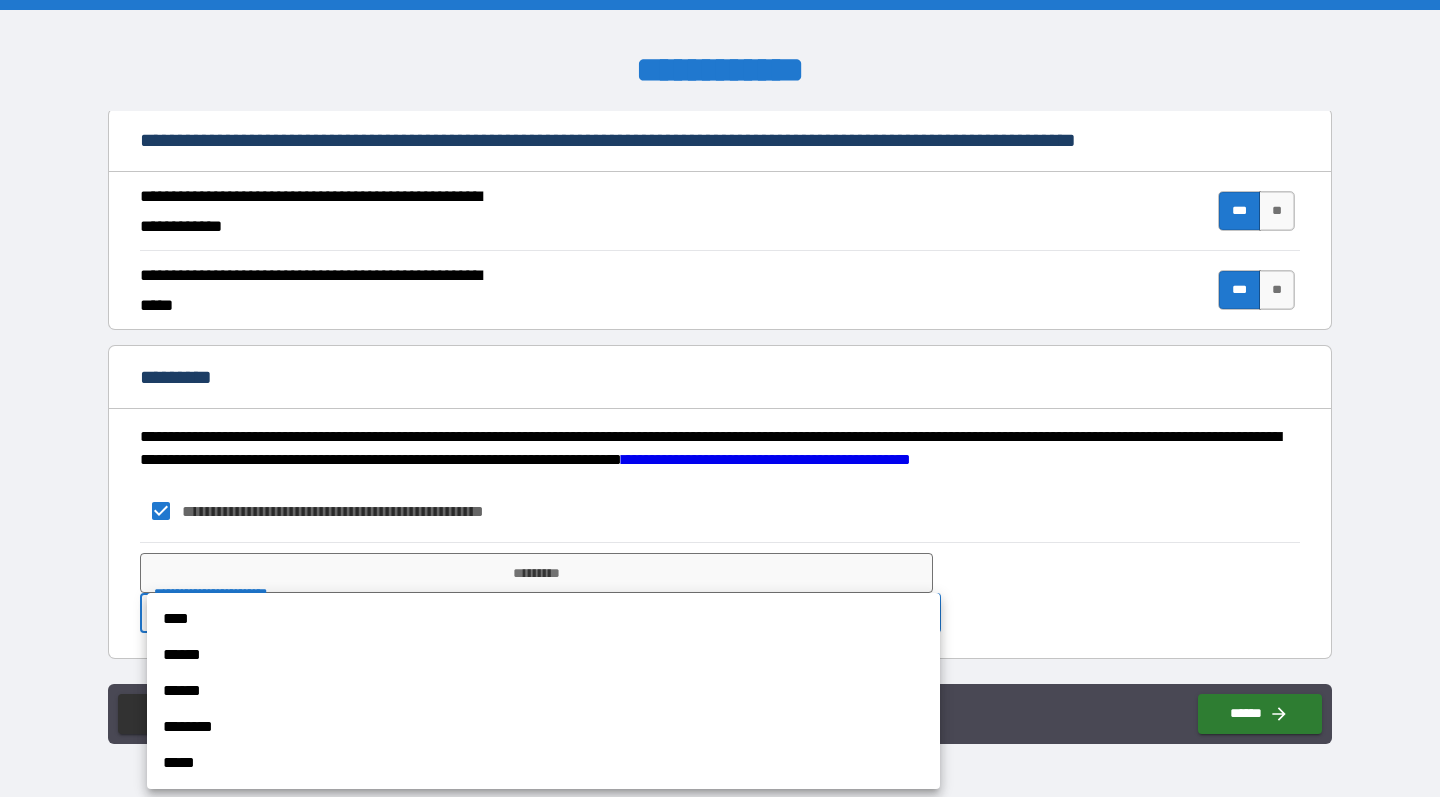 click on "******" at bounding box center [543, 655] 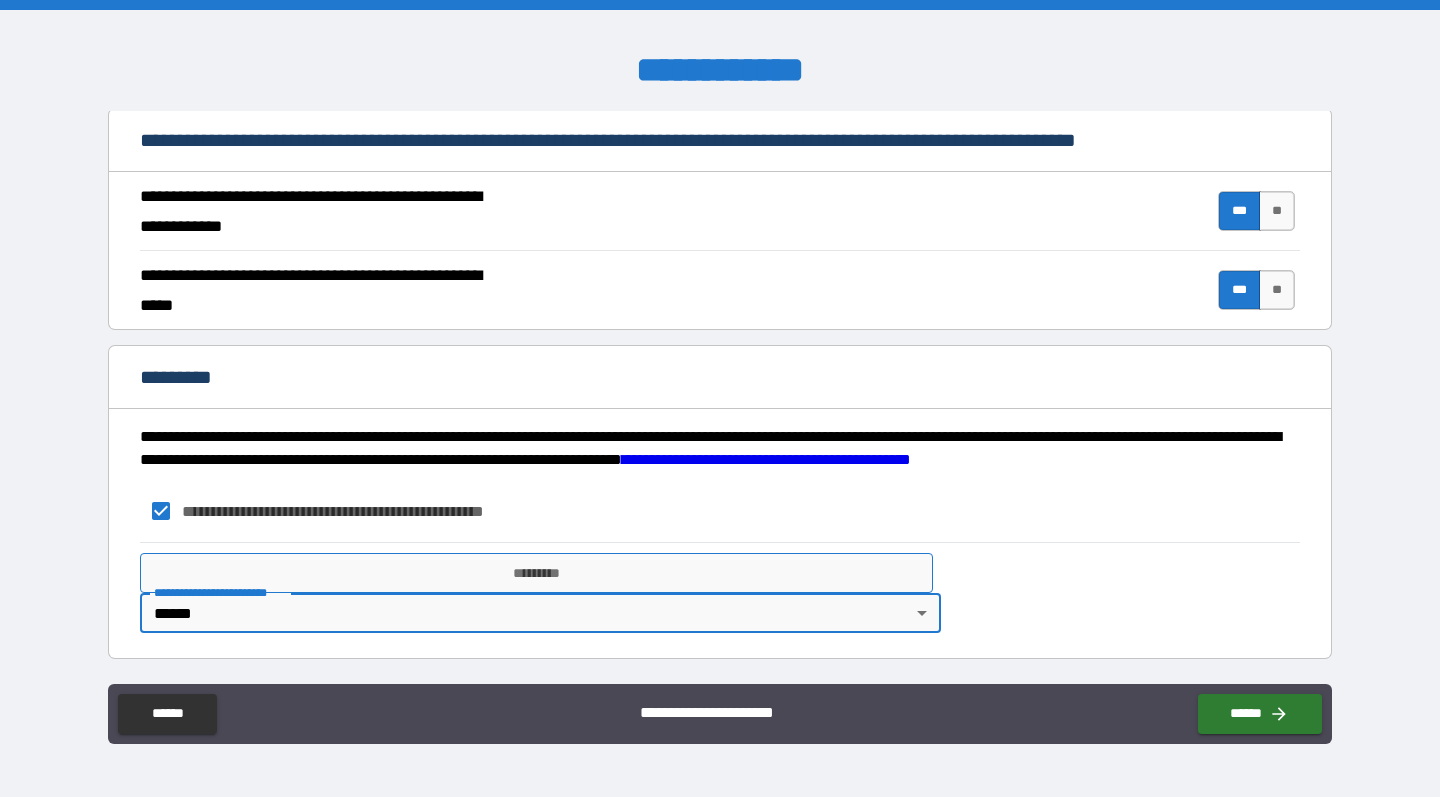 click on "*********" at bounding box center (536, 573) 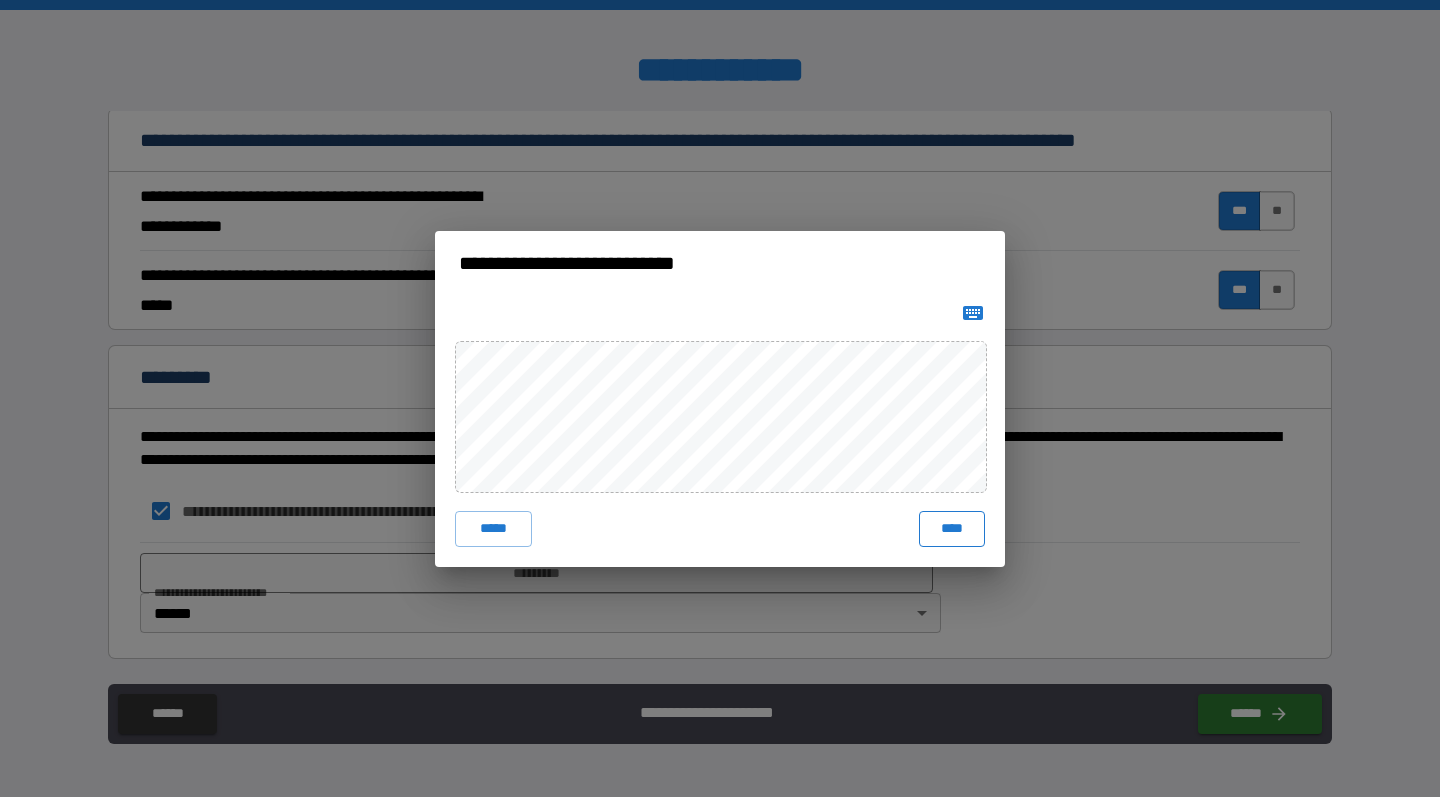 click on "****" at bounding box center (952, 529) 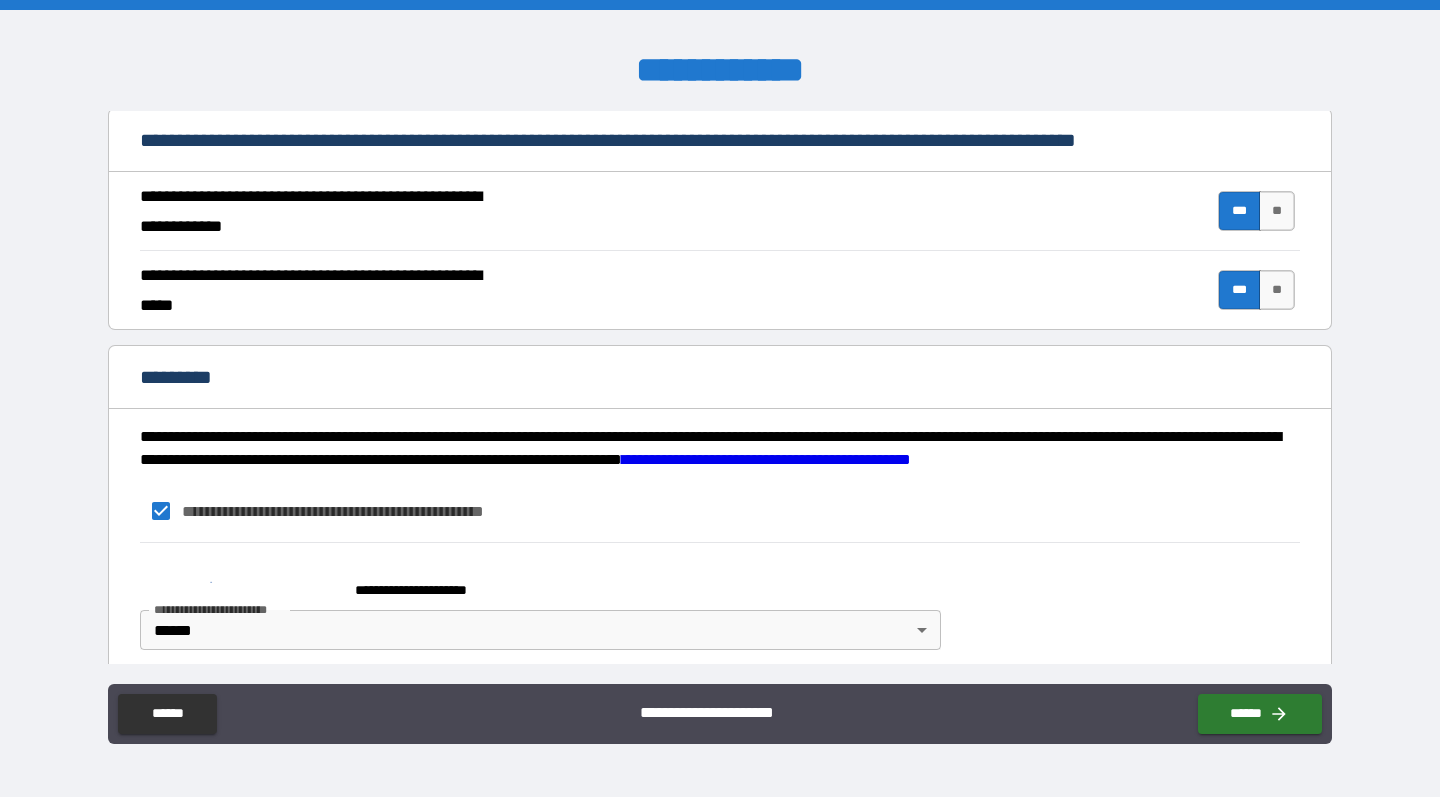 scroll, scrollTop: 1787, scrollLeft: 0, axis: vertical 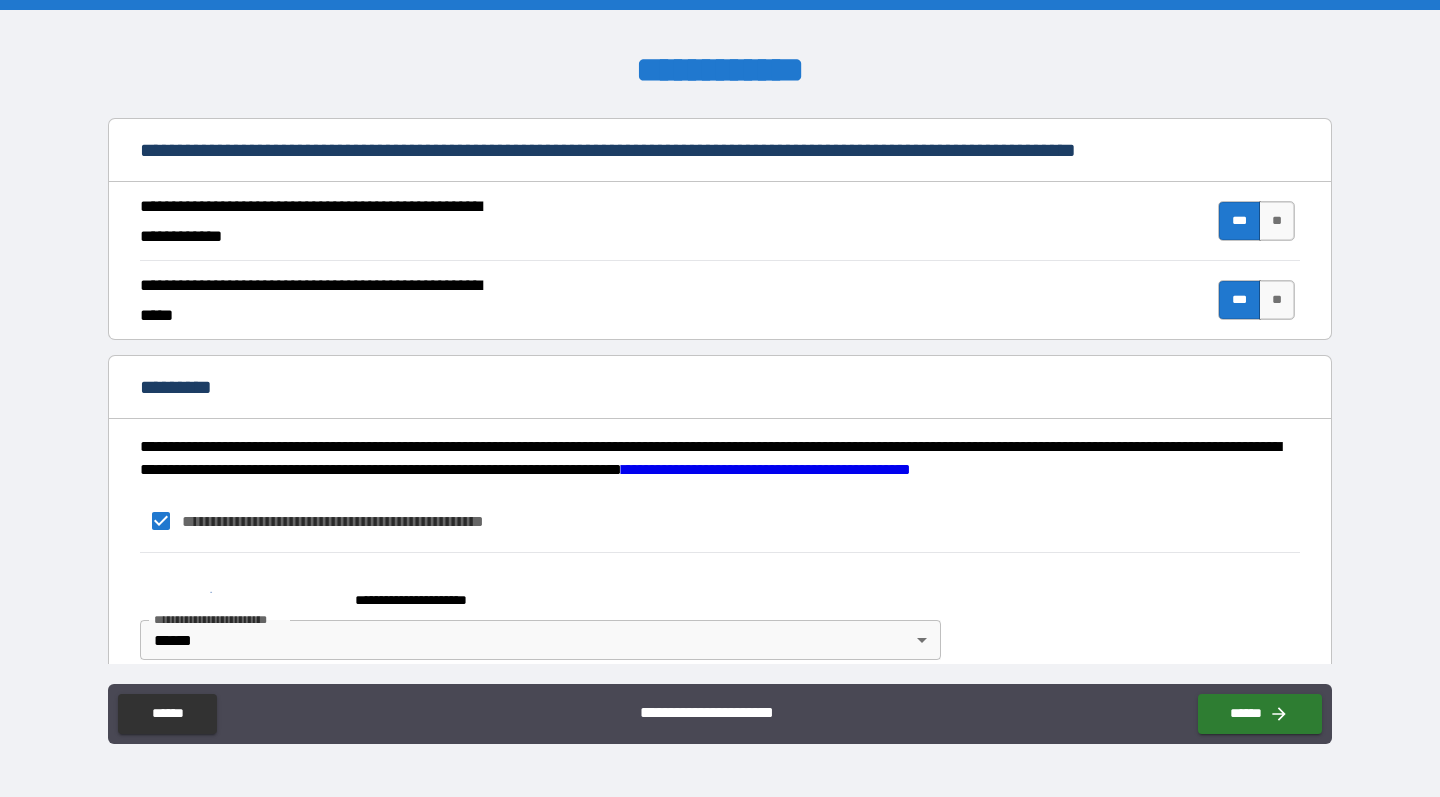 click on "**********" at bounding box center (720, 611) 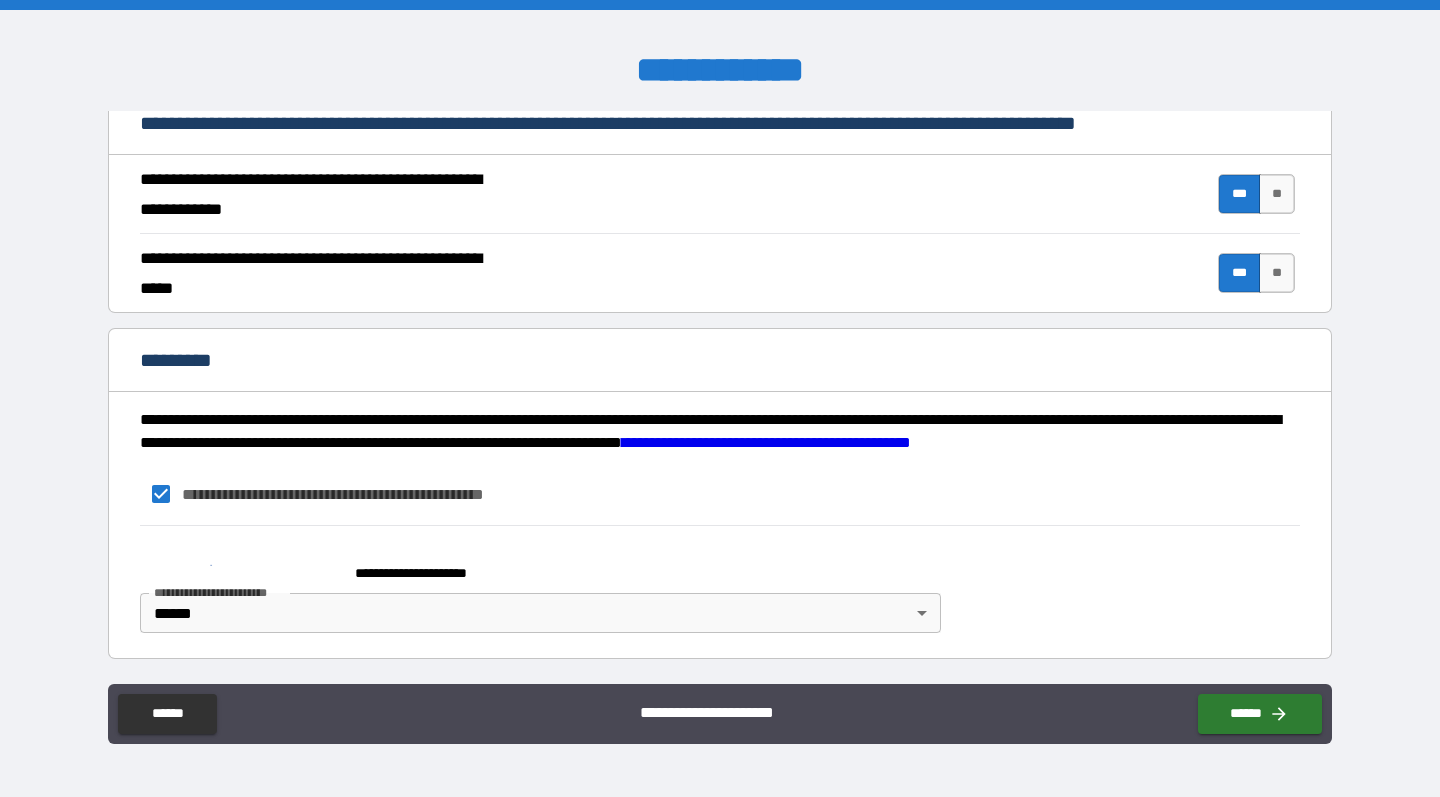 scroll, scrollTop: 1814, scrollLeft: 0, axis: vertical 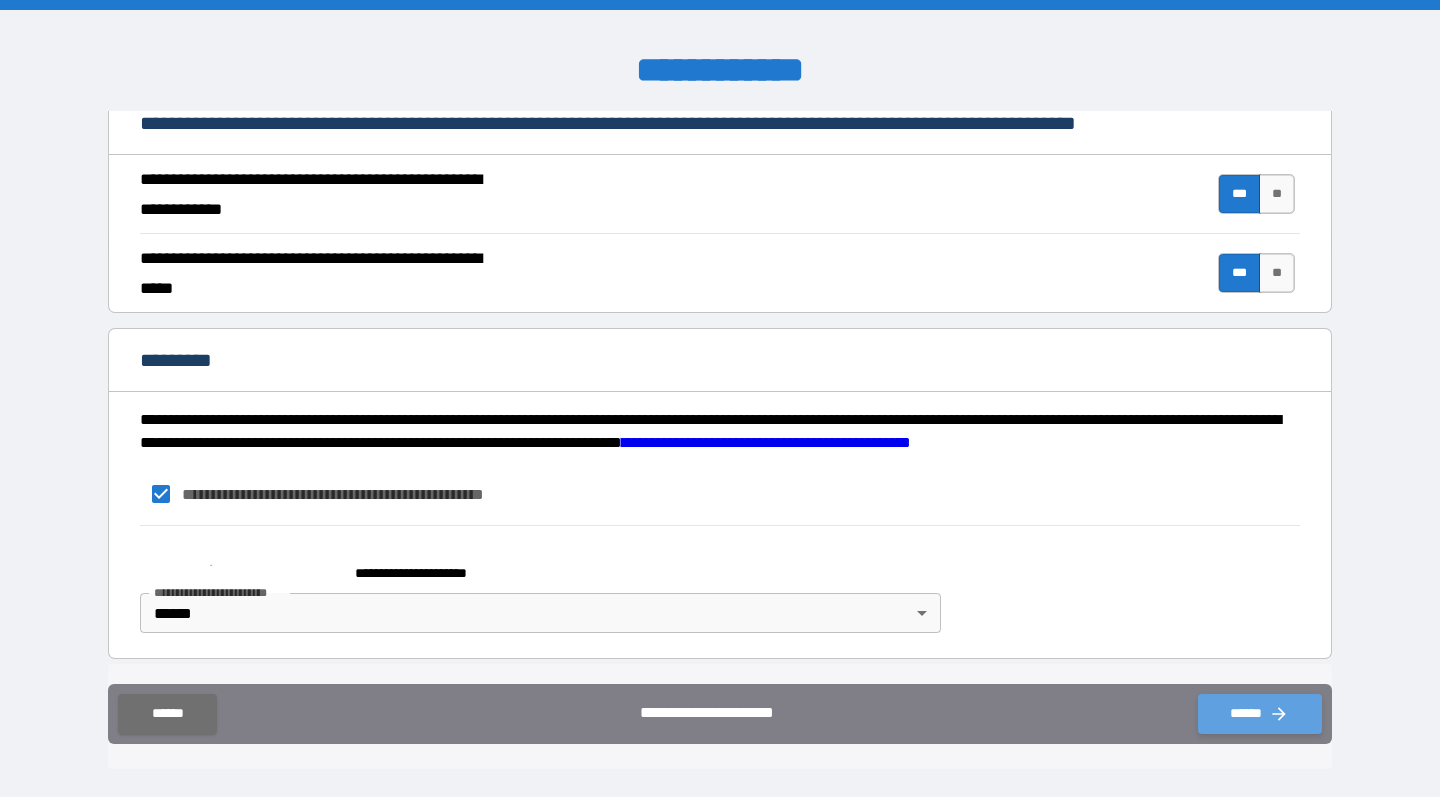 click on "******" at bounding box center (1260, 714) 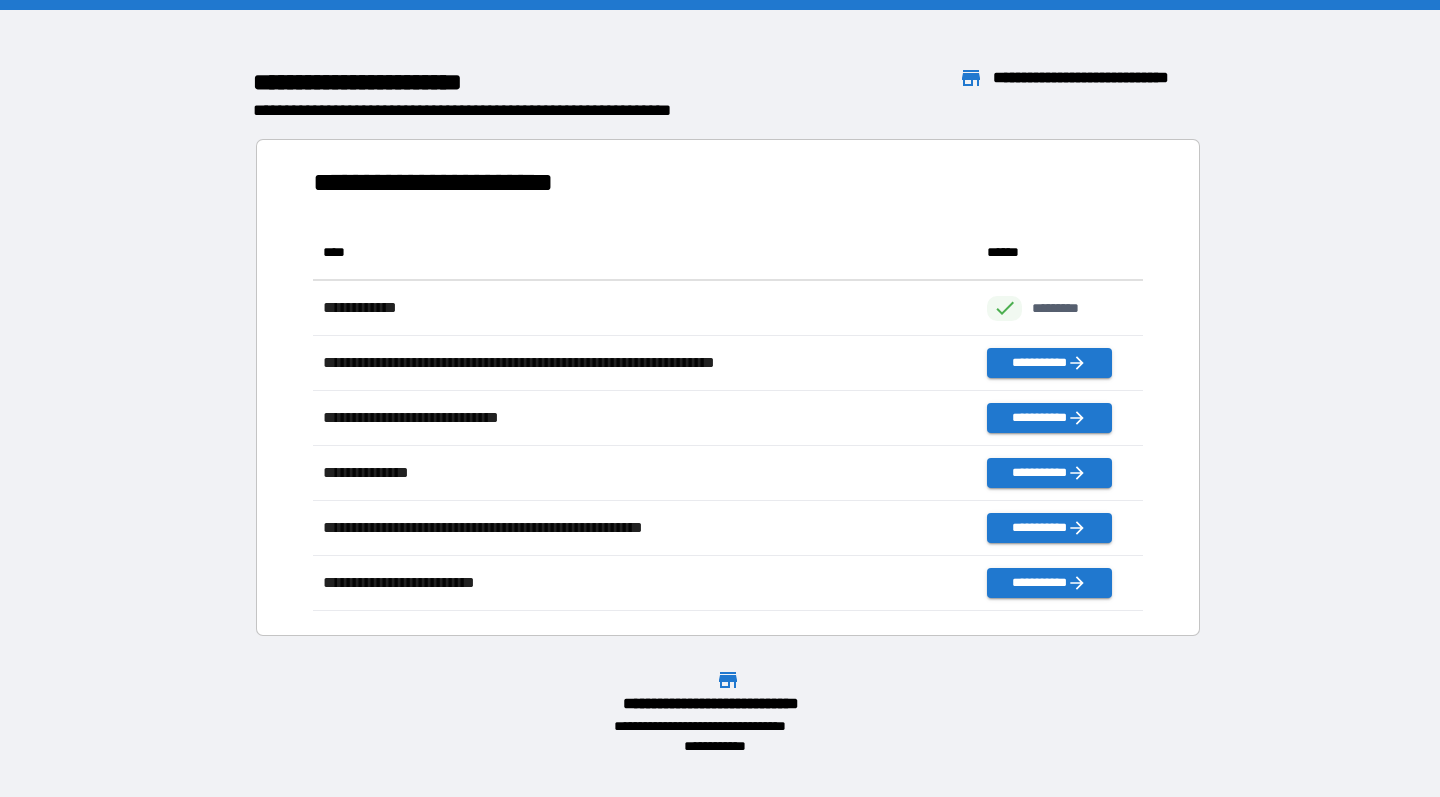 scroll, scrollTop: 1, scrollLeft: 1, axis: both 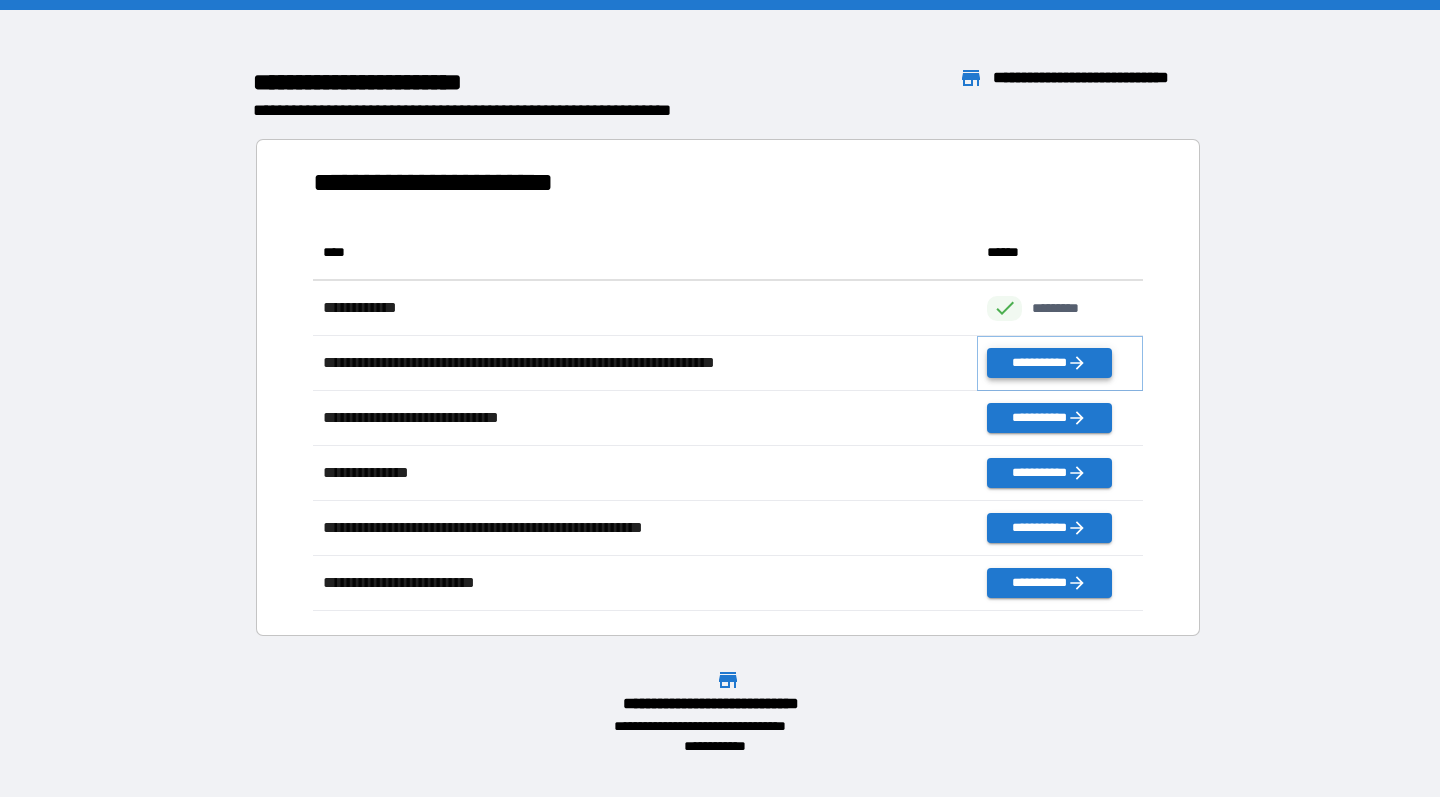 click on "**********" at bounding box center [1049, 363] 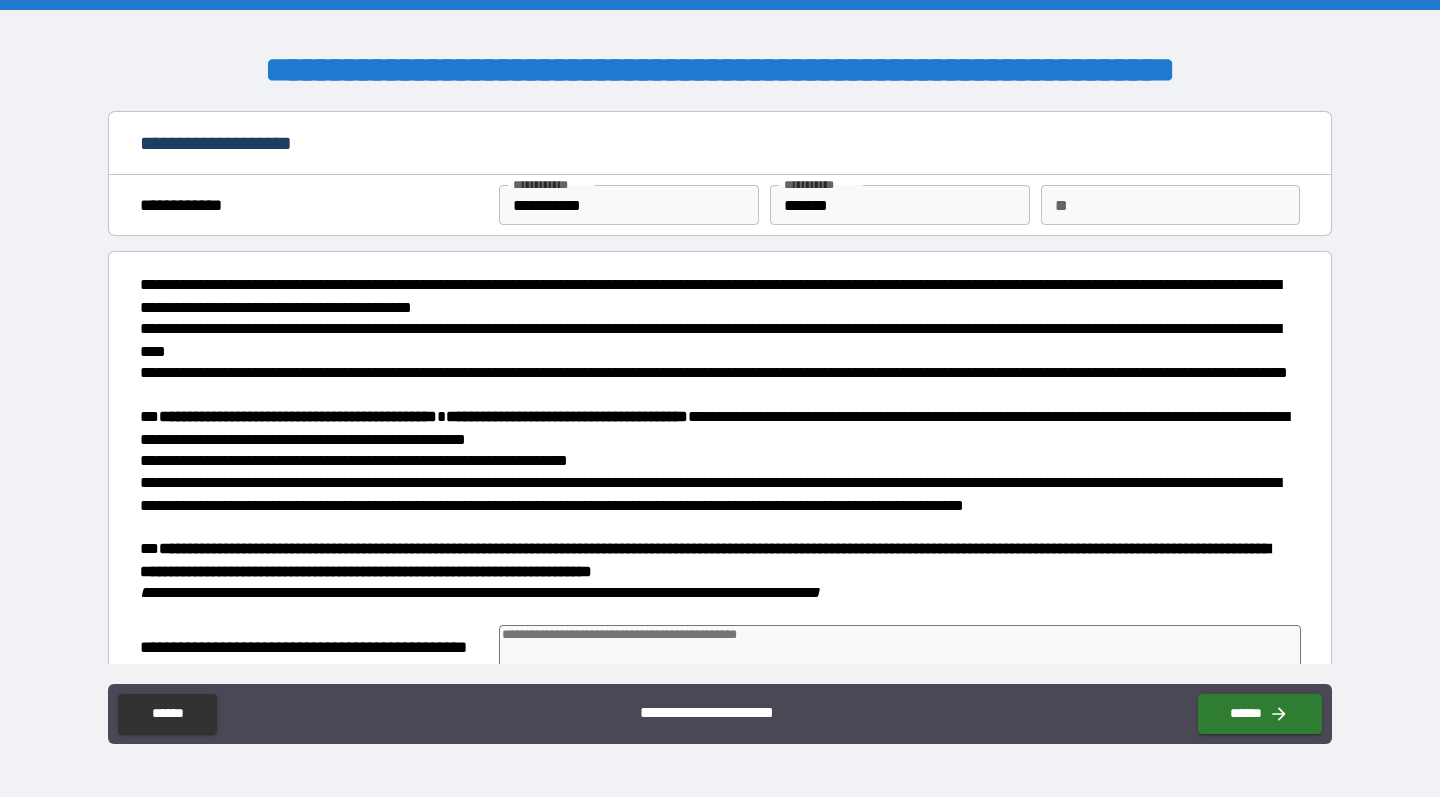 type on "*" 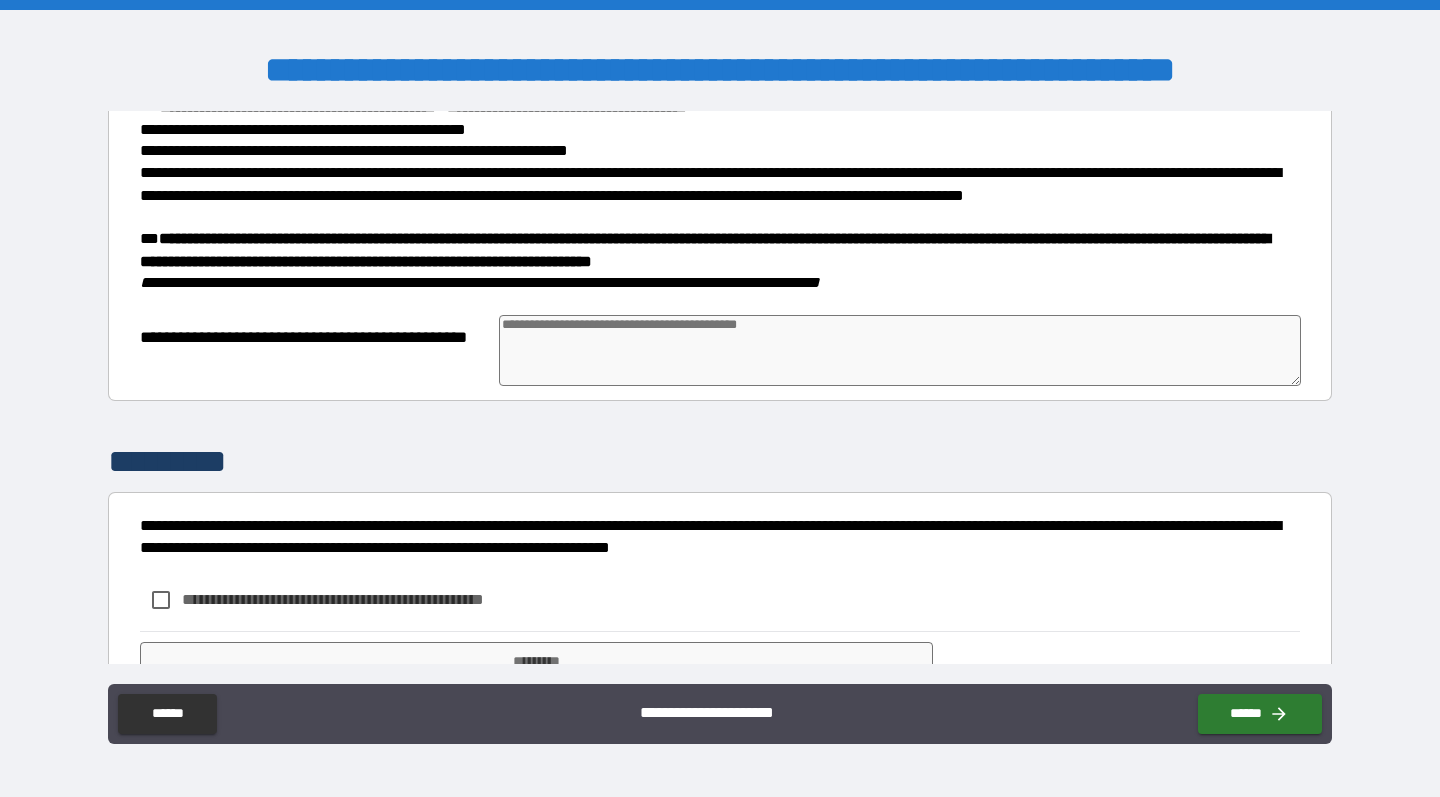 scroll, scrollTop: 336, scrollLeft: 0, axis: vertical 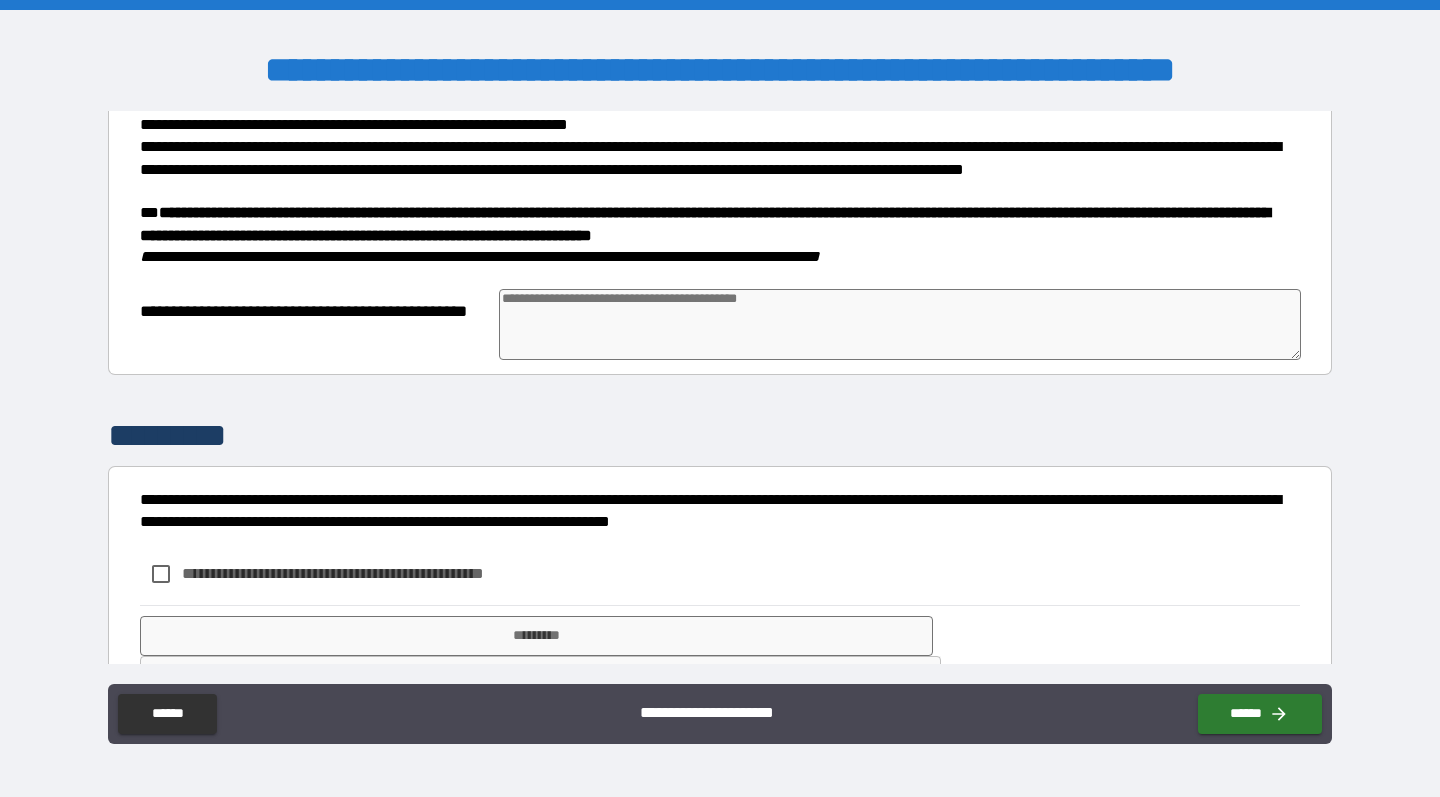click at bounding box center (900, 324) 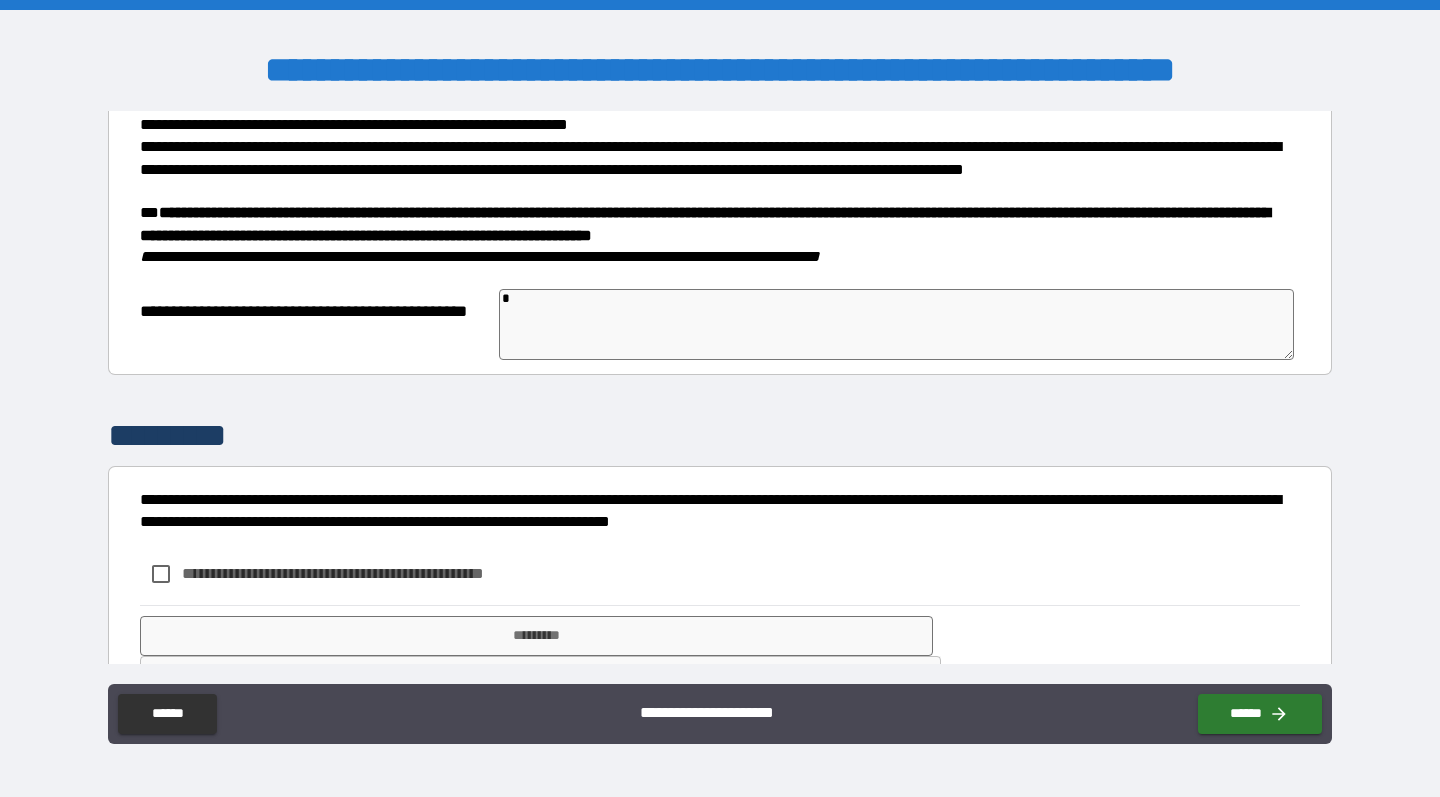 type on "*" 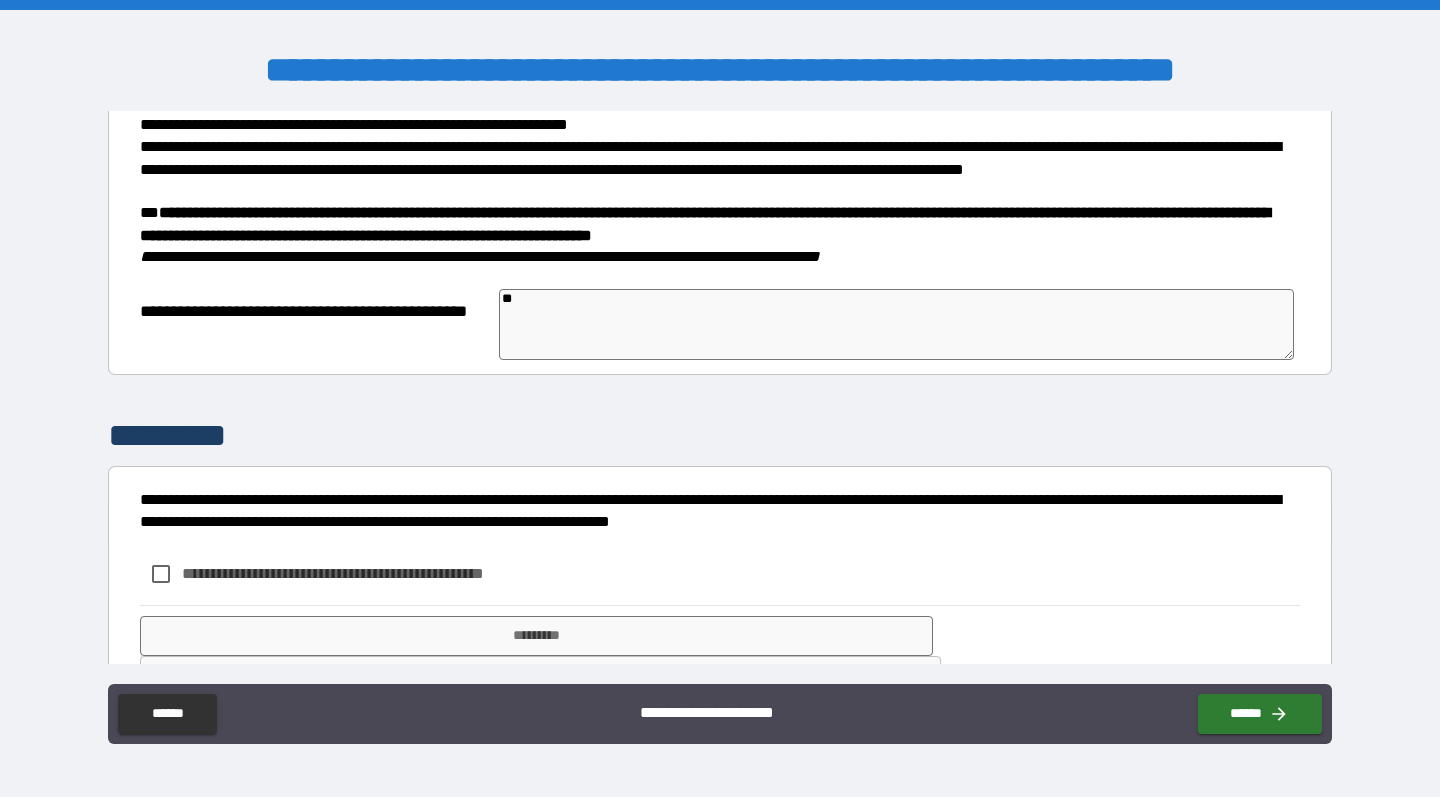 type on "*" 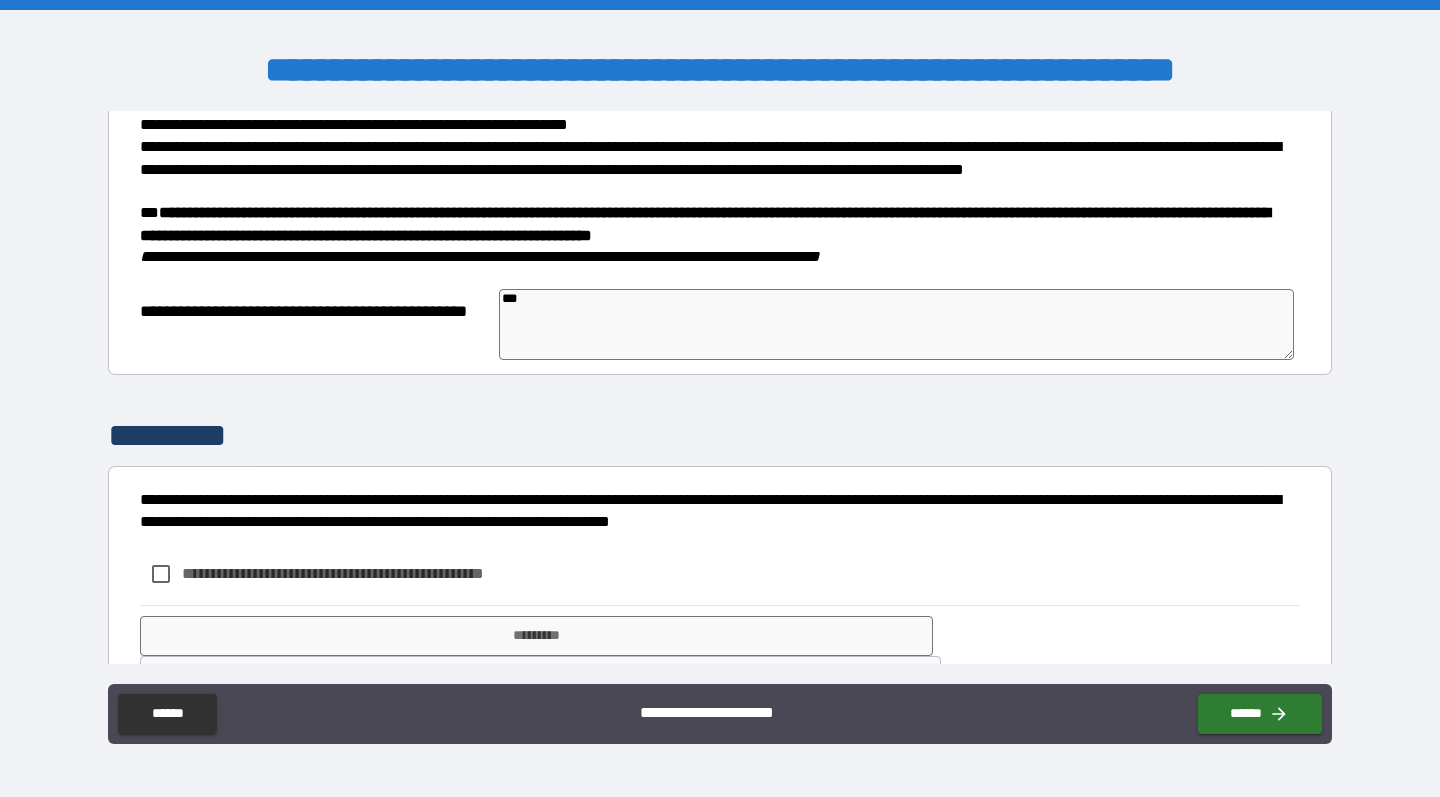type on "*" 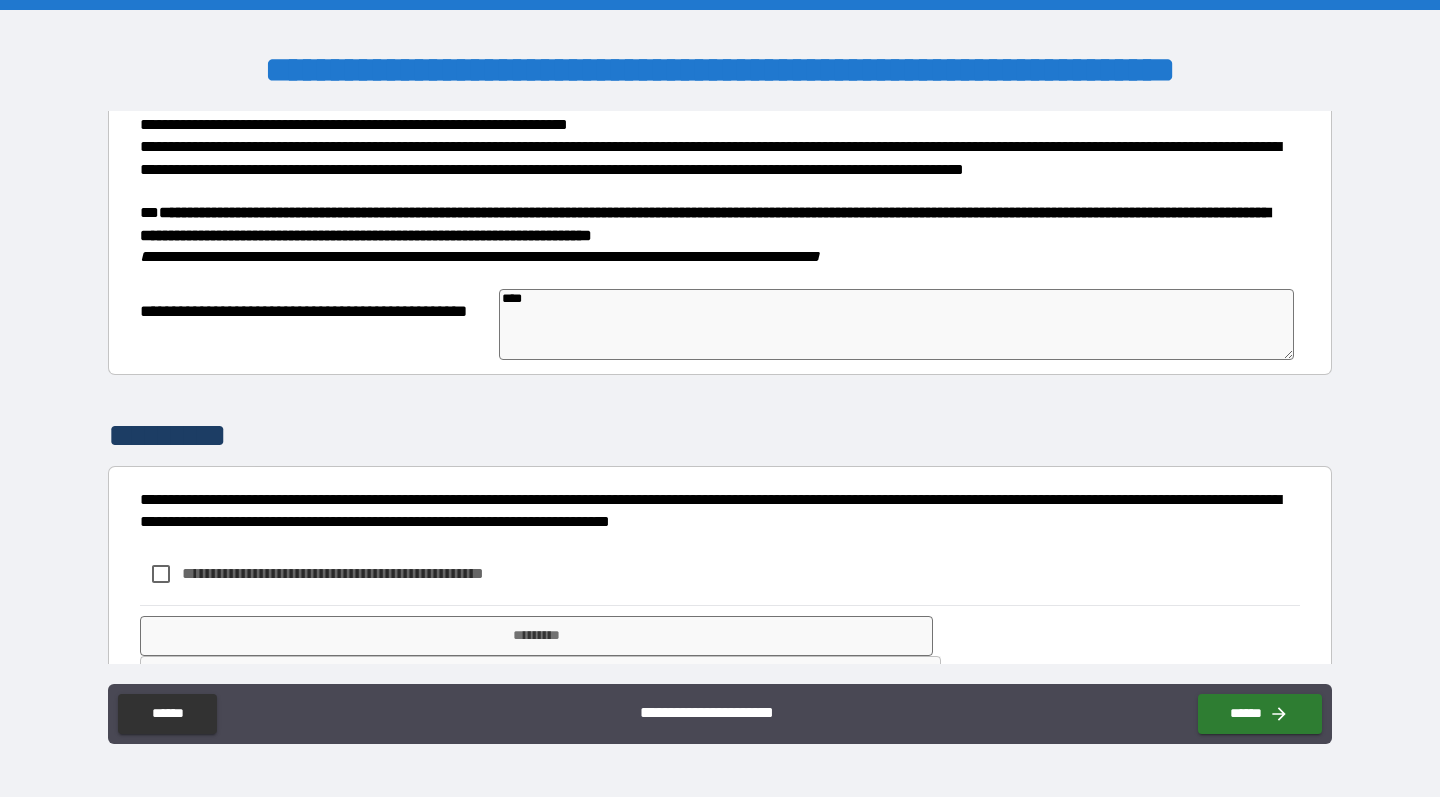 type on "*" 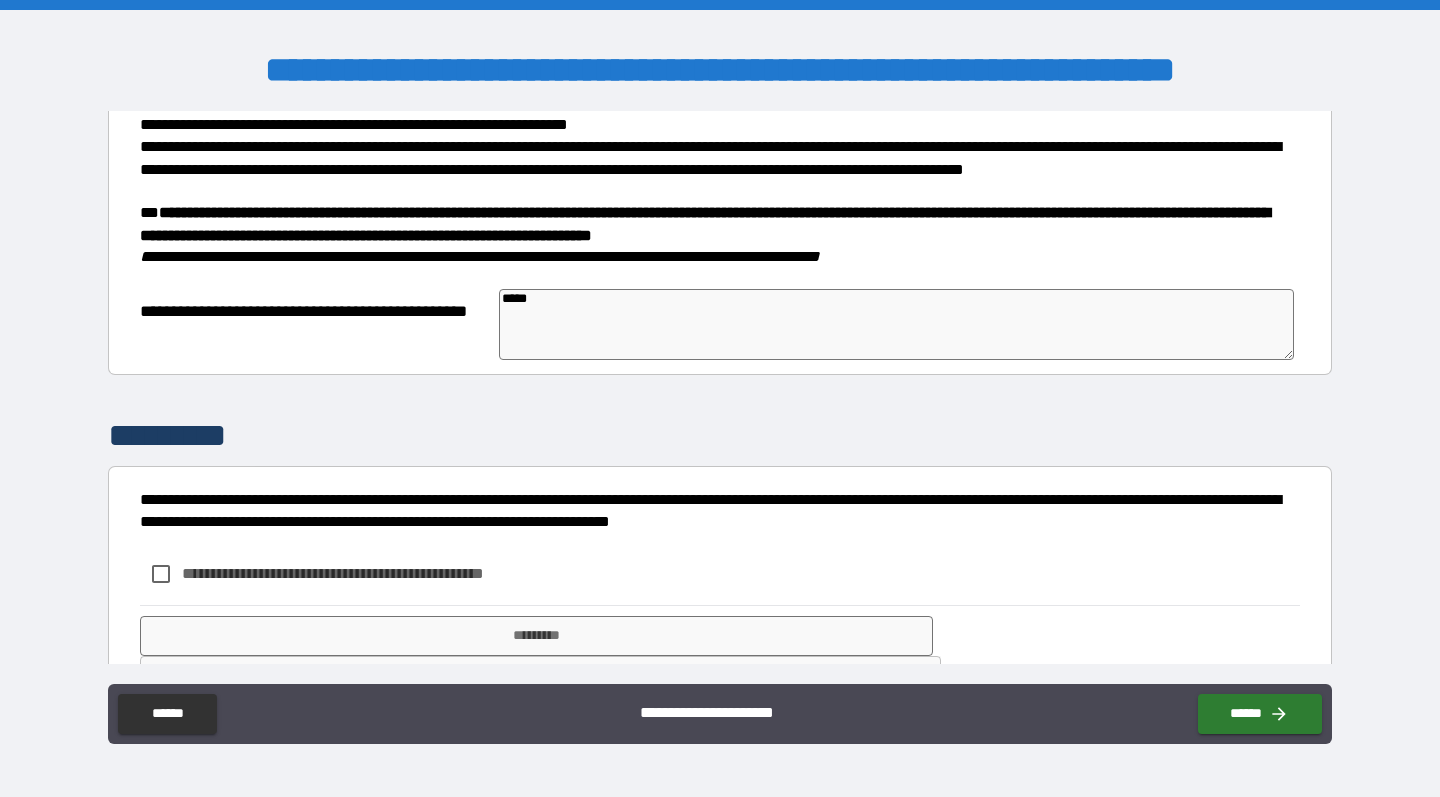 type on "*" 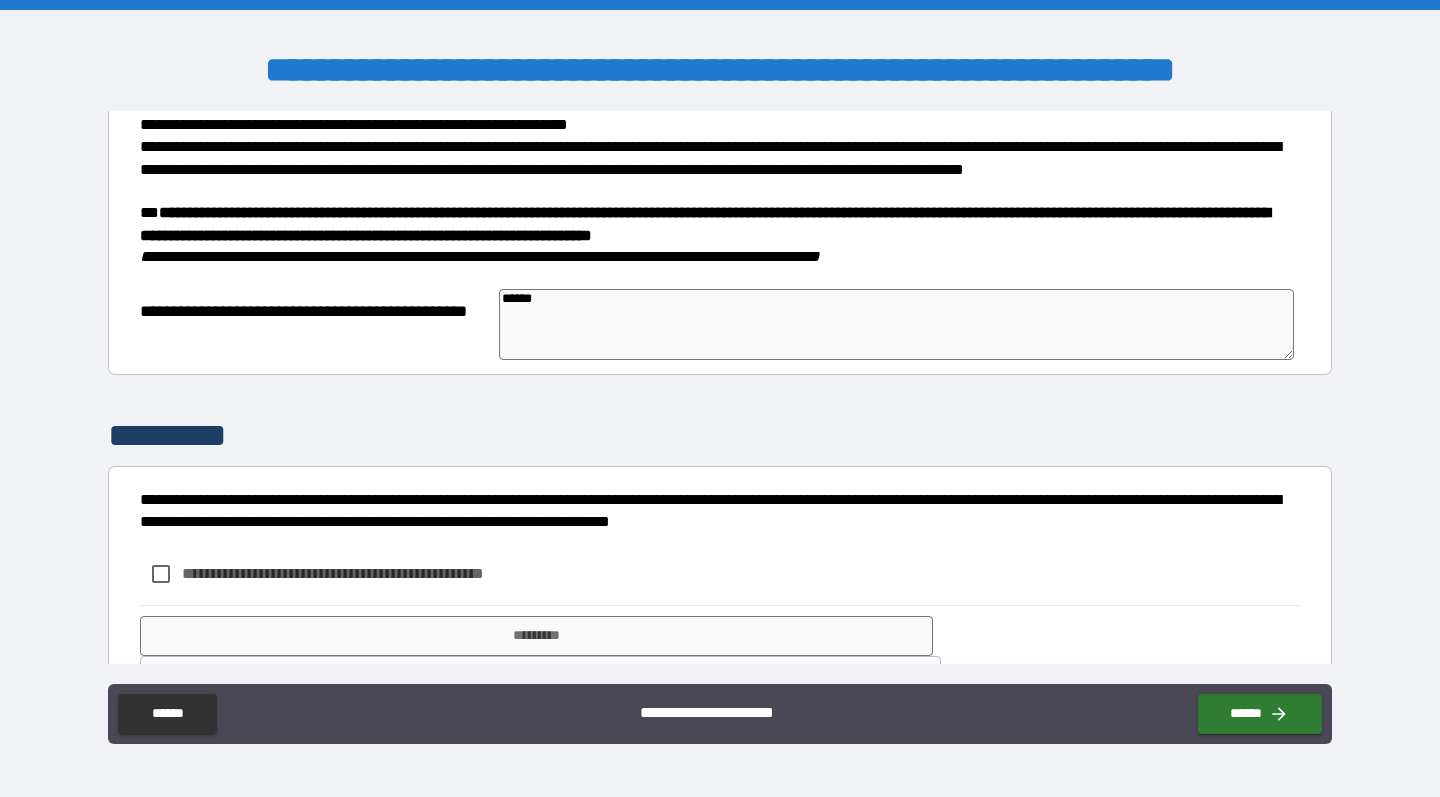 type on "*" 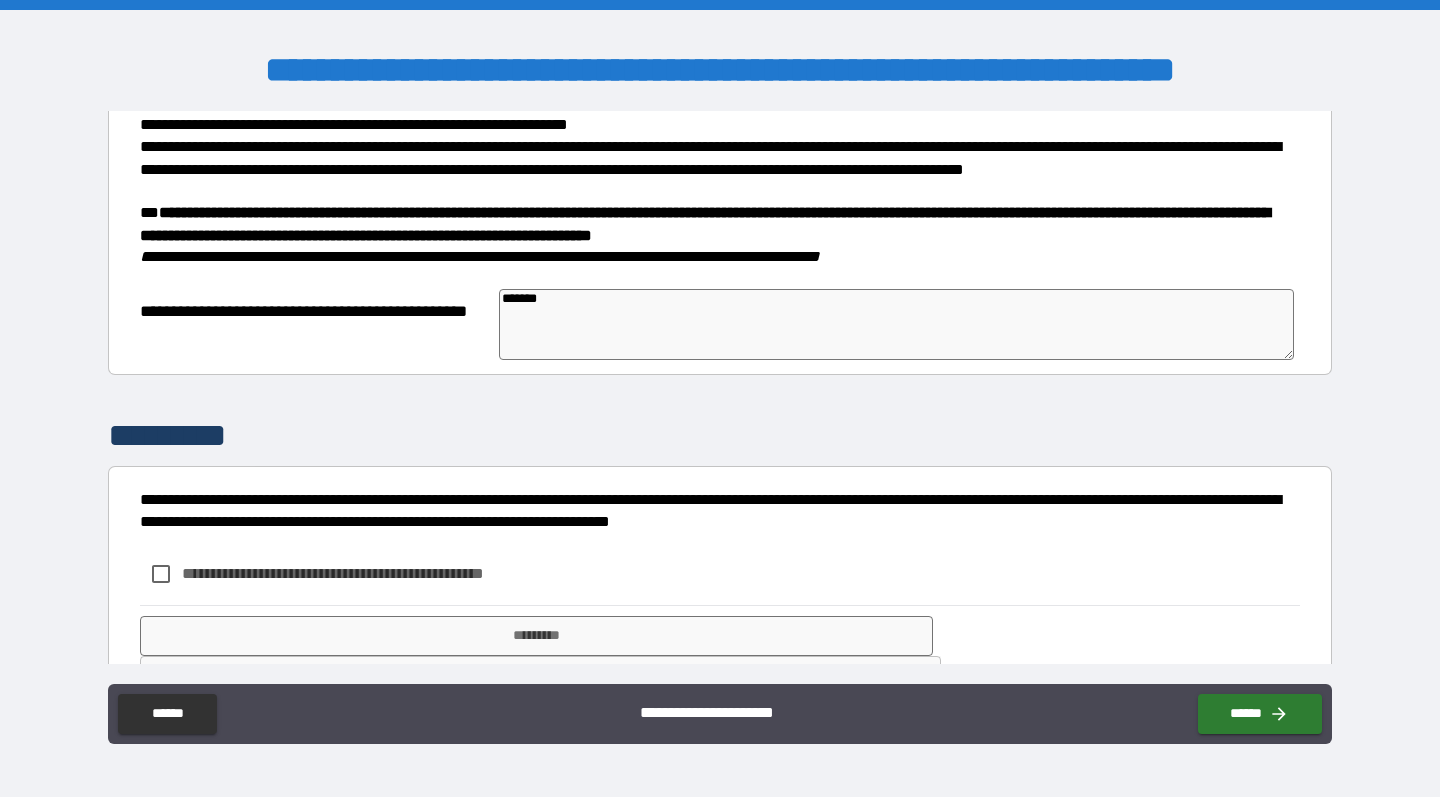 type on "*" 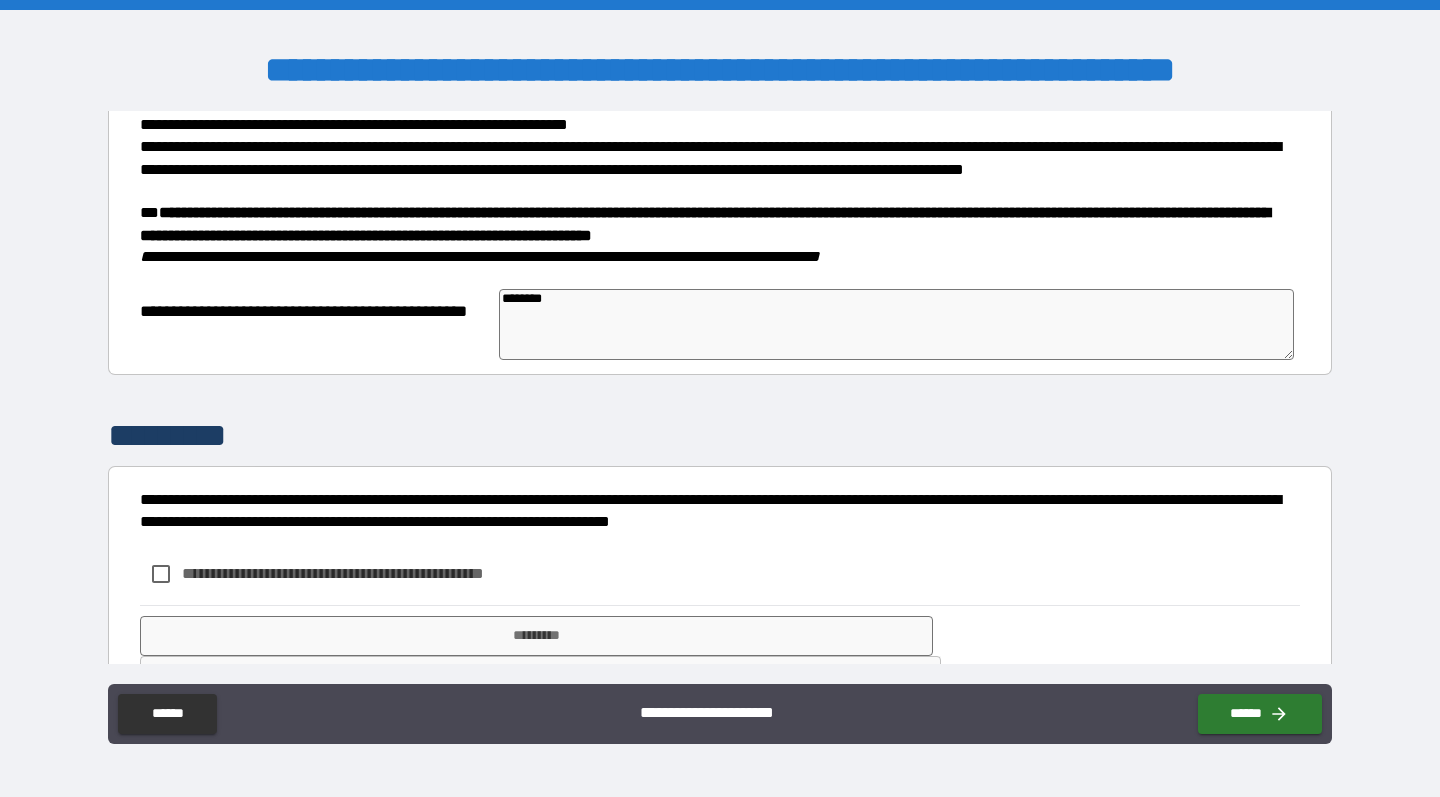 type on "*********" 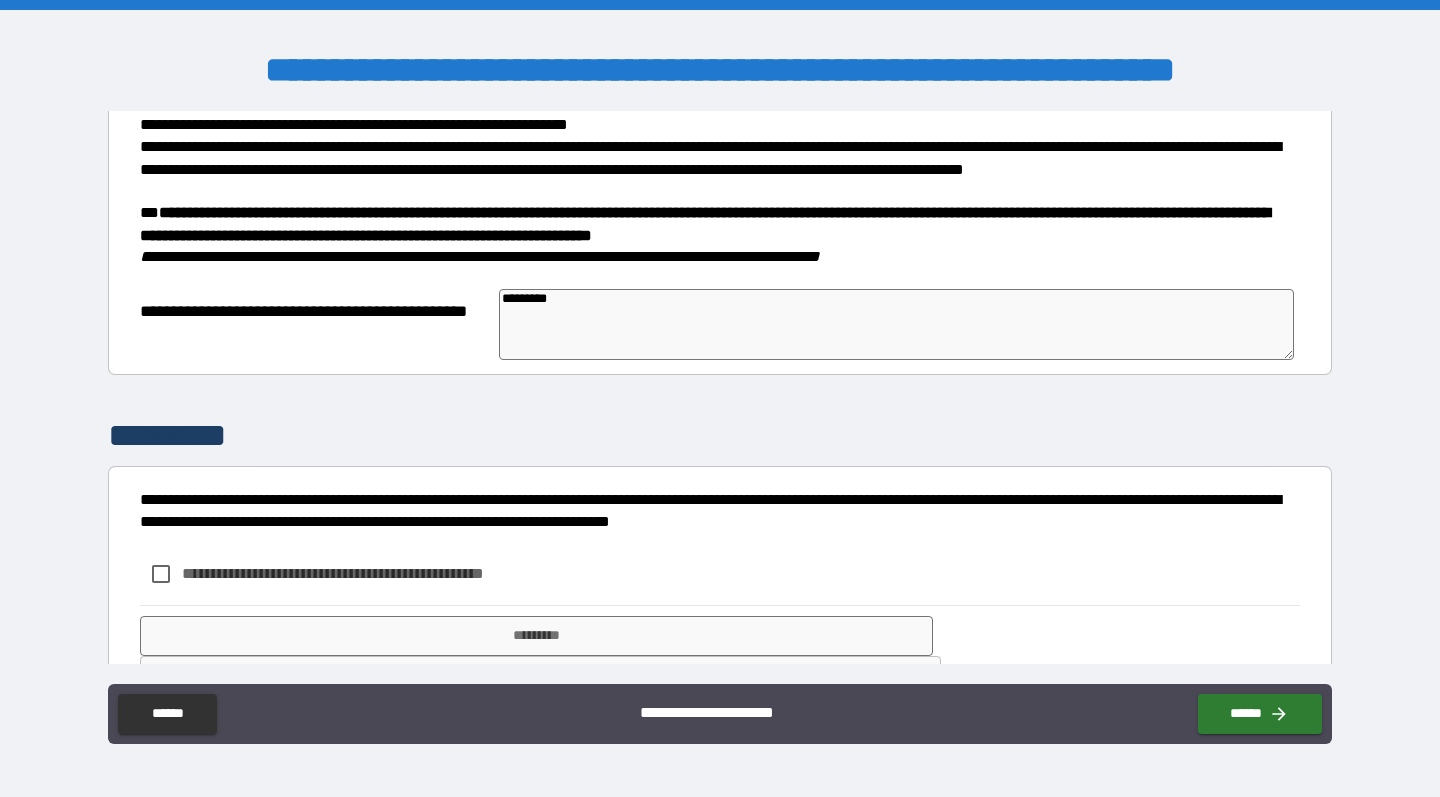 type on "*" 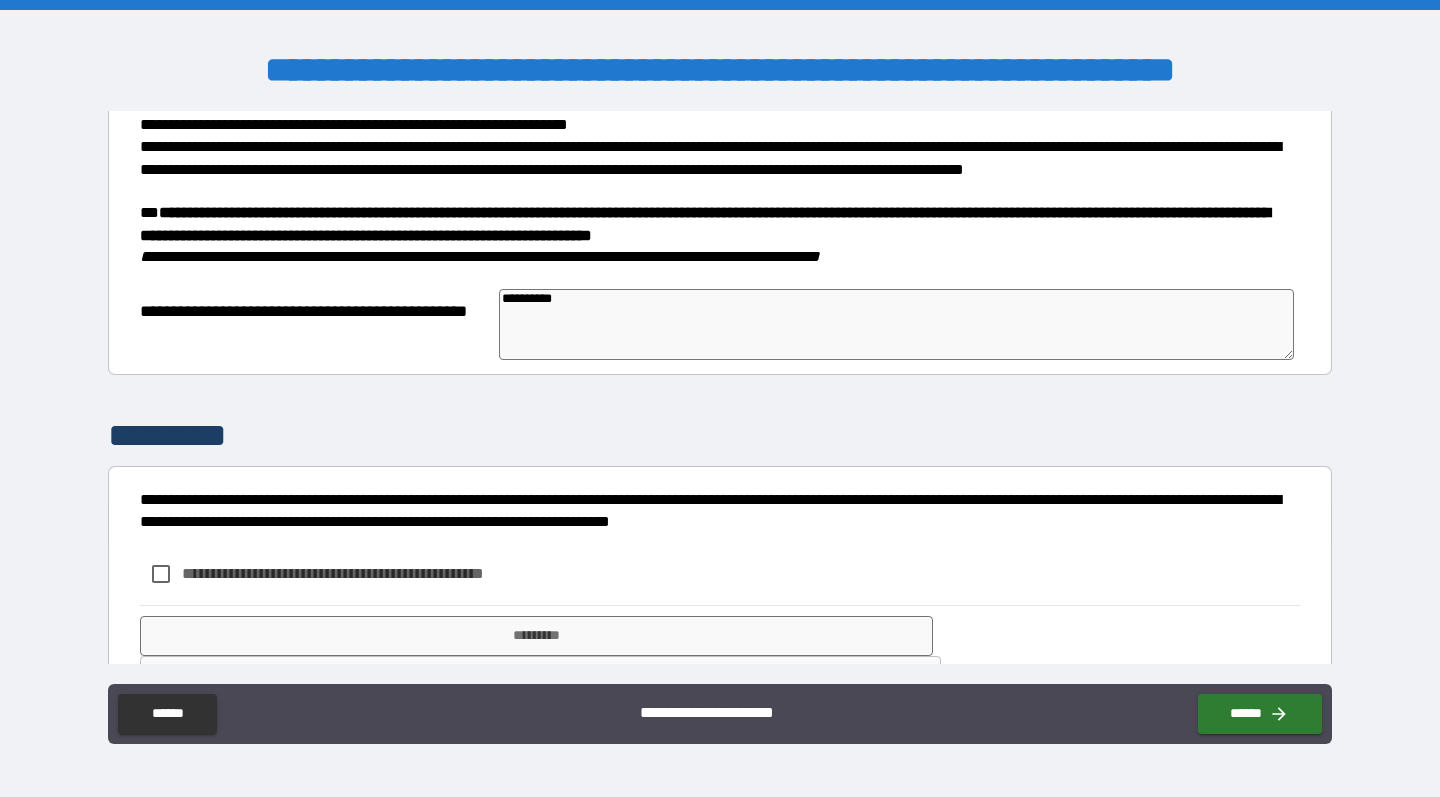 type on "*" 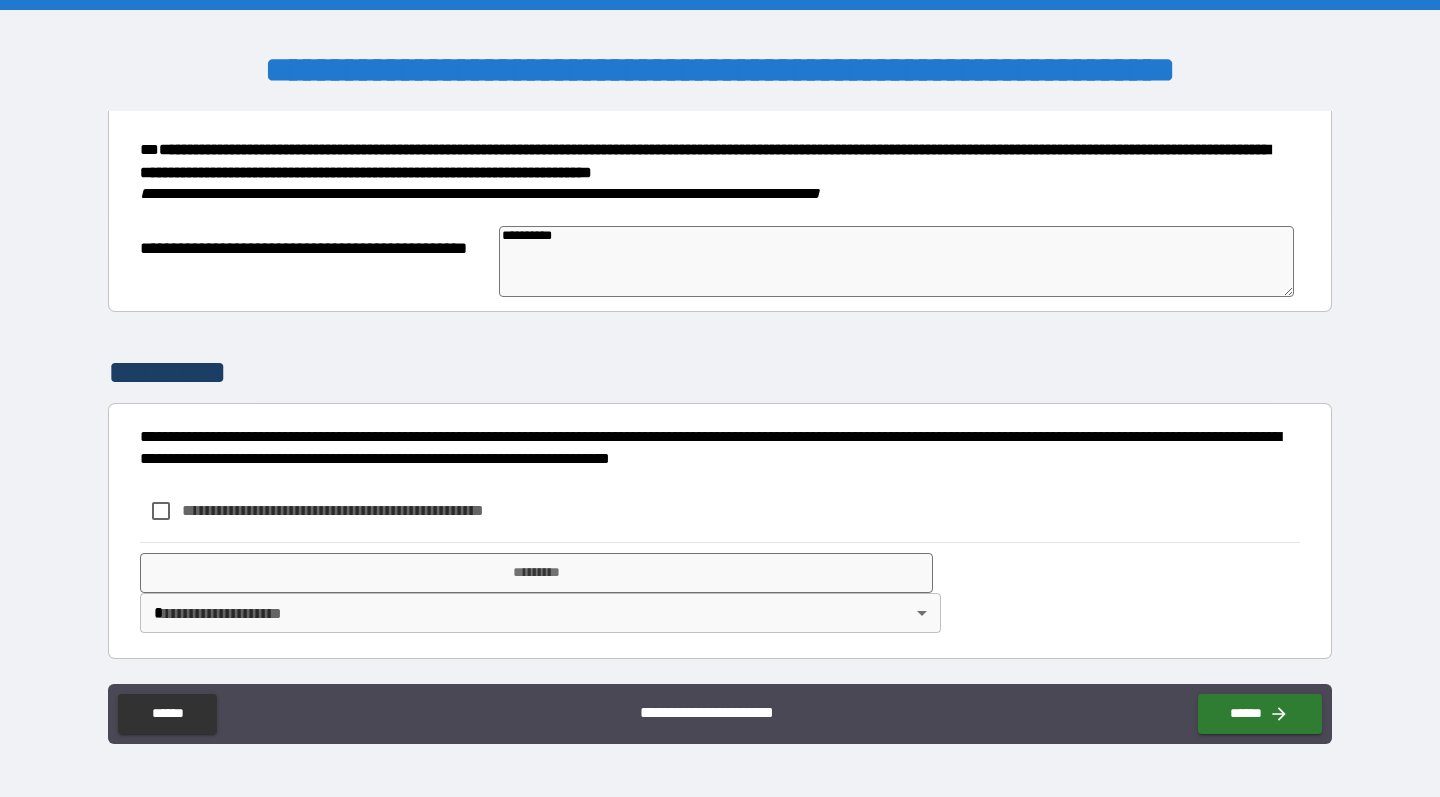 scroll, scrollTop: 398, scrollLeft: 0, axis: vertical 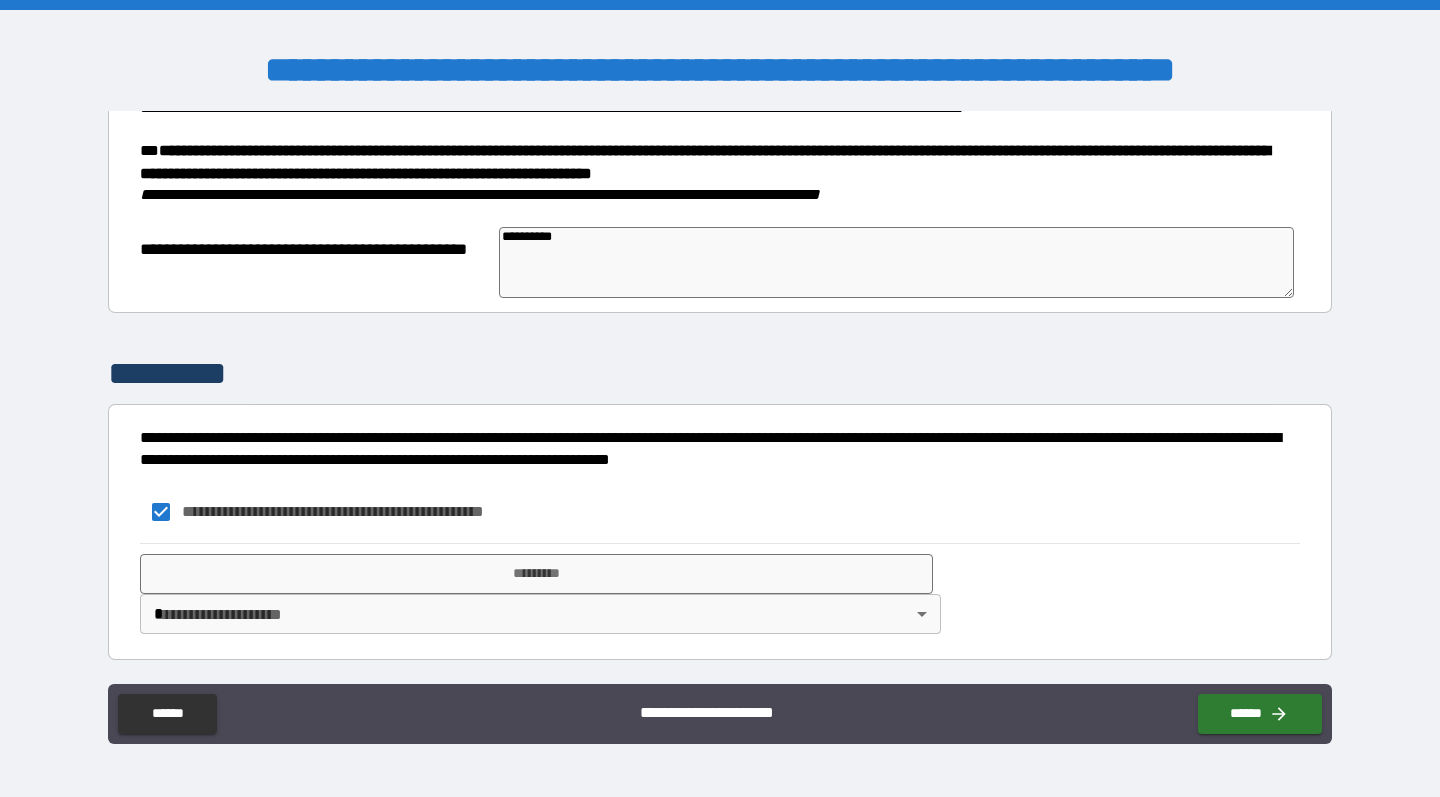 type on "*" 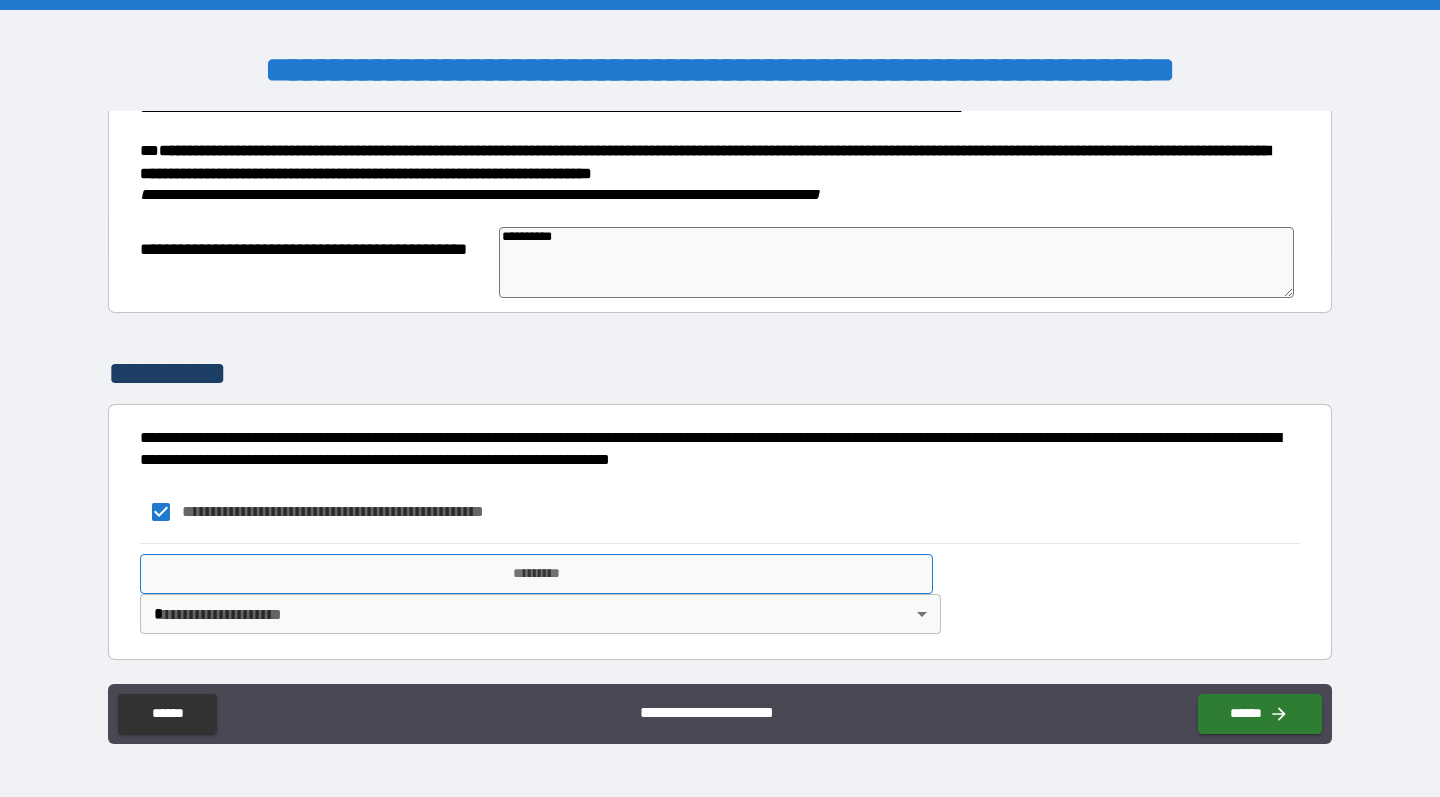 click on "*********" at bounding box center [536, 574] 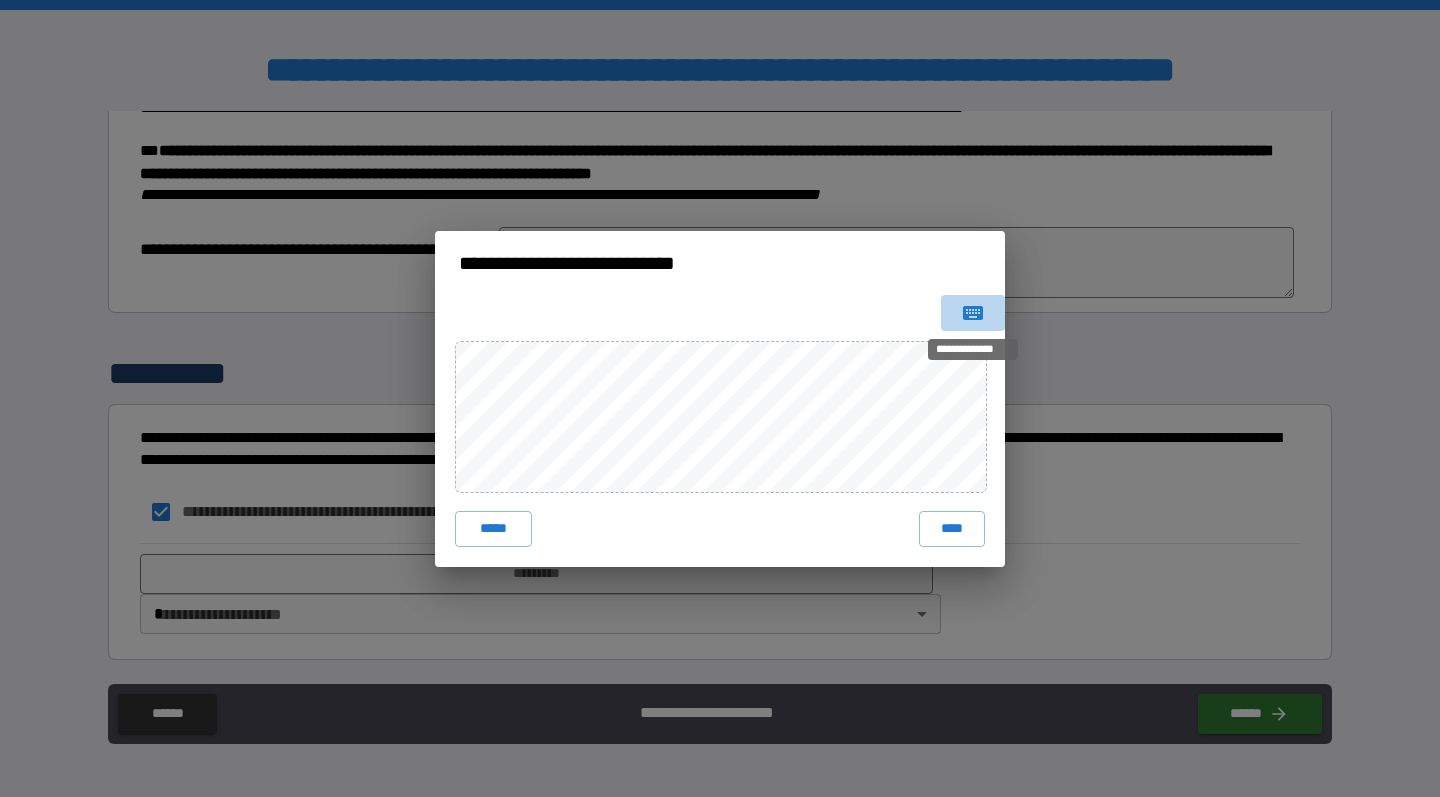 click 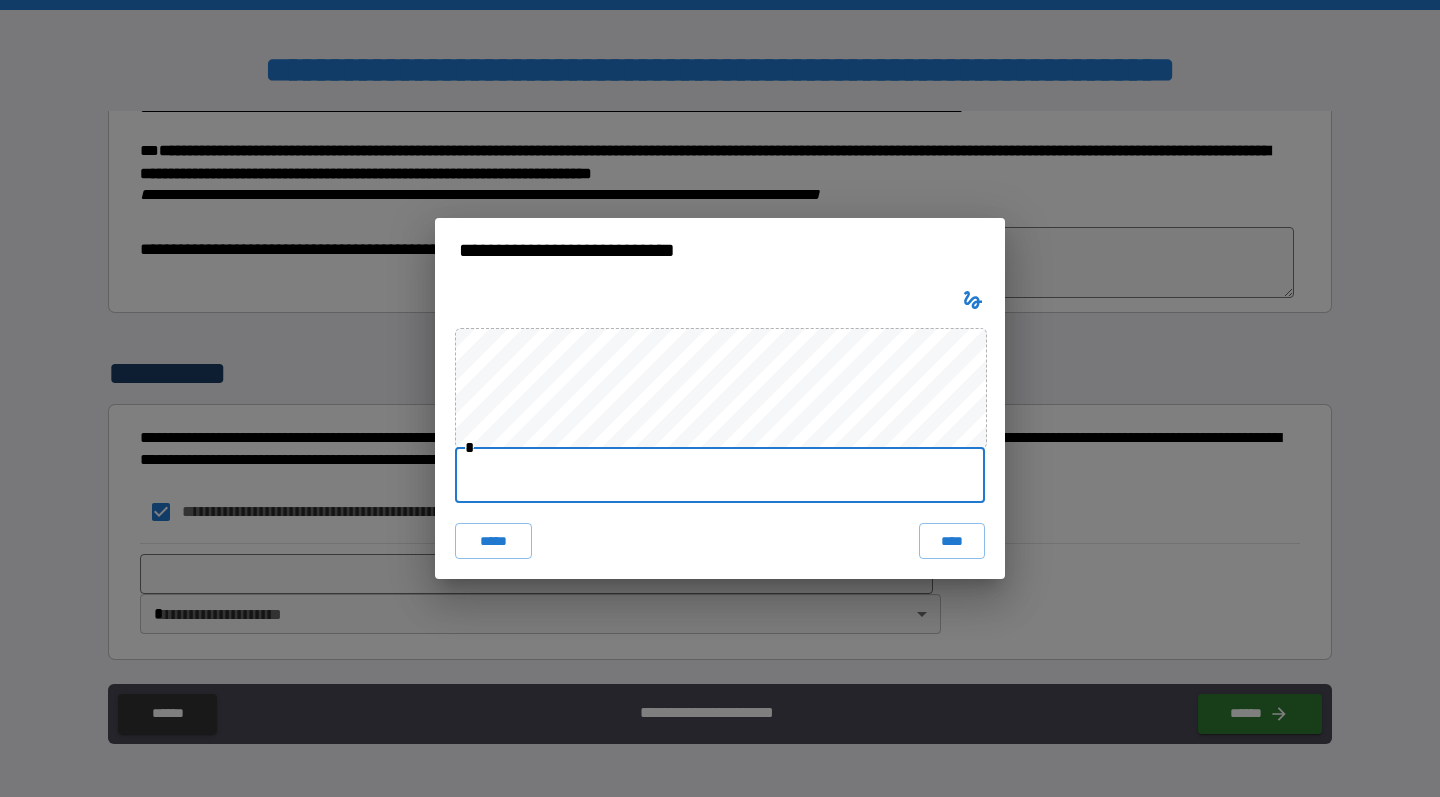 click at bounding box center (720, 475) 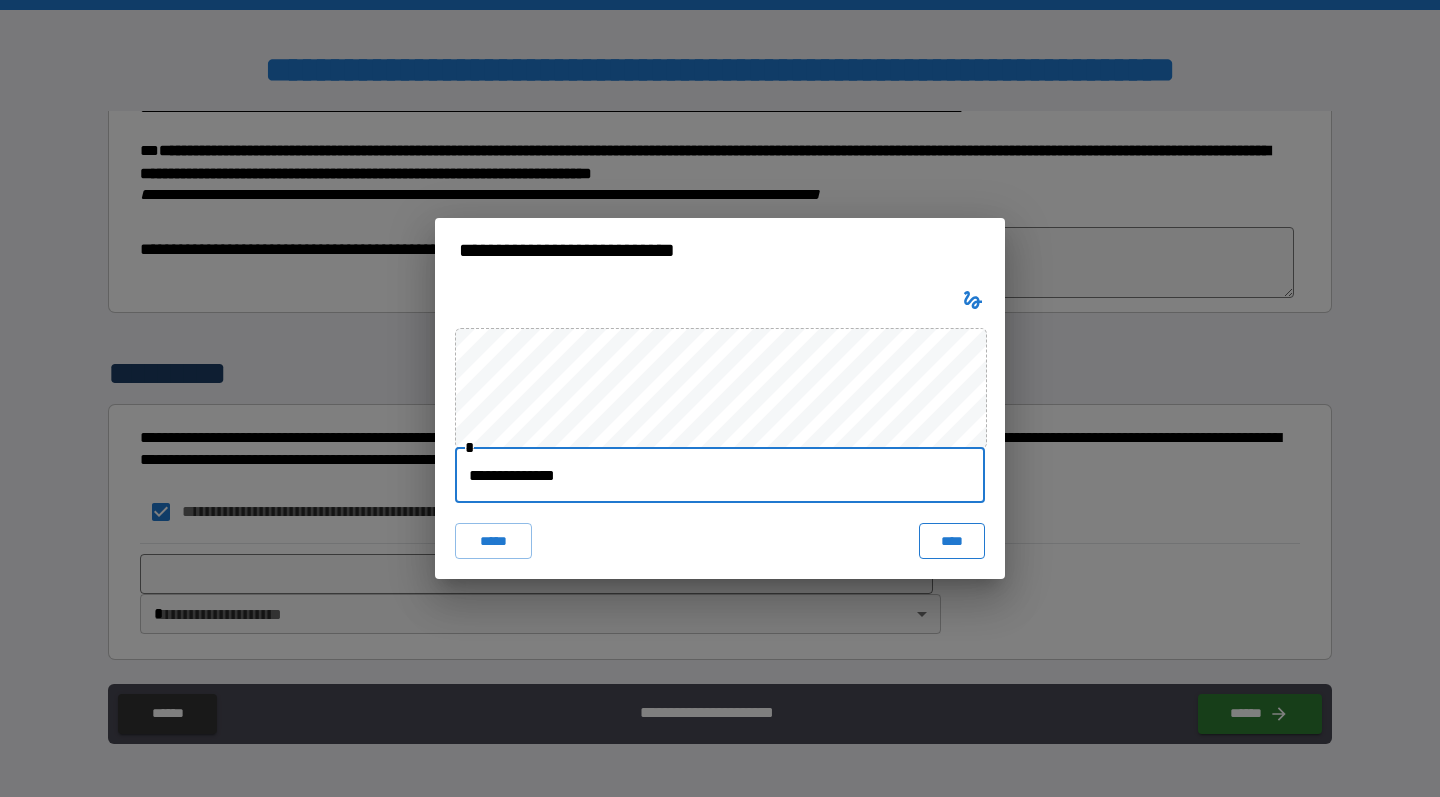 type on "**********" 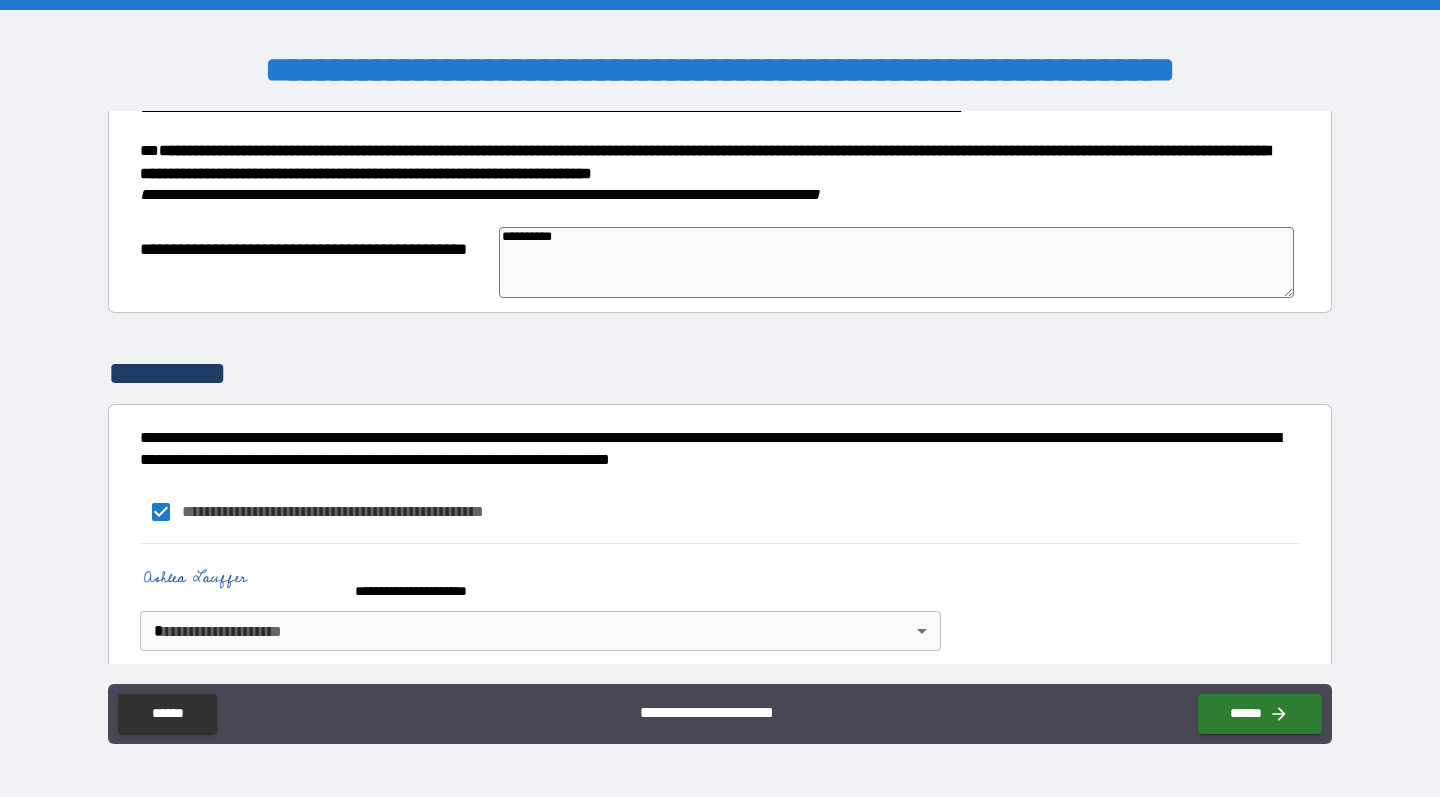 scroll, scrollTop: 388, scrollLeft: 0, axis: vertical 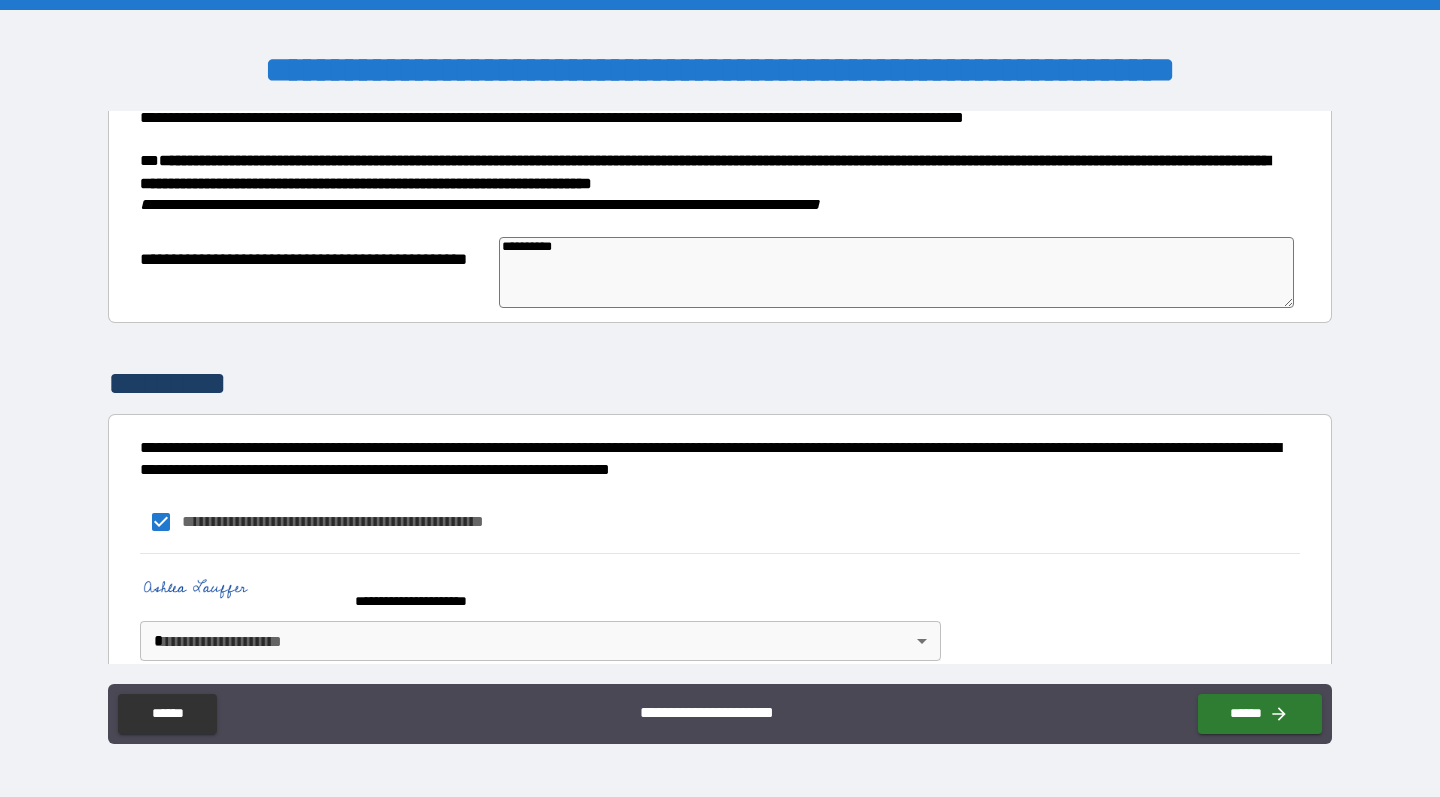 click on "**********" at bounding box center [720, 398] 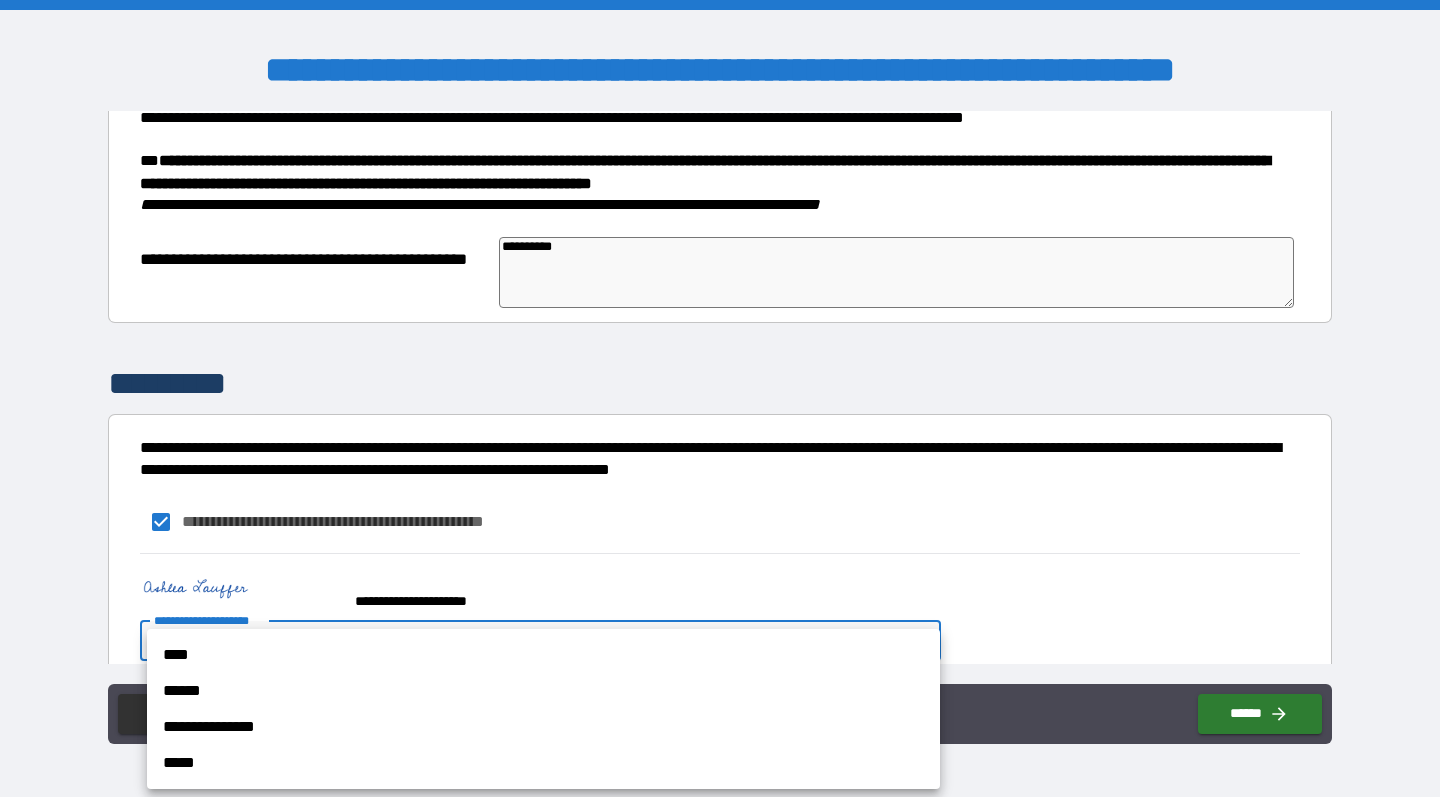 click on "******" at bounding box center (543, 691) 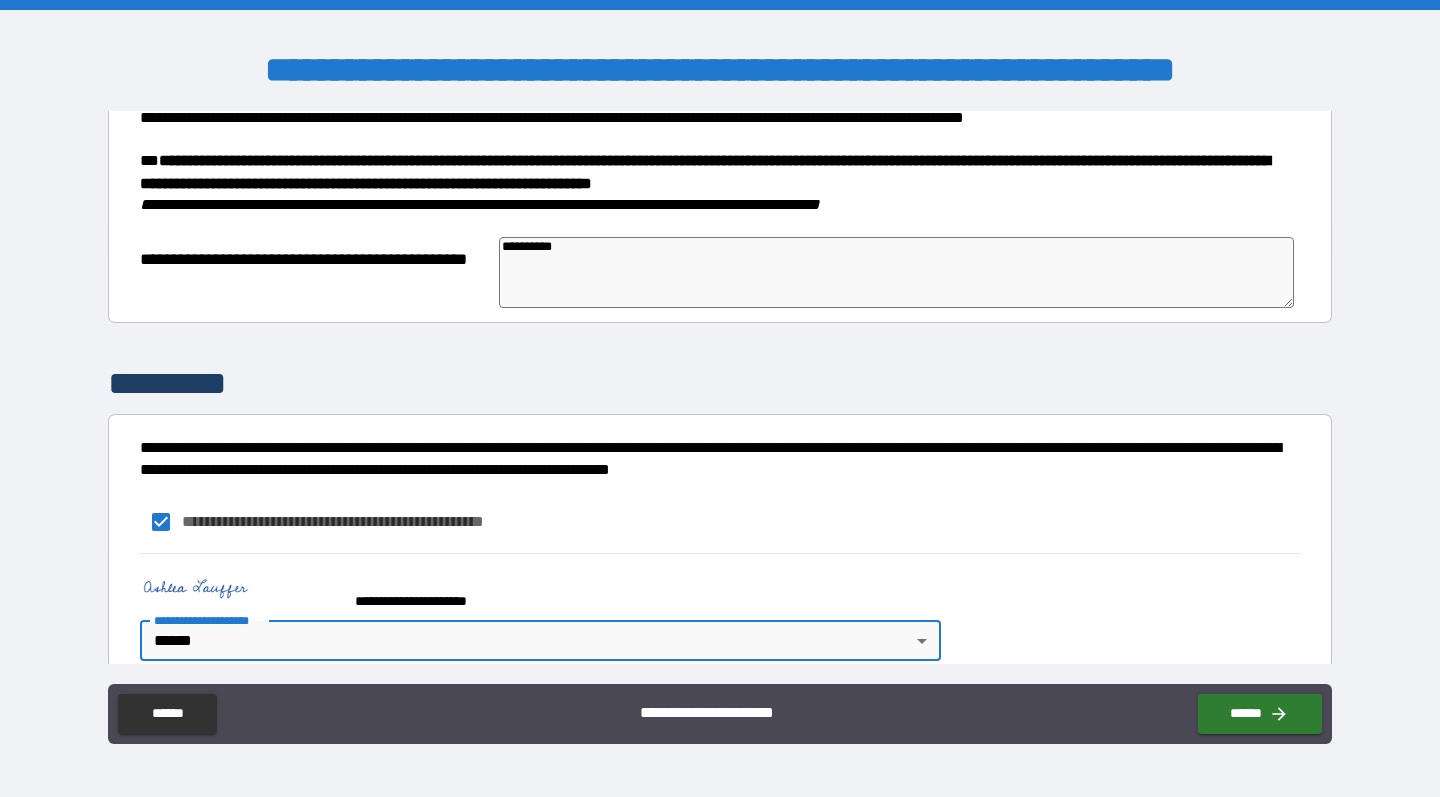 type on "*" 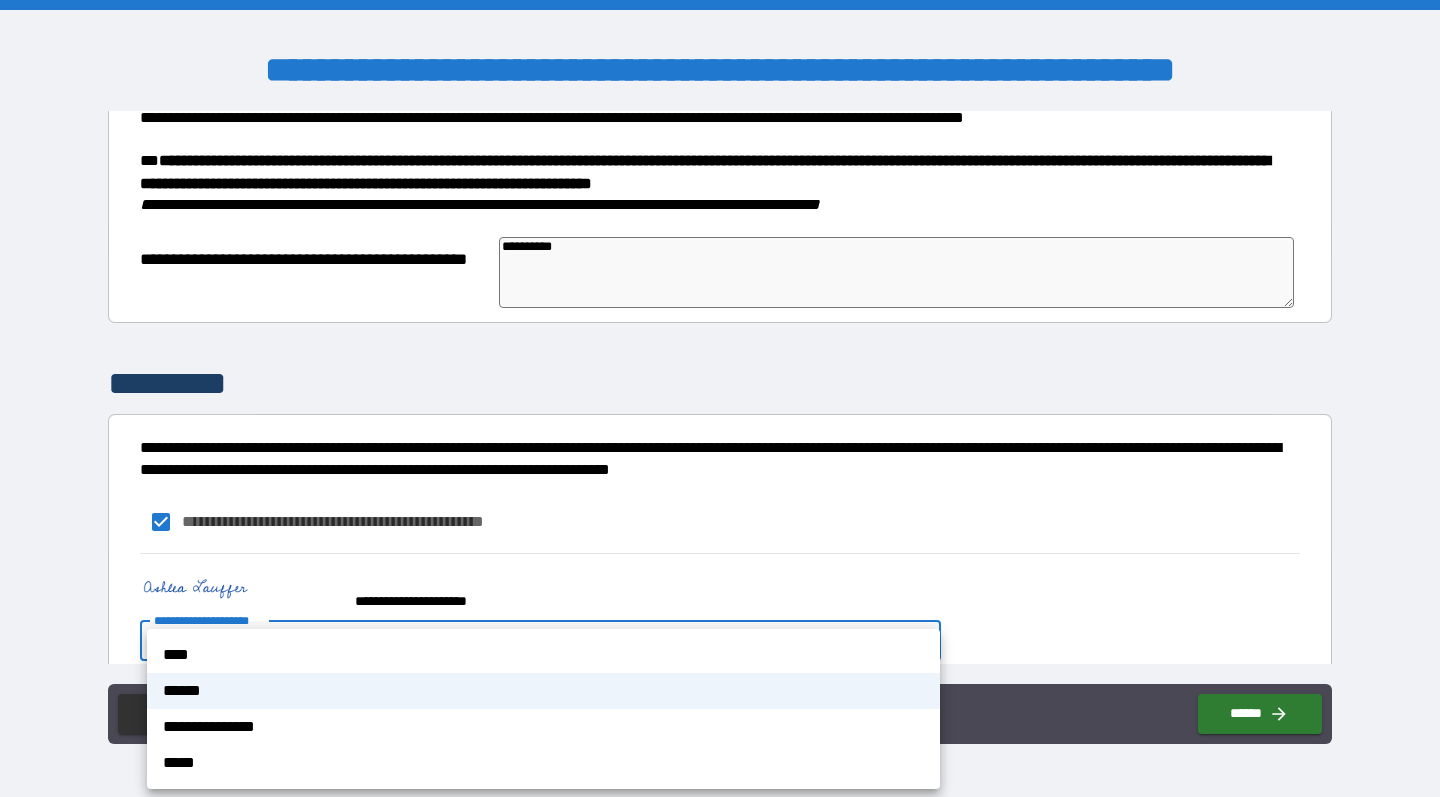 click on "**********" at bounding box center (543, 727) 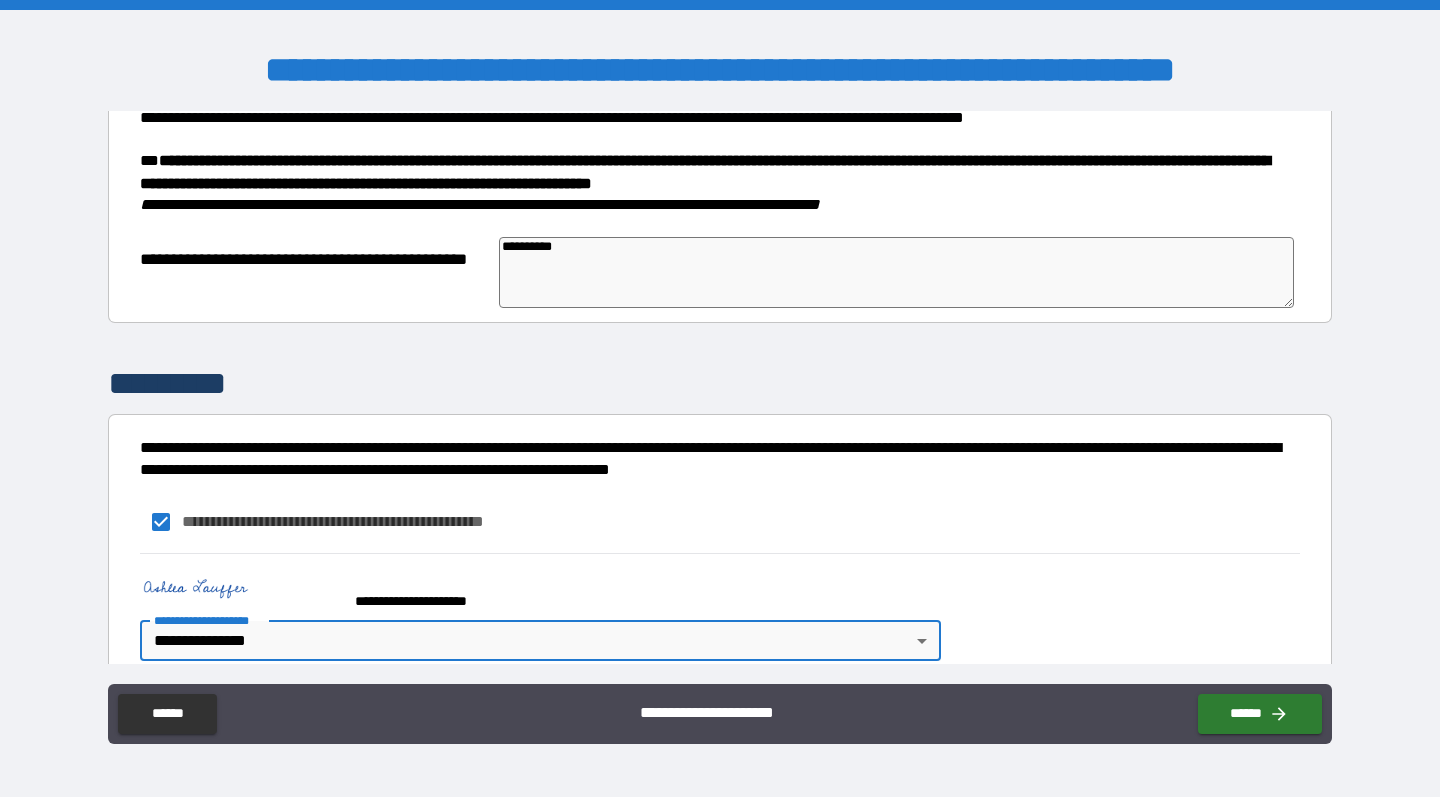 type on "*" 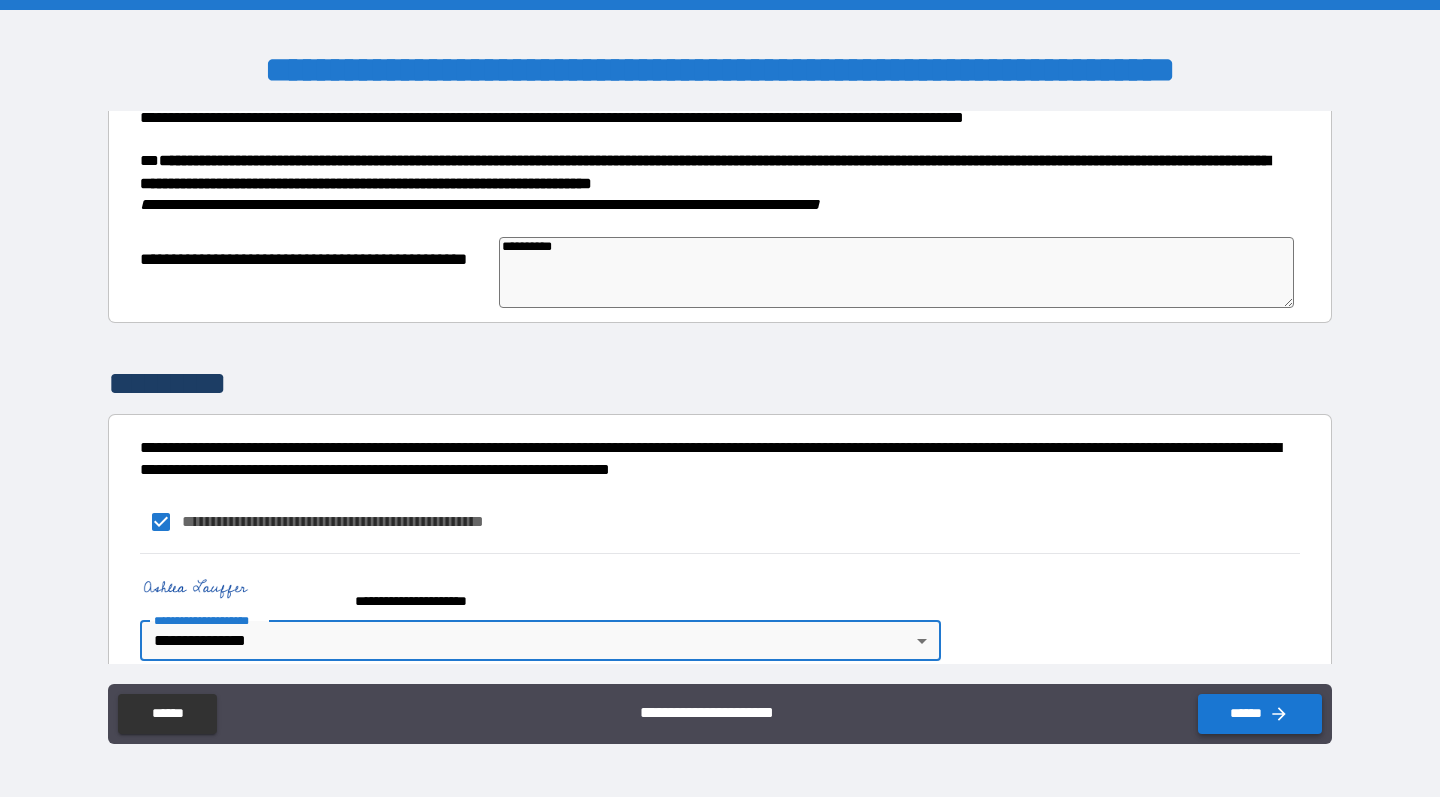 click on "******" at bounding box center (1260, 714) 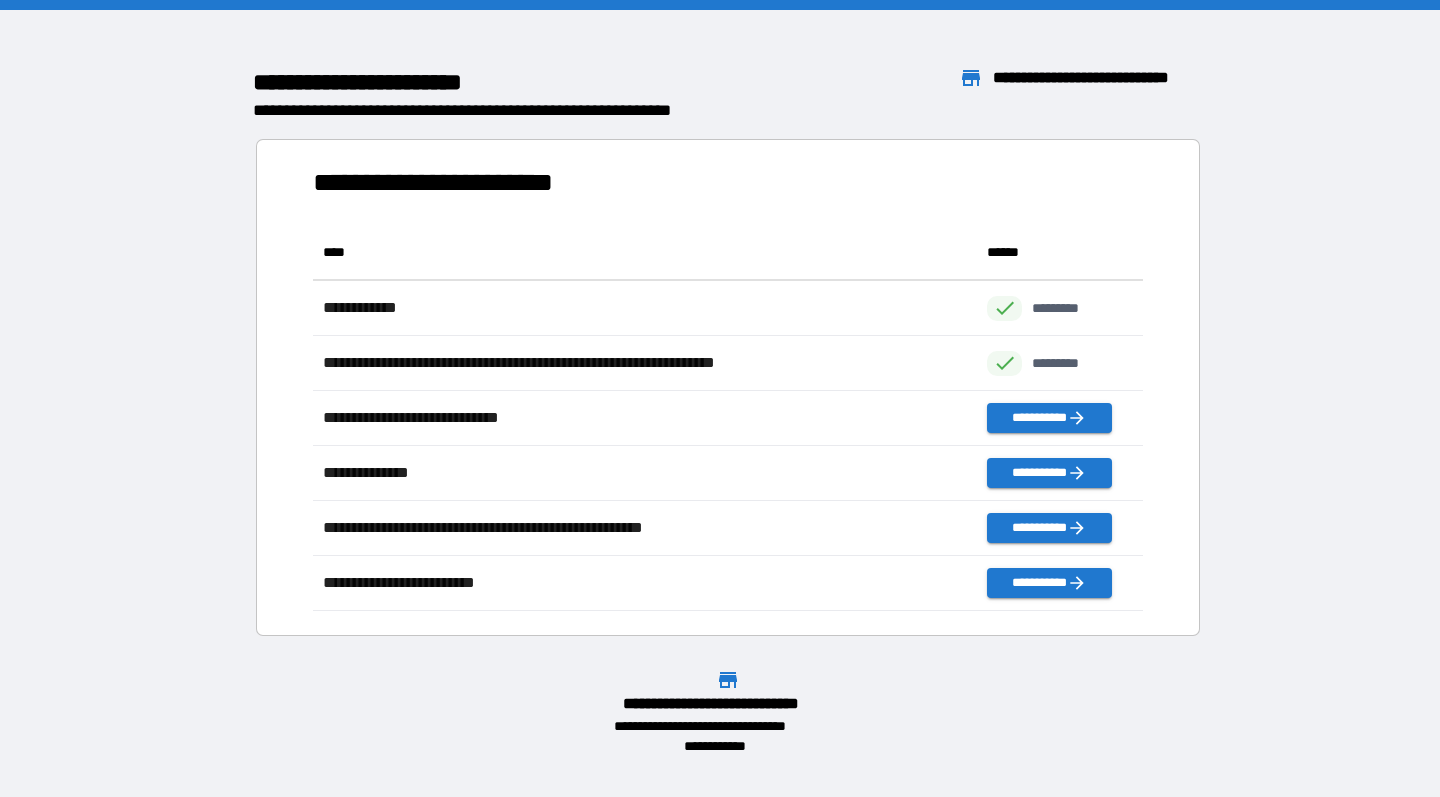 scroll, scrollTop: 386, scrollLeft: 830, axis: both 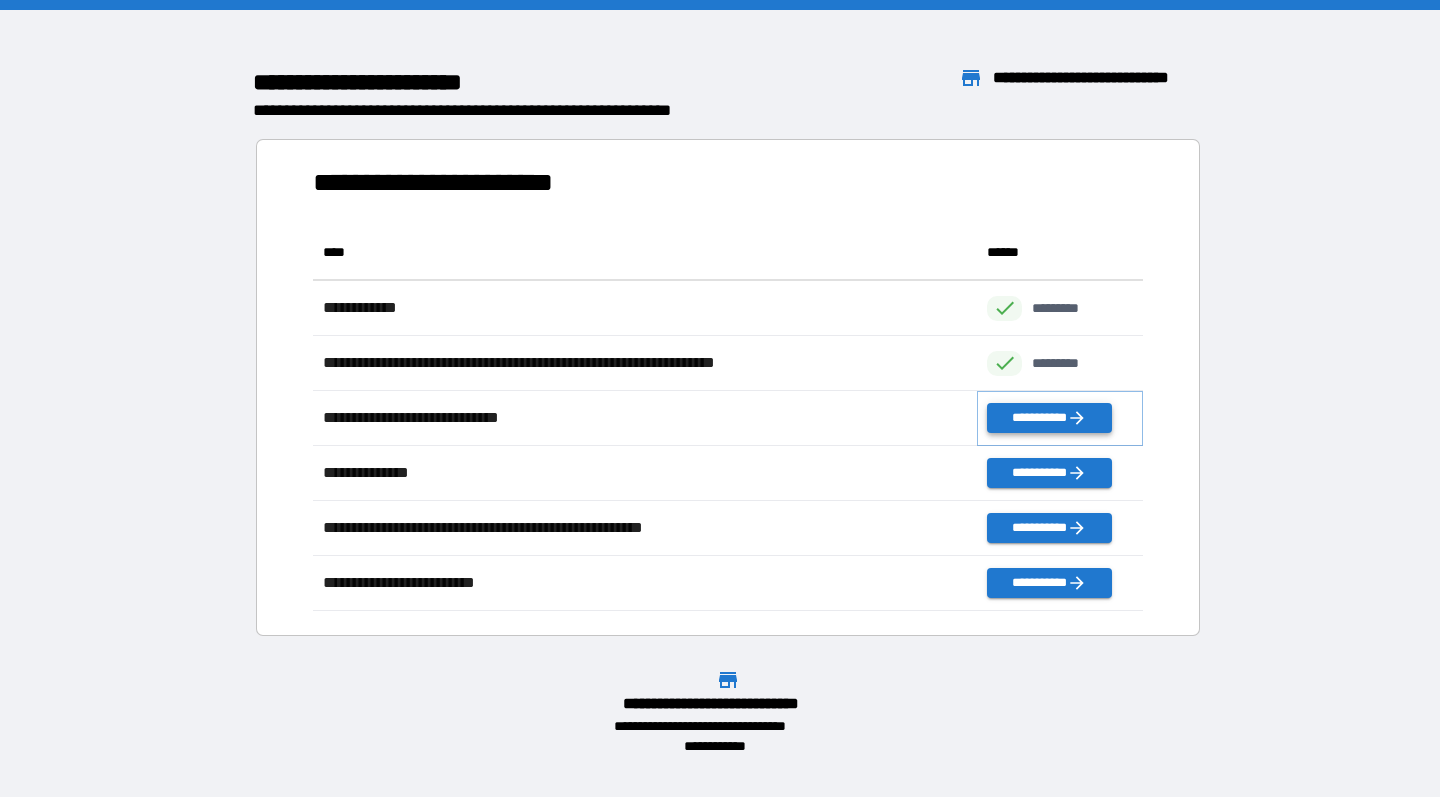 click on "**********" at bounding box center [1049, 418] 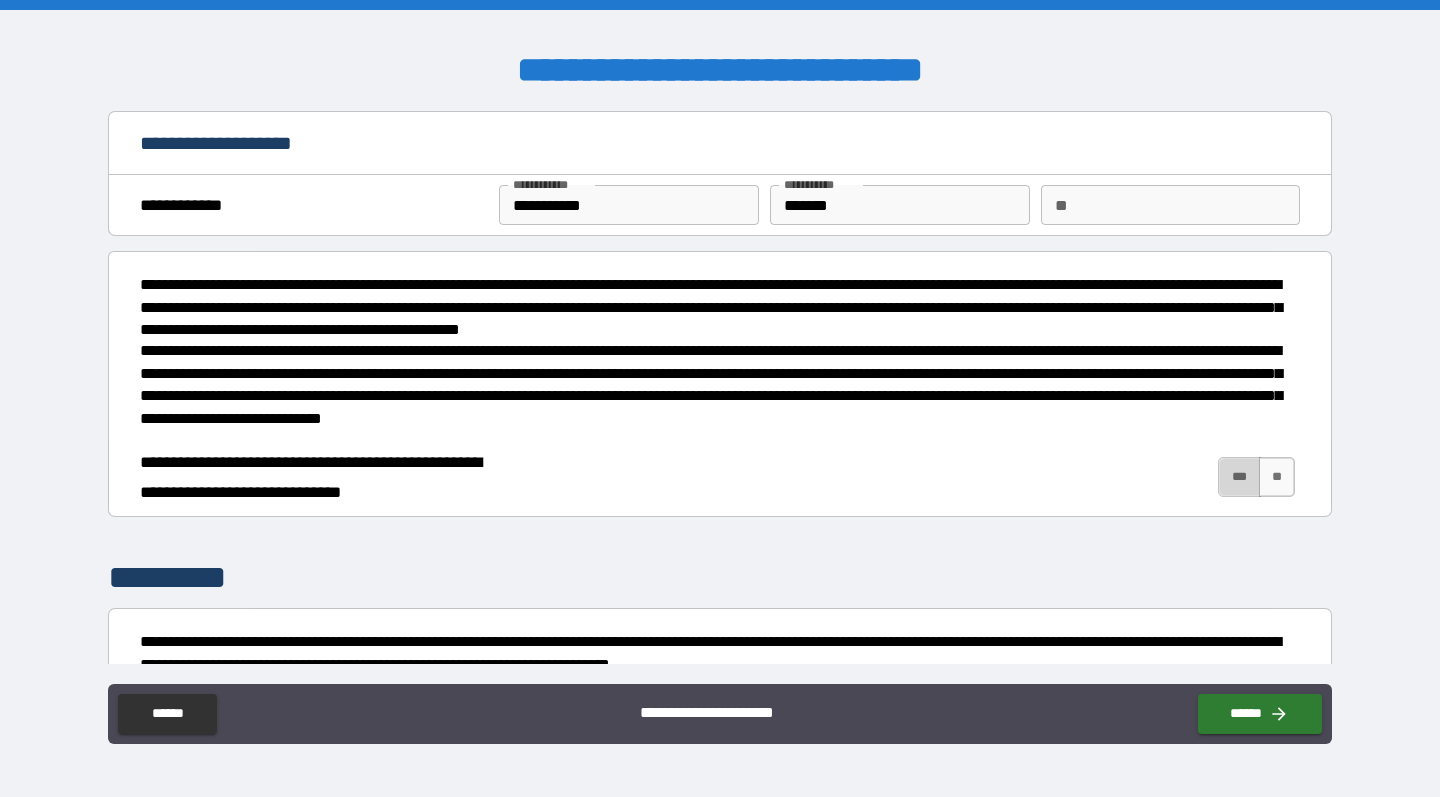 click on "***" at bounding box center [1239, 477] 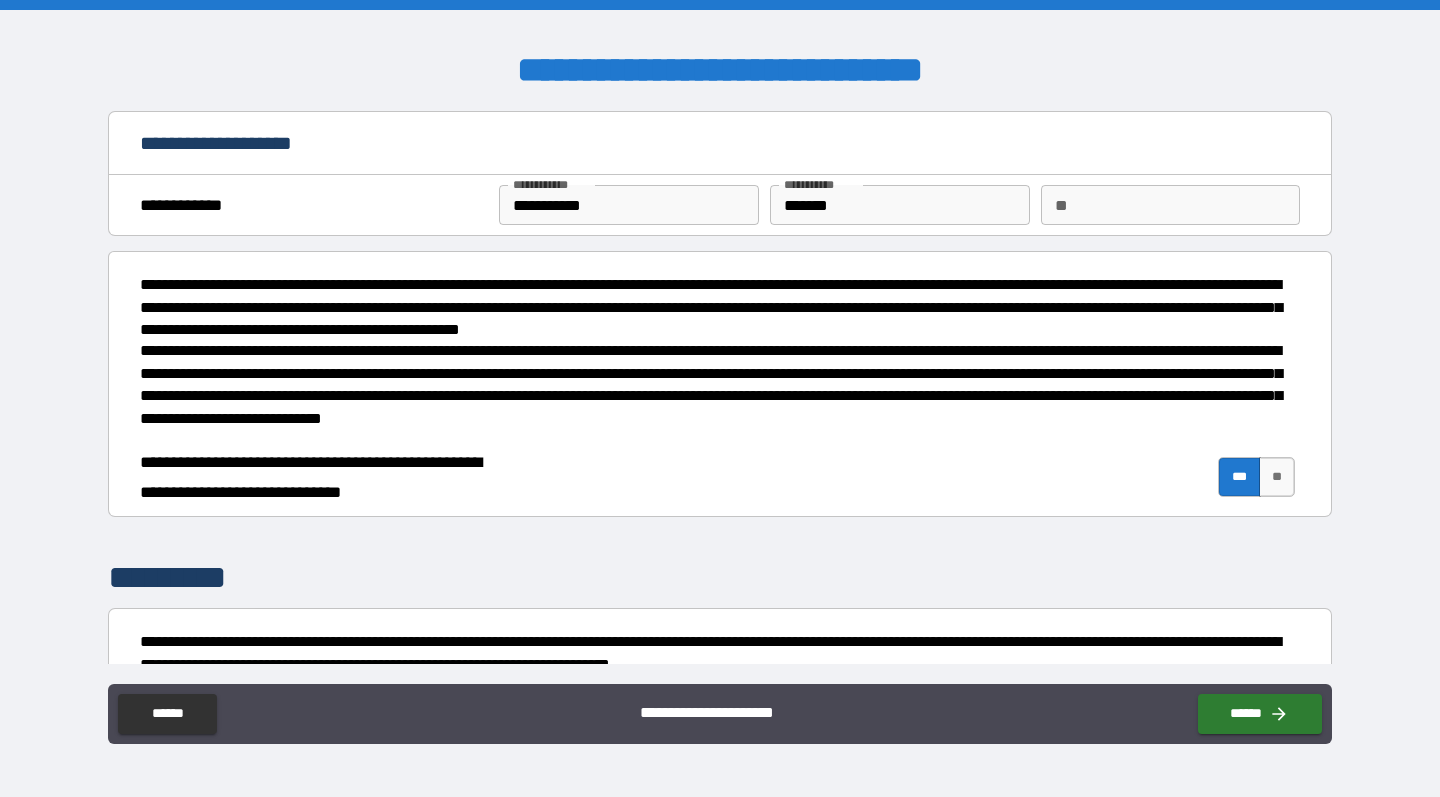 type on "****" 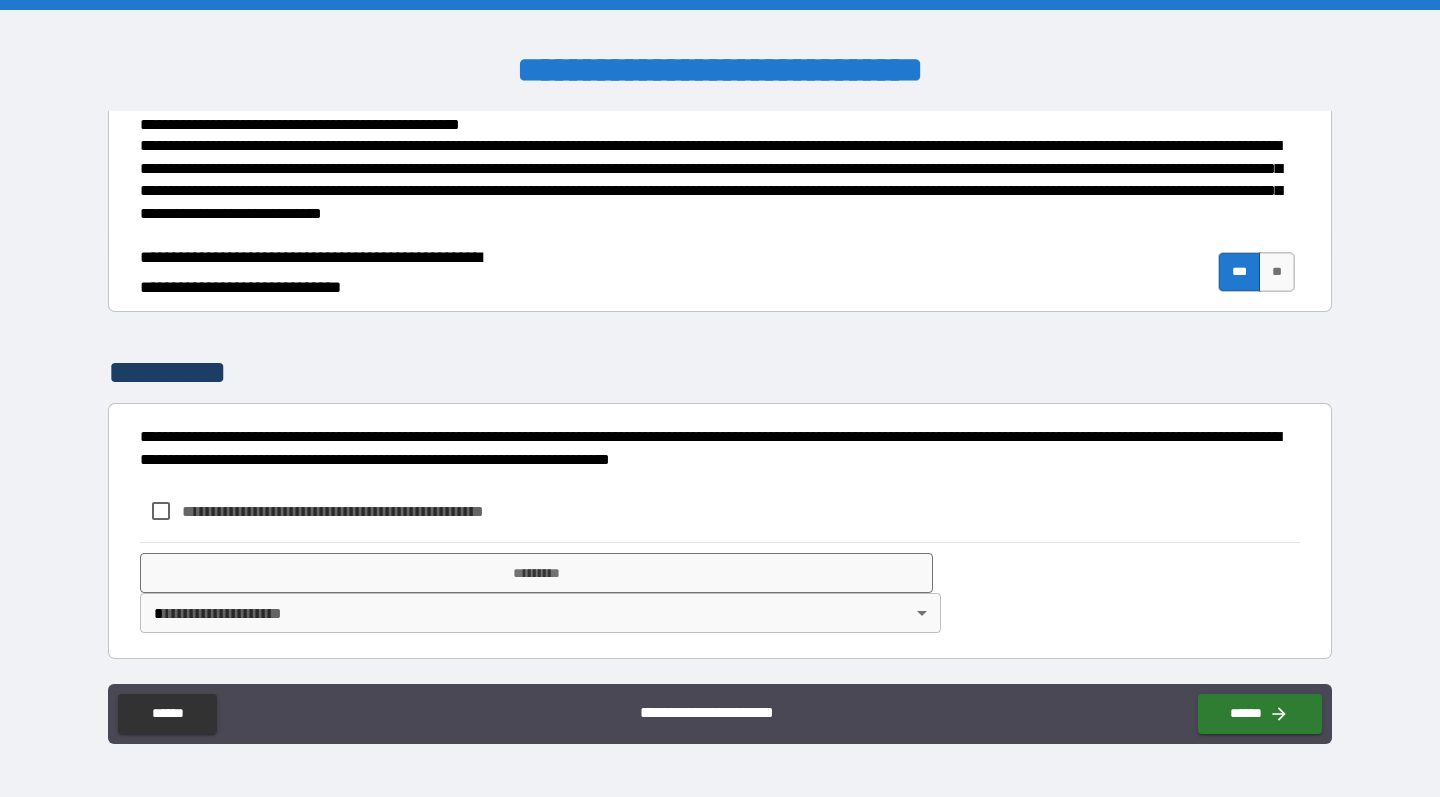 scroll, scrollTop: 205, scrollLeft: 0, axis: vertical 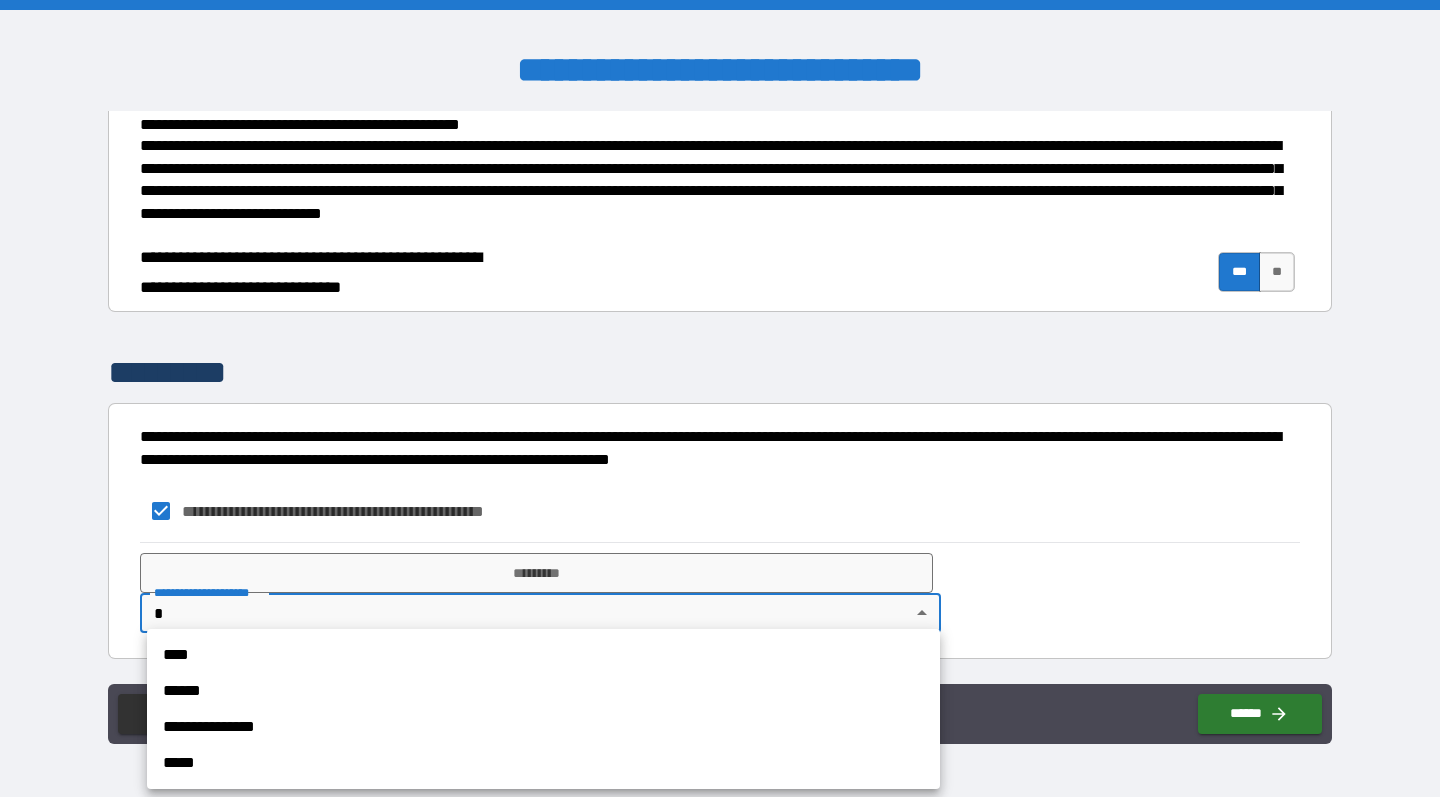 click on "**********" at bounding box center (720, 398) 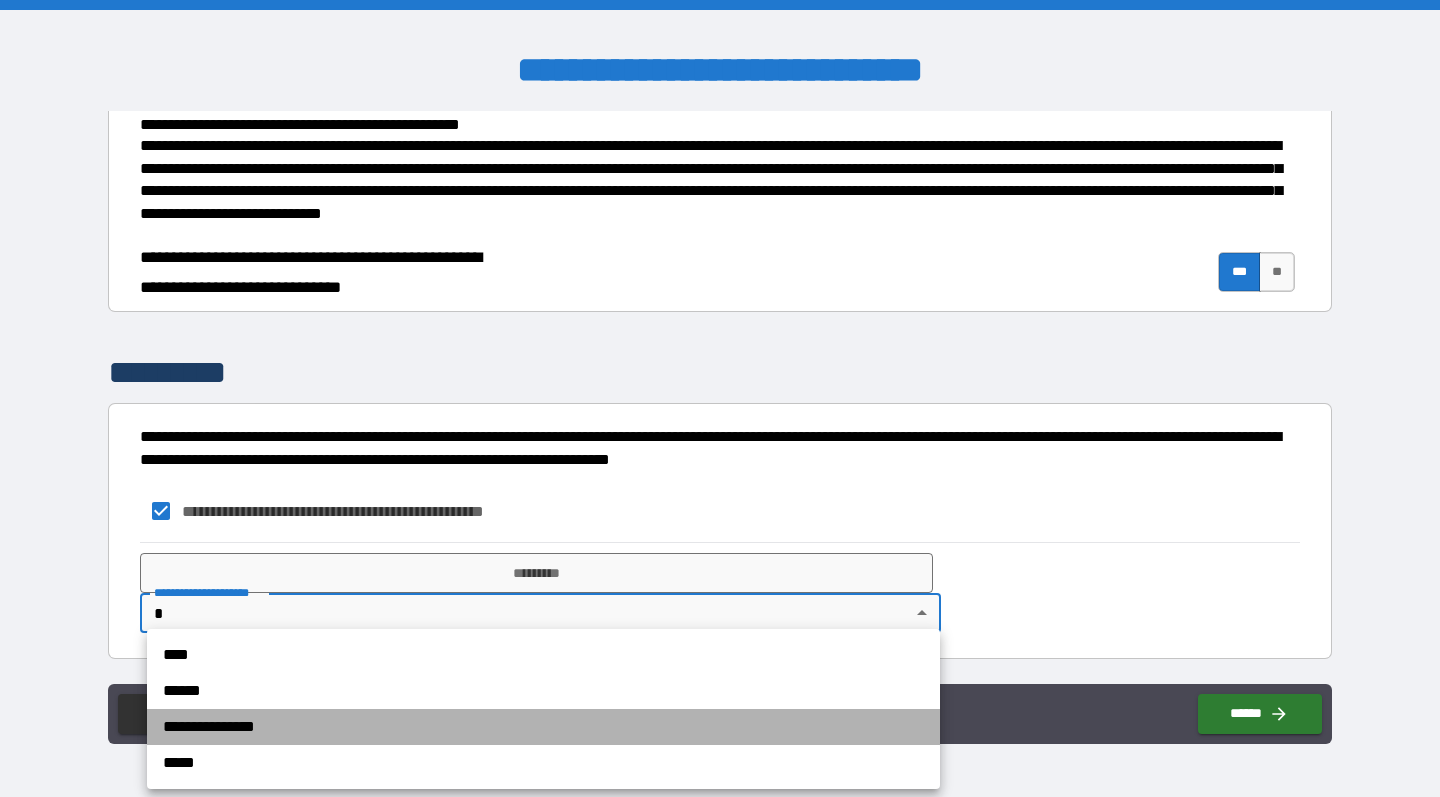click on "**********" at bounding box center [543, 727] 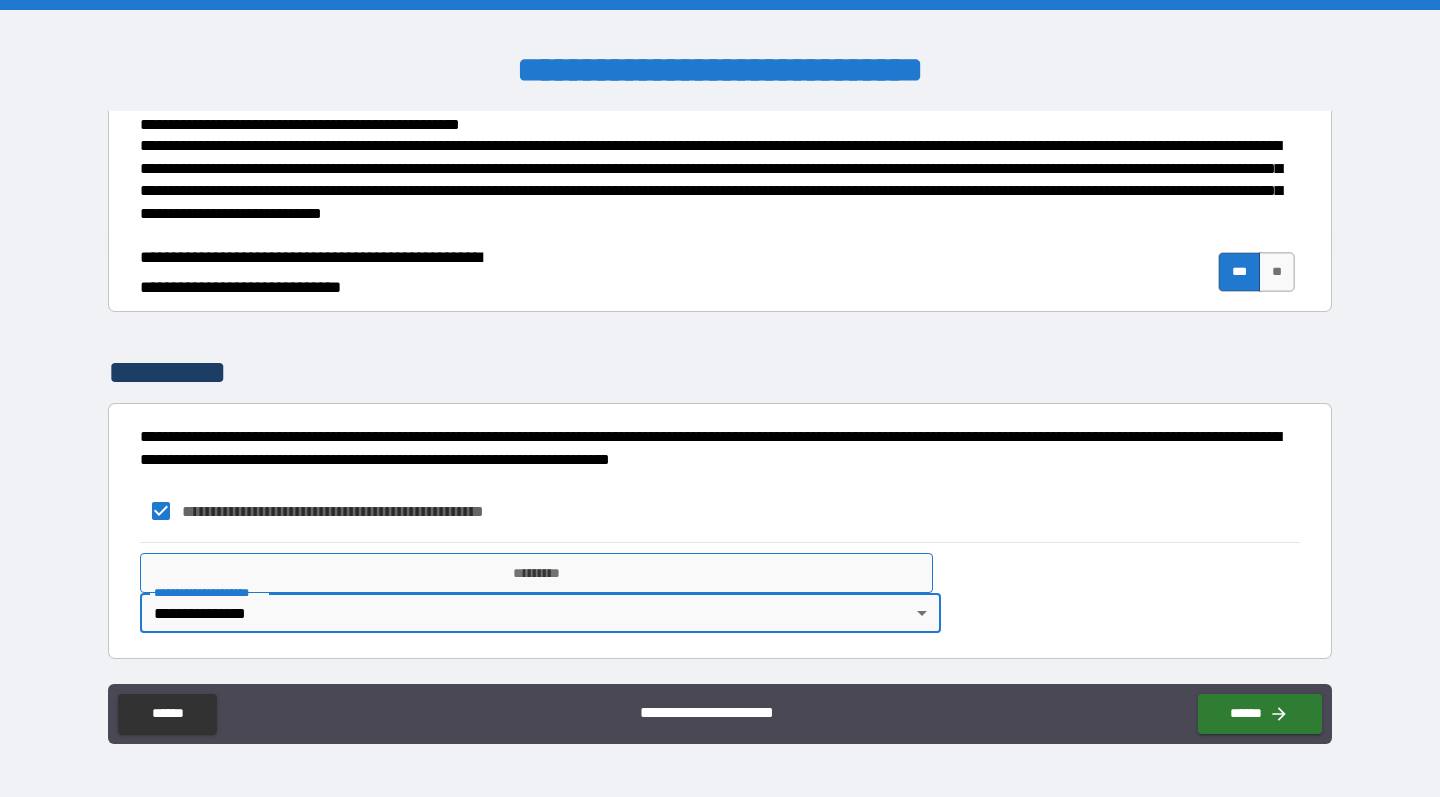 click on "*********" at bounding box center [536, 573] 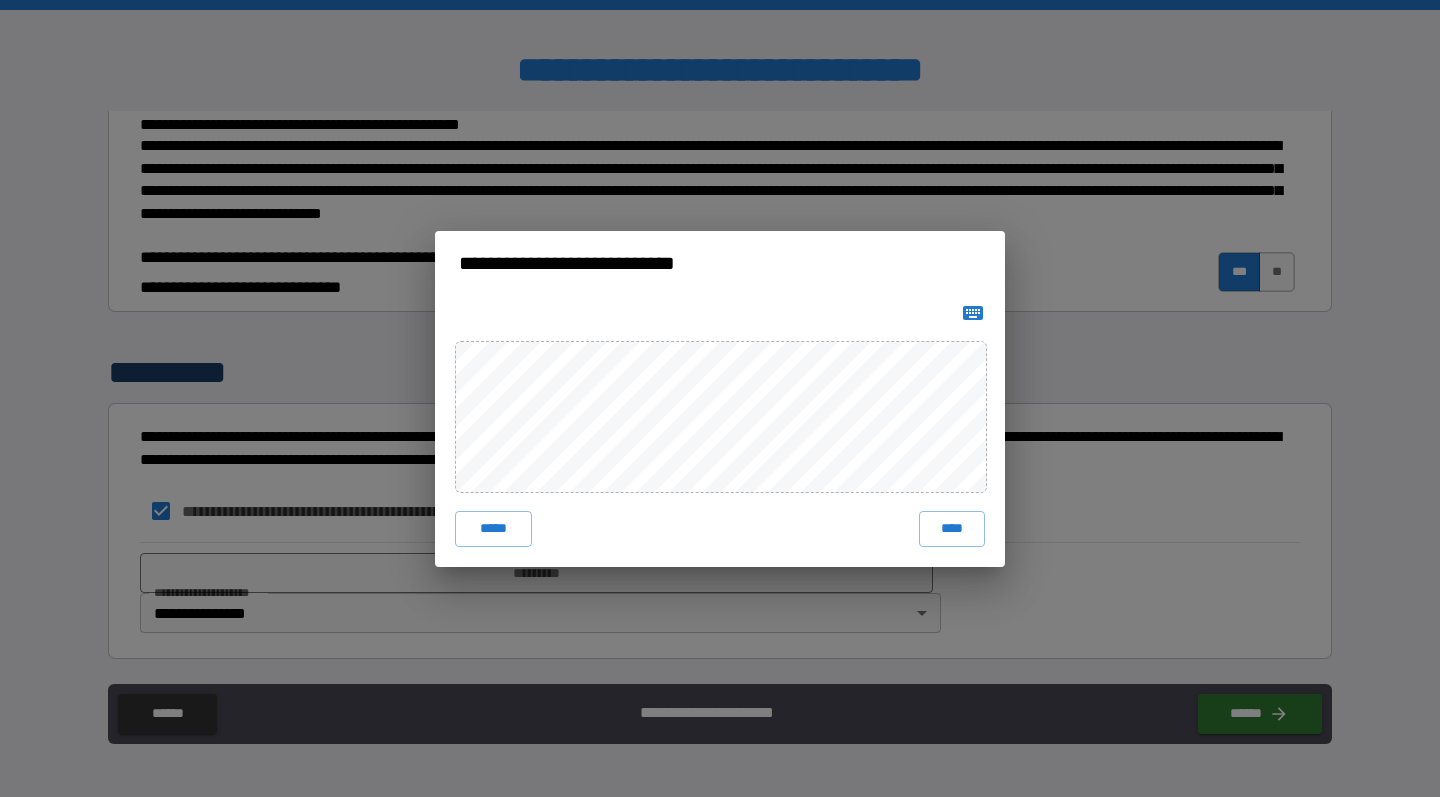 click 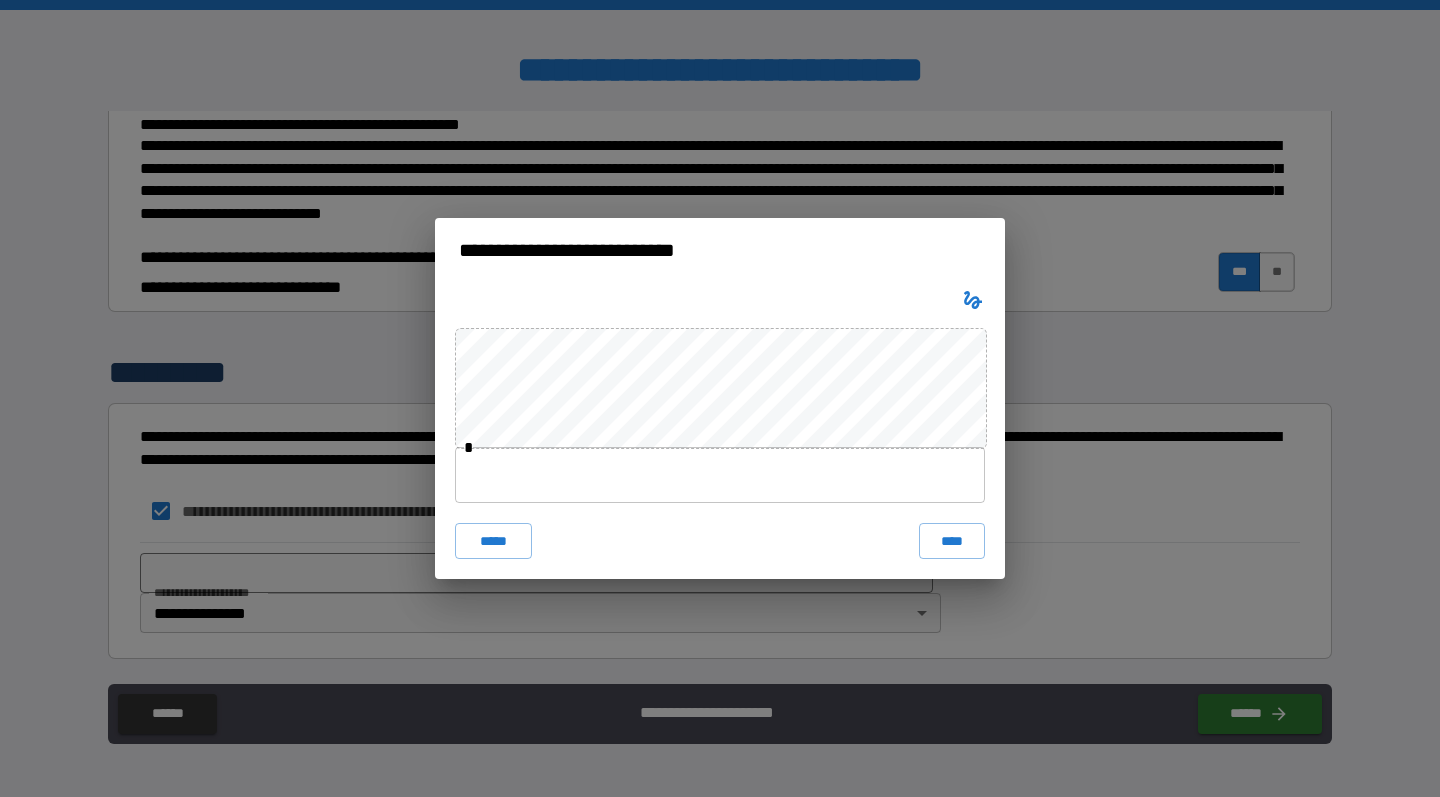 click at bounding box center (720, 475) 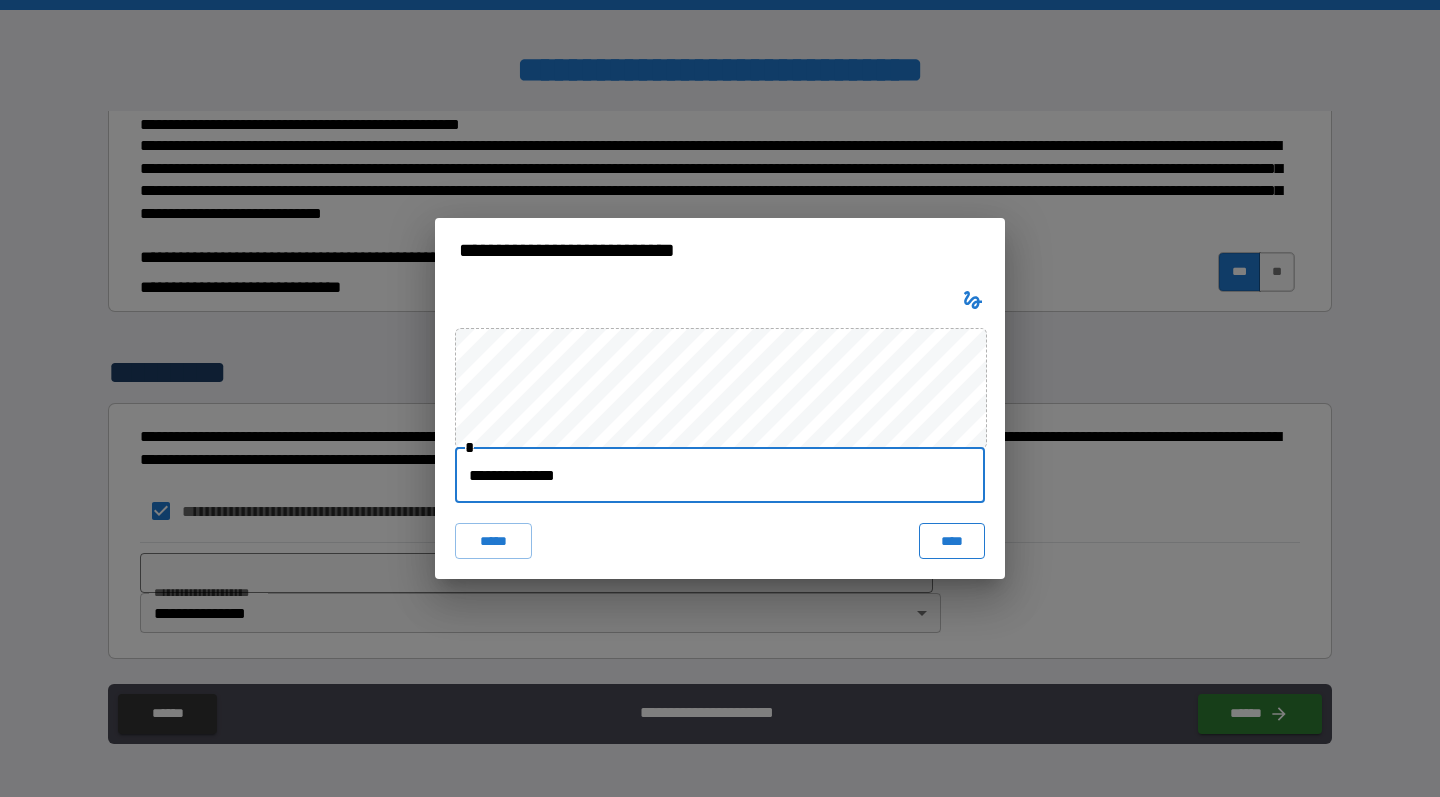 type on "**********" 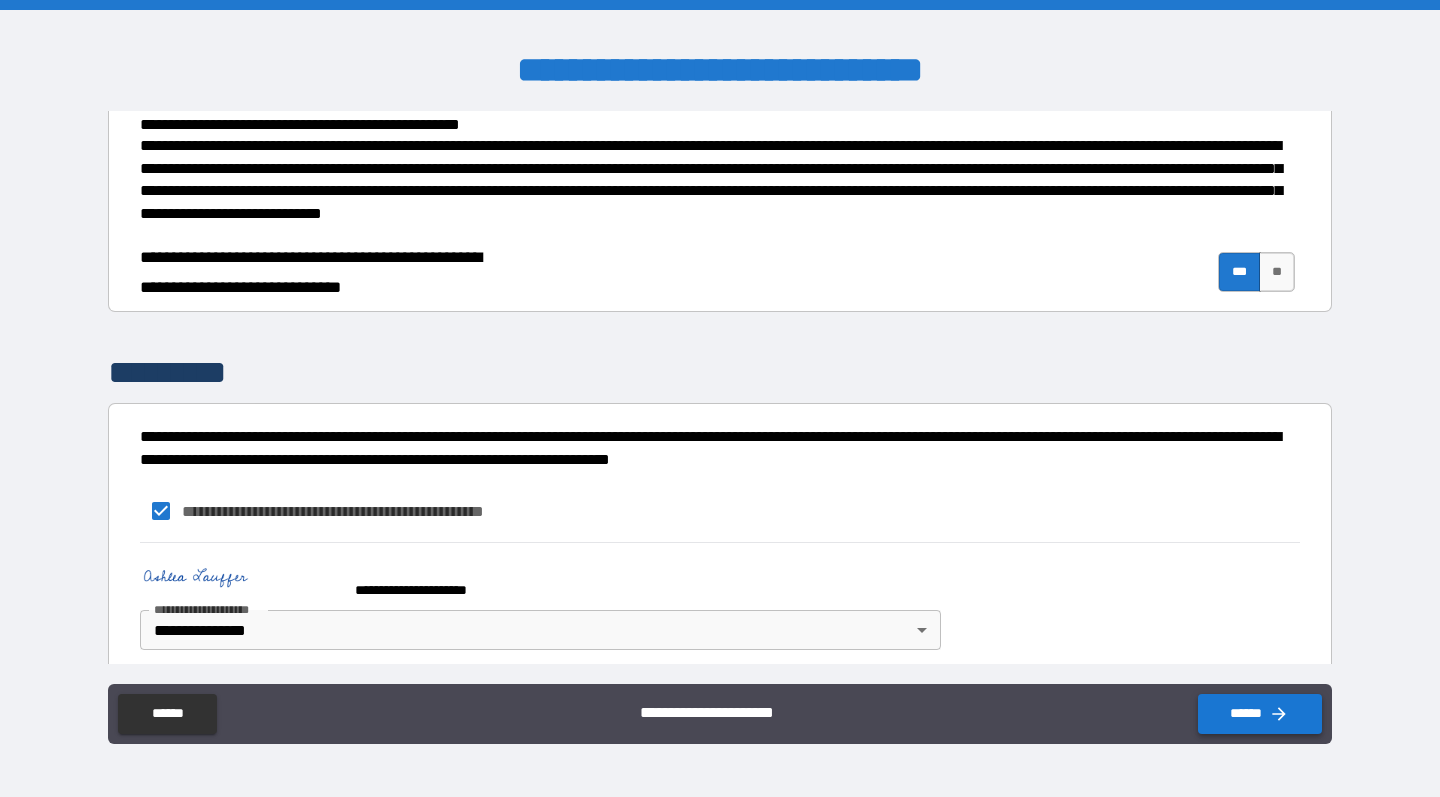 click on "******" at bounding box center [1260, 714] 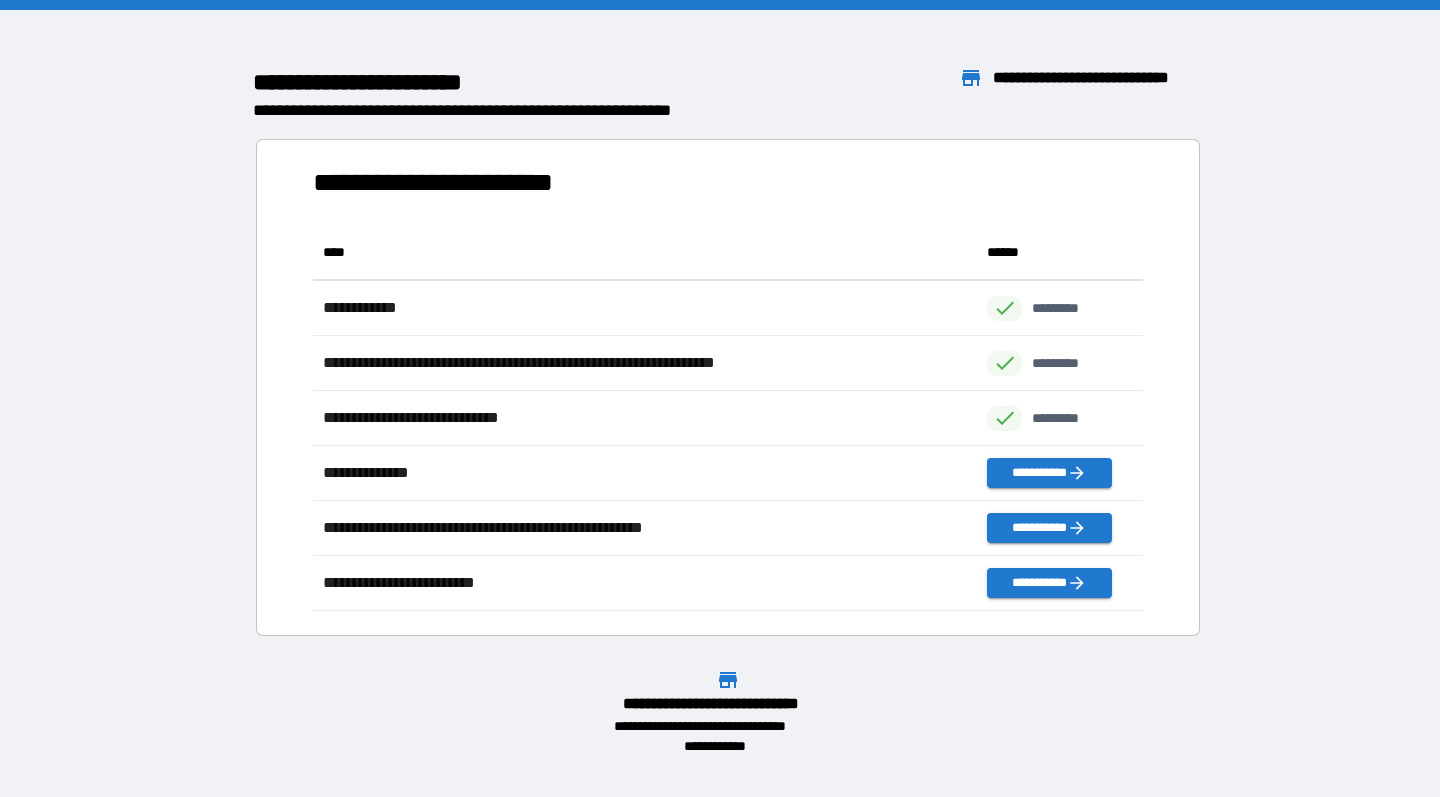 scroll, scrollTop: 1, scrollLeft: 1, axis: both 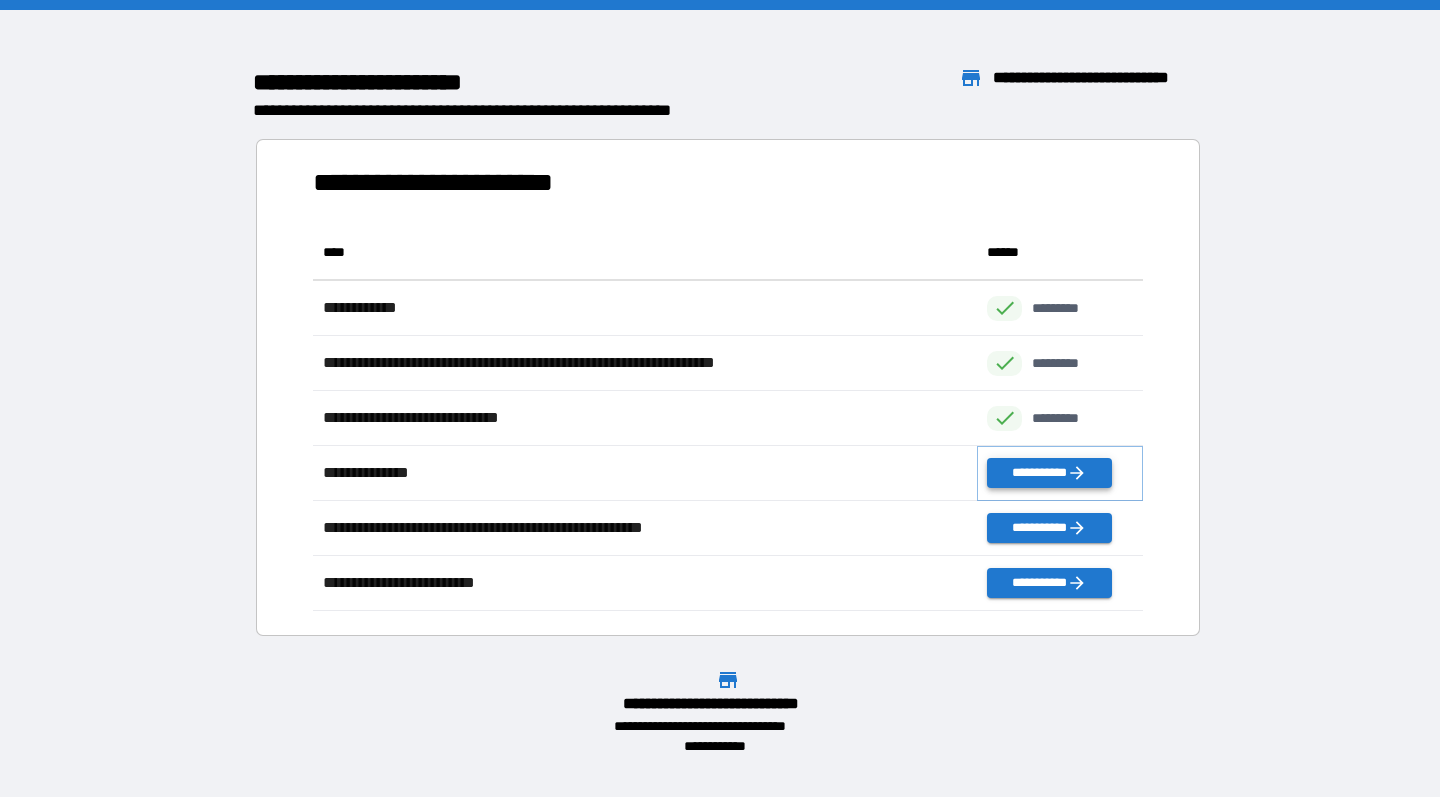 click on "**********" at bounding box center (1049, 473) 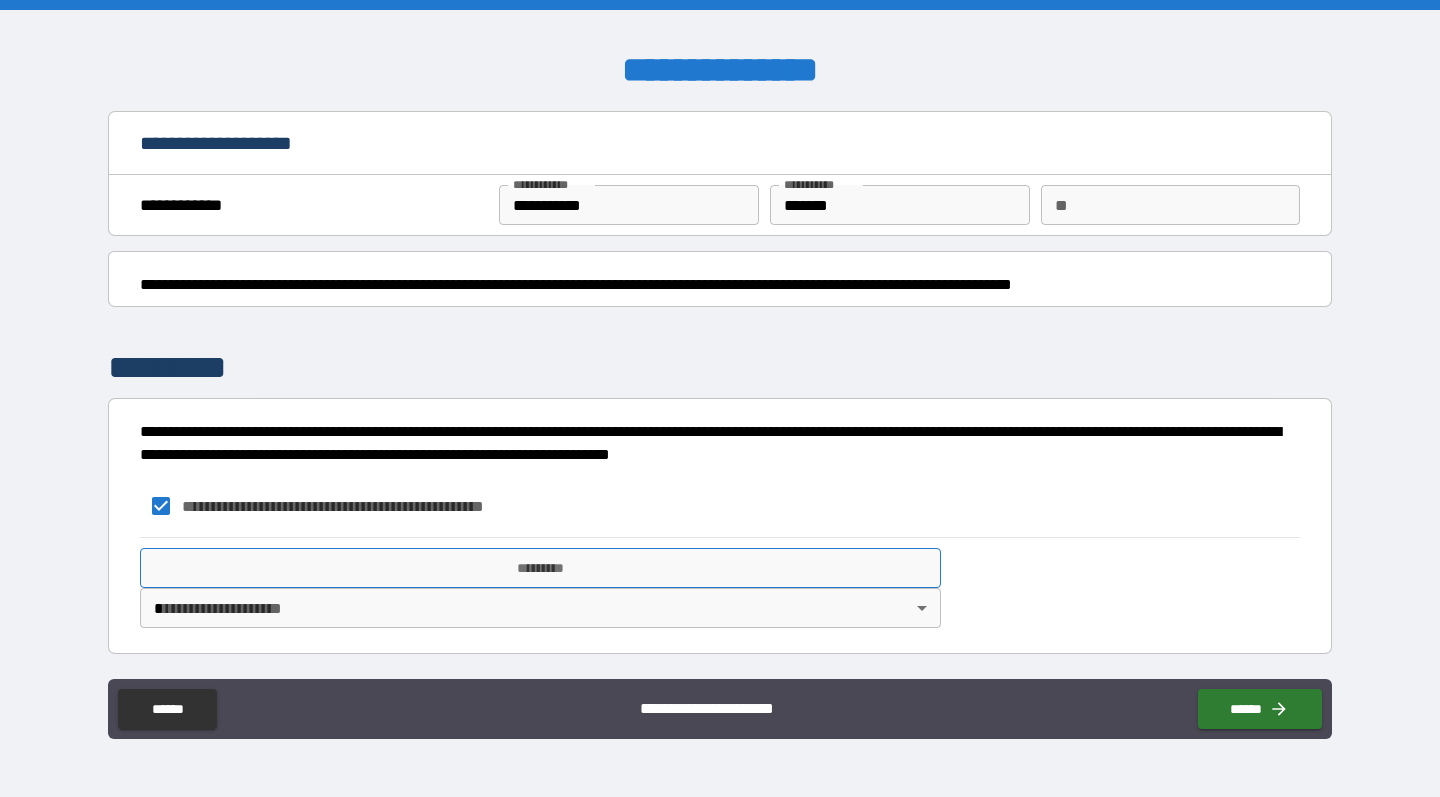 click on "*********" at bounding box center [540, 568] 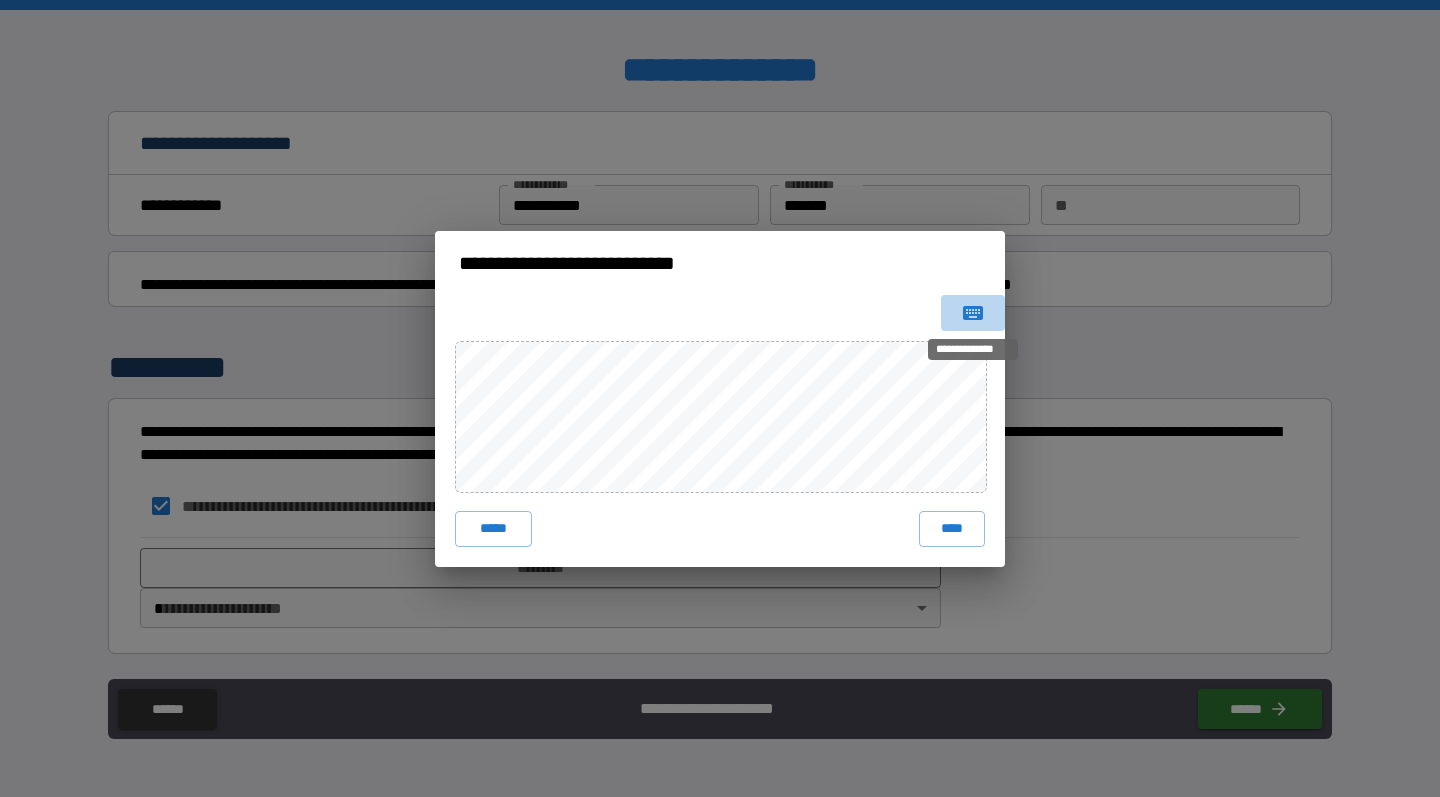 click 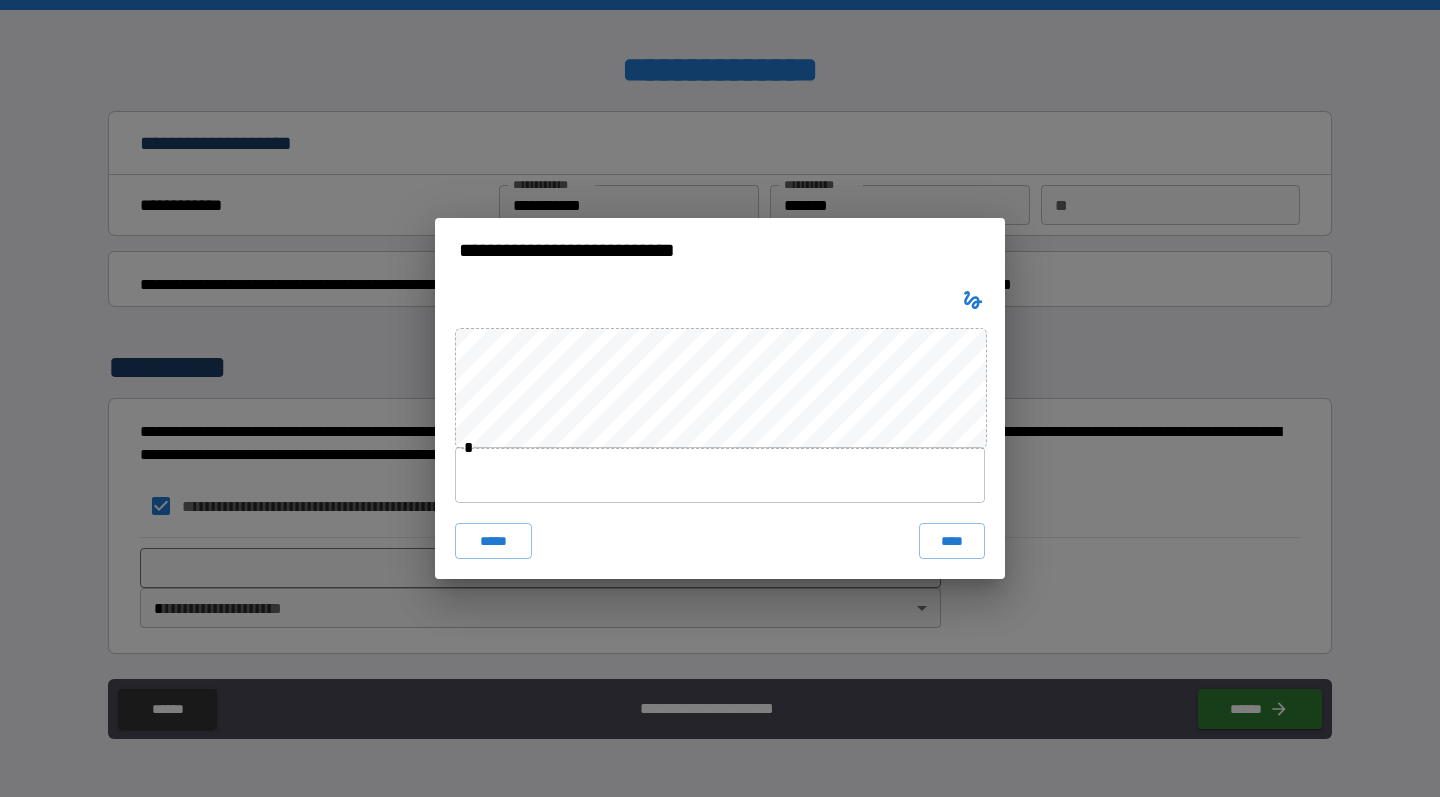 click at bounding box center [720, 475] 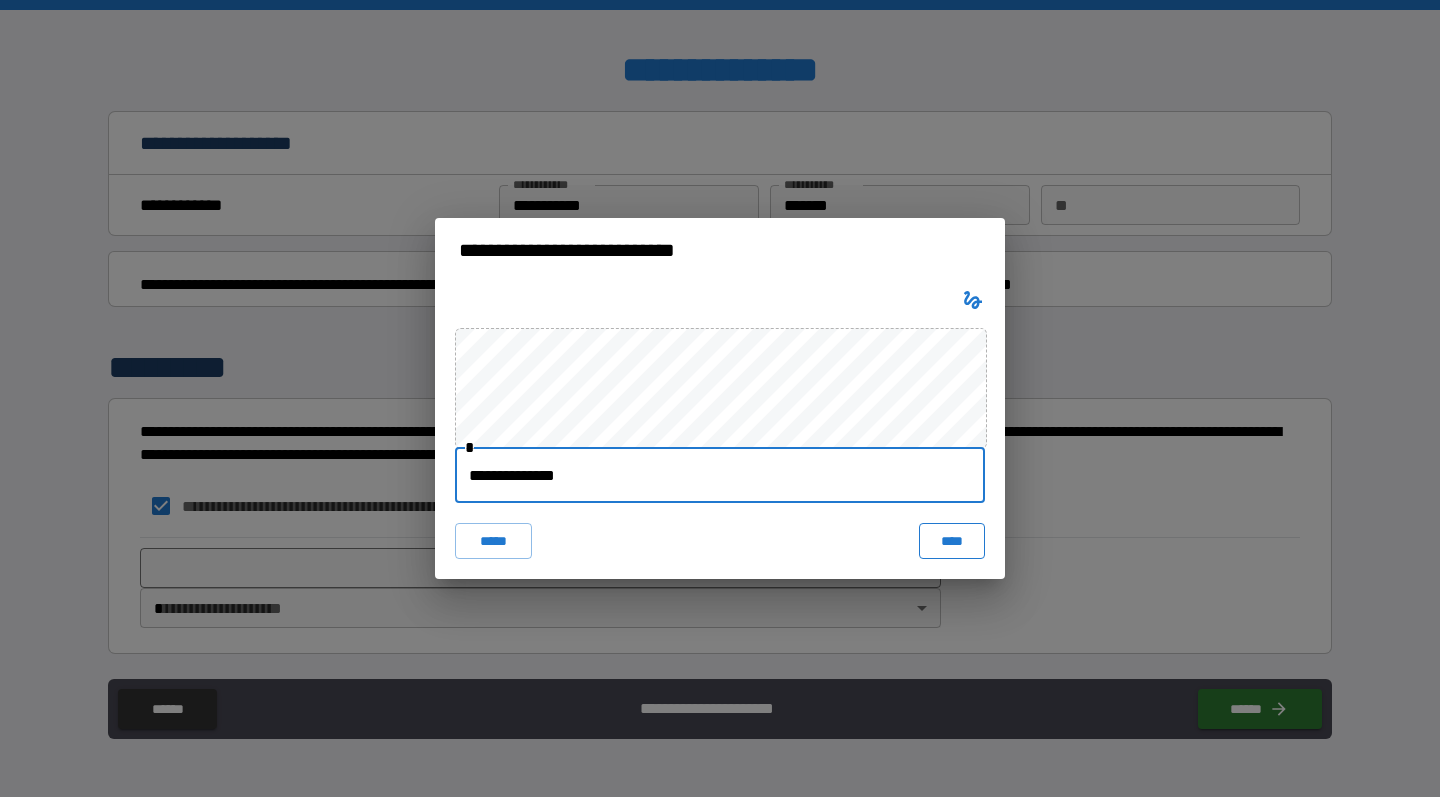 type on "**********" 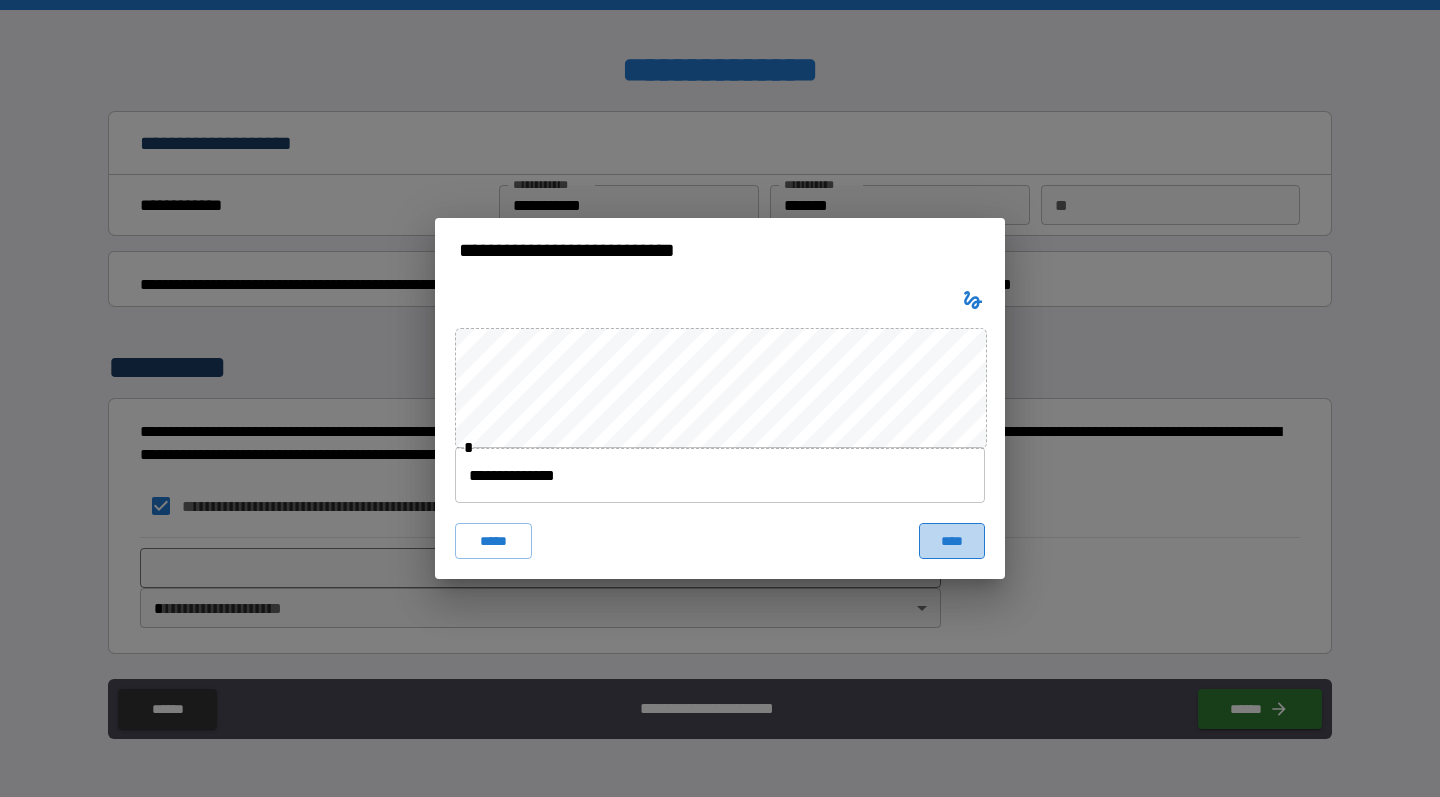 click on "****" at bounding box center (952, 541) 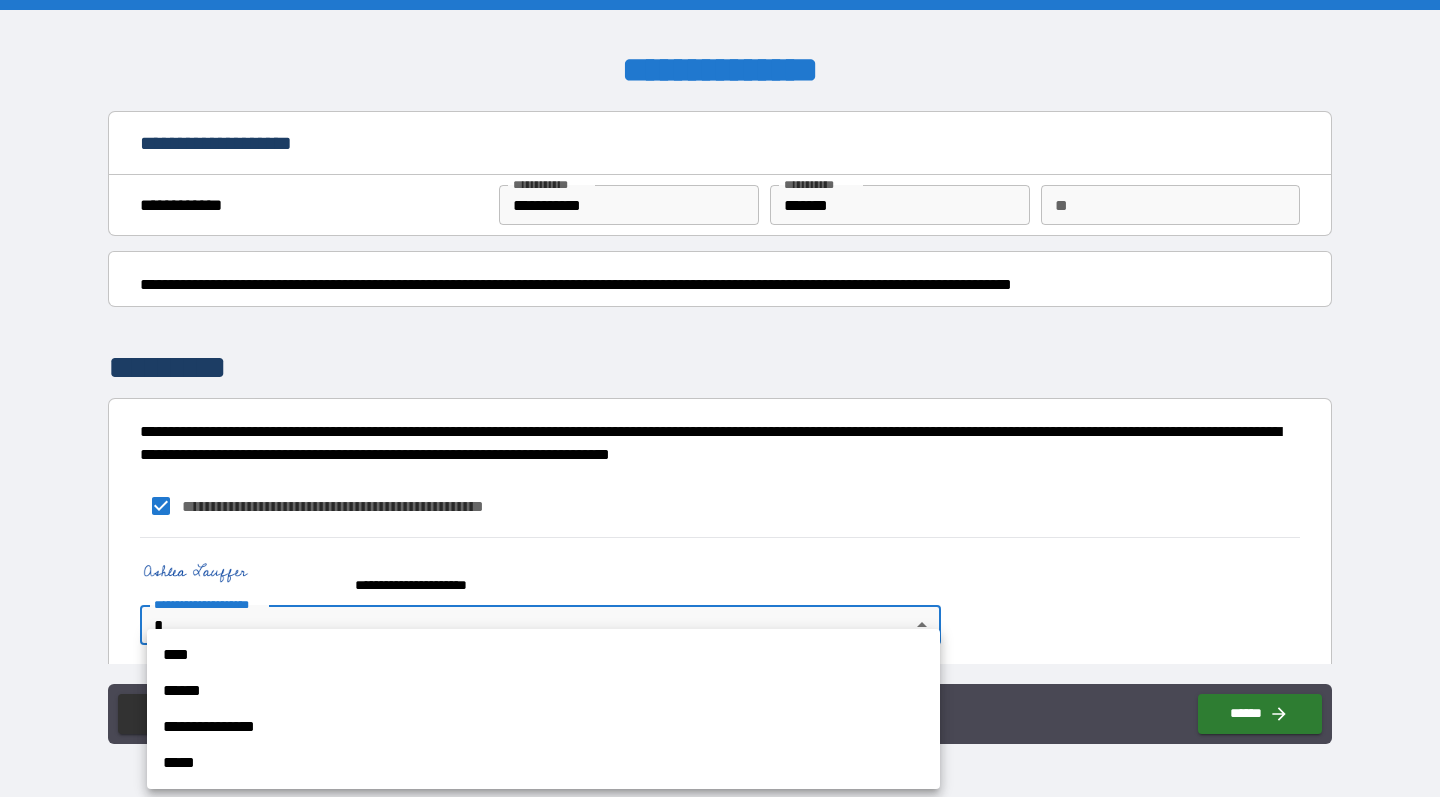 click on "**********" at bounding box center (720, 398) 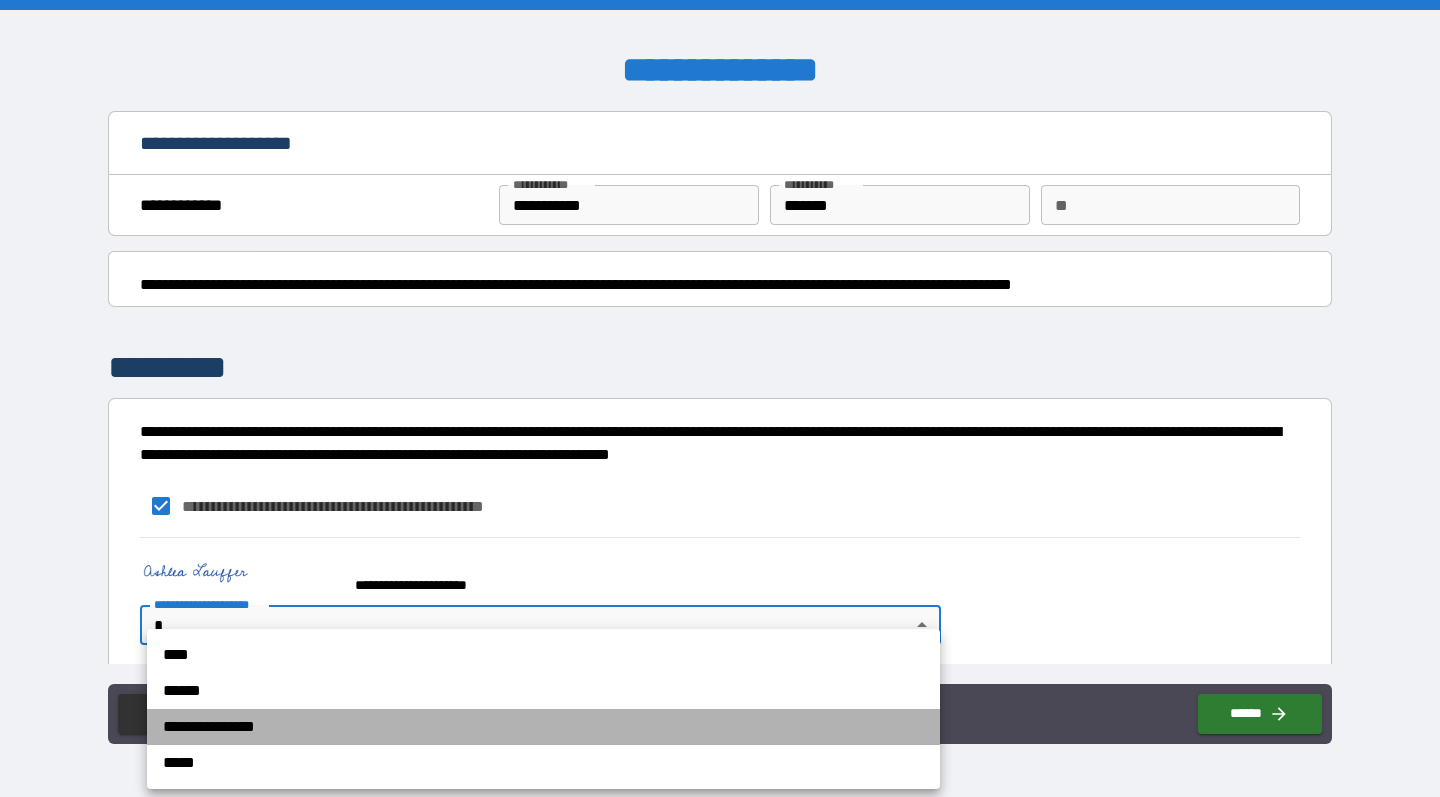 click on "**********" at bounding box center (543, 727) 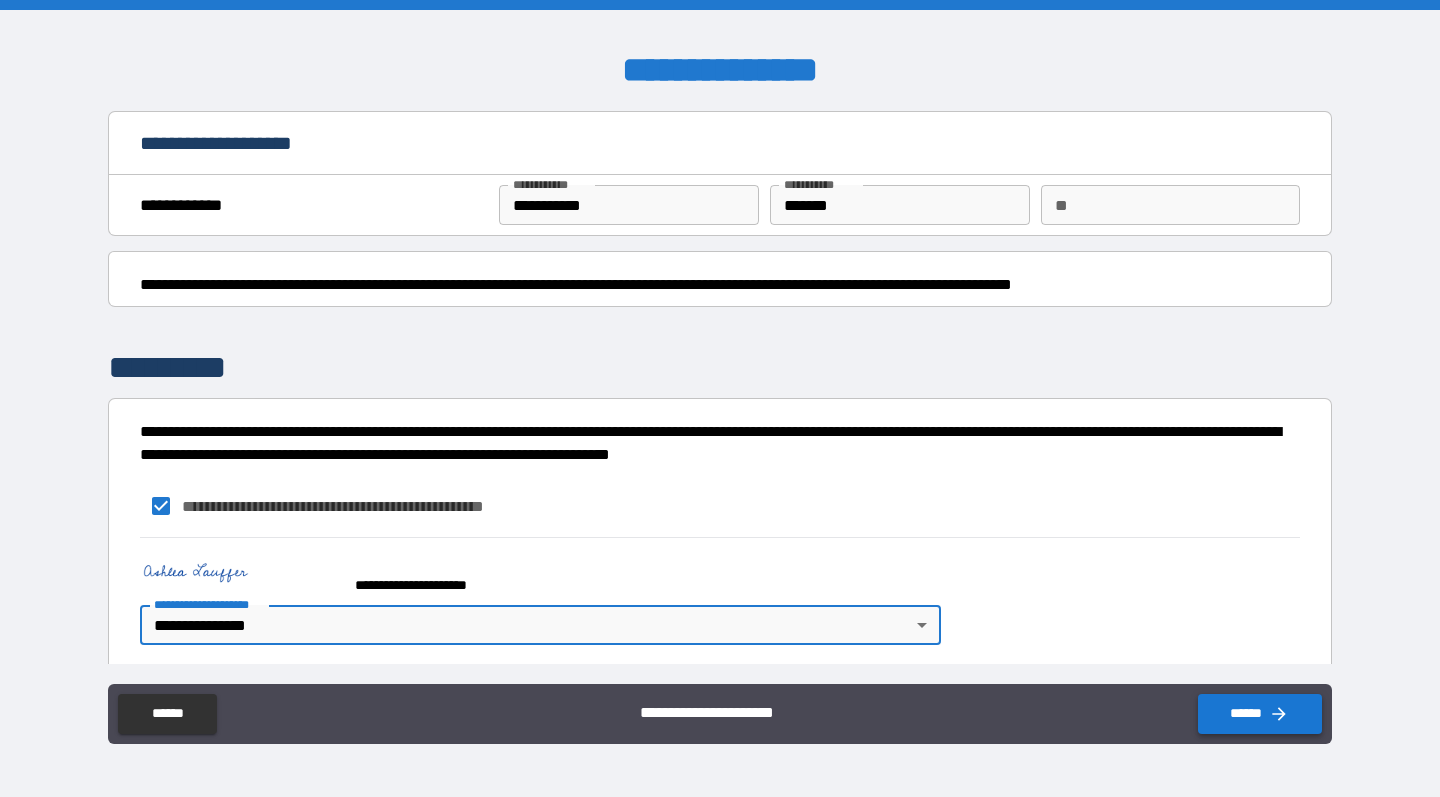 click on "******" at bounding box center [1260, 714] 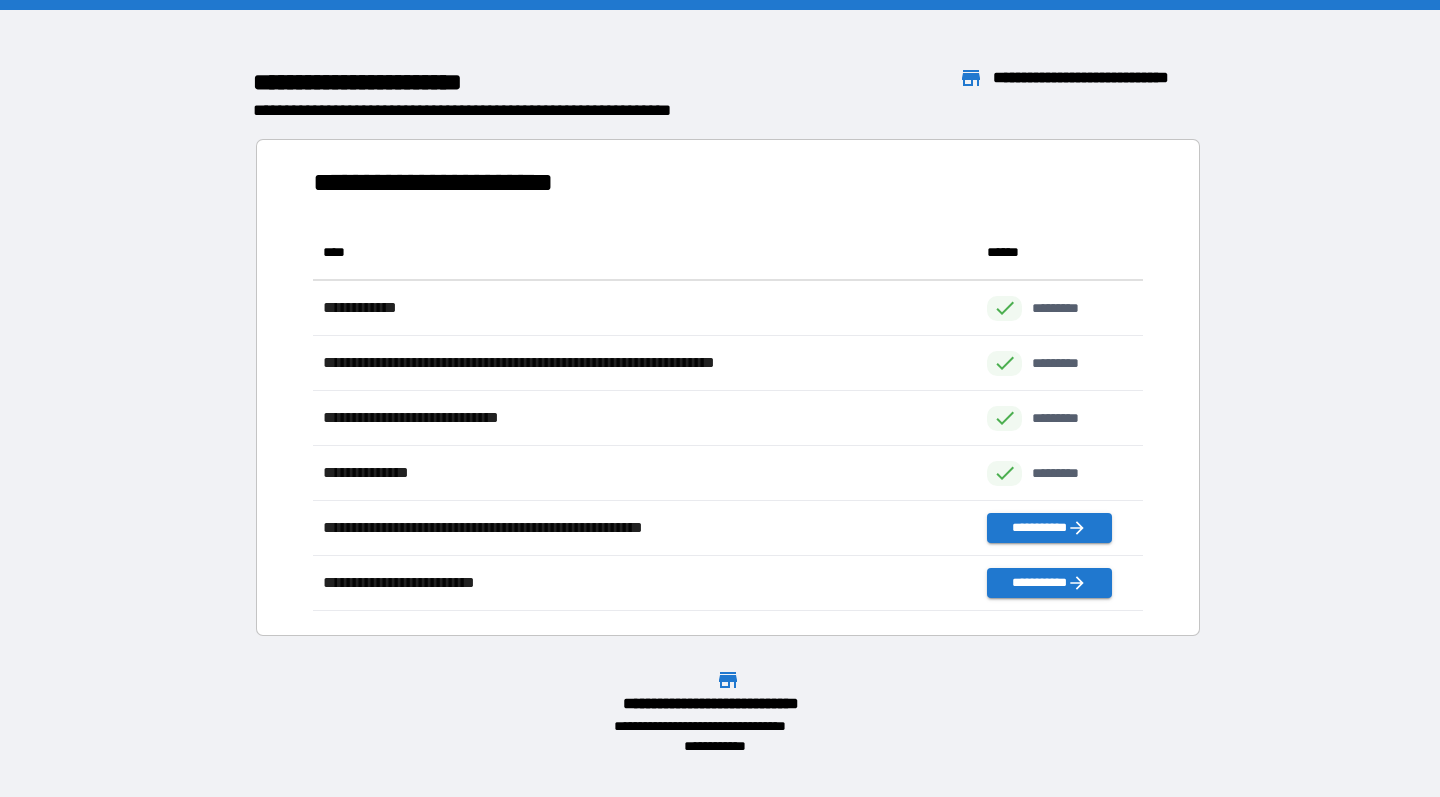scroll, scrollTop: 1, scrollLeft: 1, axis: both 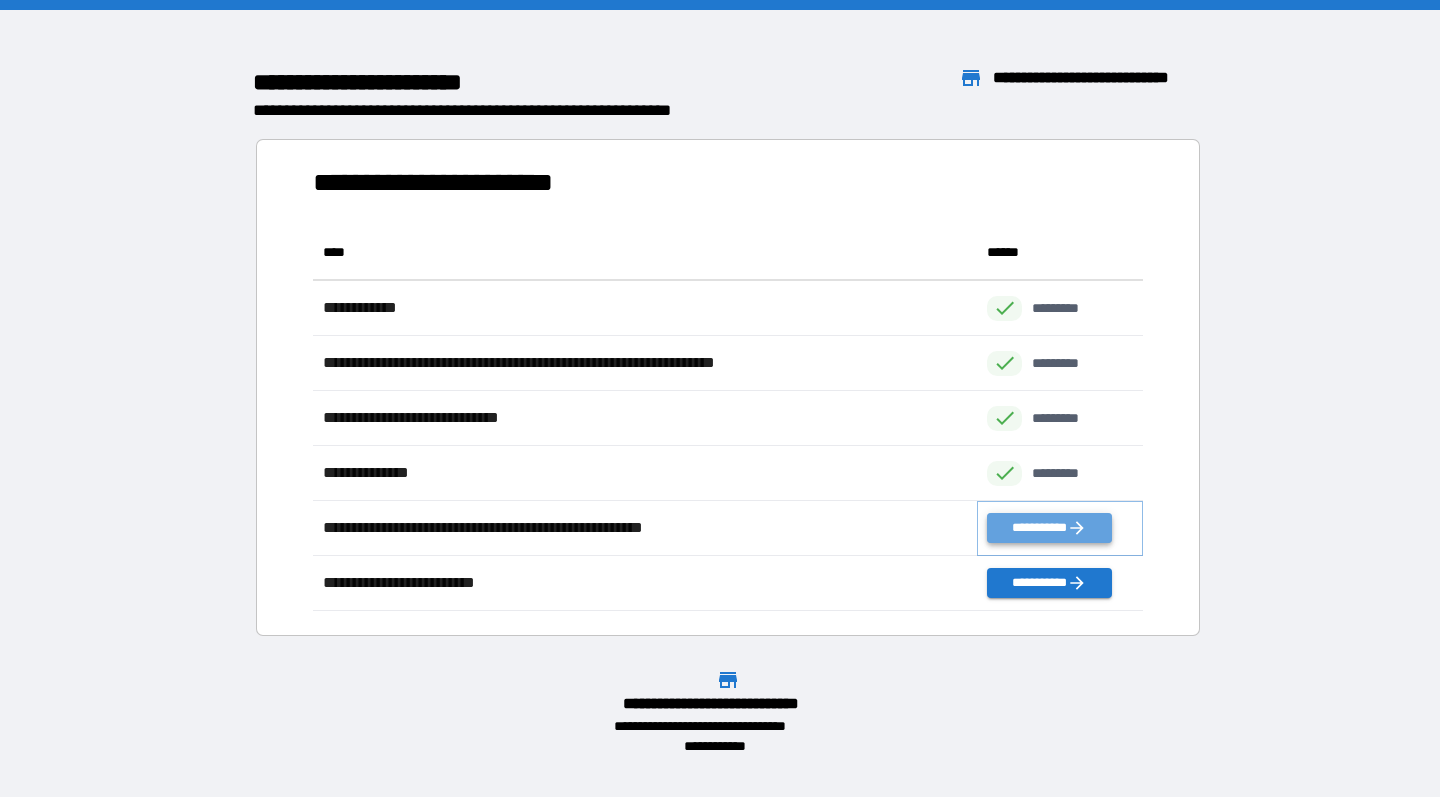 click on "**********" at bounding box center [1049, 528] 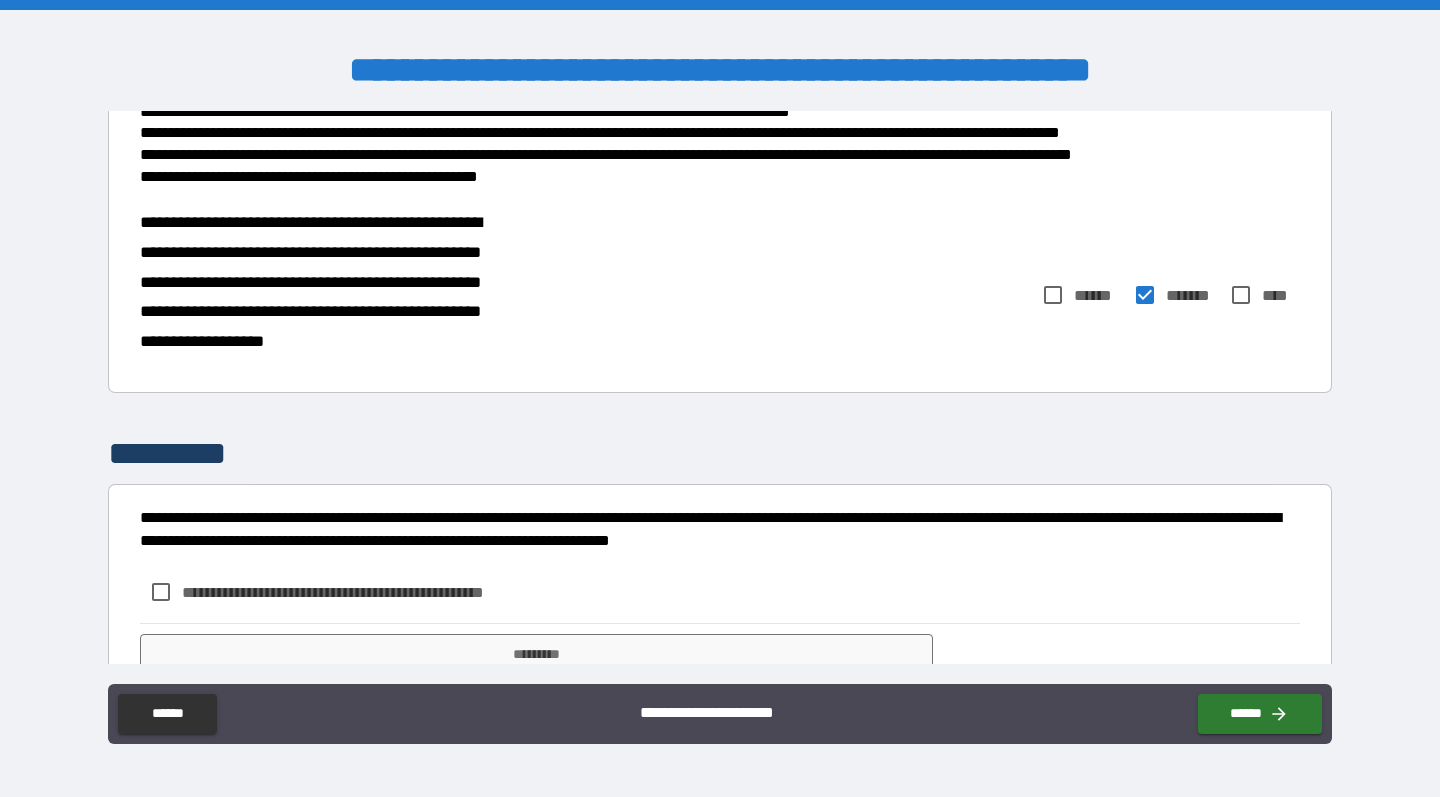 scroll, scrollTop: 277, scrollLeft: 0, axis: vertical 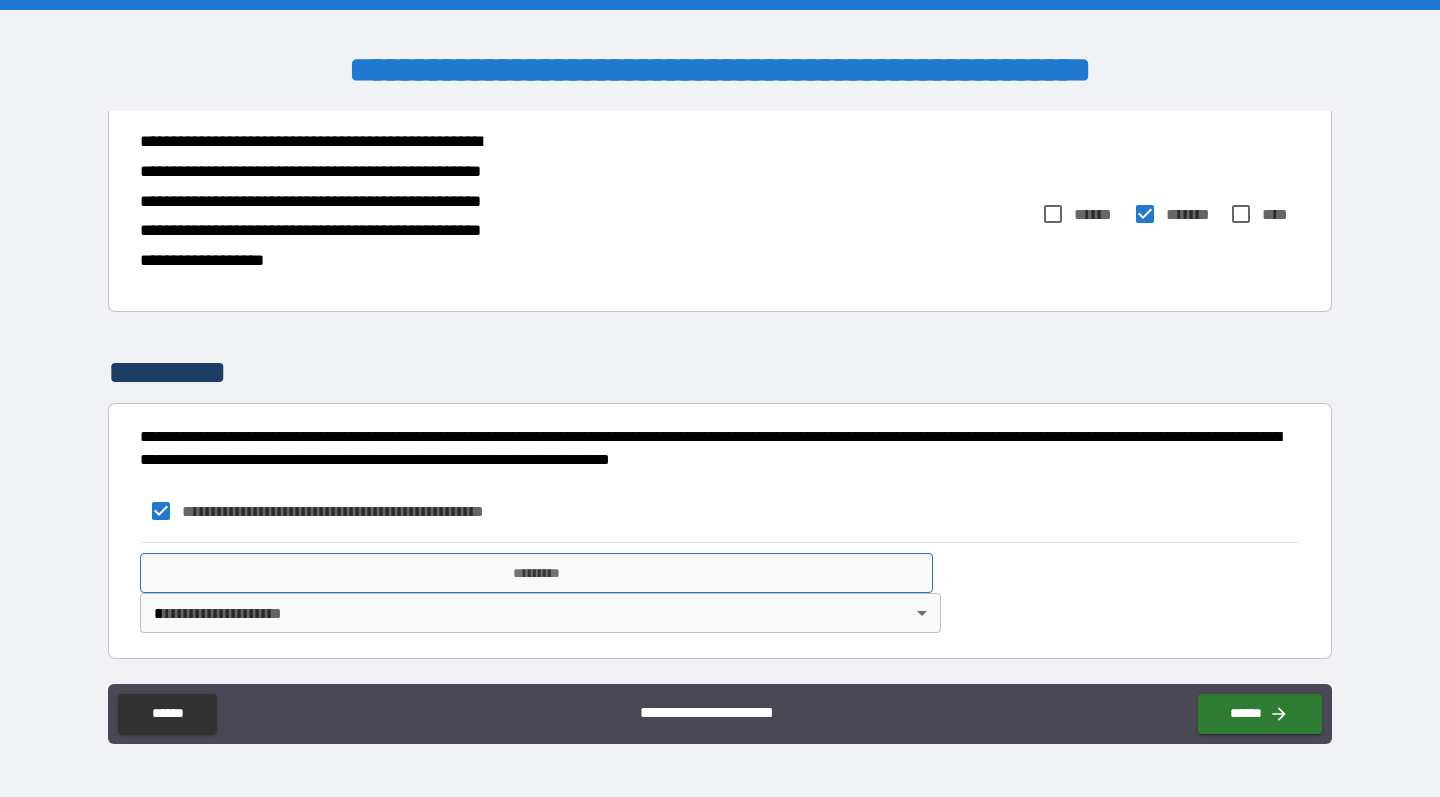 click on "*********" at bounding box center [536, 573] 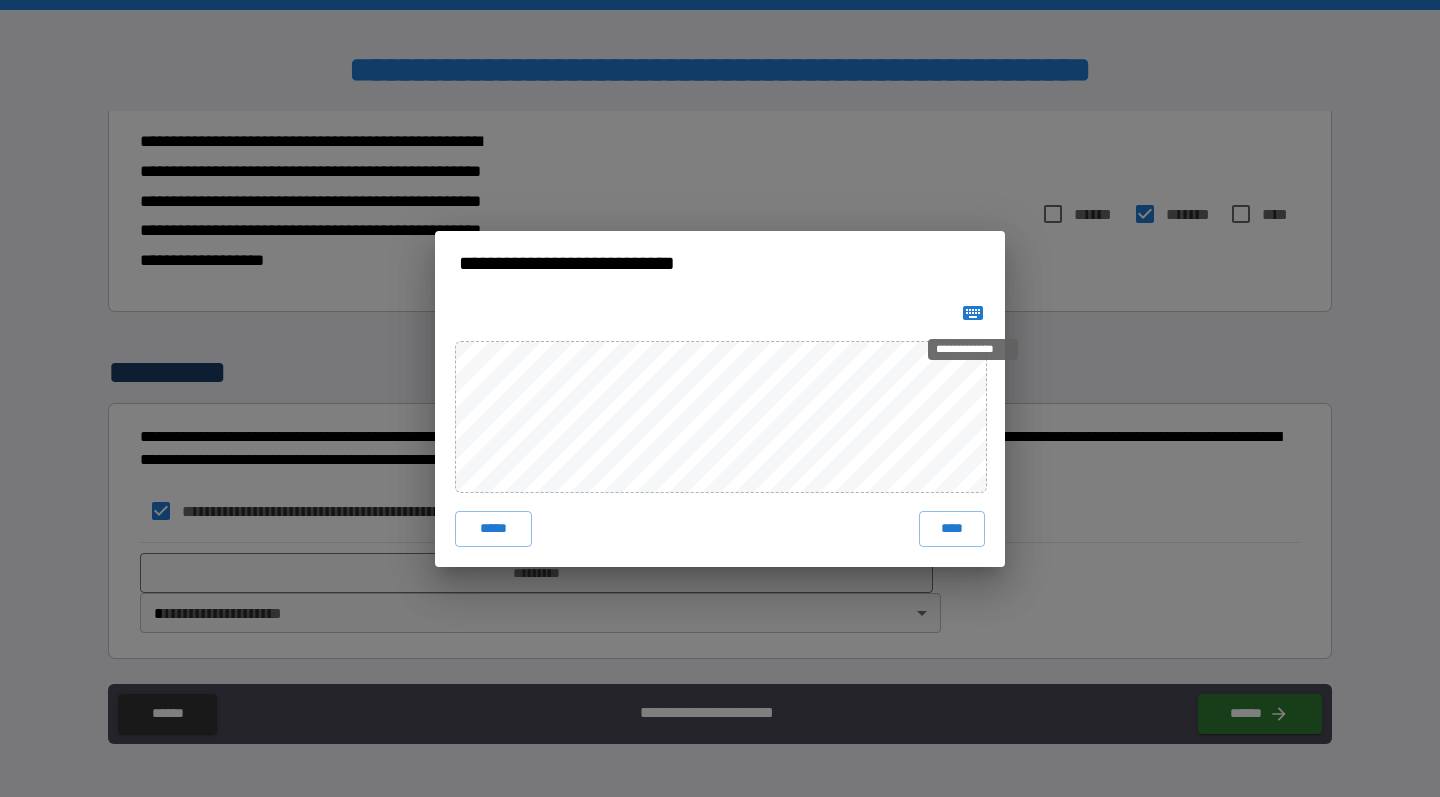click 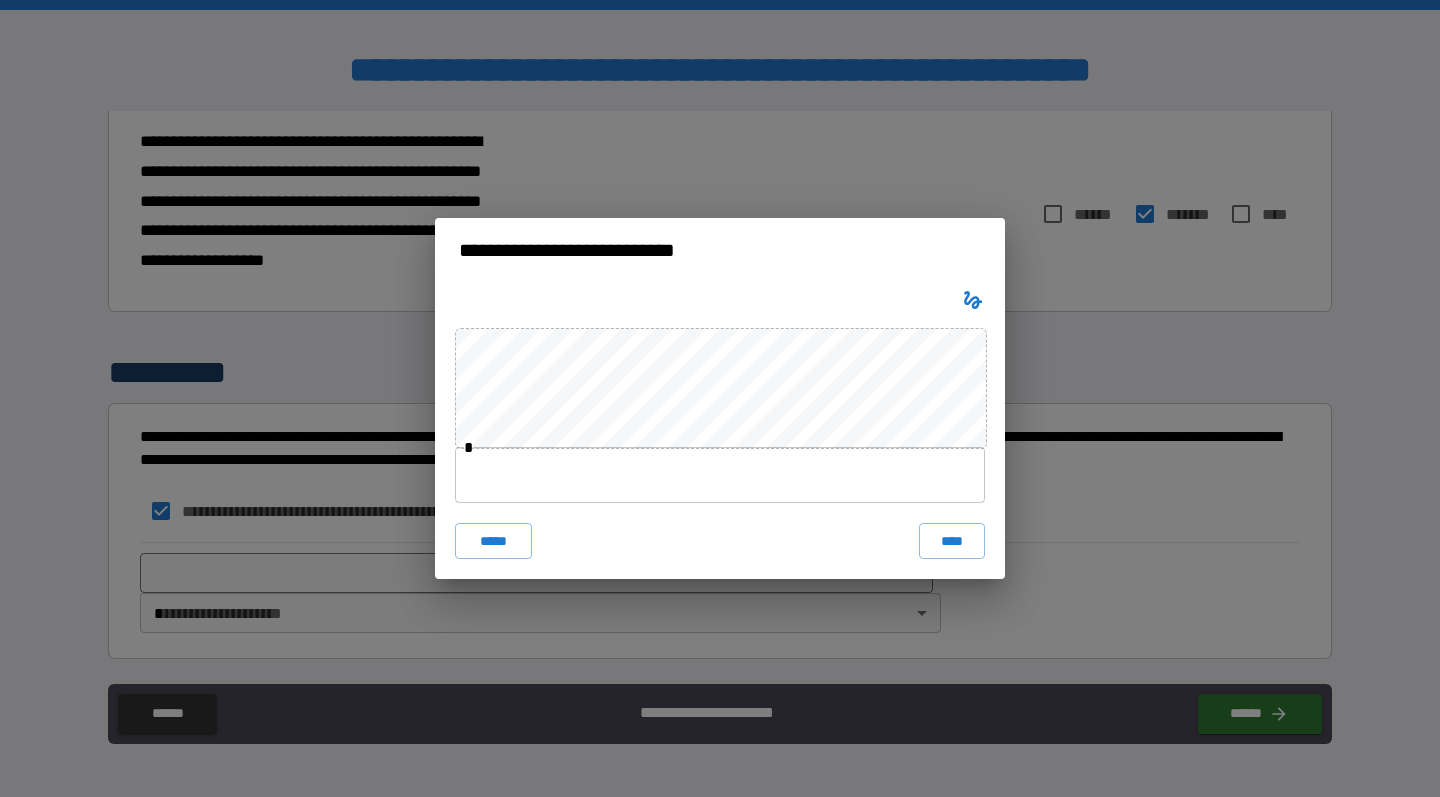 click at bounding box center [720, 475] 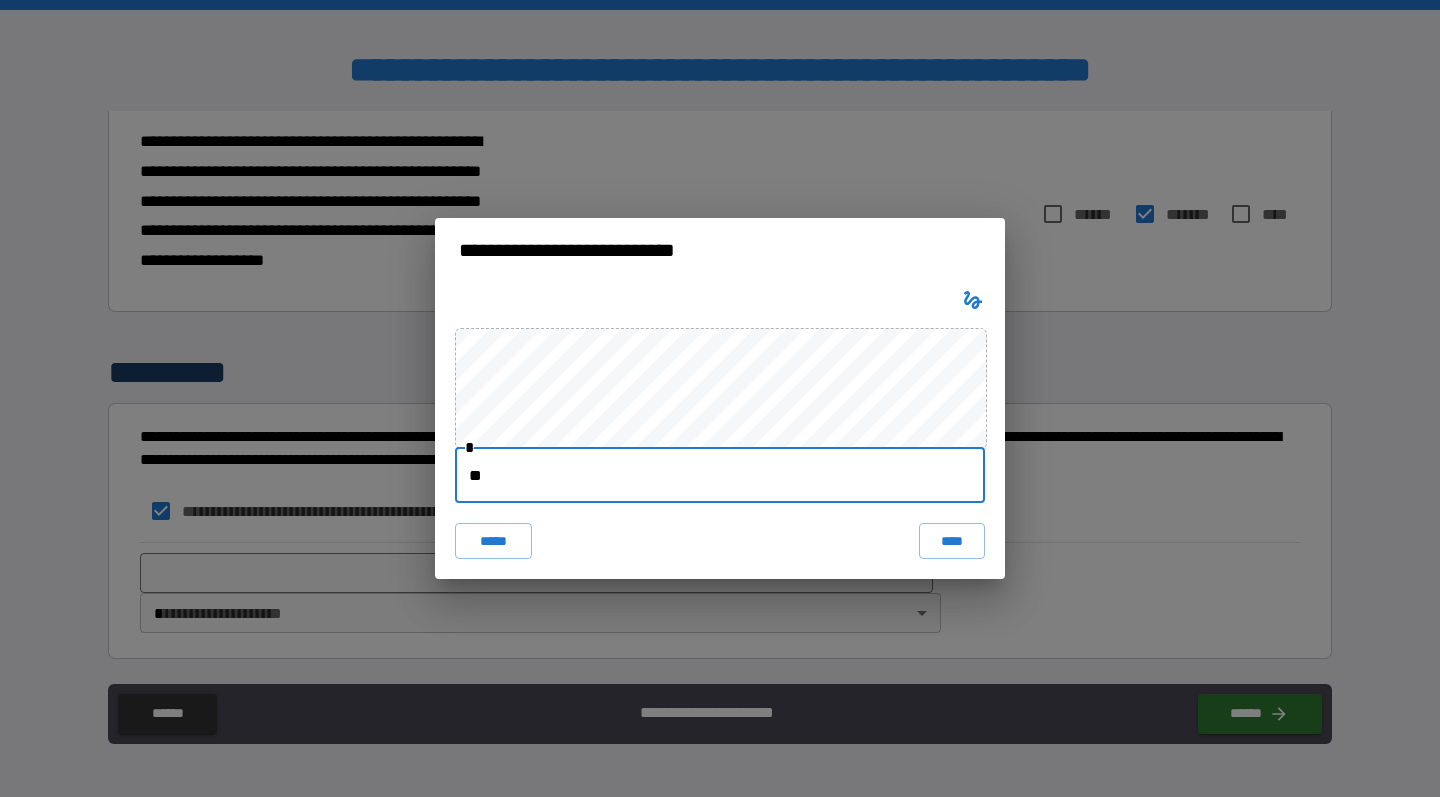type on "*" 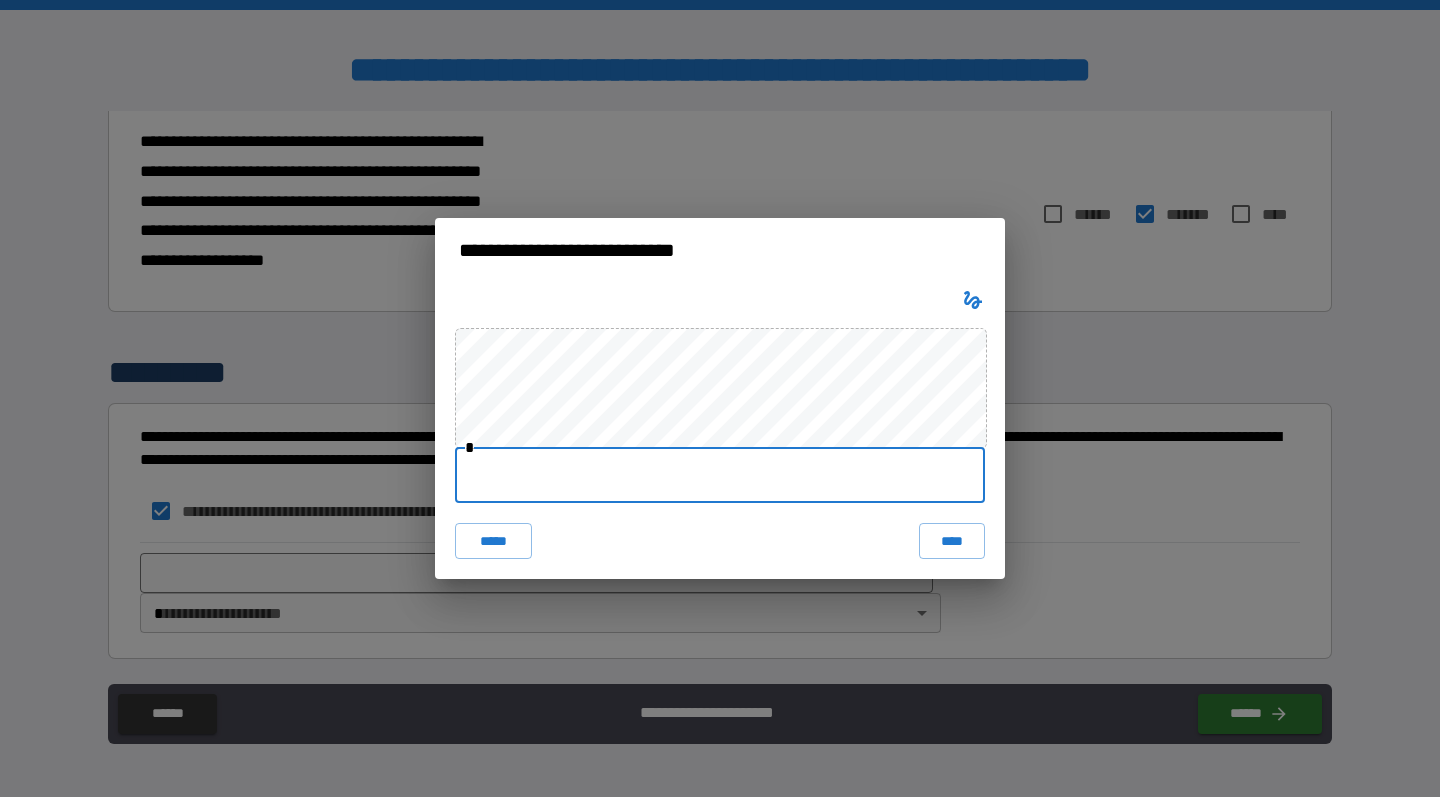 type on "*" 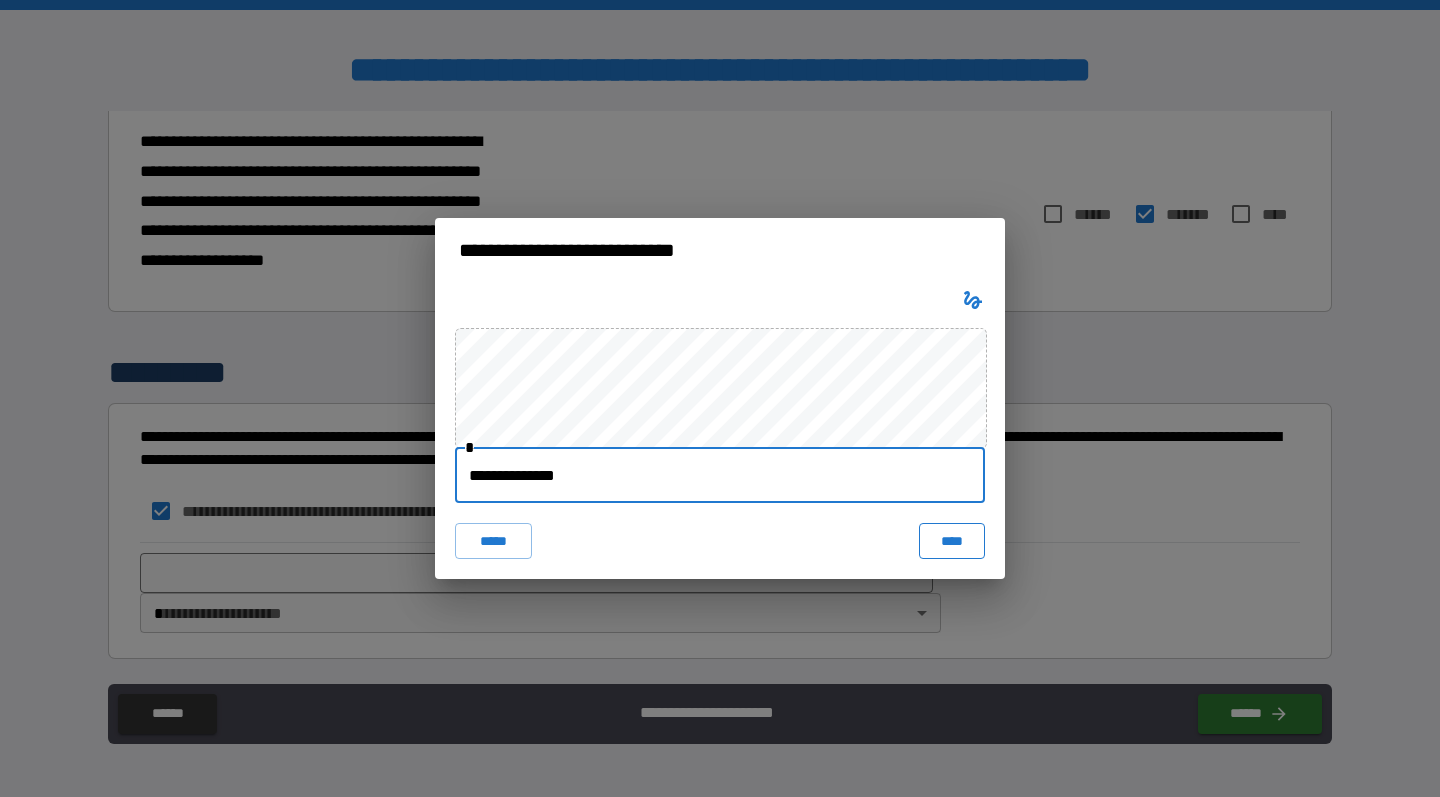 type on "**********" 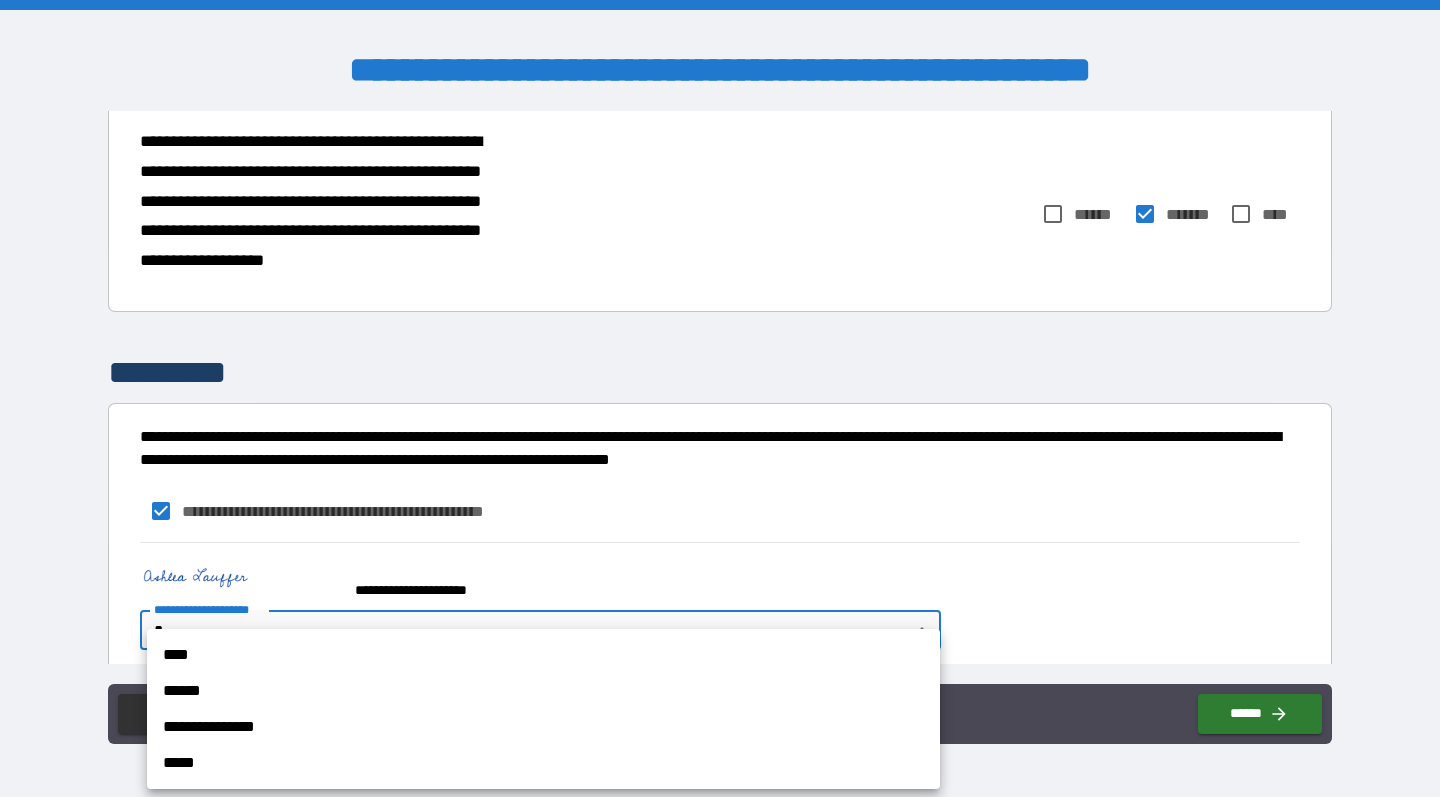 click on "**********" at bounding box center (720, 398) 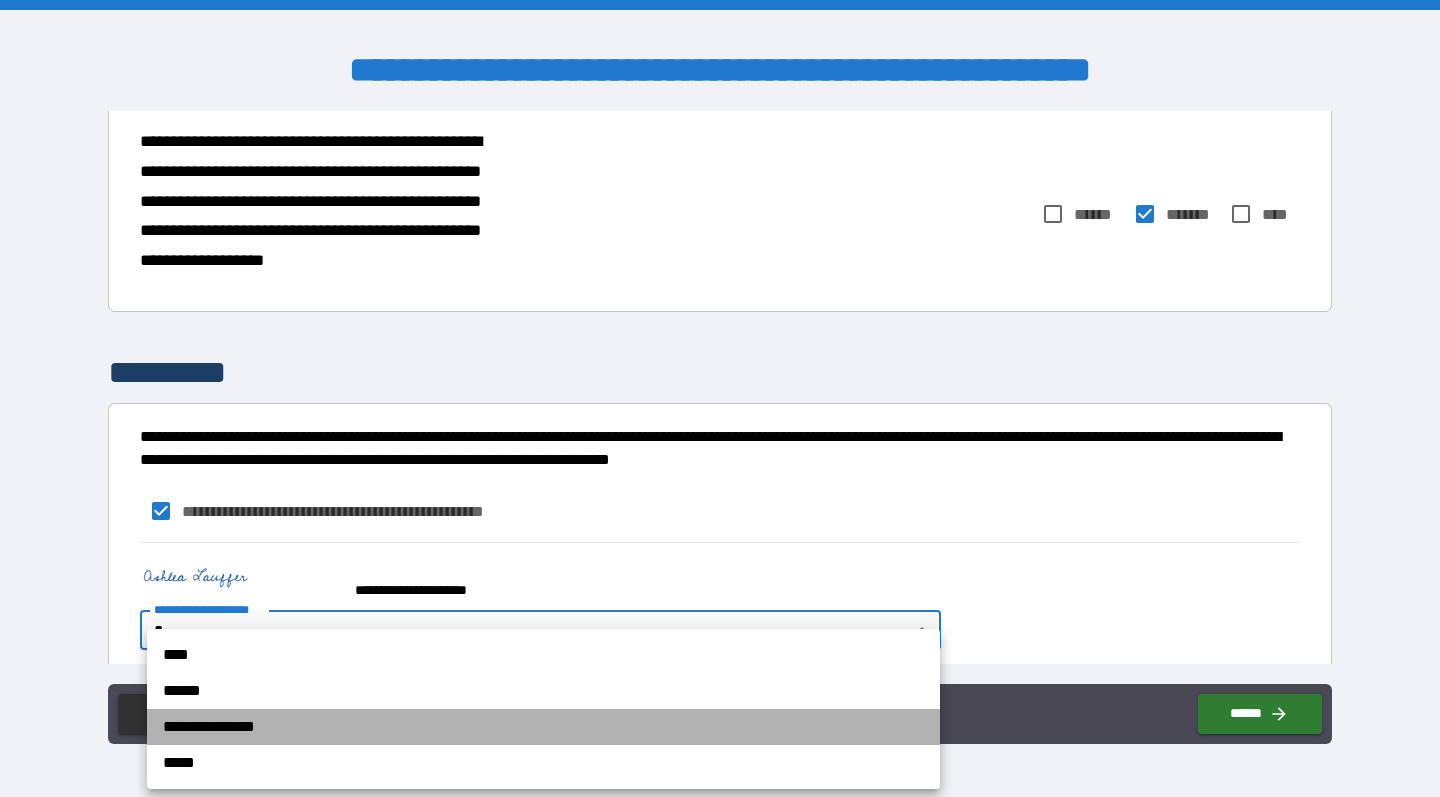 click on "**********" at bounding box center (543, 727) 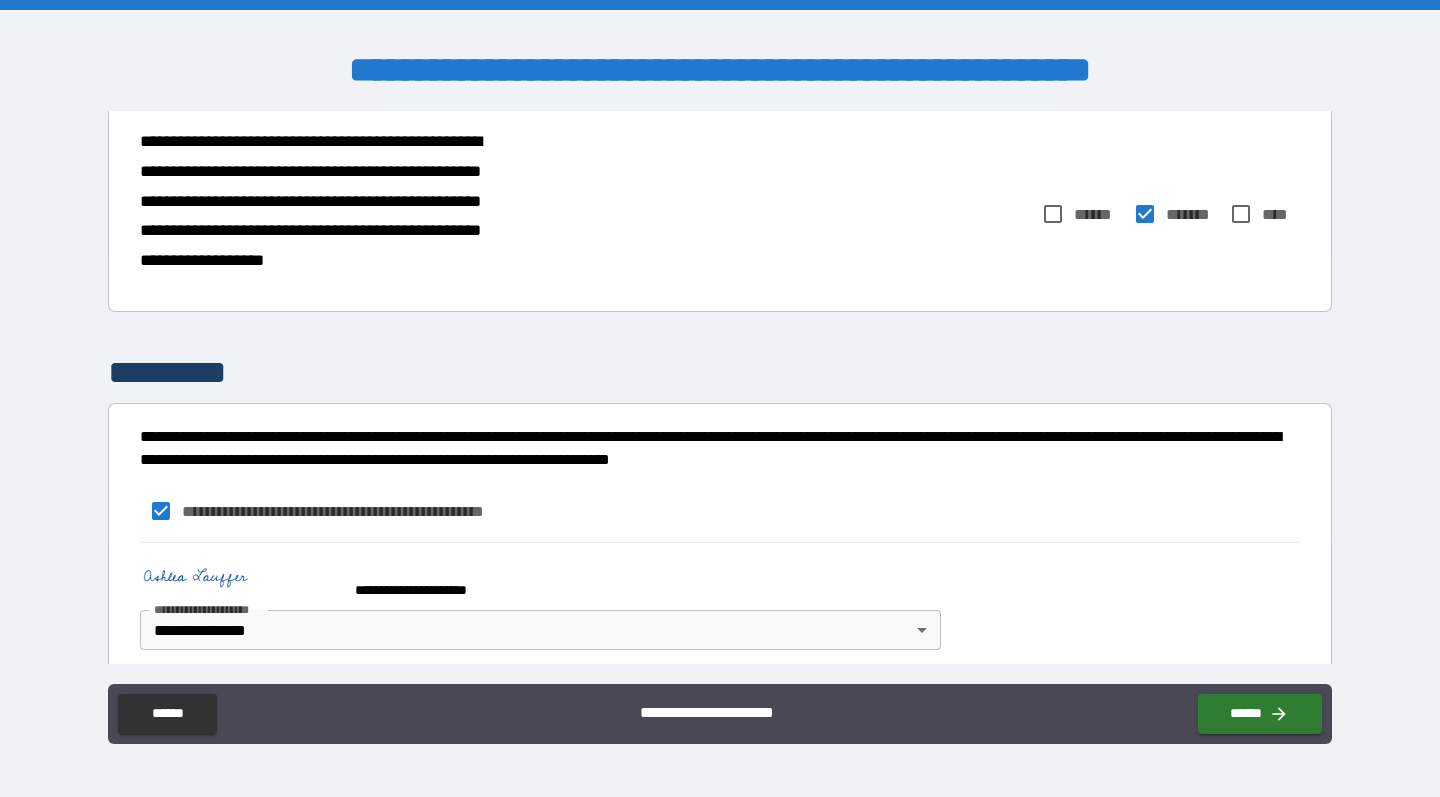 click on "**********" at bounding box center [720, 601] 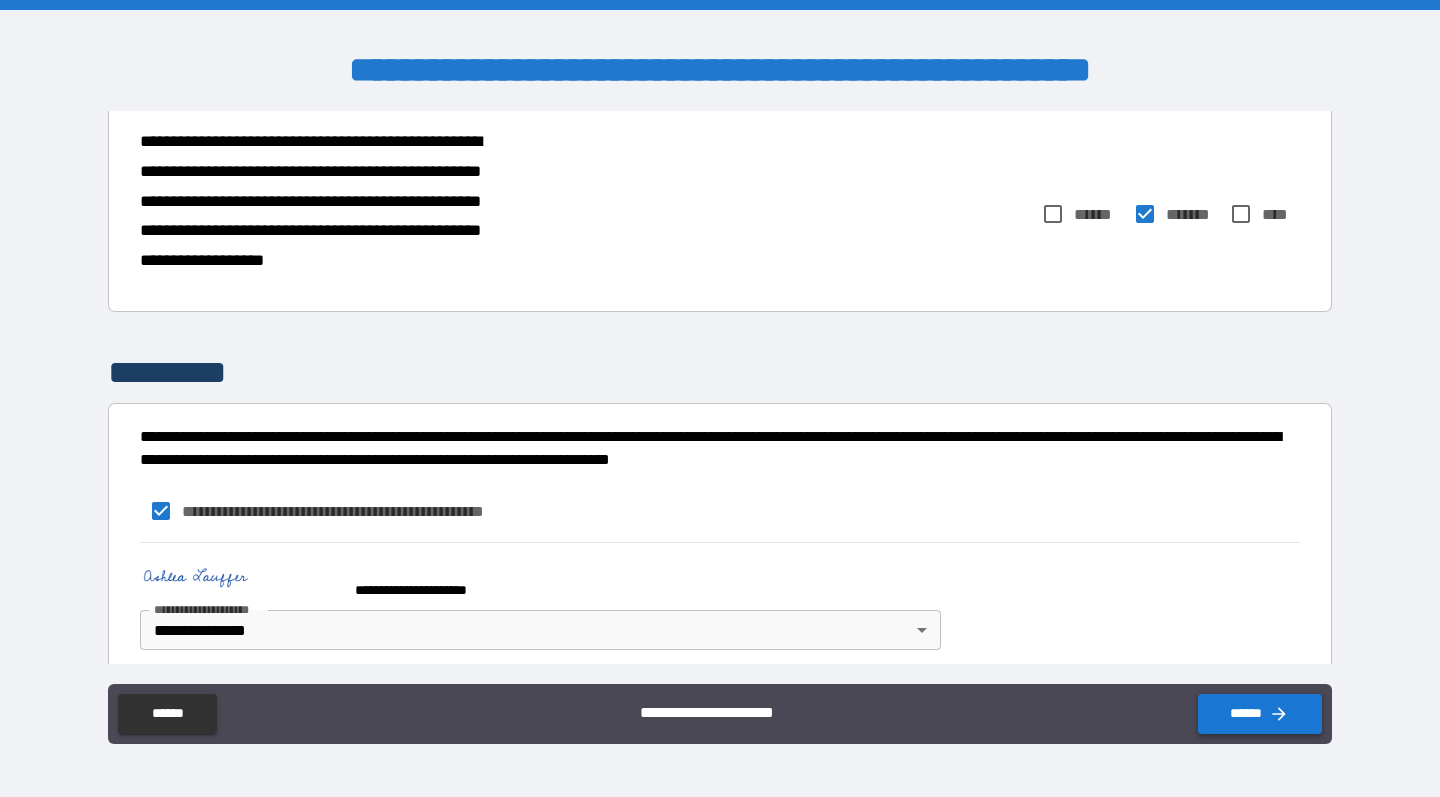 click 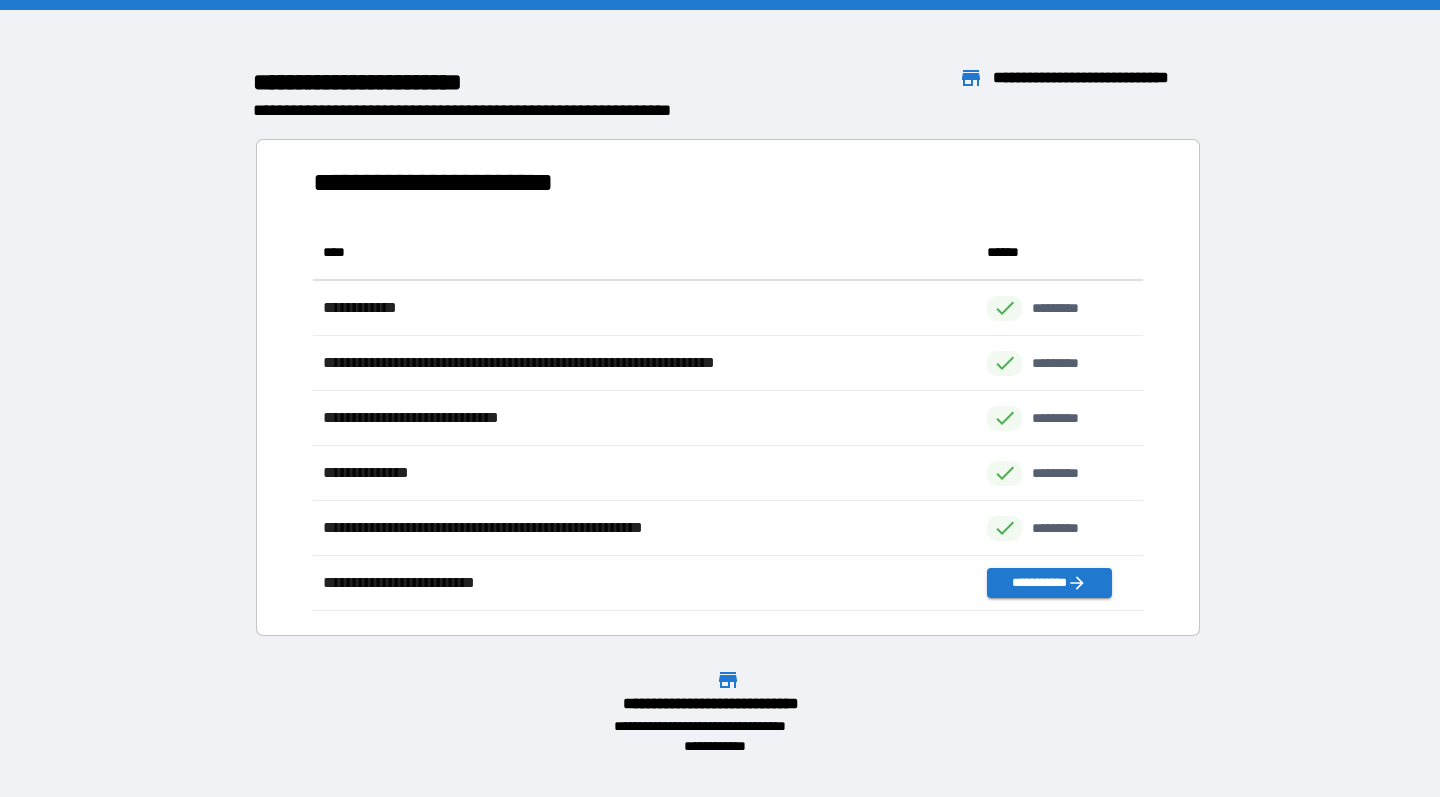 scroll, scrollTop: 1, scrollLeft: 1, axis: both 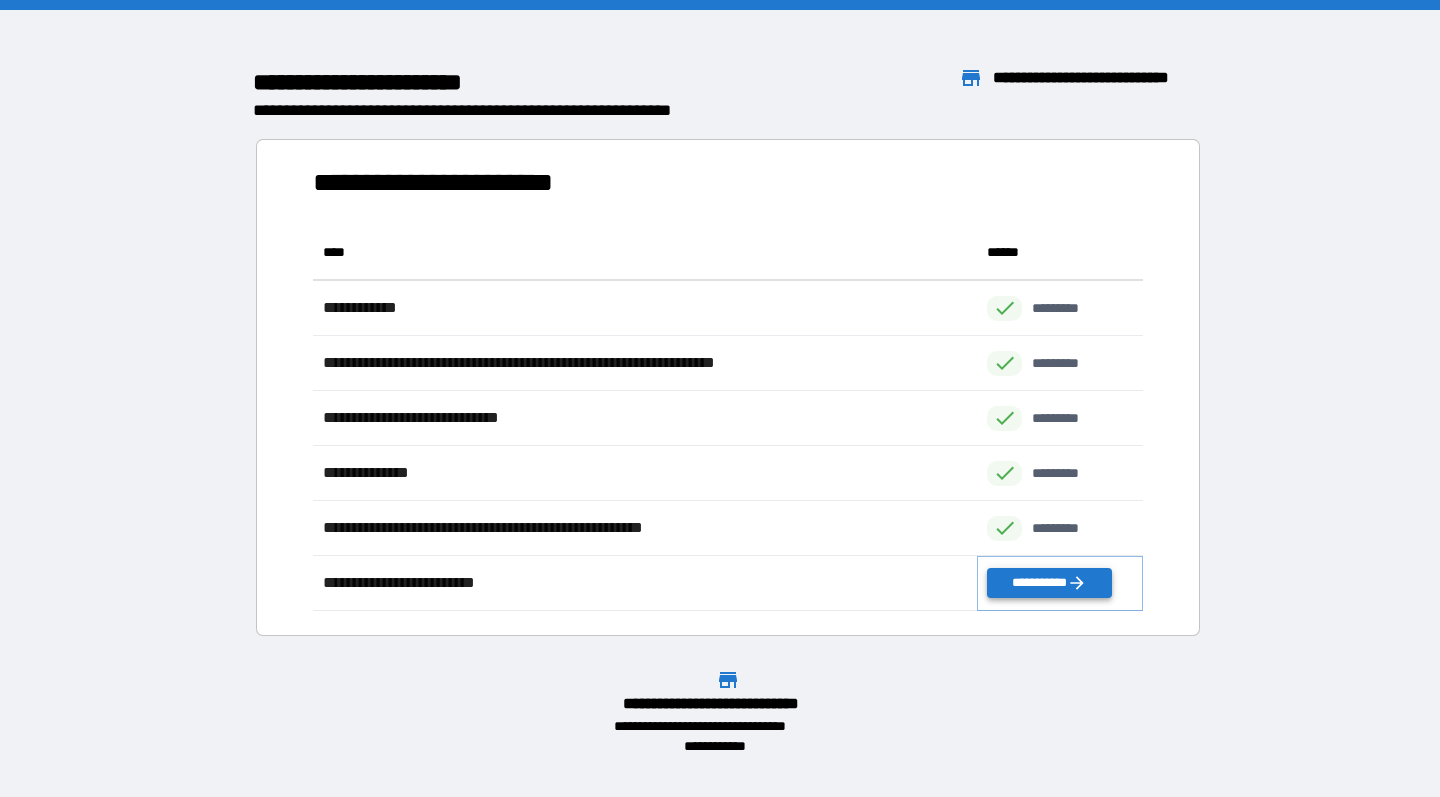 click on "**********" at bounding box center (1049, 583) 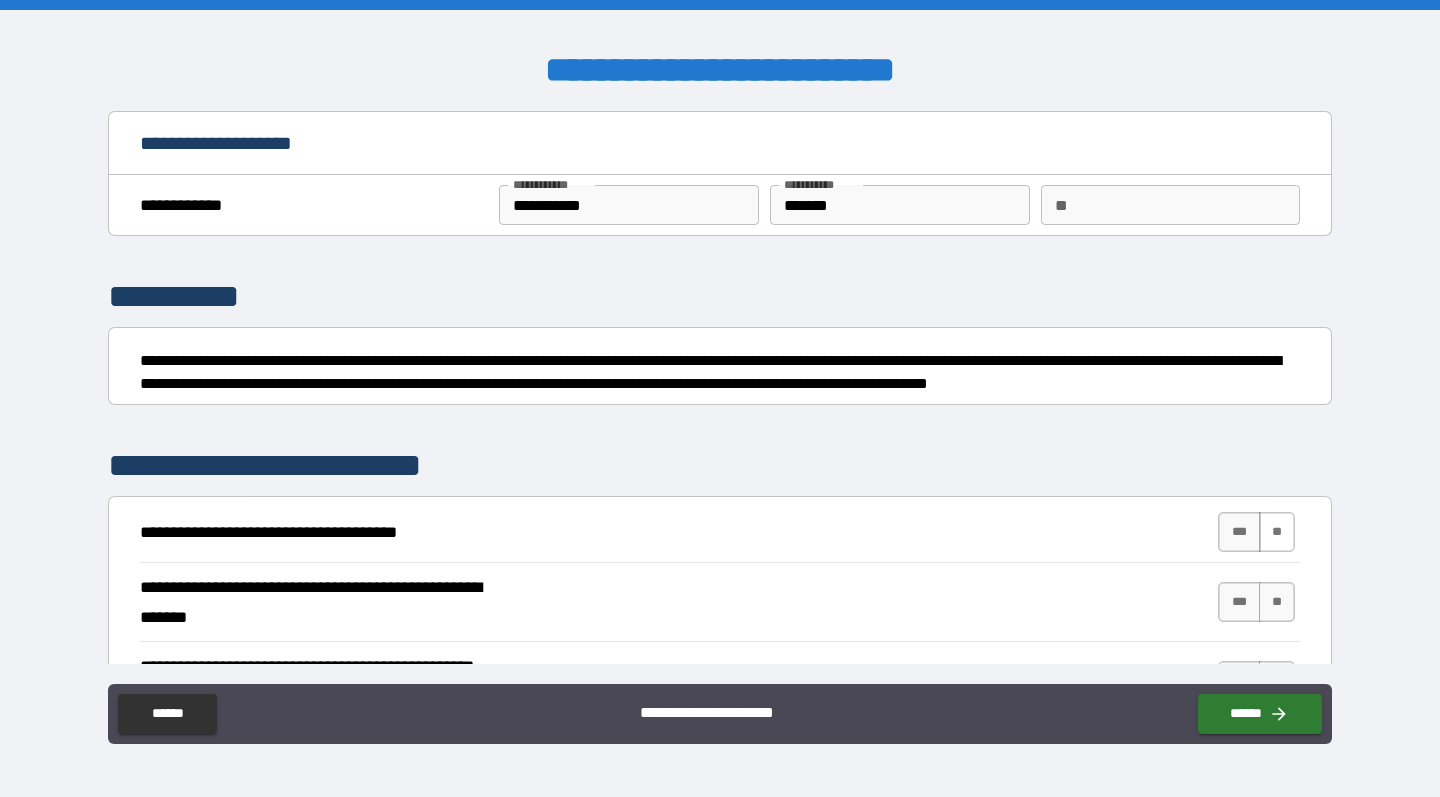 click on "**" at bounding box center [1277, 532] 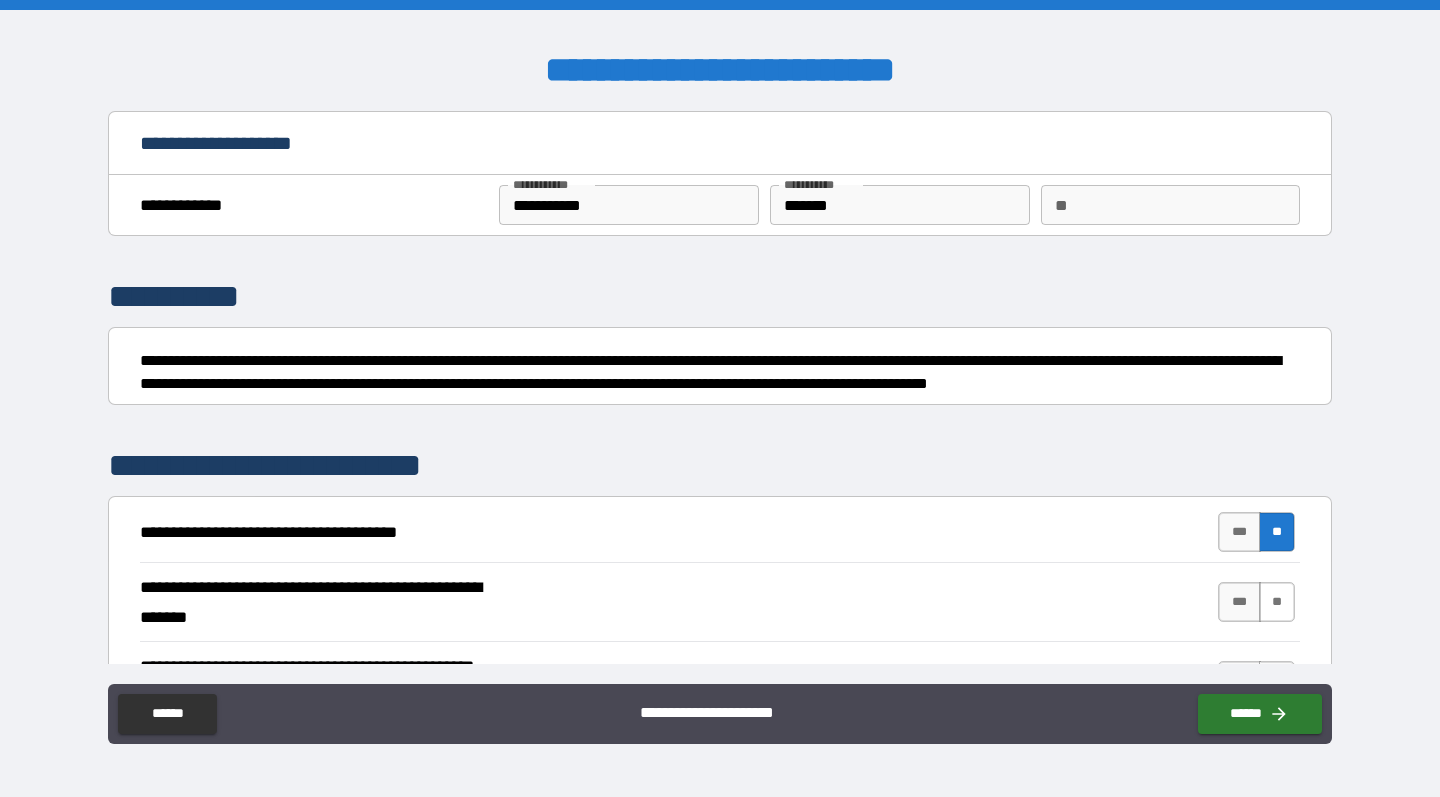 click on "**" at bounding box center [1277, 602] 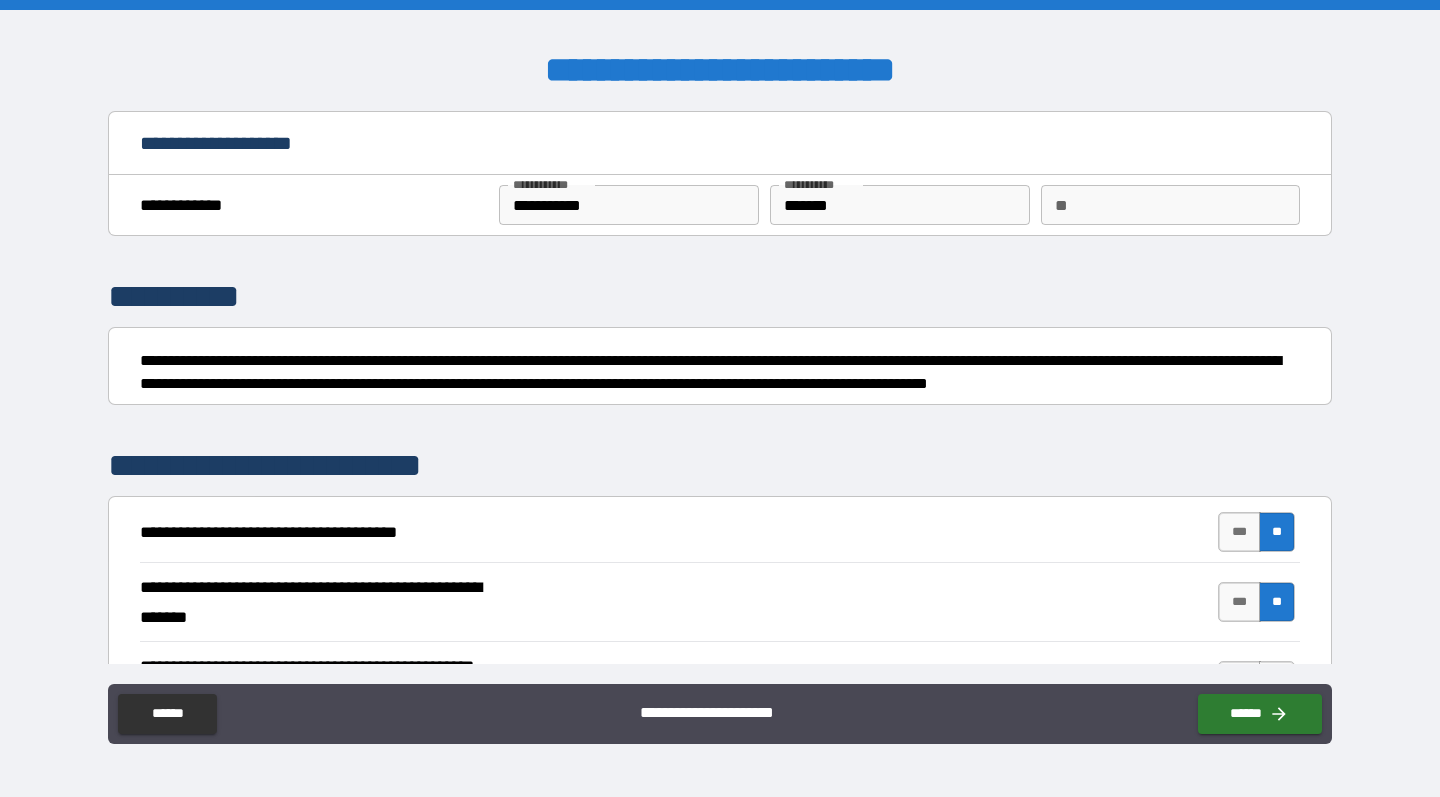 type on "*****" 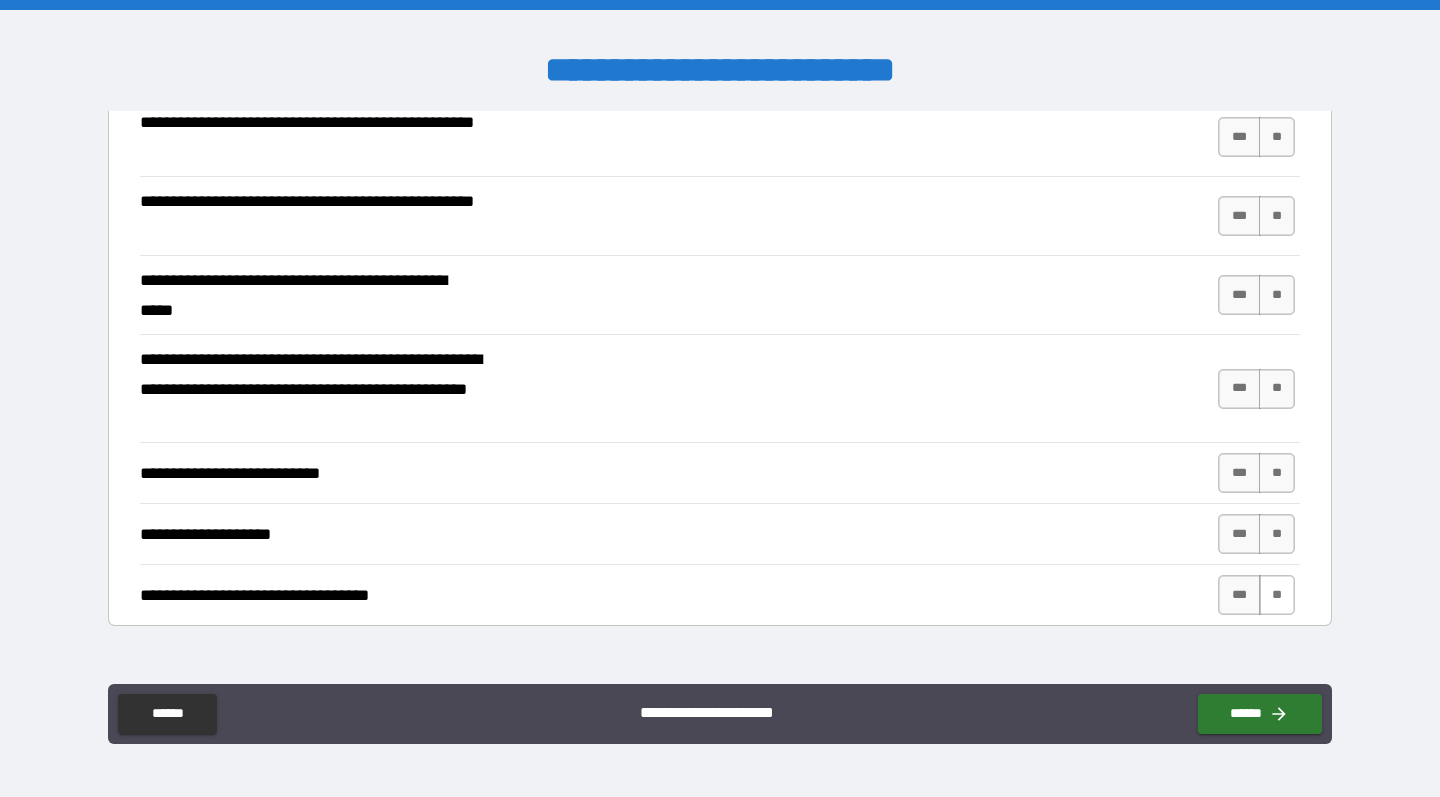 scroll, scrollTop: 545, scrollLeft: 0, axis: vertical 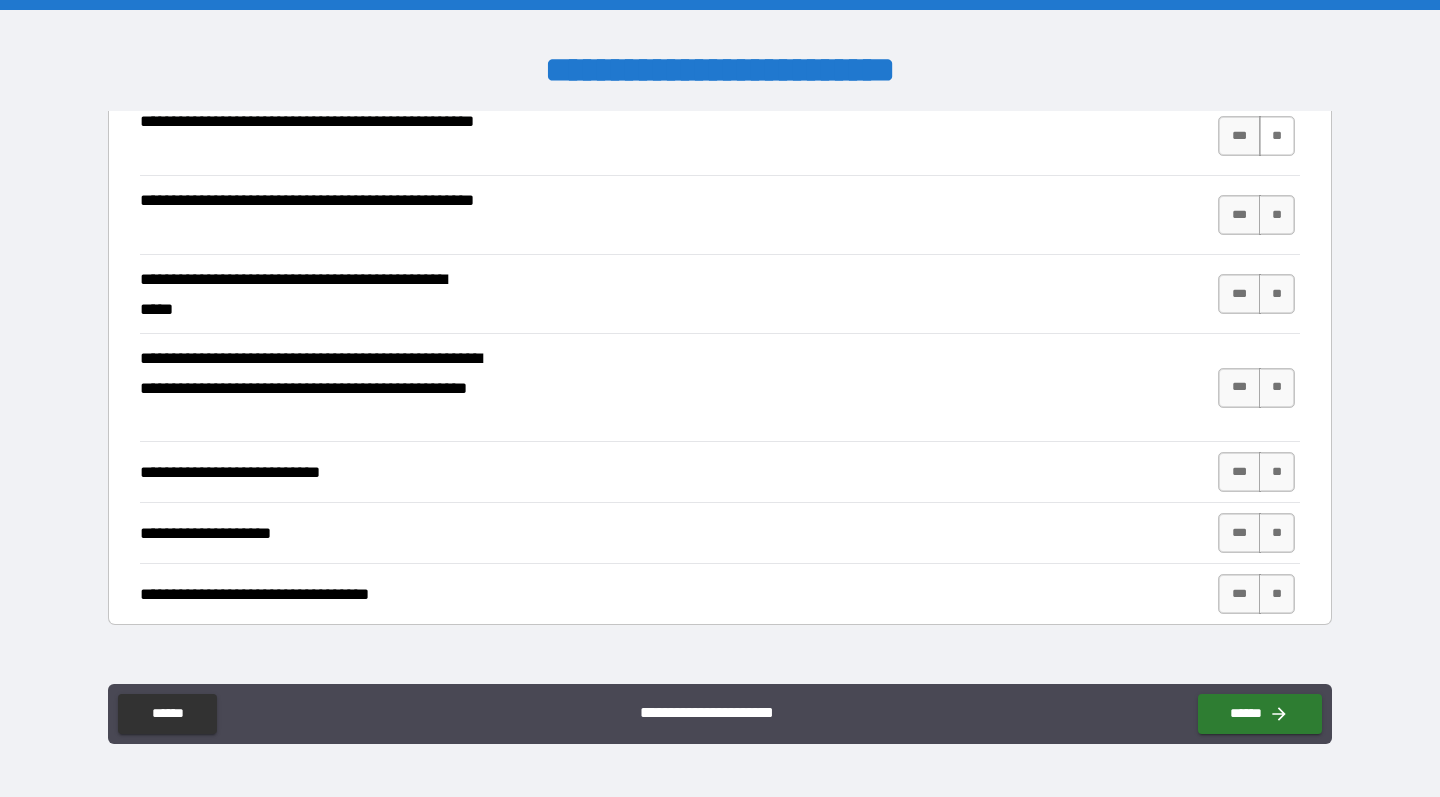 click on "**" at bounding box center [1277, 136] 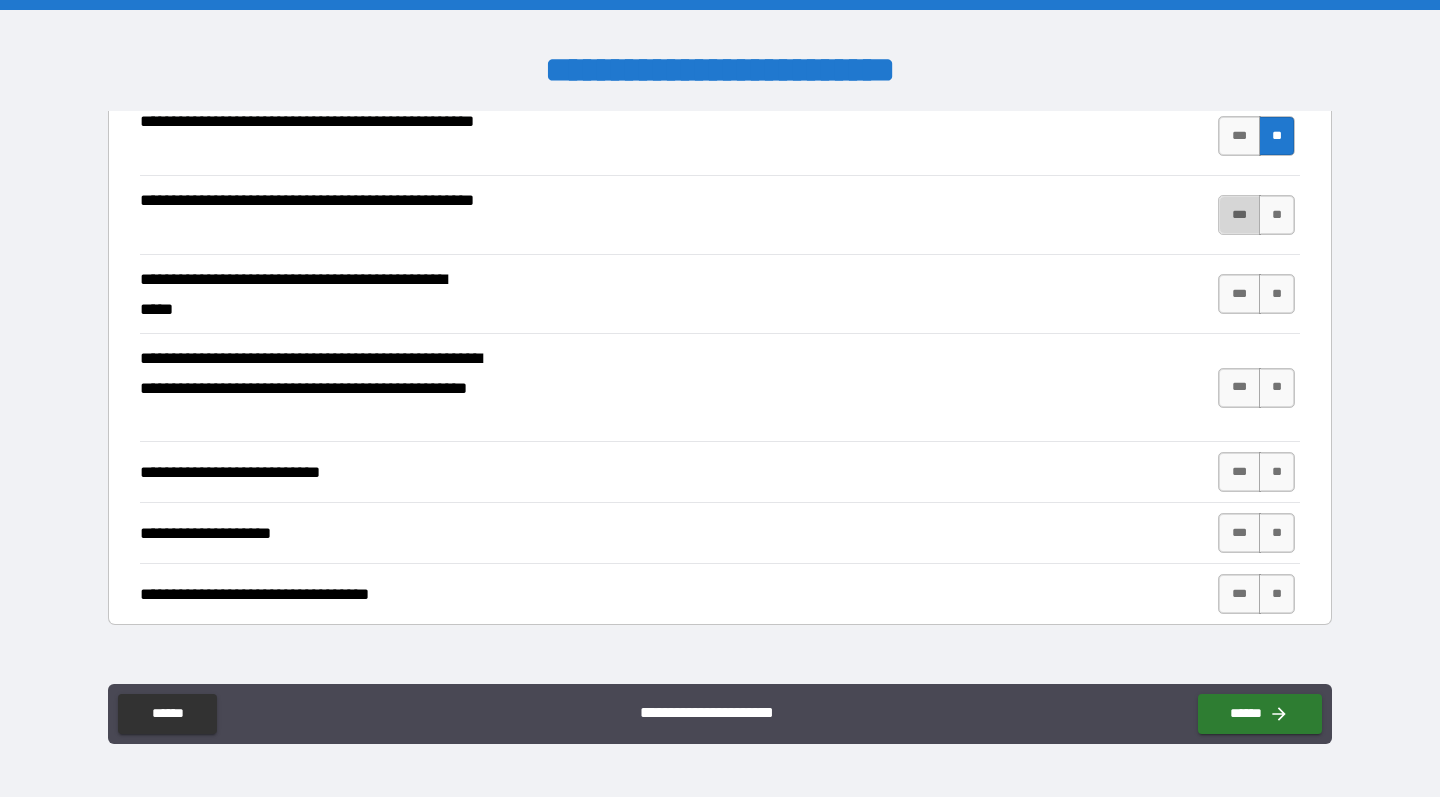 click on "***" at bounding box center (1239, 215) 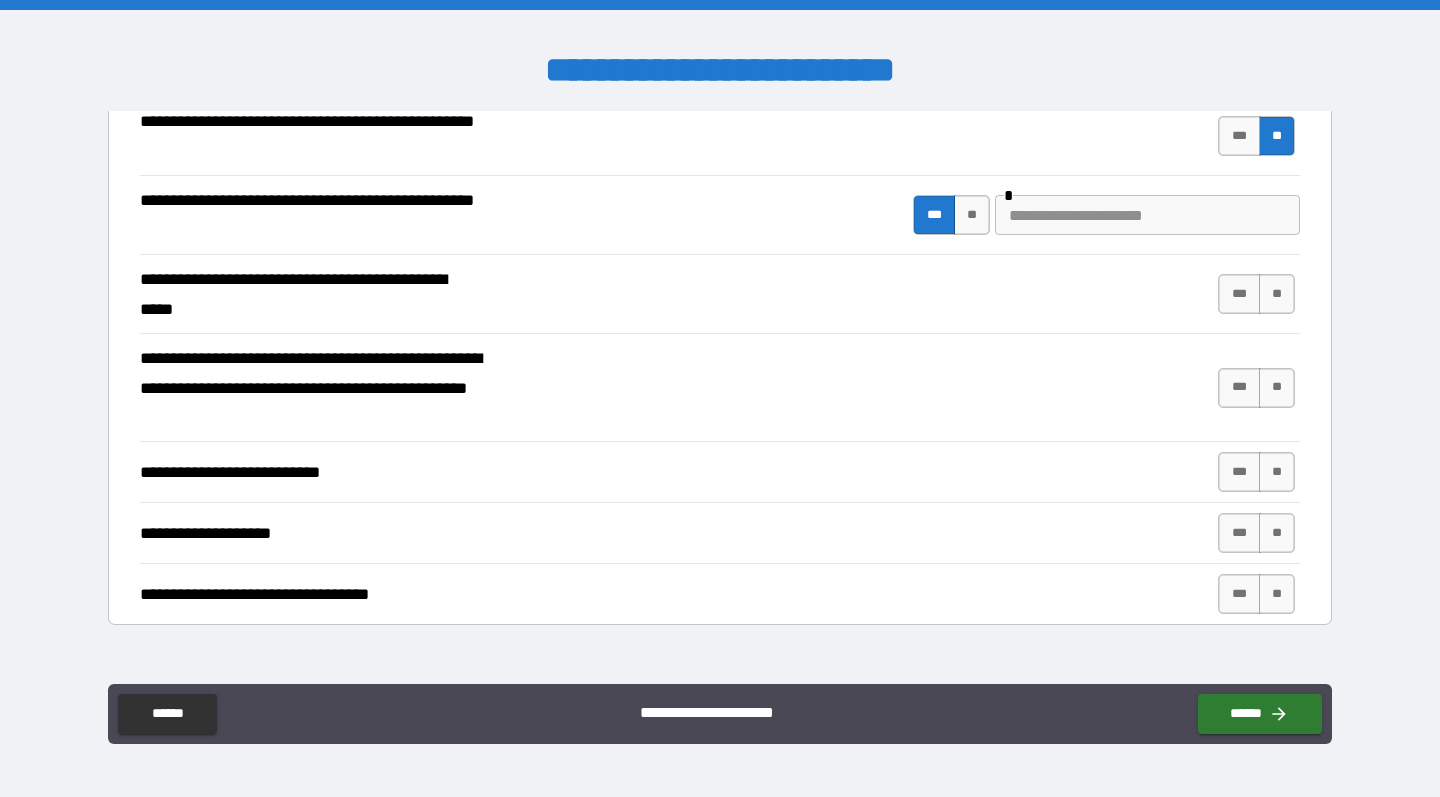 click at bounding box center (1147, 215) 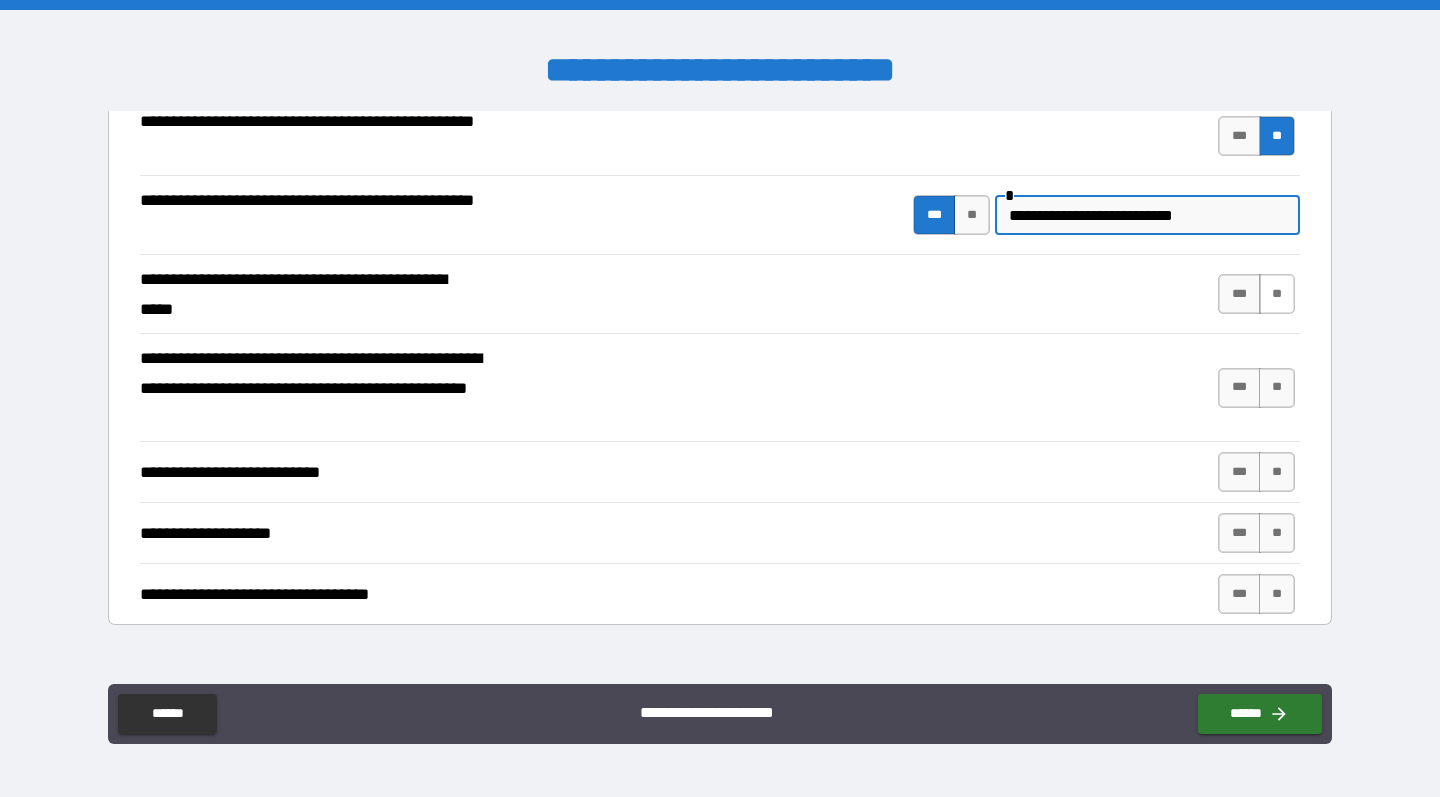 type on "**********" 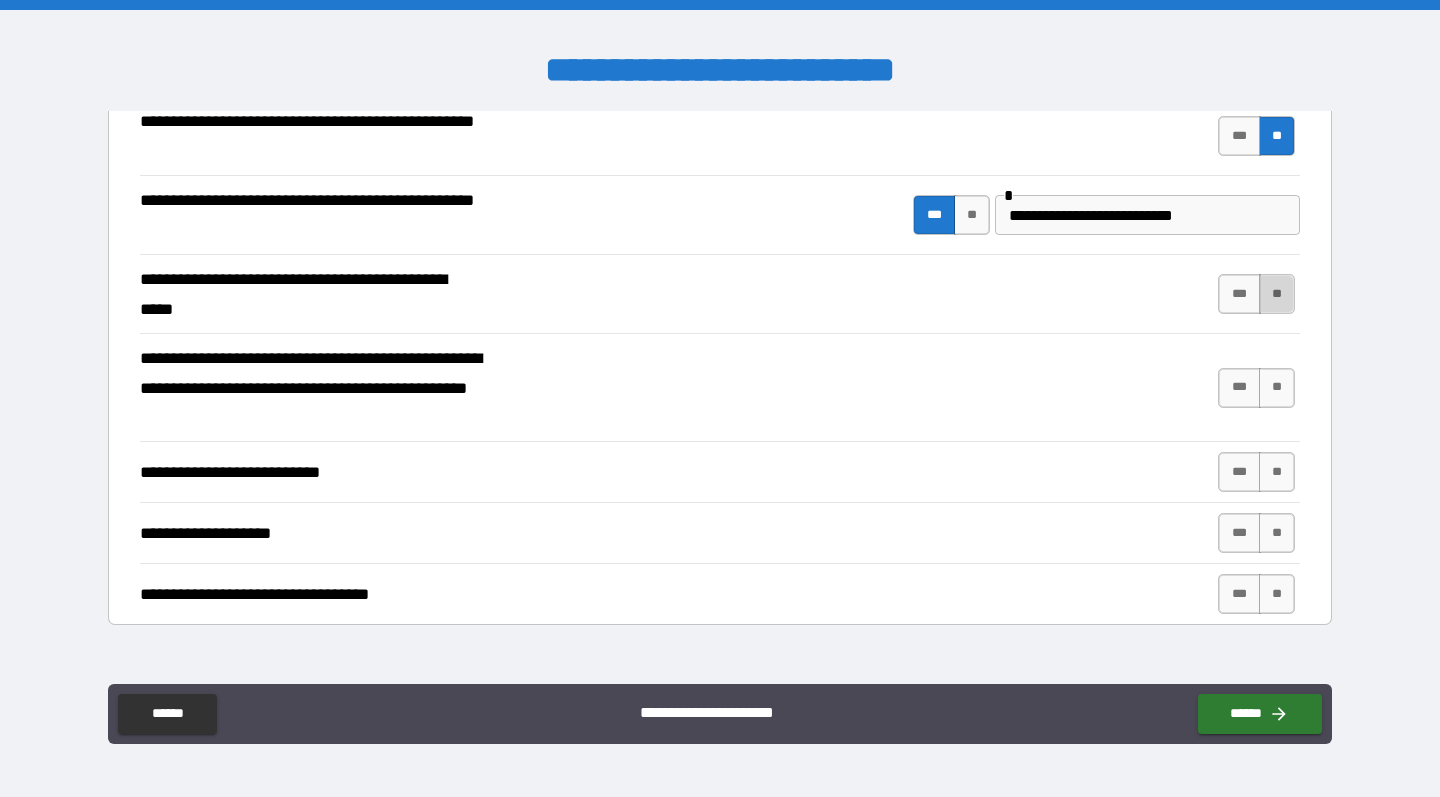 click on "**" at bounding box center [1277, 294] 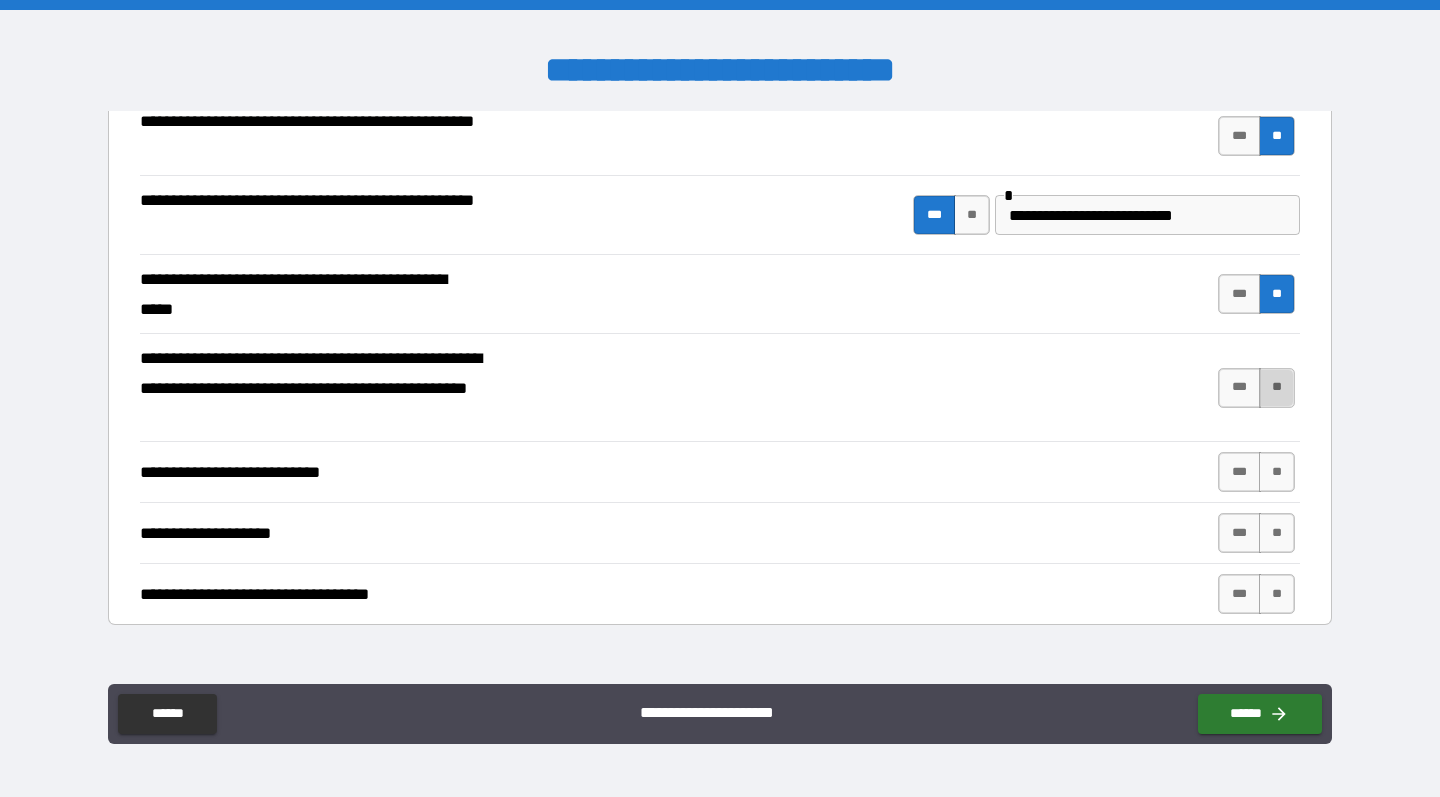 click on "**" at bounding box center [1277, 388] 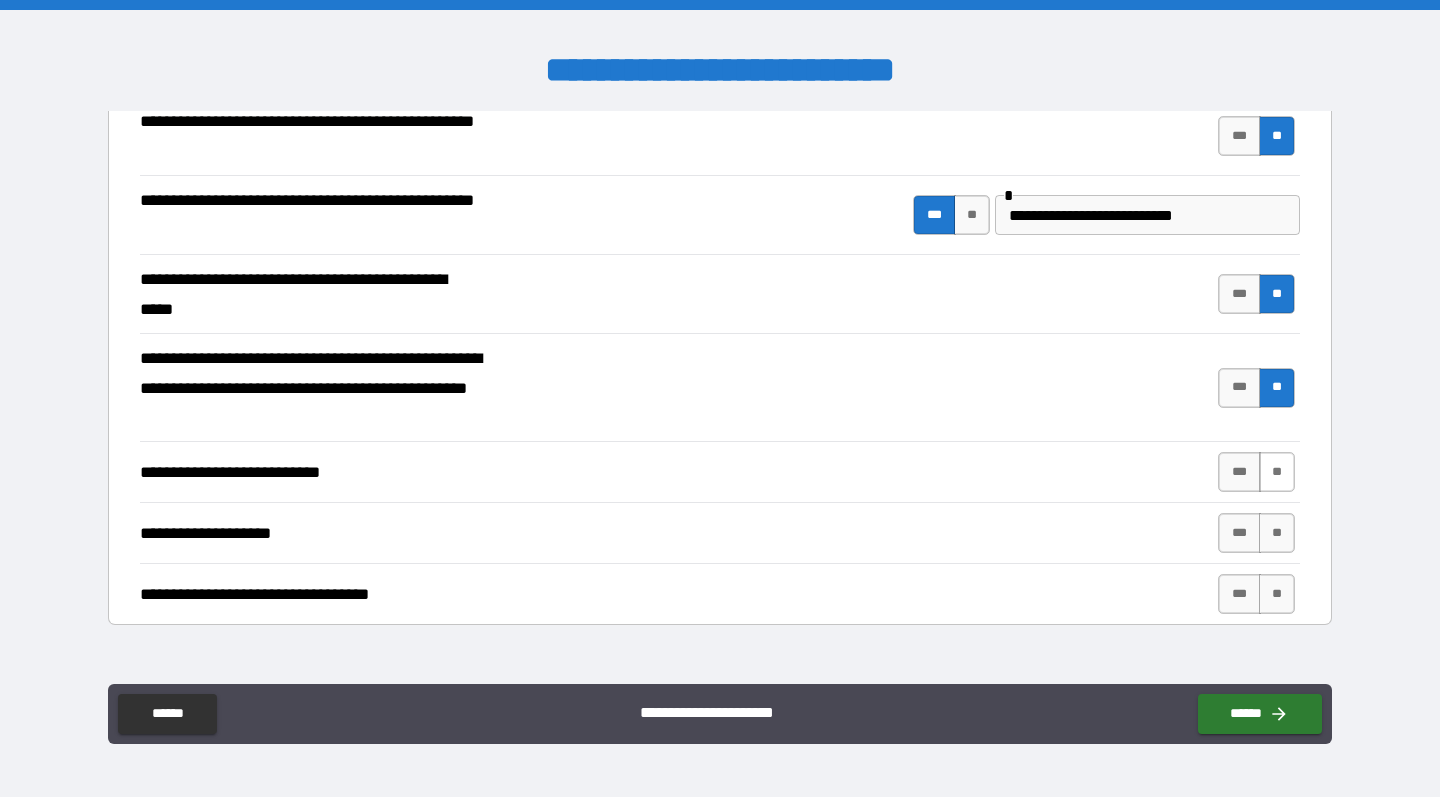 click on "**" at bounding box center (1277, 472) 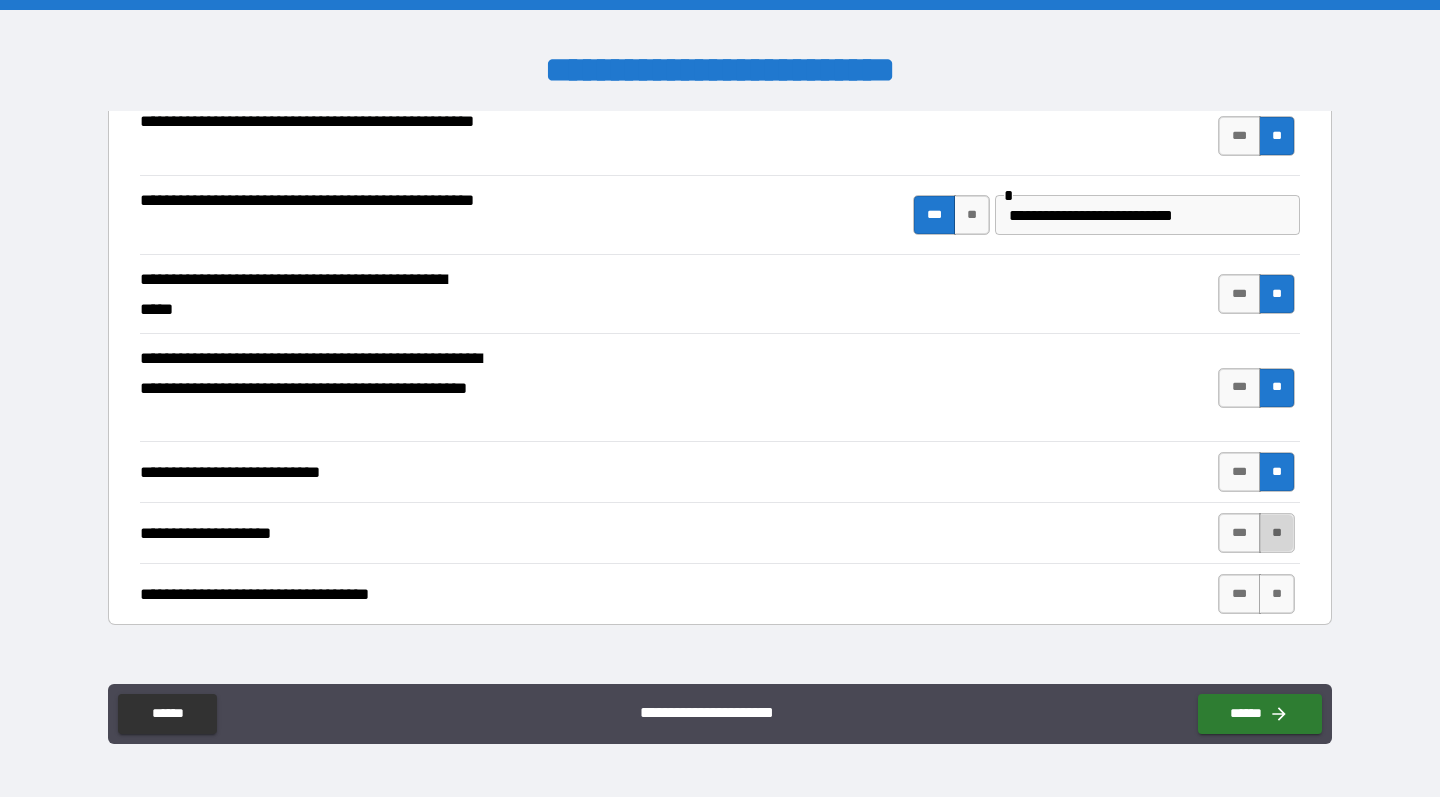 click on "**" at bounding box center (1277, 533) 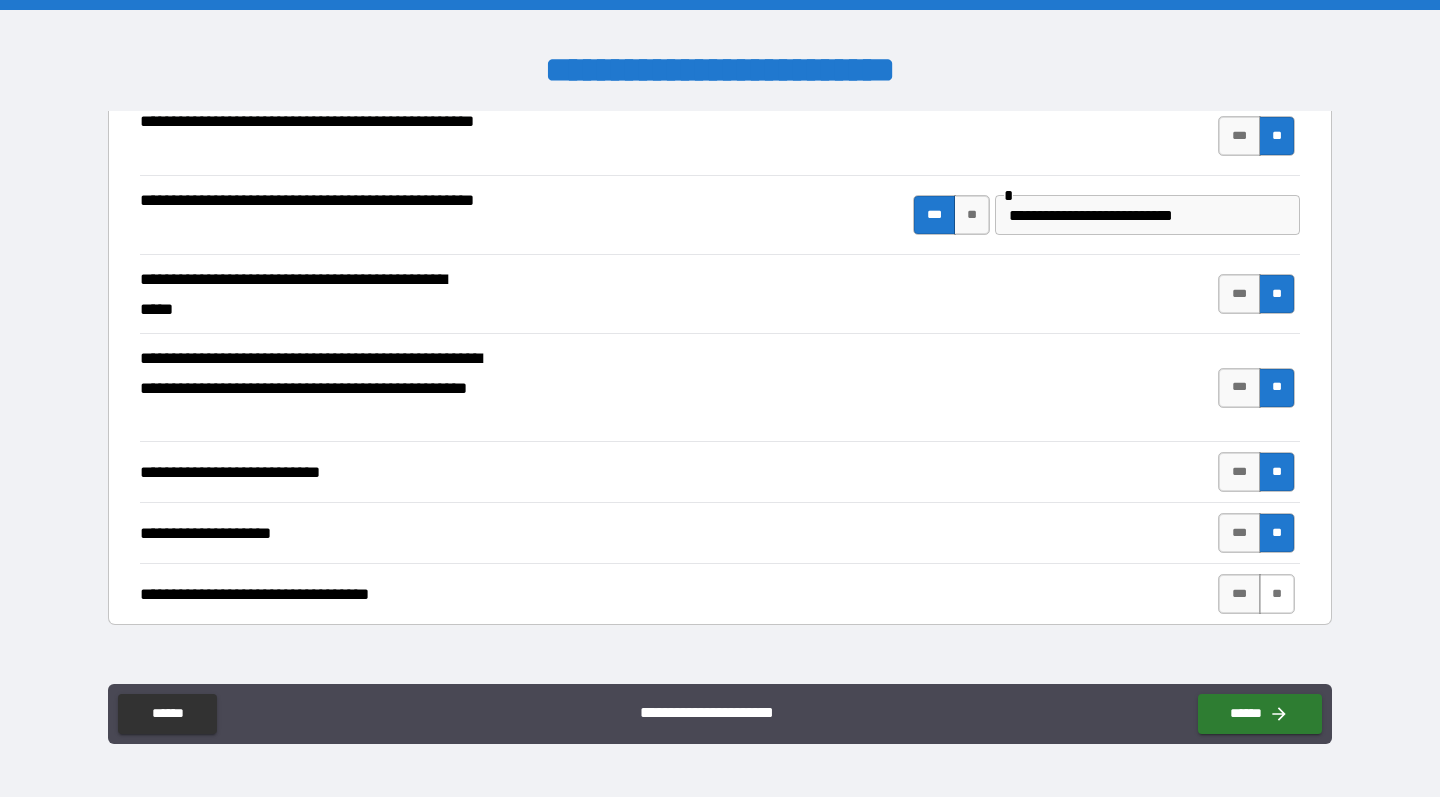 click on "**" at bounding box center (1277, 594) 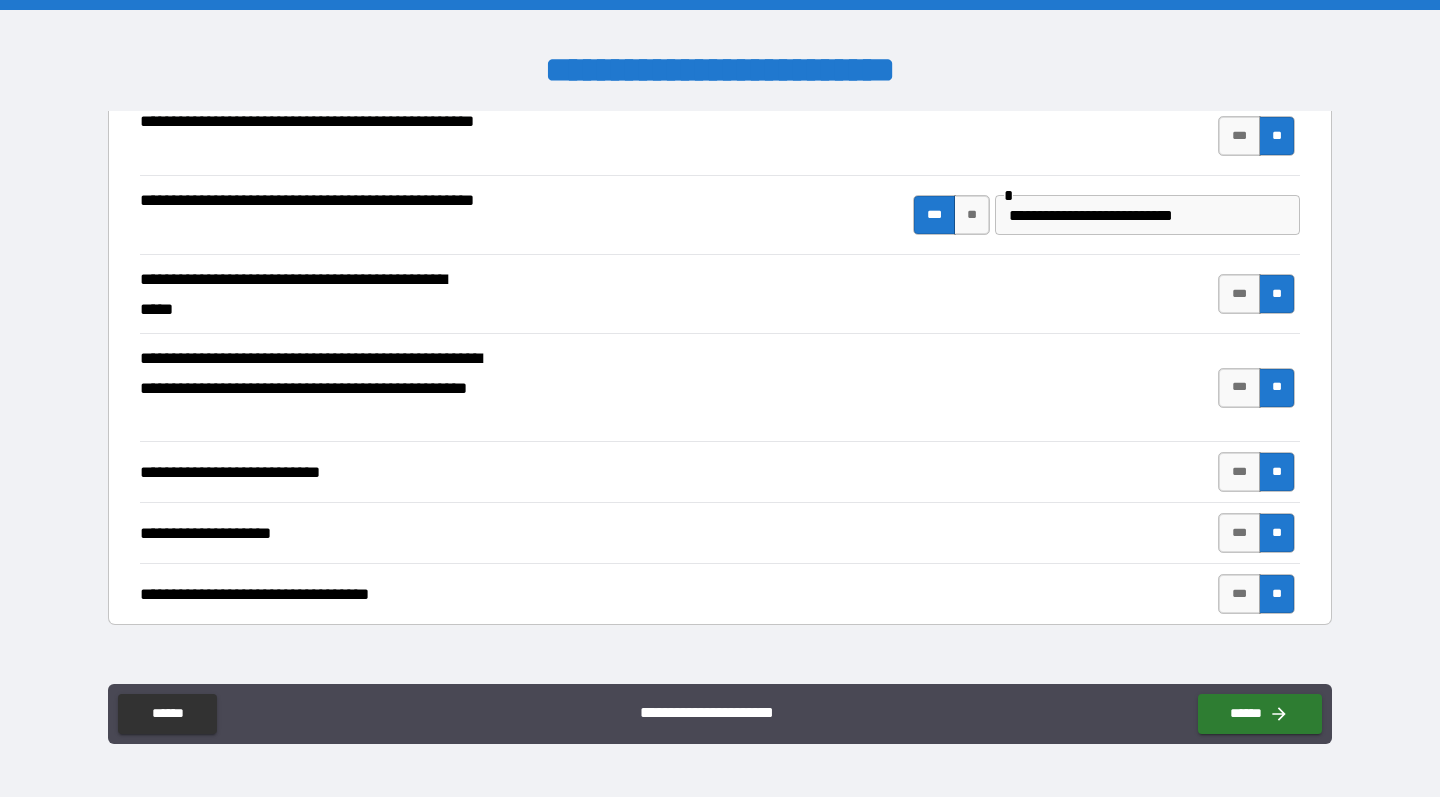 type on "*****" 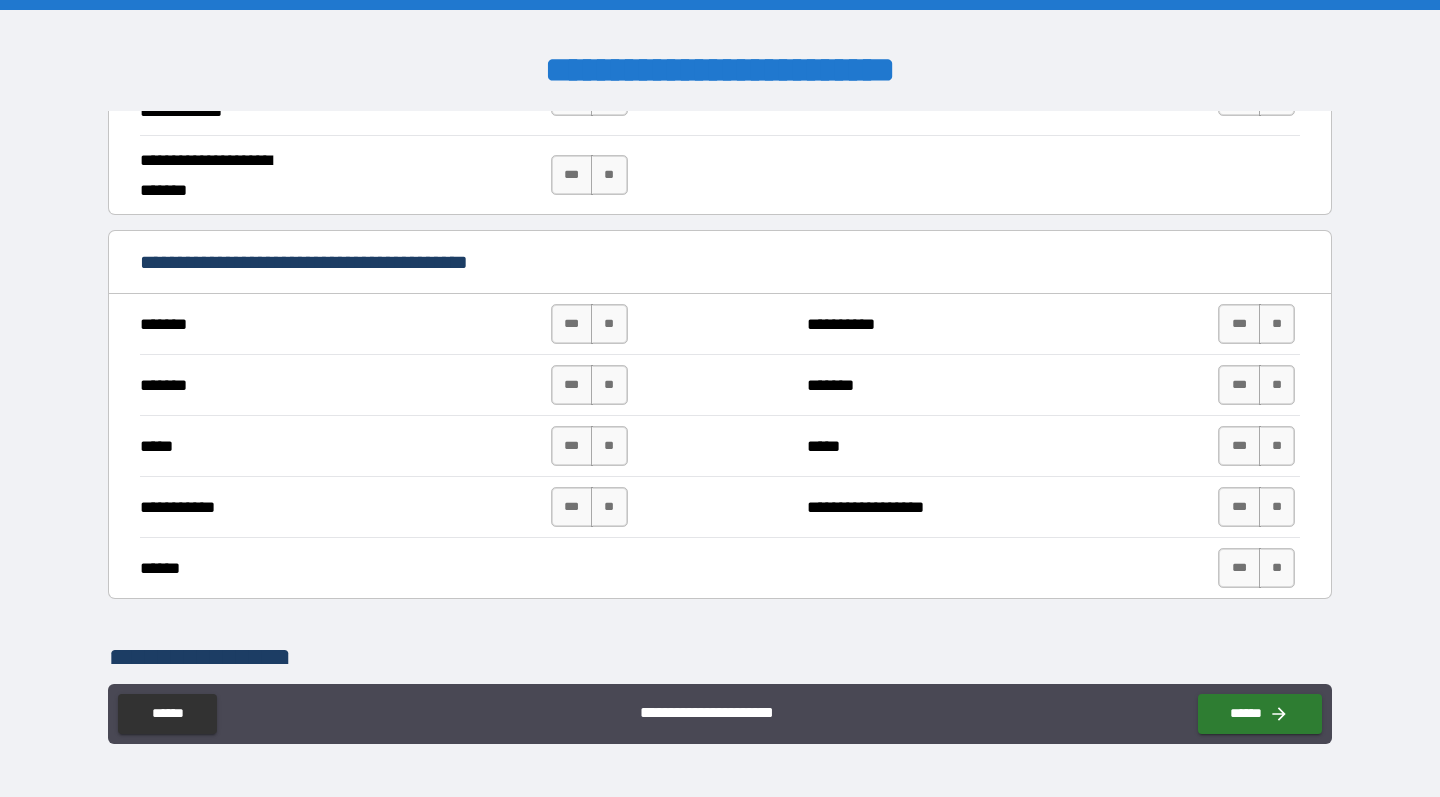 scroll, scrollTop: 1347, scrollLeft: 0, axis: vertical 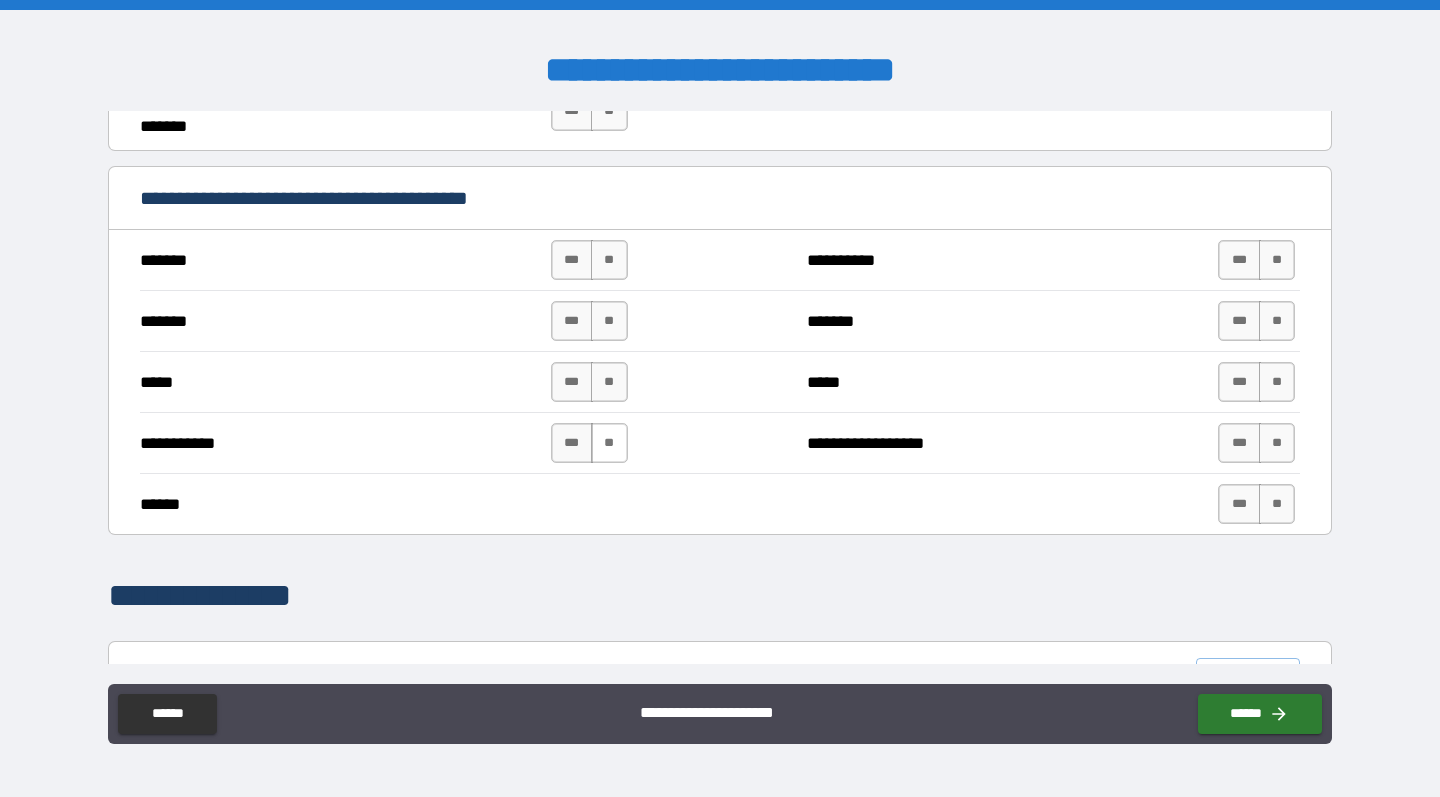 click on "**" at bounding box center (609, 443) 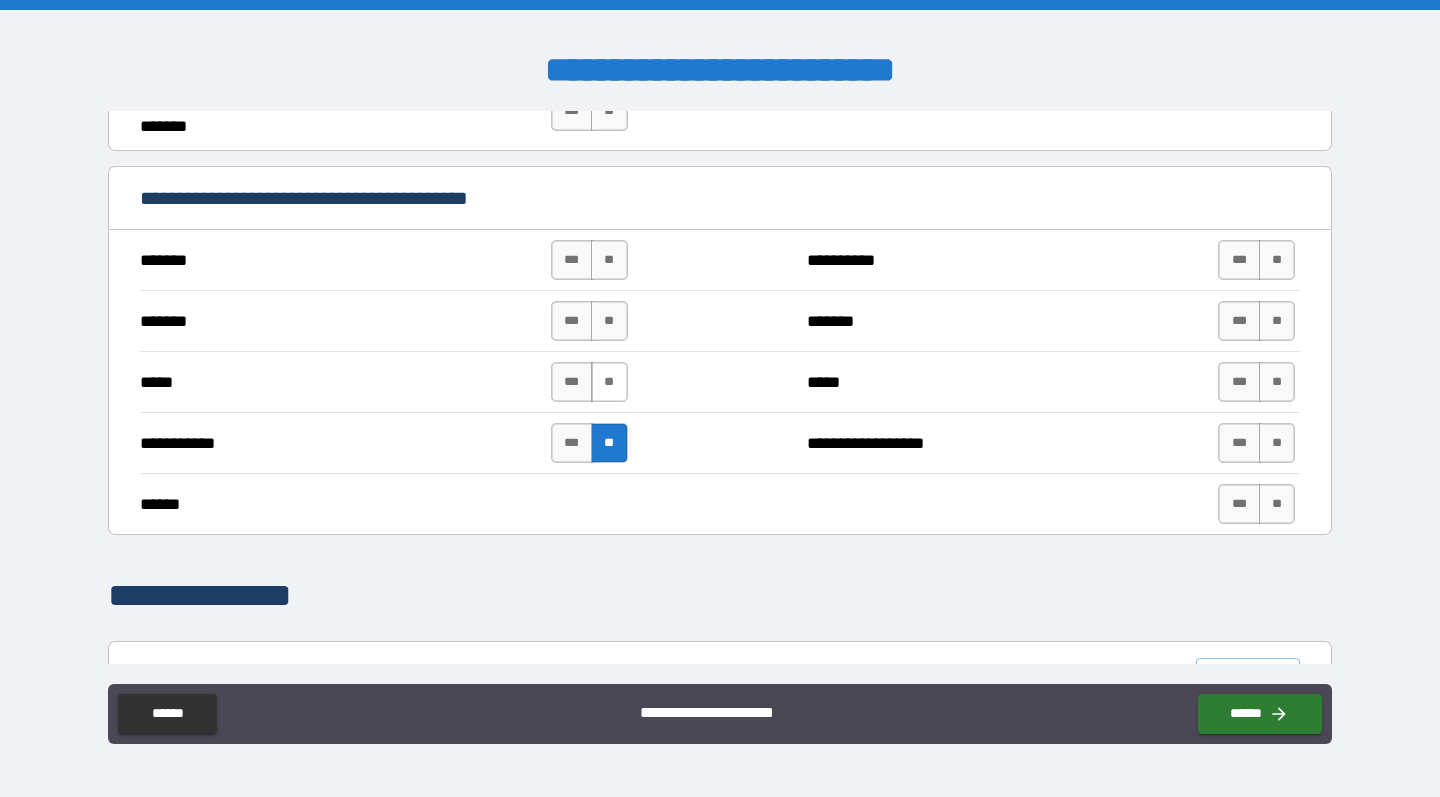 click on "**" at bounding box center [609, 382] 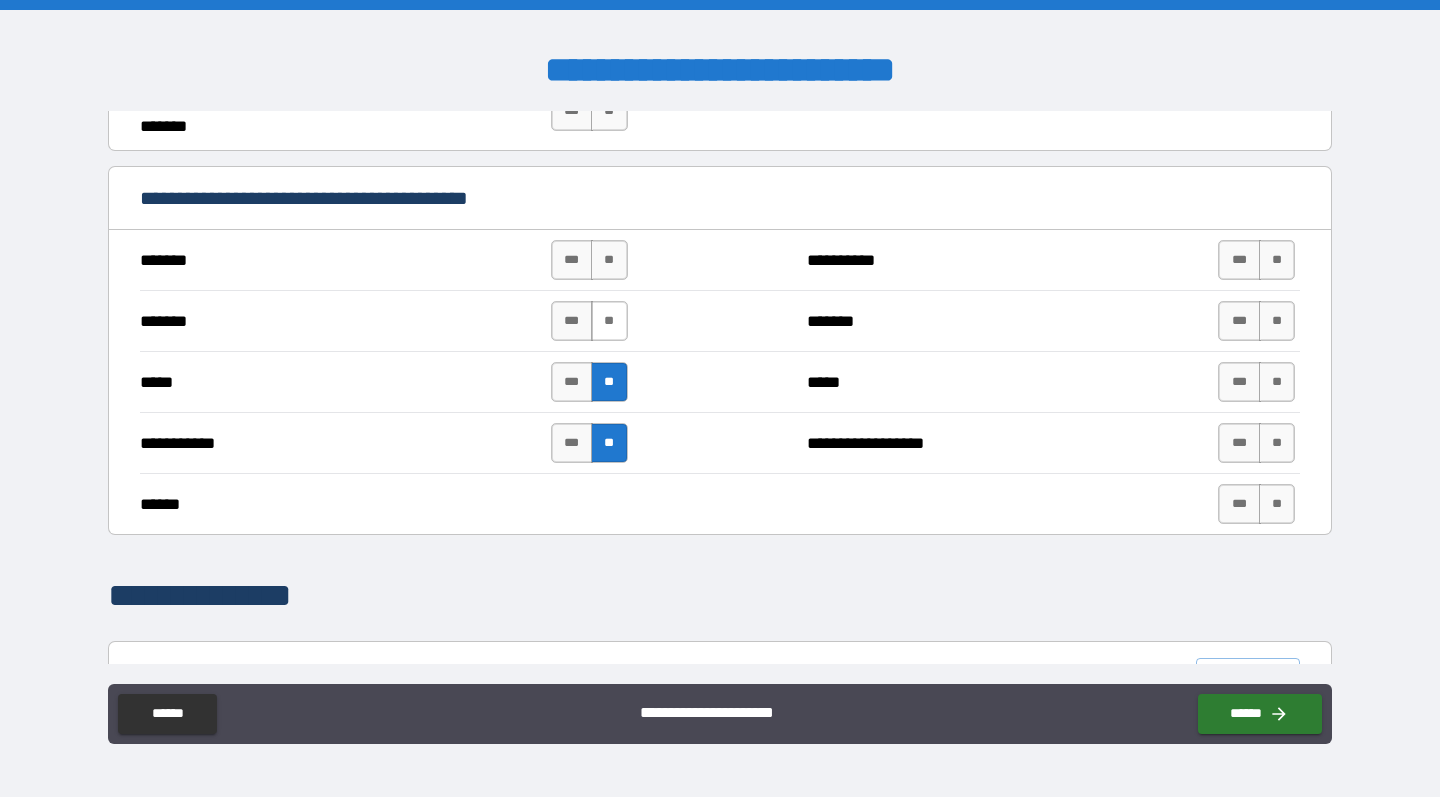 click on "**" at bounding box center (609, 321) 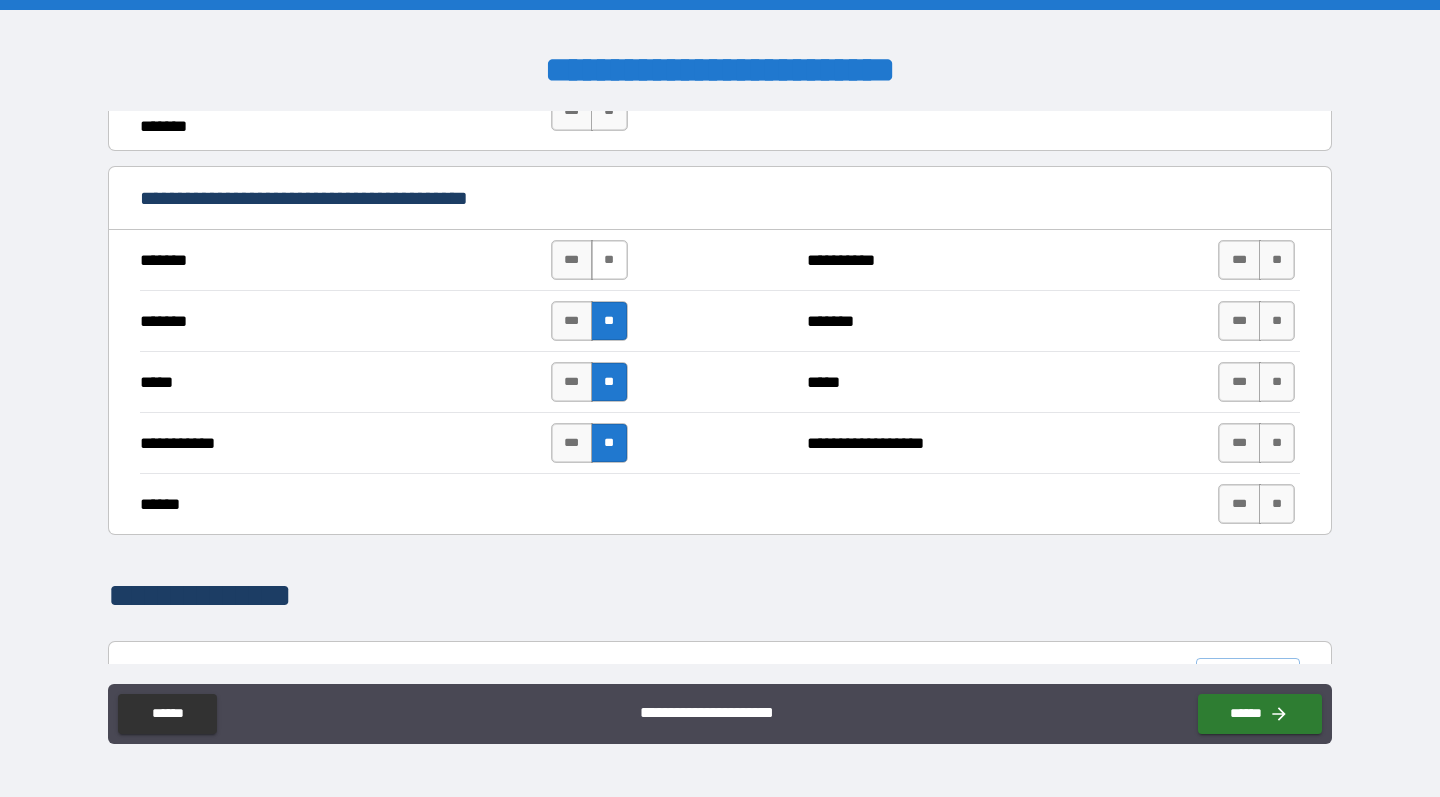 click on "**" at bounding box center (609, 260) 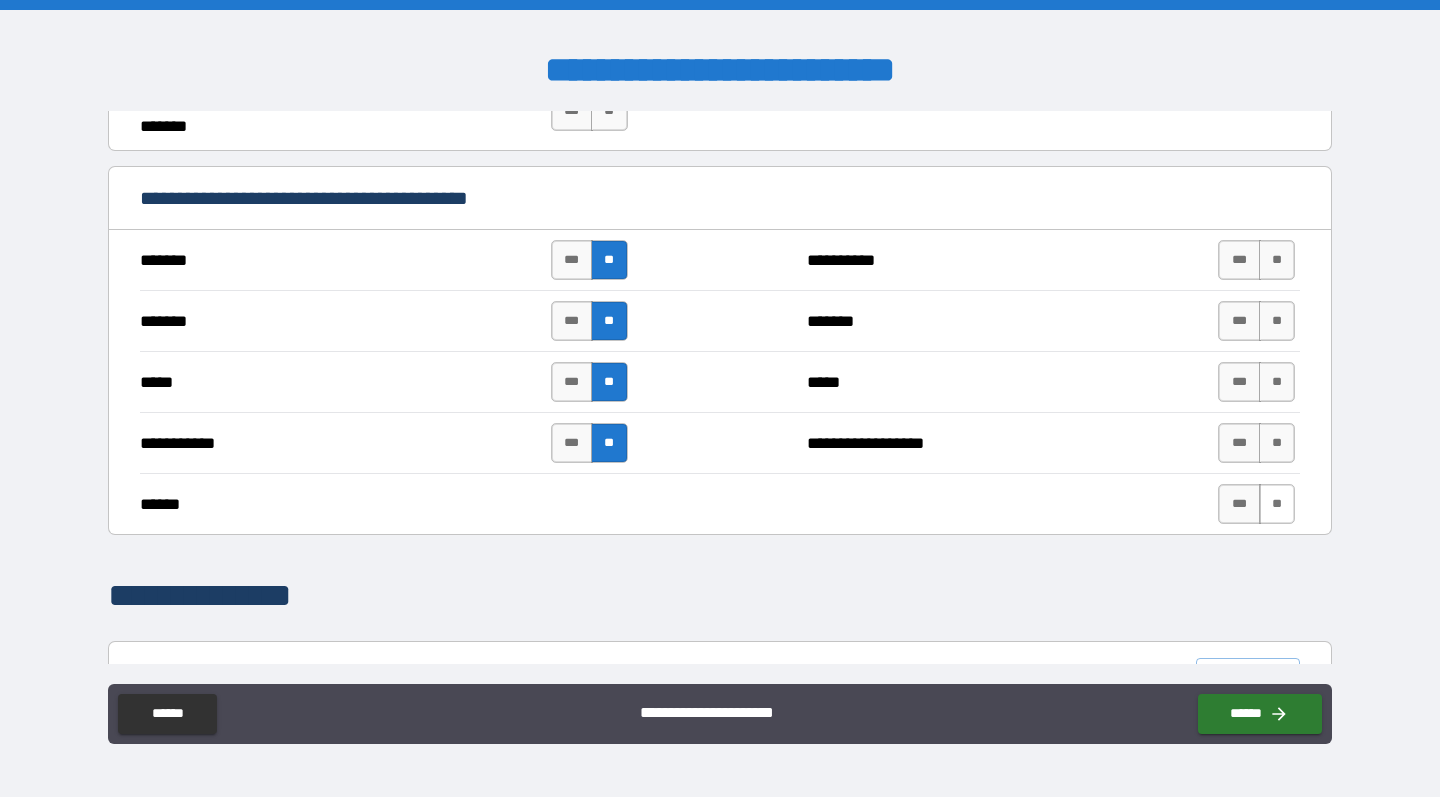 click on "**" at bounding box center (1277, 504) 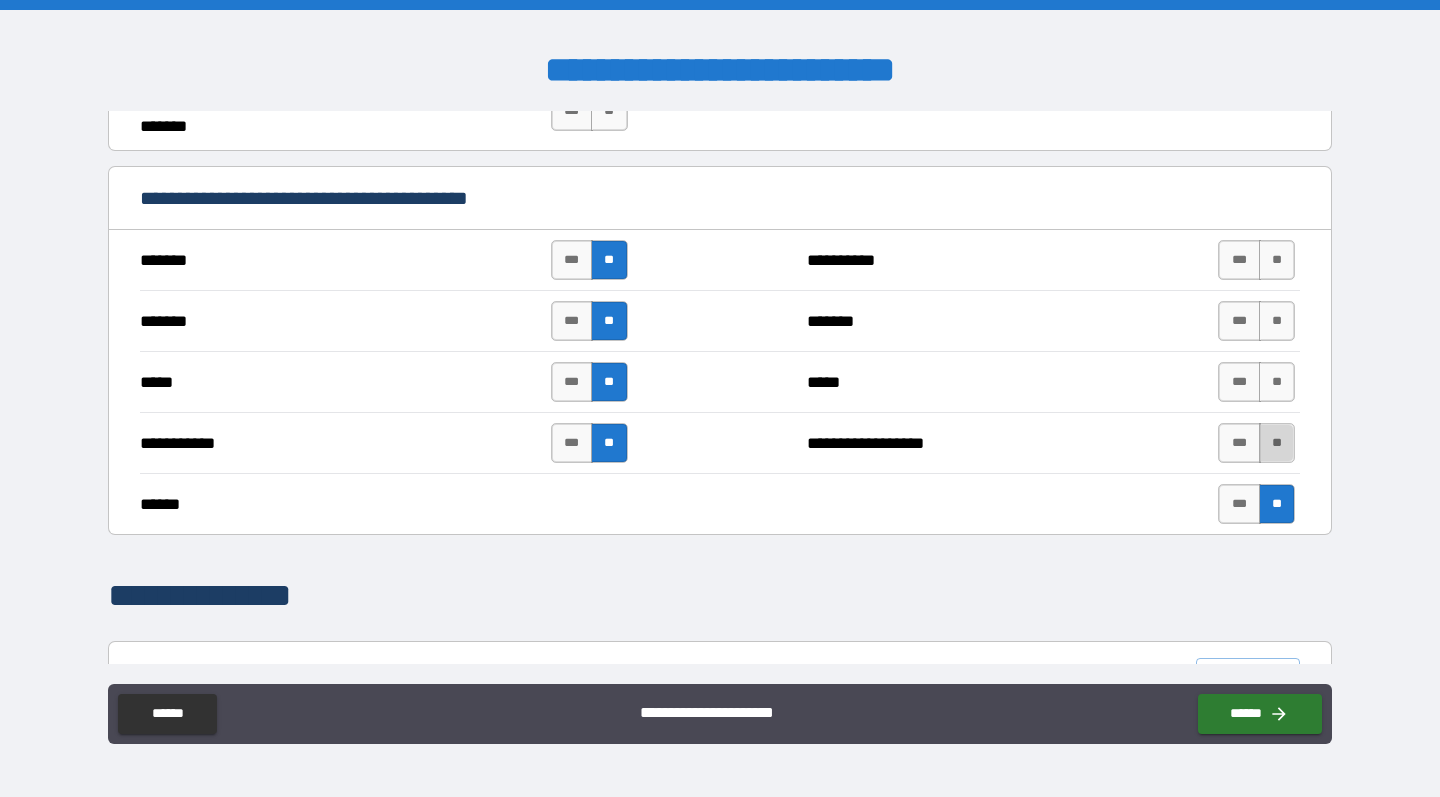 click on "**" at bounding box center (1277, 443) 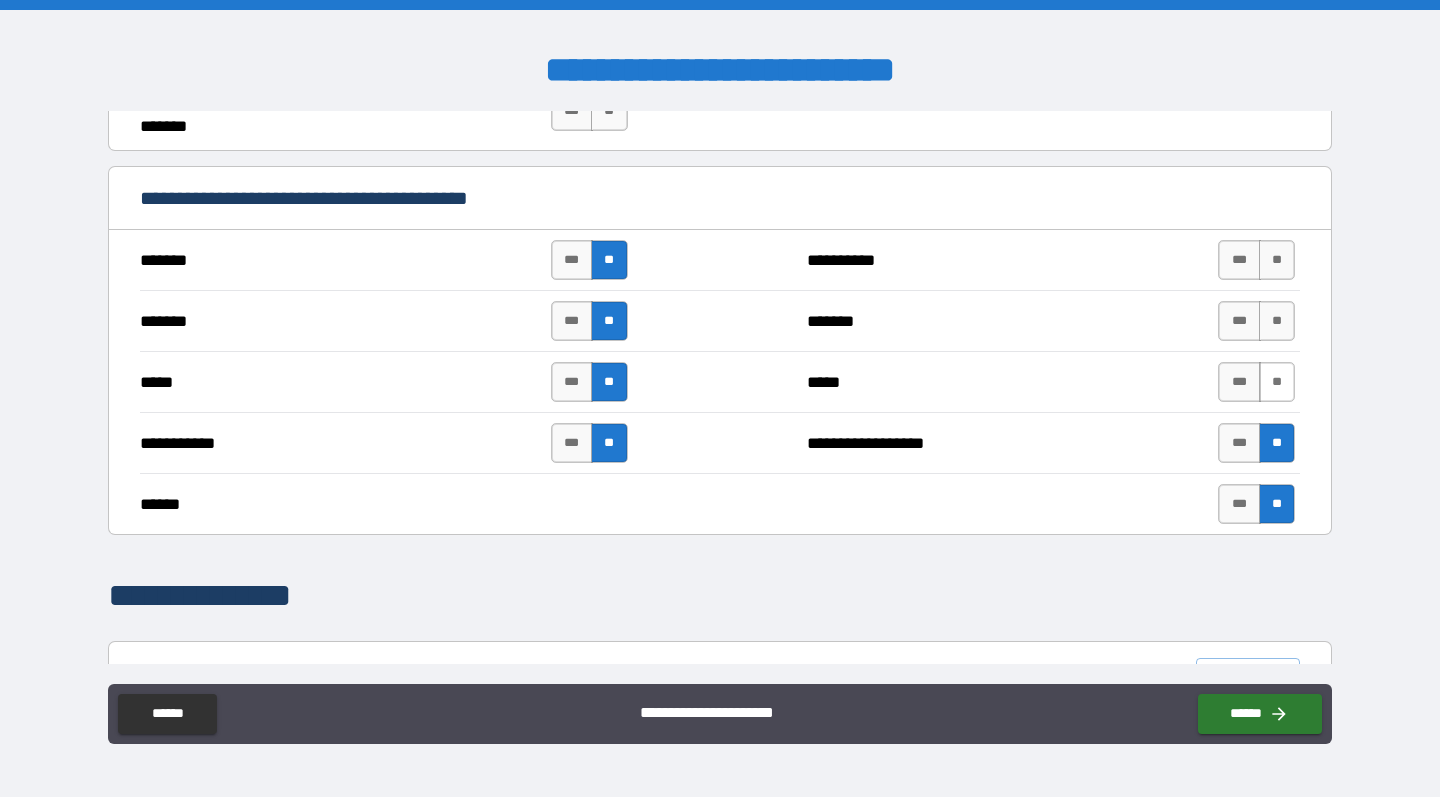 click on "**" at bounding box center [1277, 382] 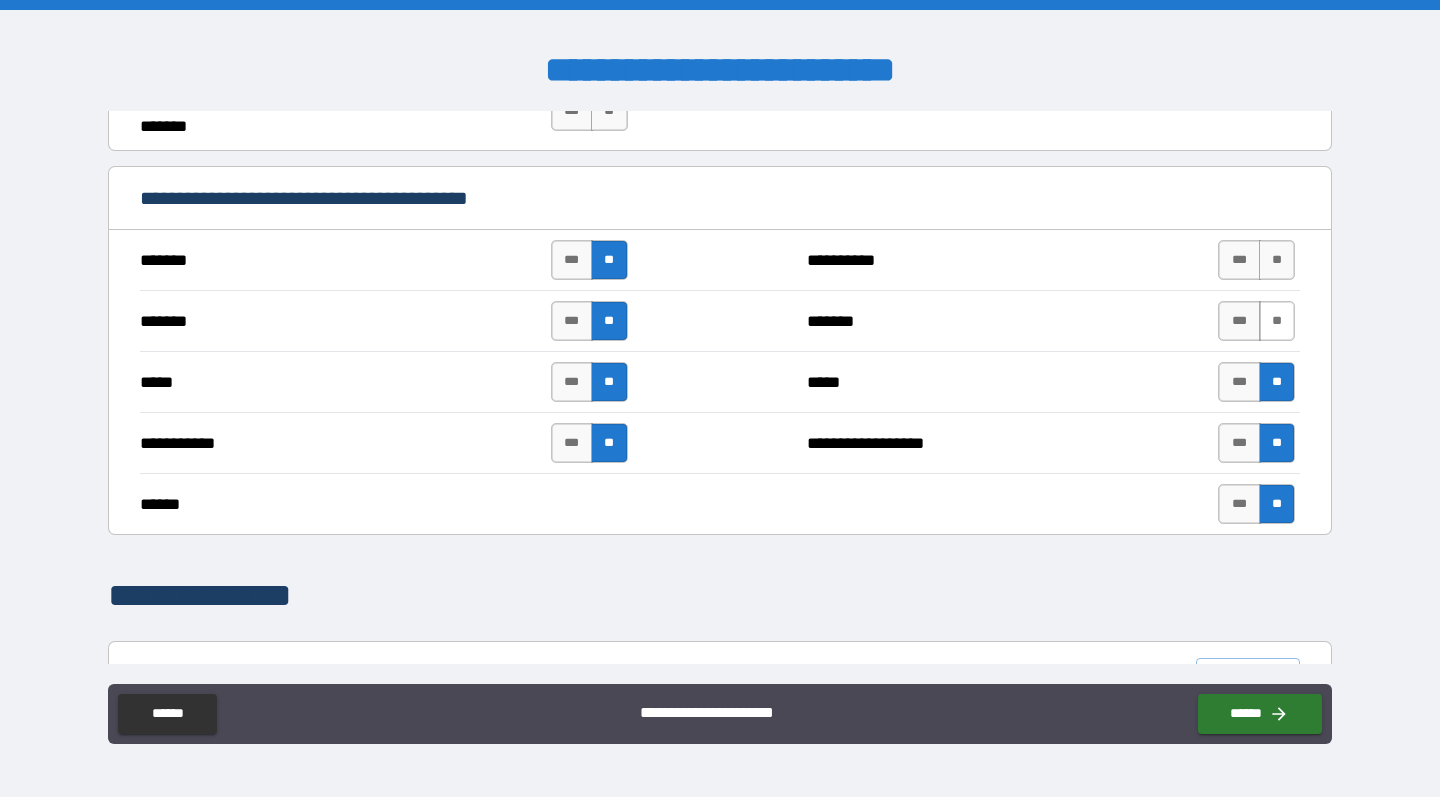 click on "**" at bounding box center [1277, 321] 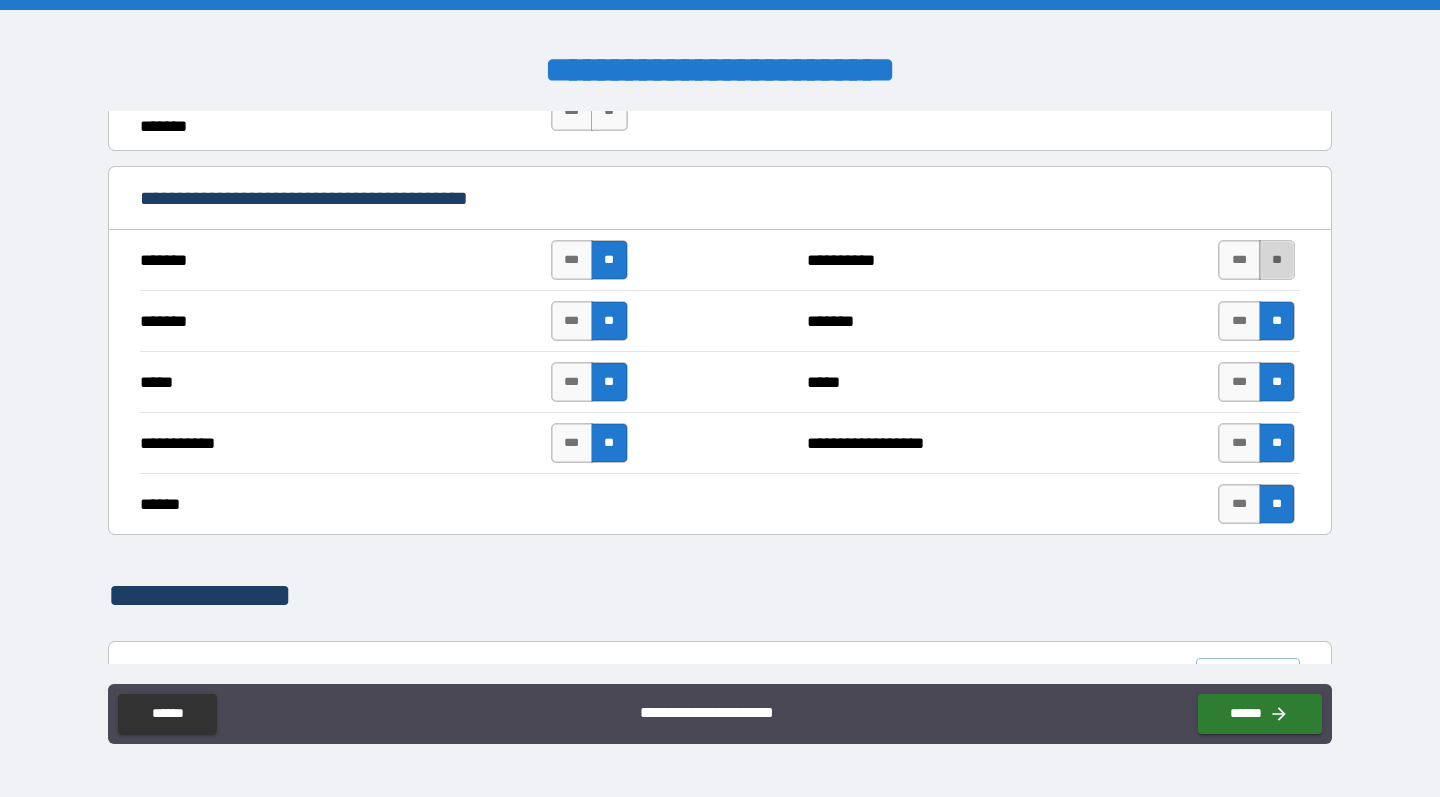 click on "**" at bounding box center (1277, 260) 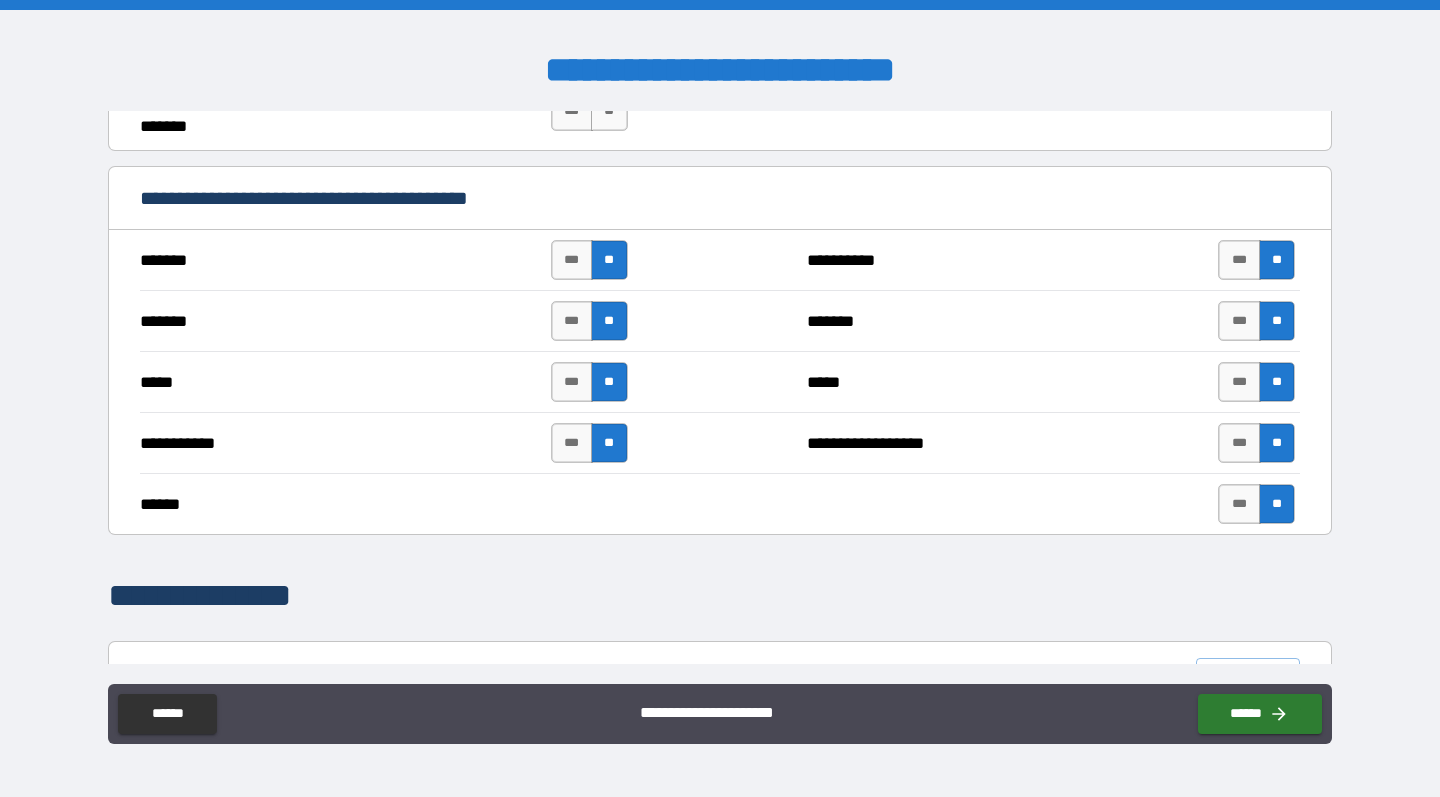 type on "*****" 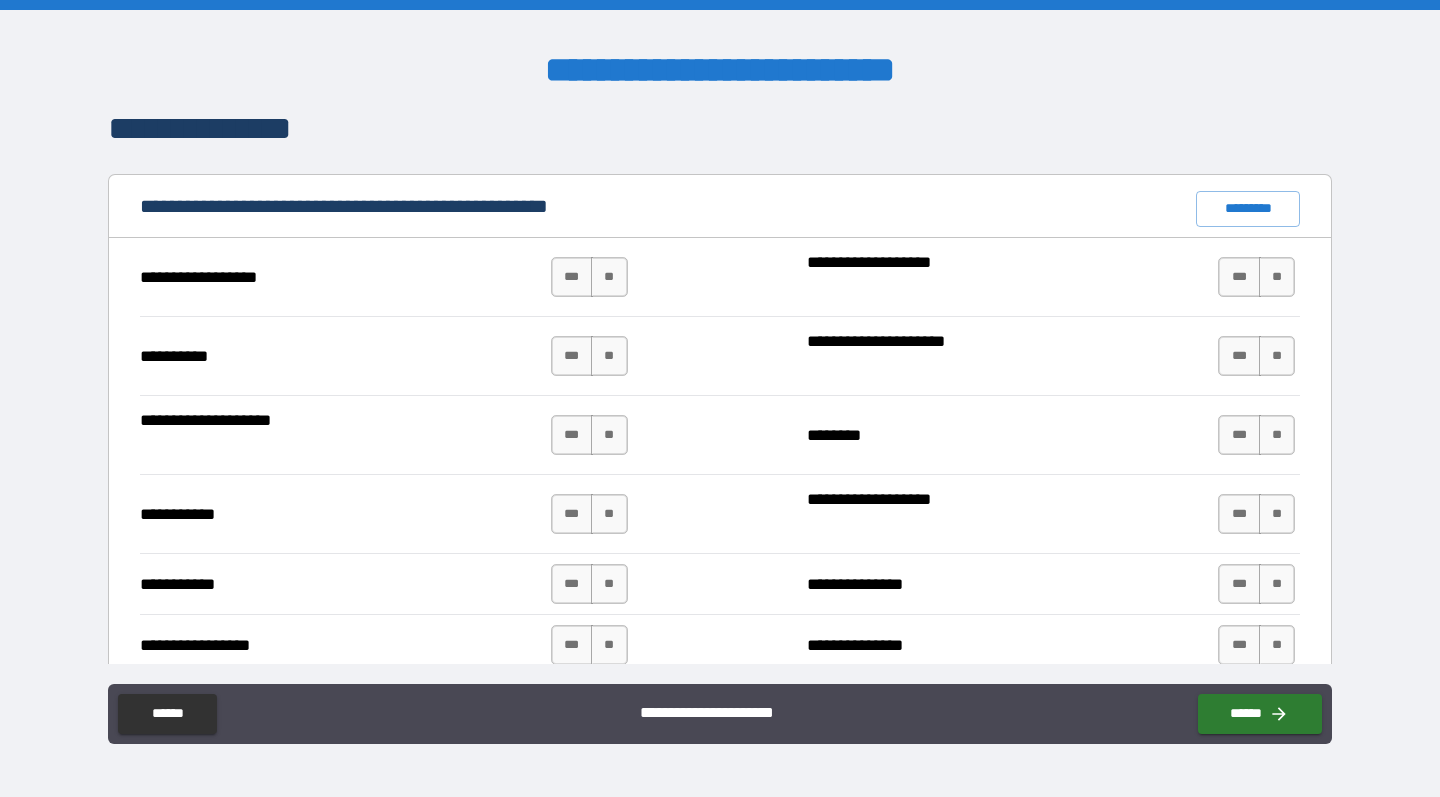 scroll, scrollTop: 1907, scrollLeft: 0, axis: vertical 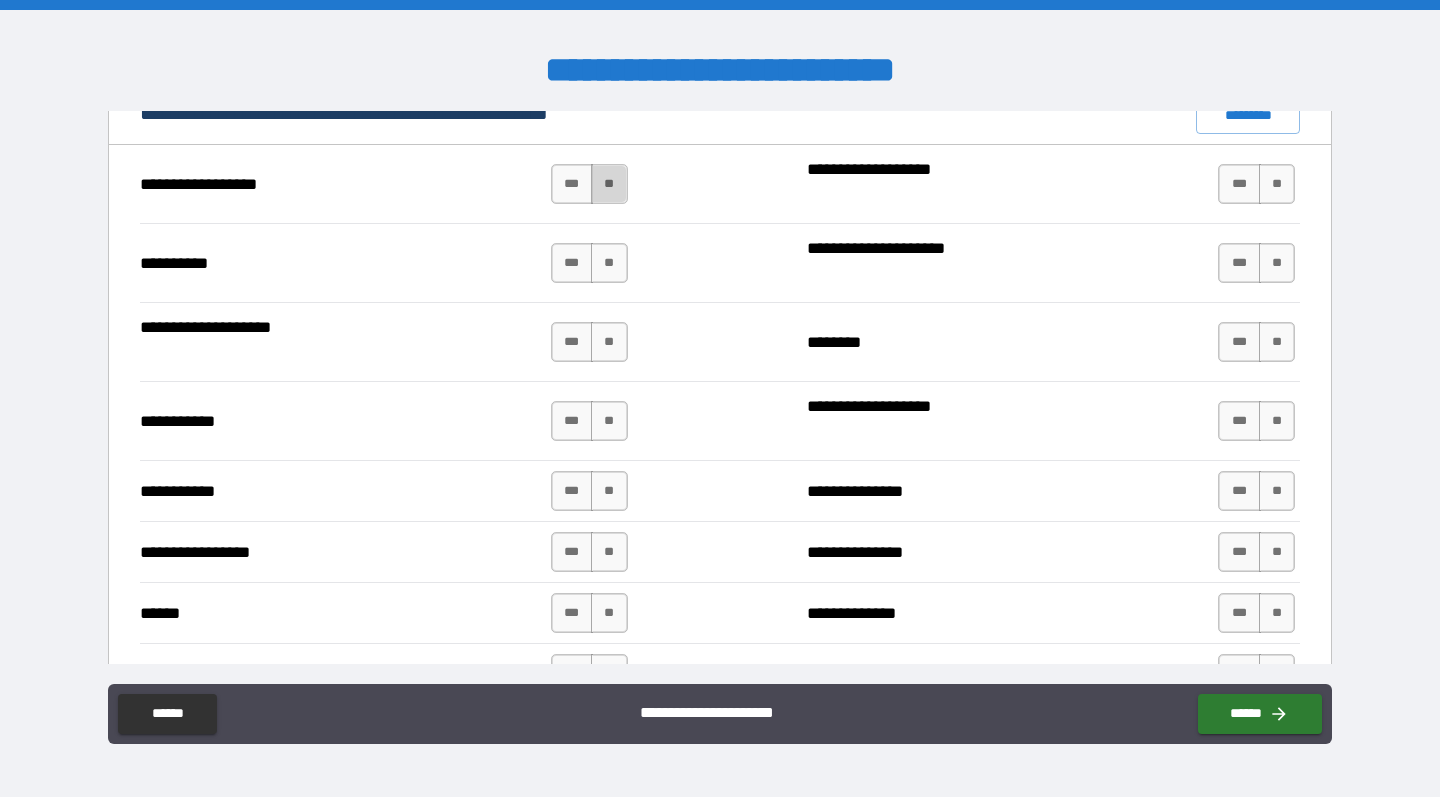 click on "**" at bounding box center [609, 184] 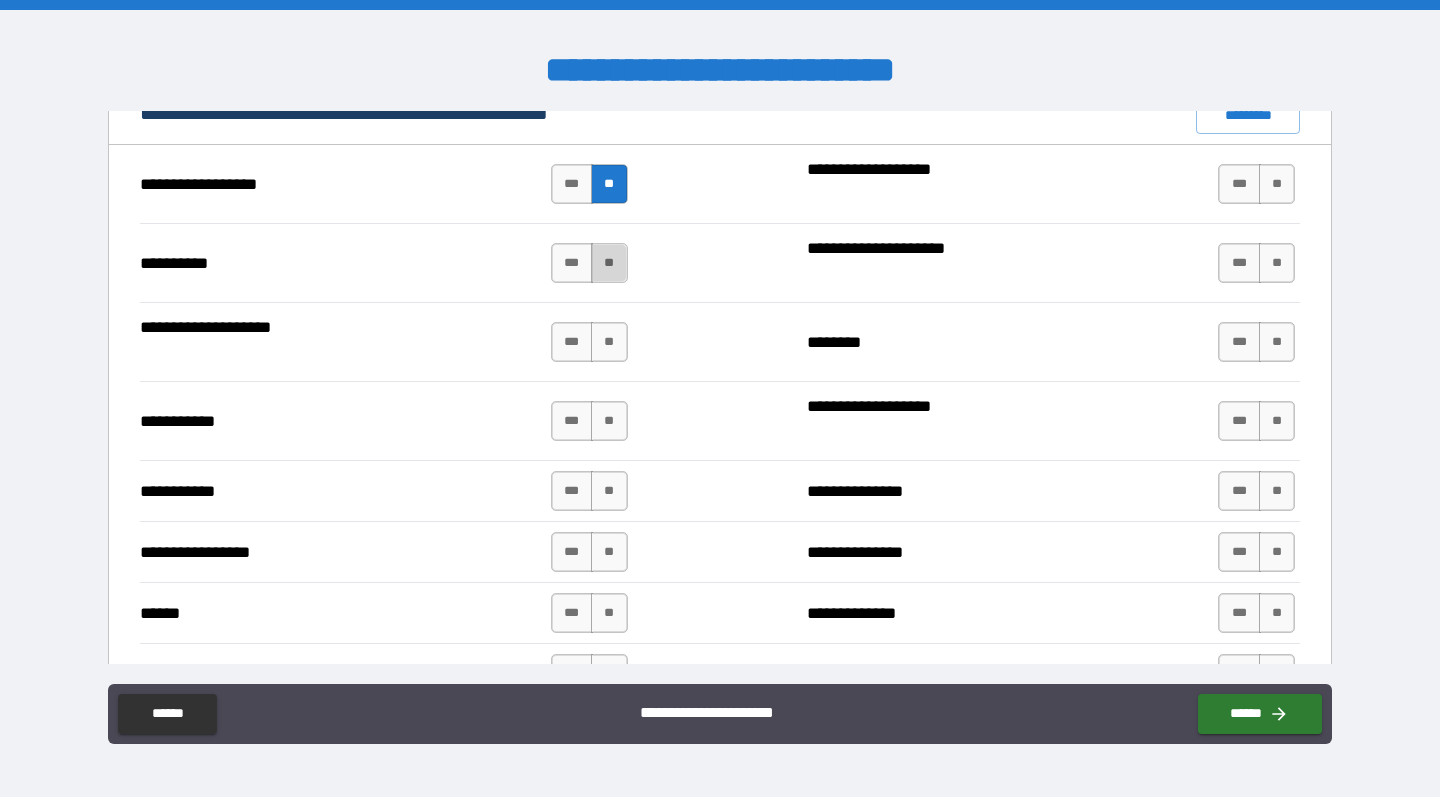 click on "**" at bounding box center [609, 263] 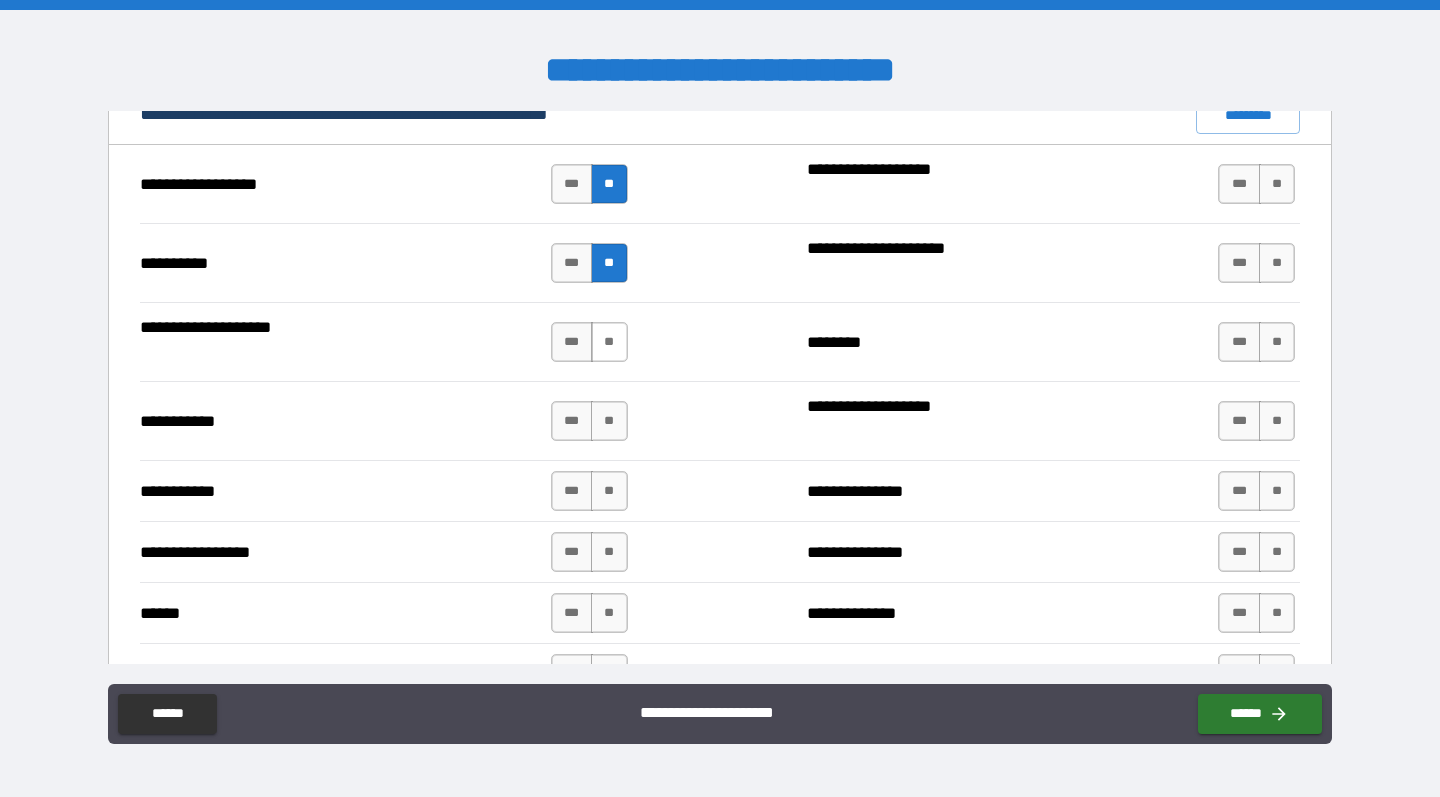 click on "**" at bounding box center (609, 342) 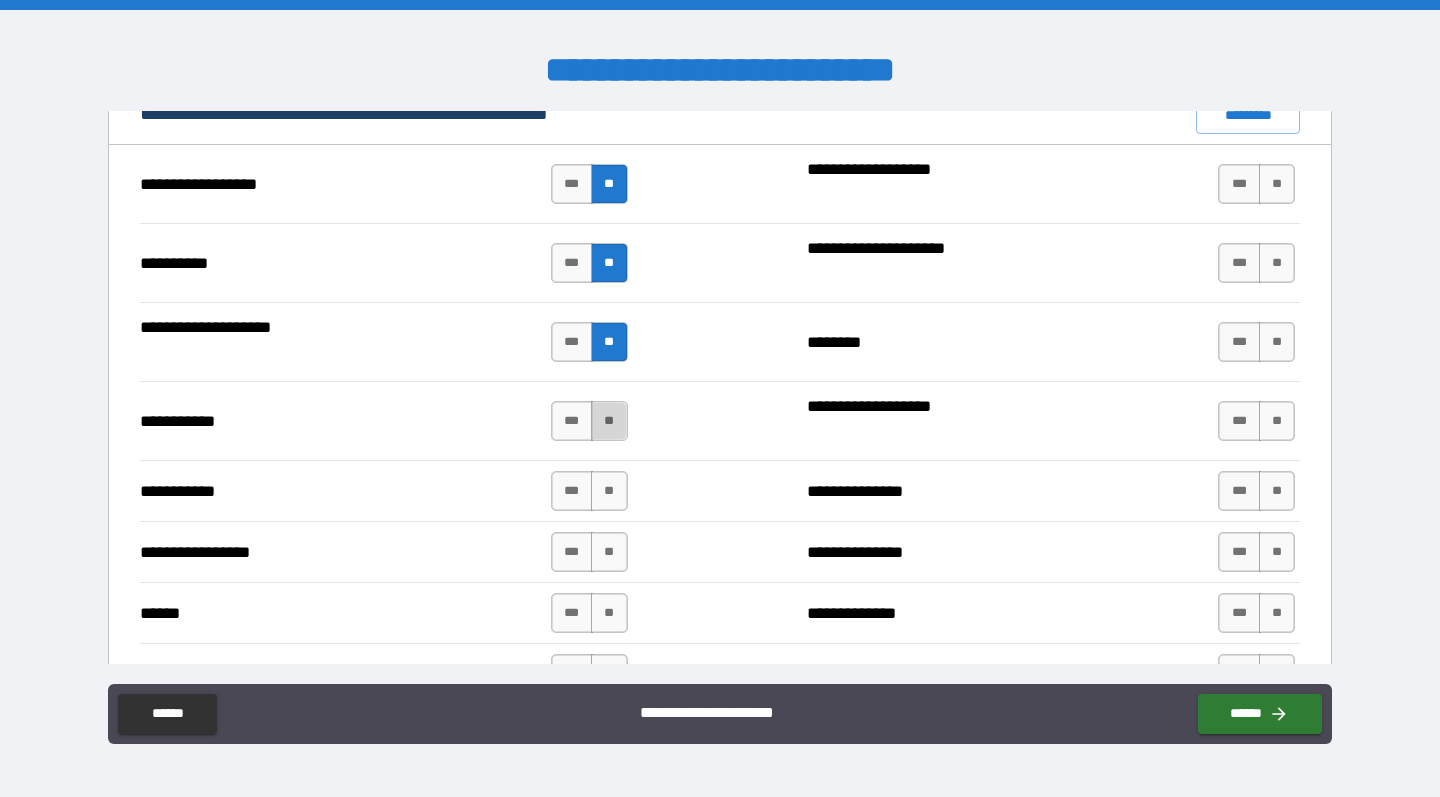 click on "**" at bounding box center [609, 421] 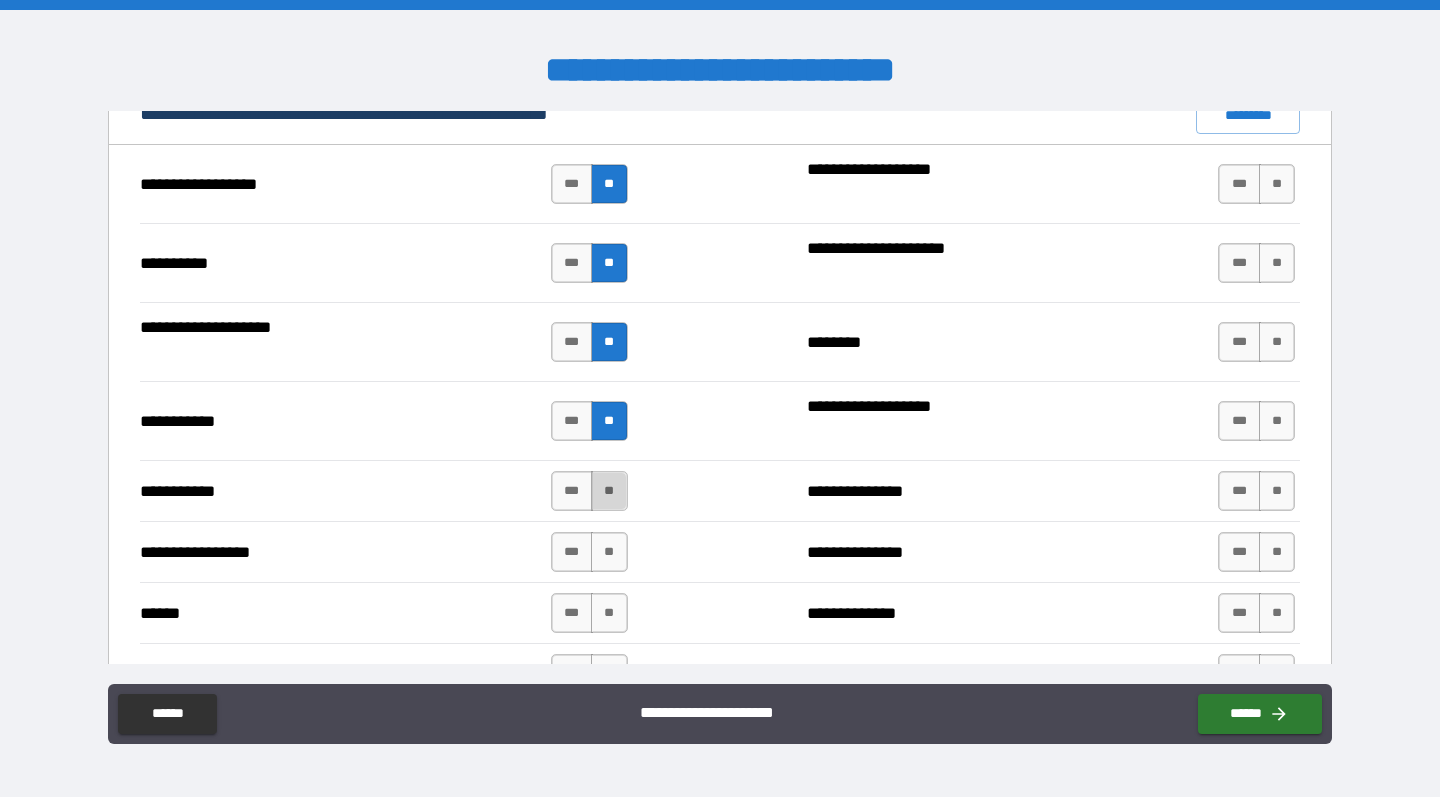 click on "**" at bounding box center (609, 491) 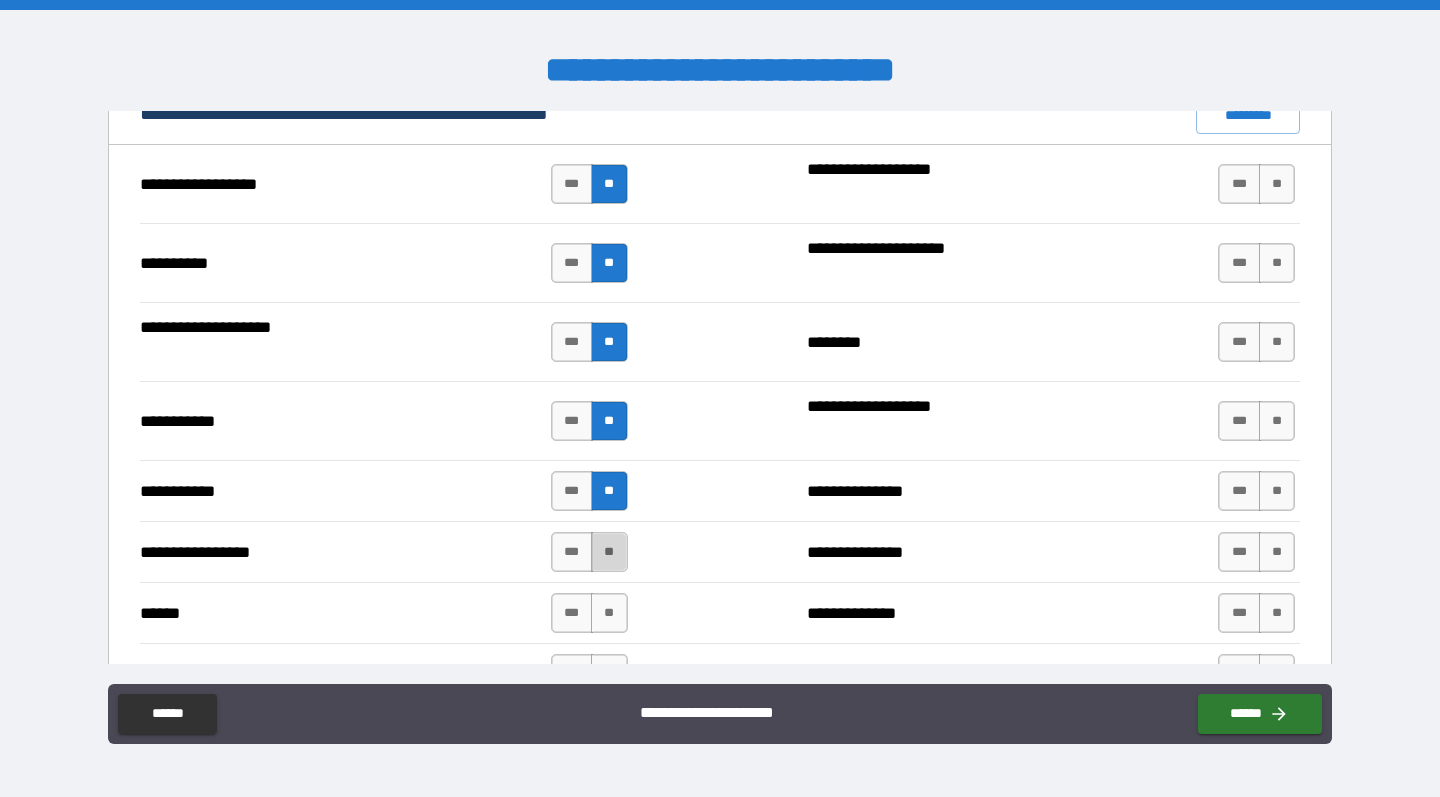 click on "**" at bounding box center (609, 552) 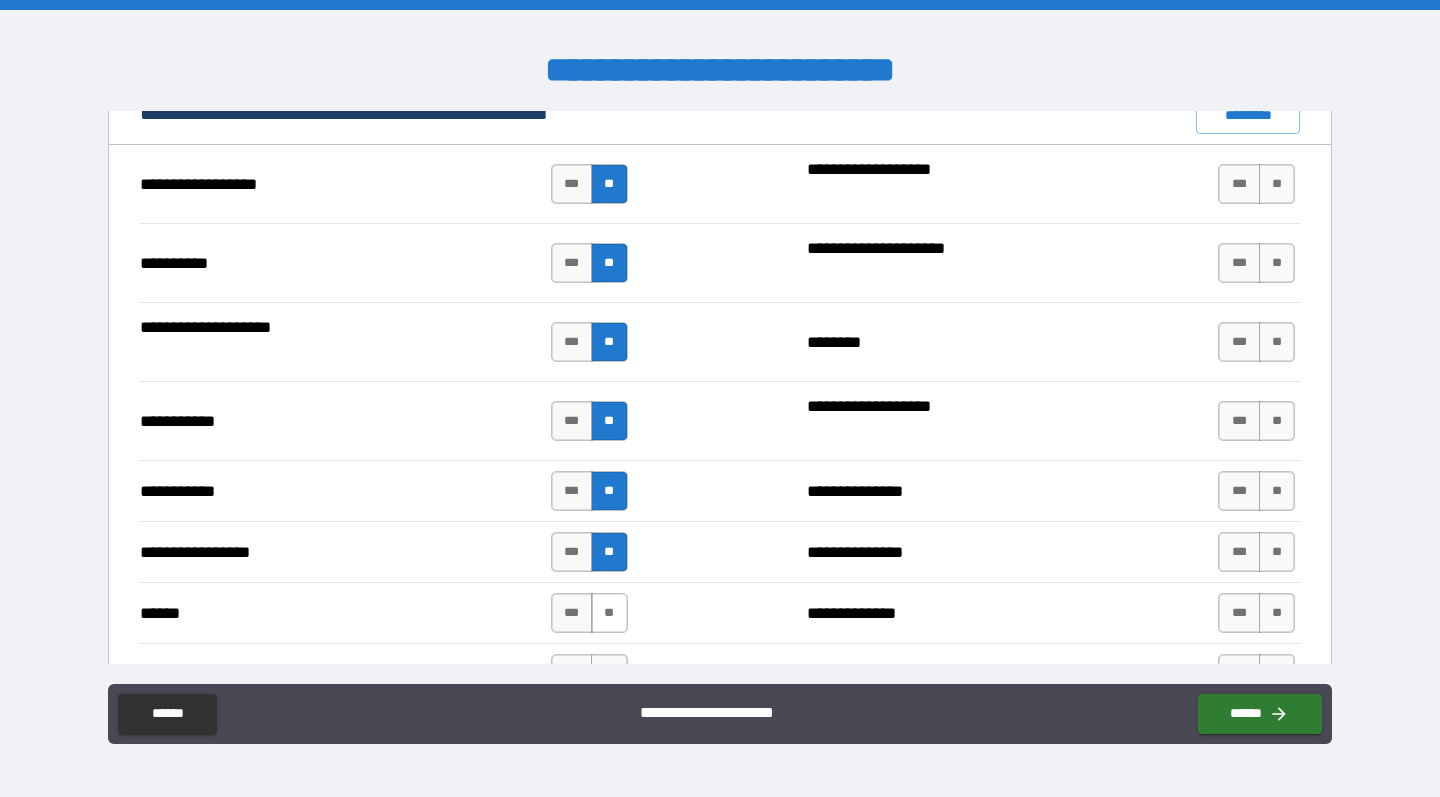 click on "**" at bounding box center (609, 613) 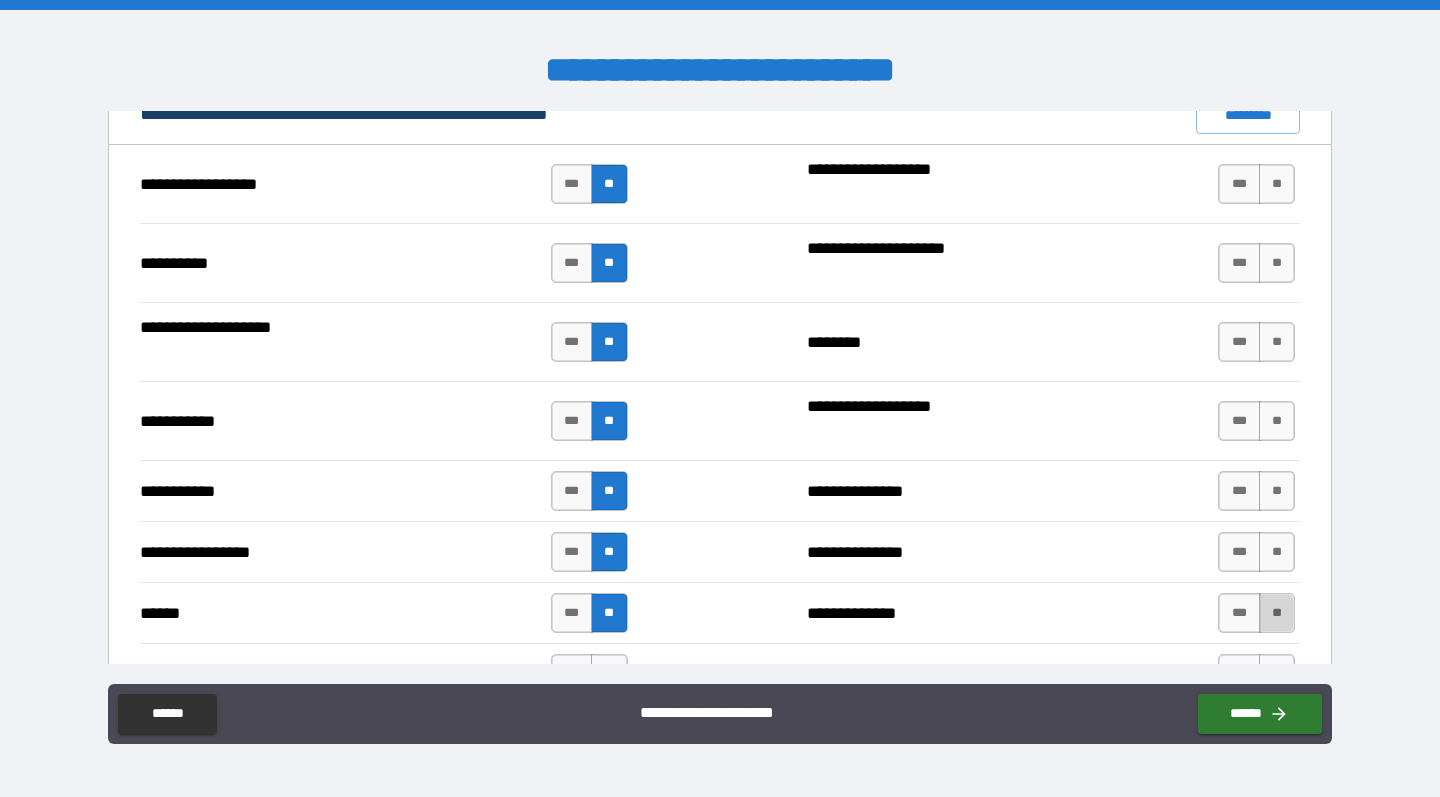 click on "**" at bounding box center (1277, 613) 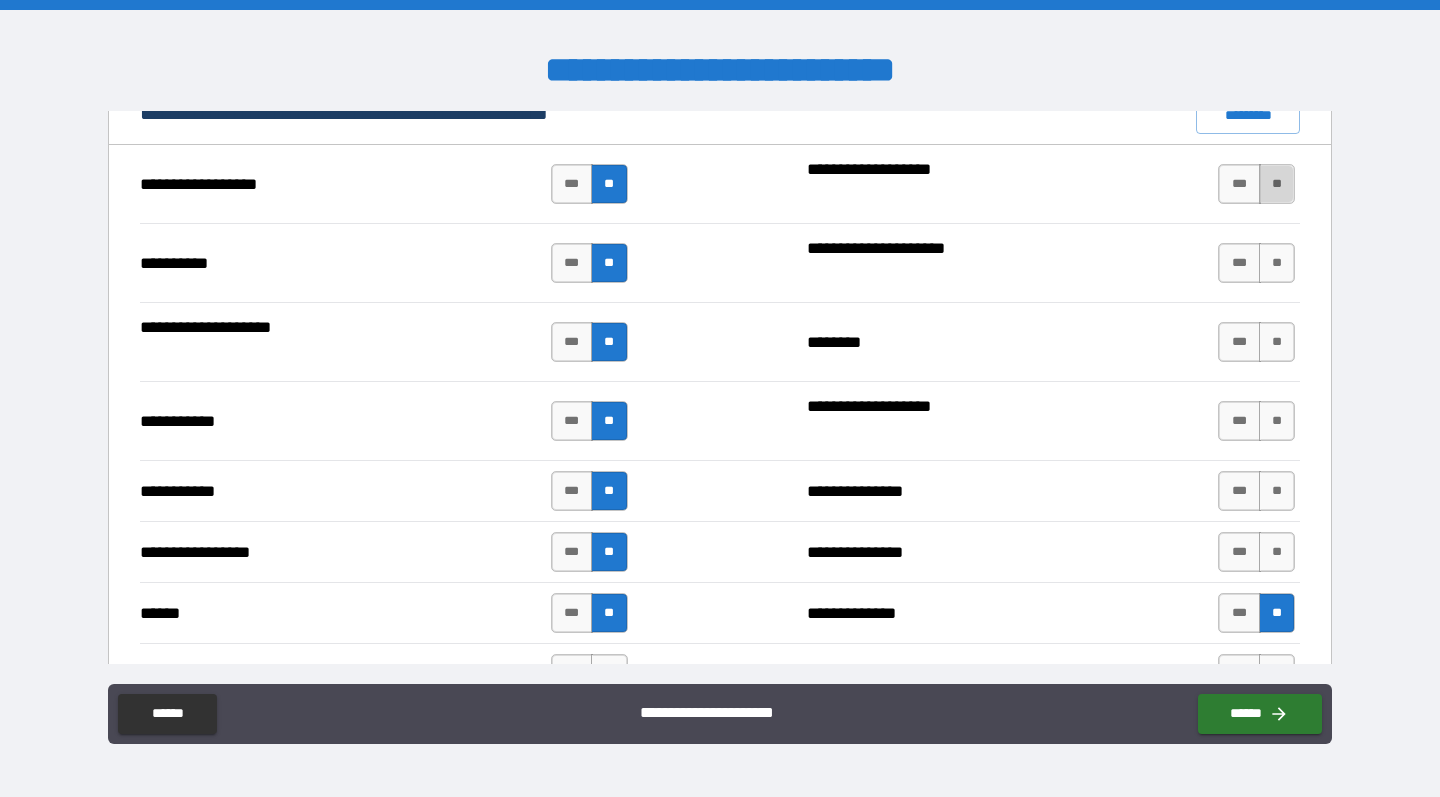 click on "**" at bounding box center [1277, 184] 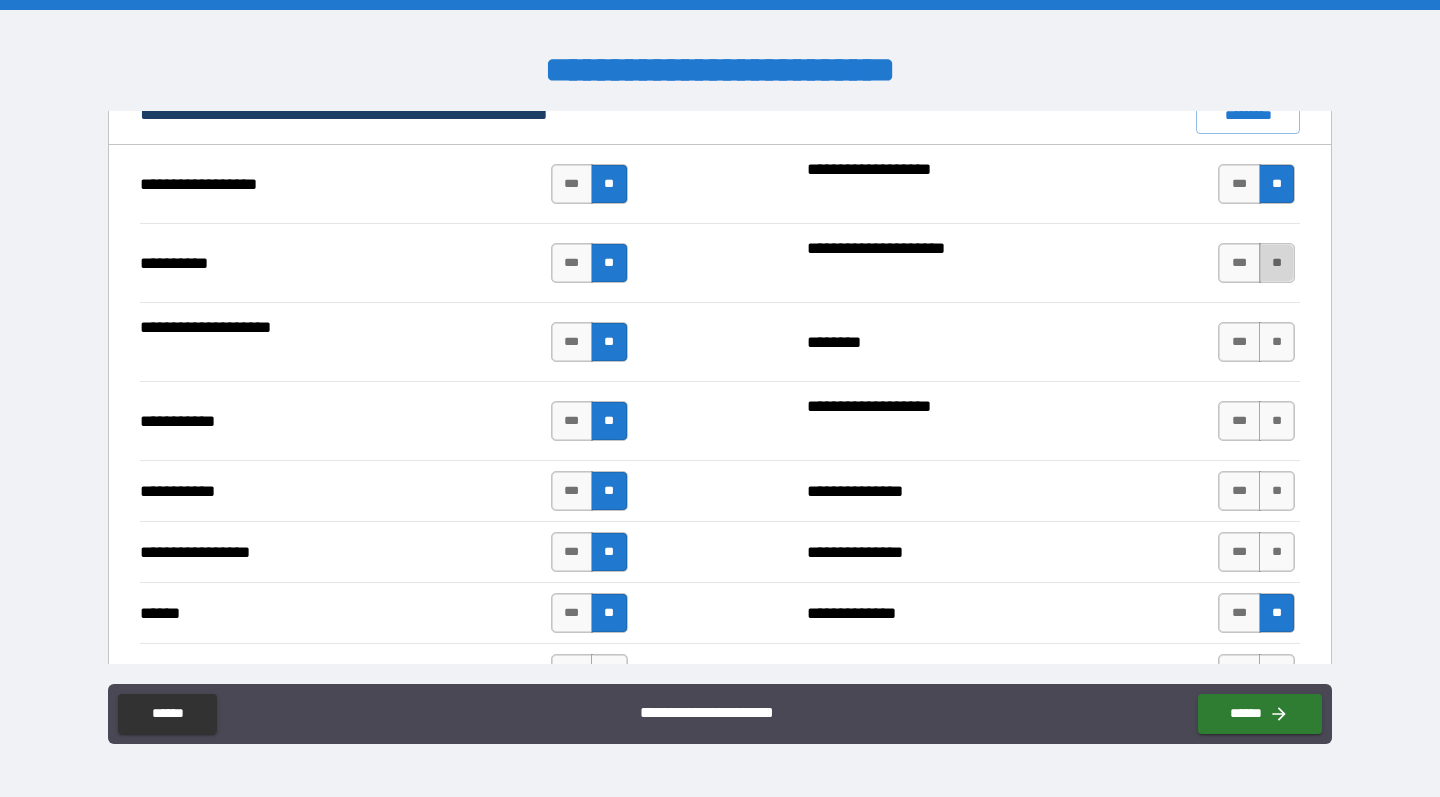 click on "**" at bounding box center (1277, 263) 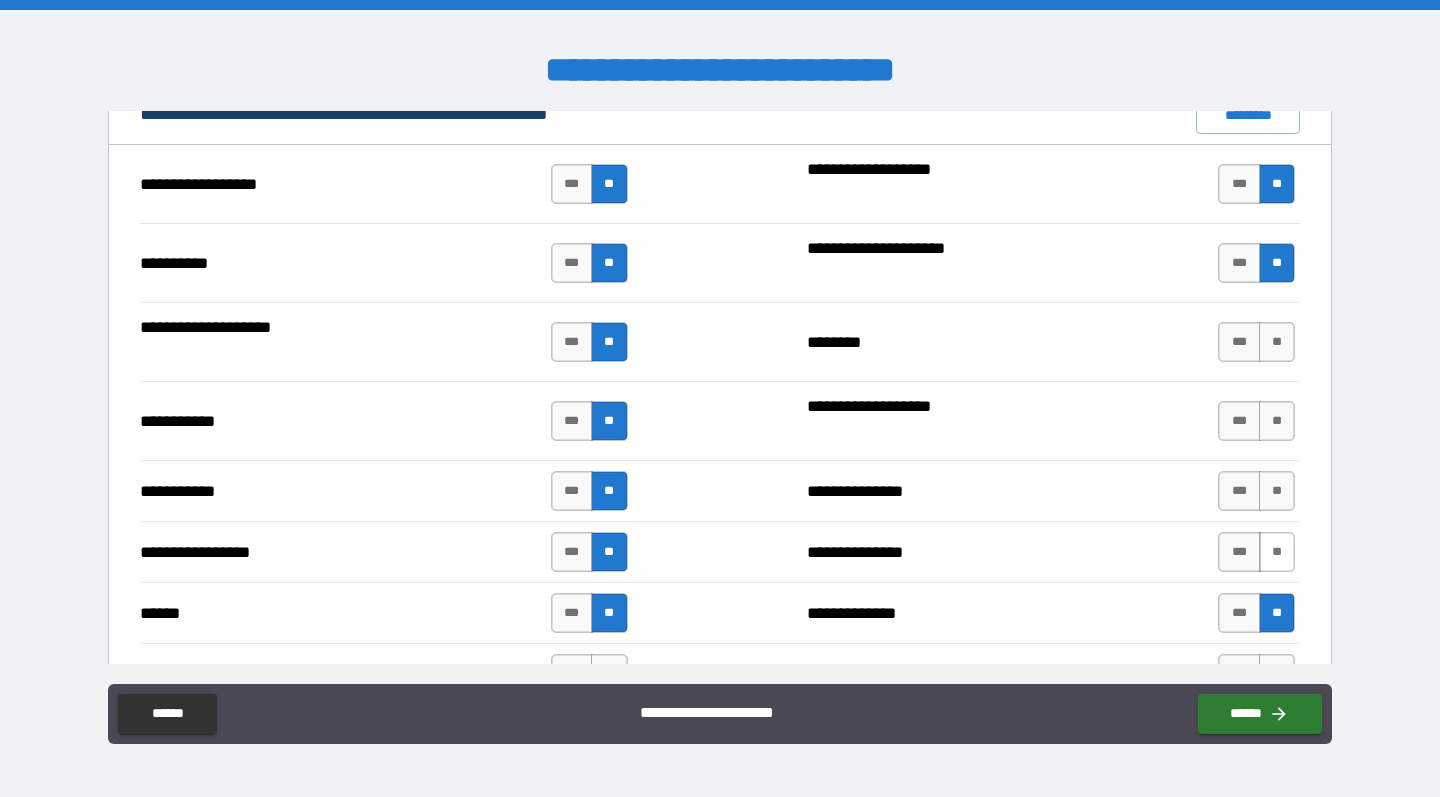 click on "**" at bounding box center (1277, 552) 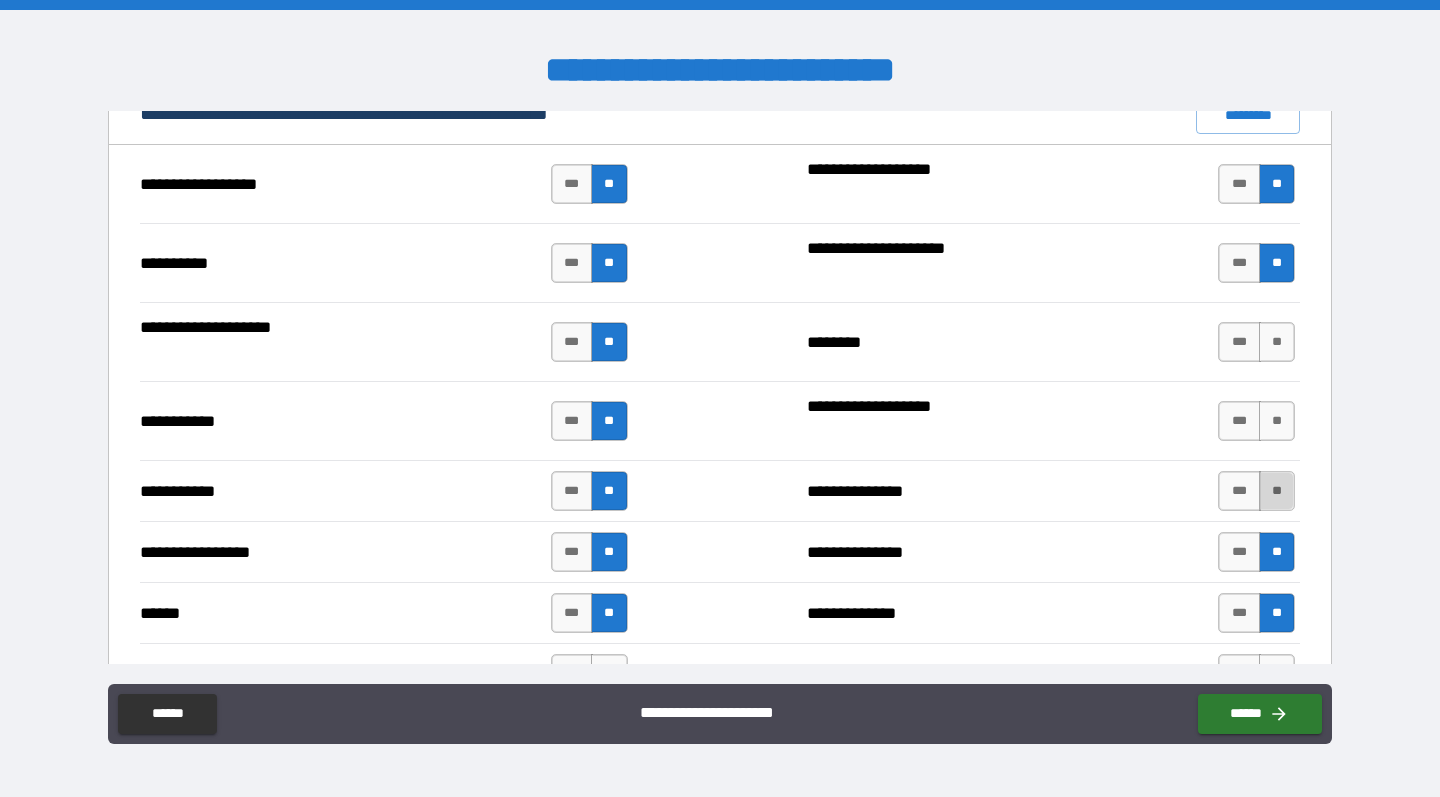 click on "**" at bounding box center [1277, 491] 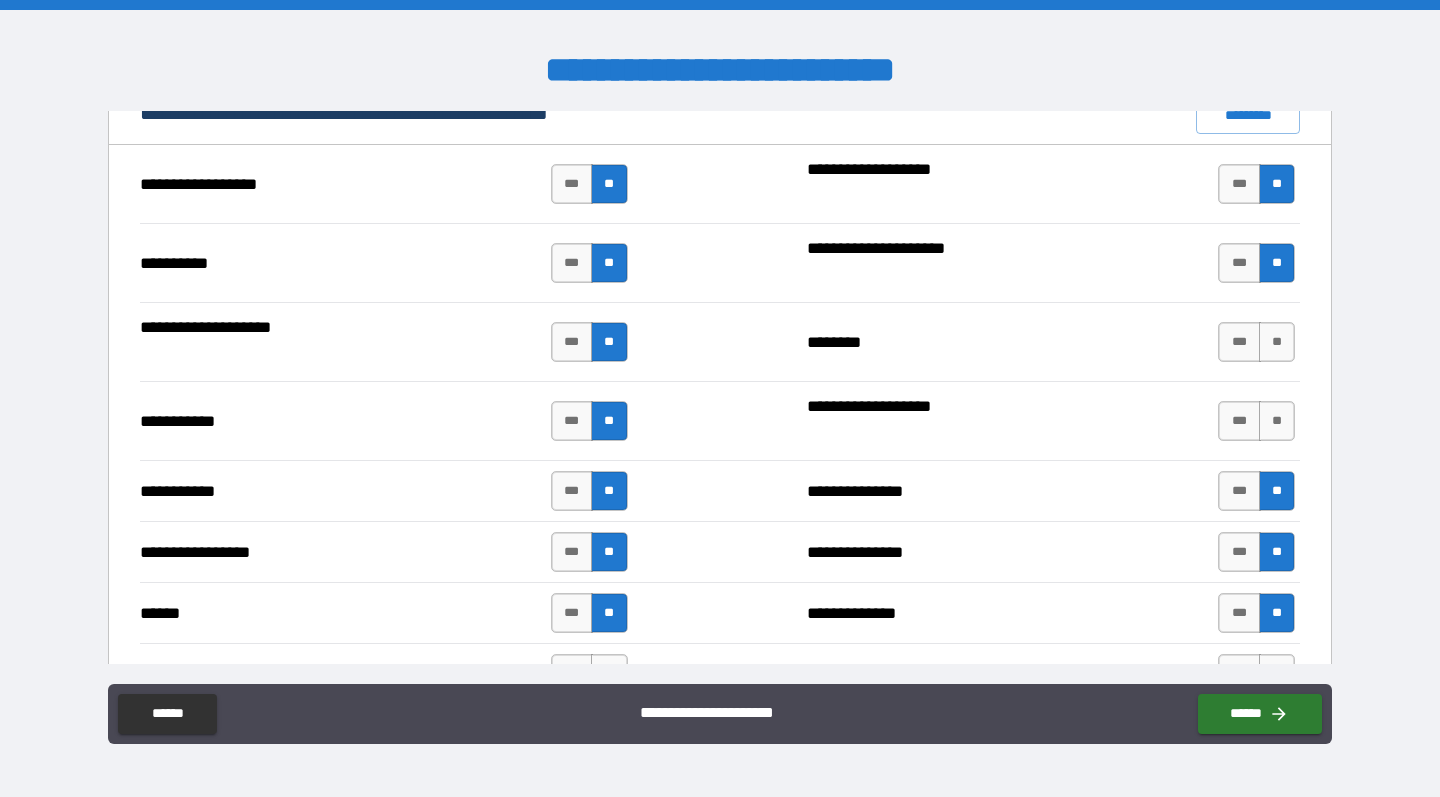 click on "**********" at bounding box center (720, 341) 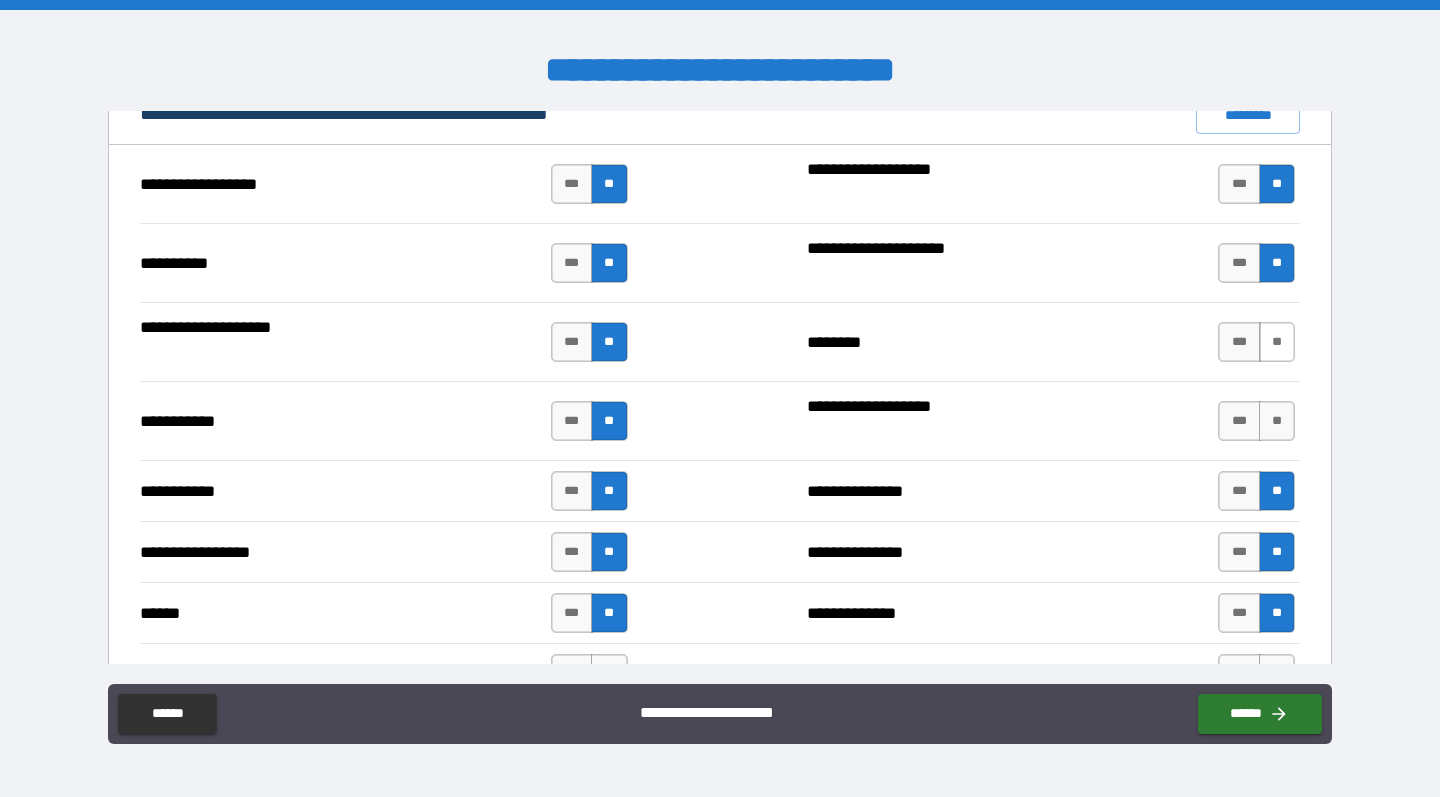 click on "**" at bounding box center (1277, 342) 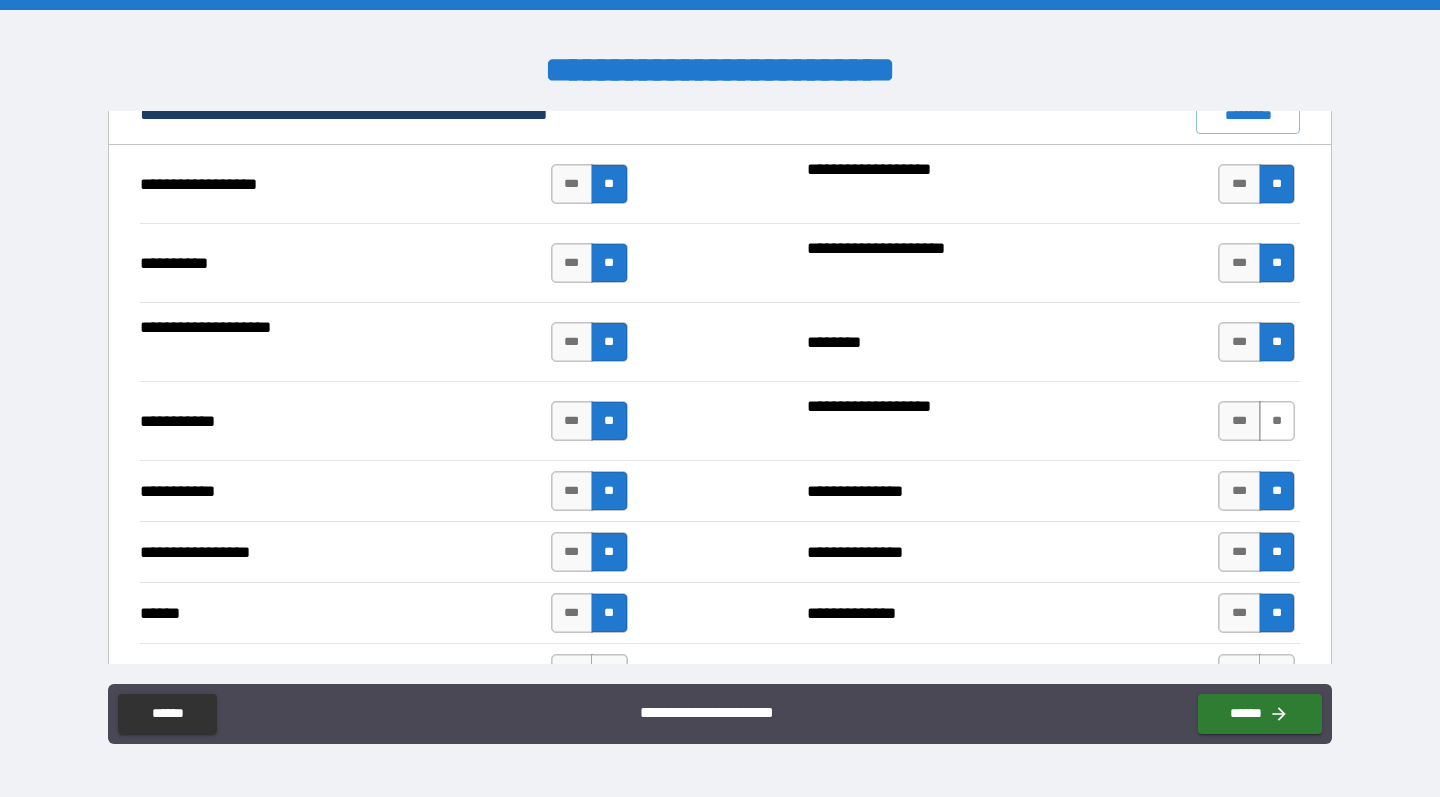 click on "**" at bounding box center [1277, 421] 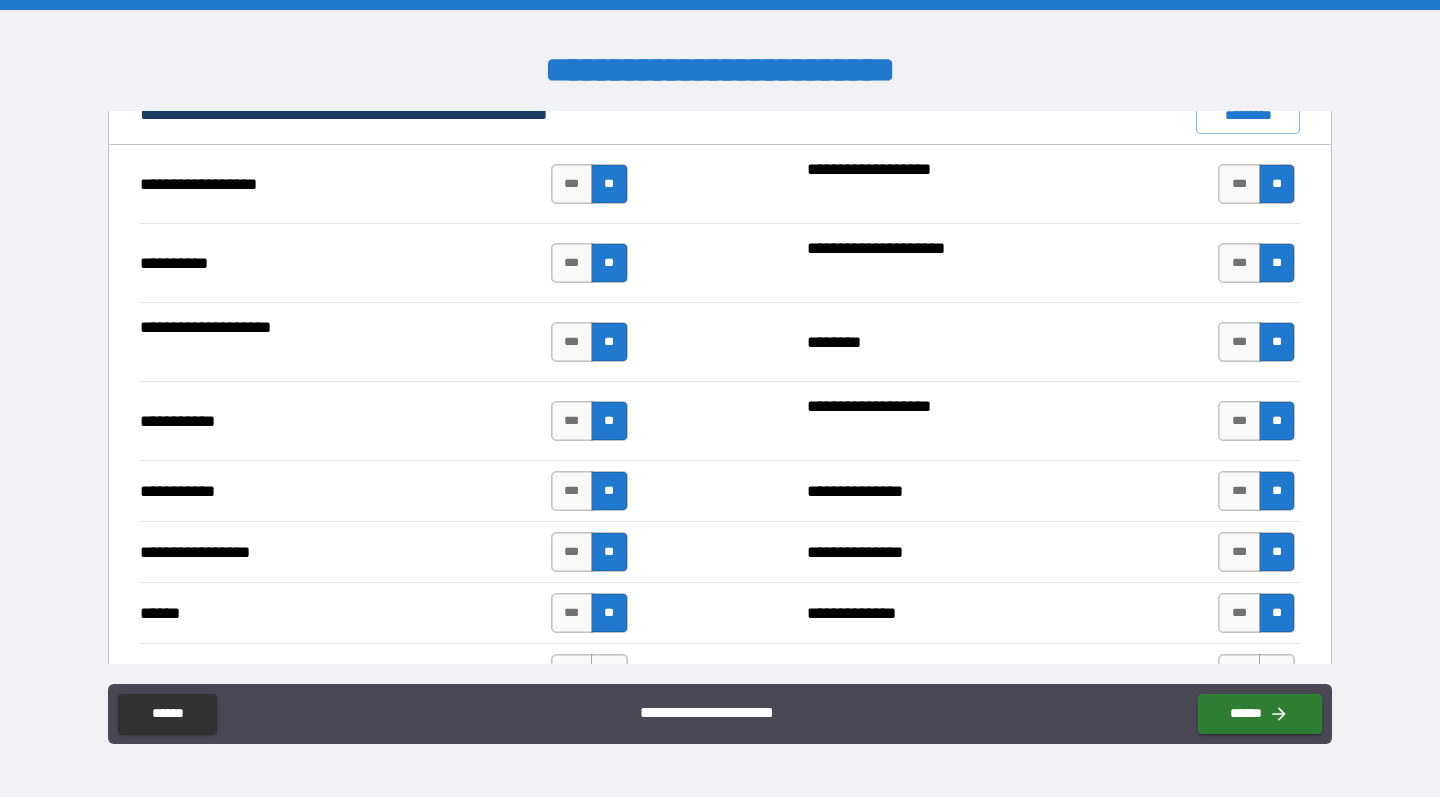 type on "*****" 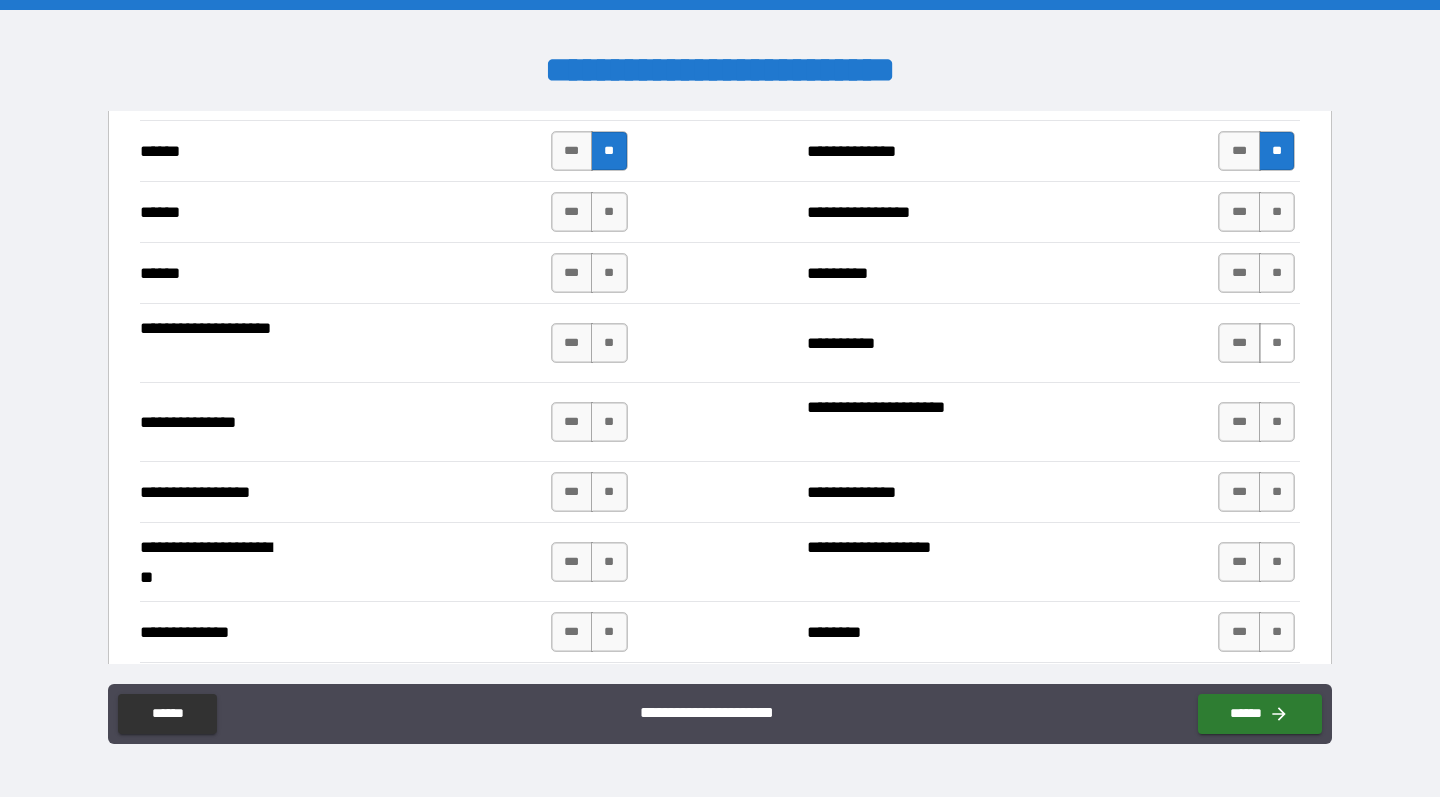 scroll, scrollTop: 2378, scrollLeft: 0, axis: vertical 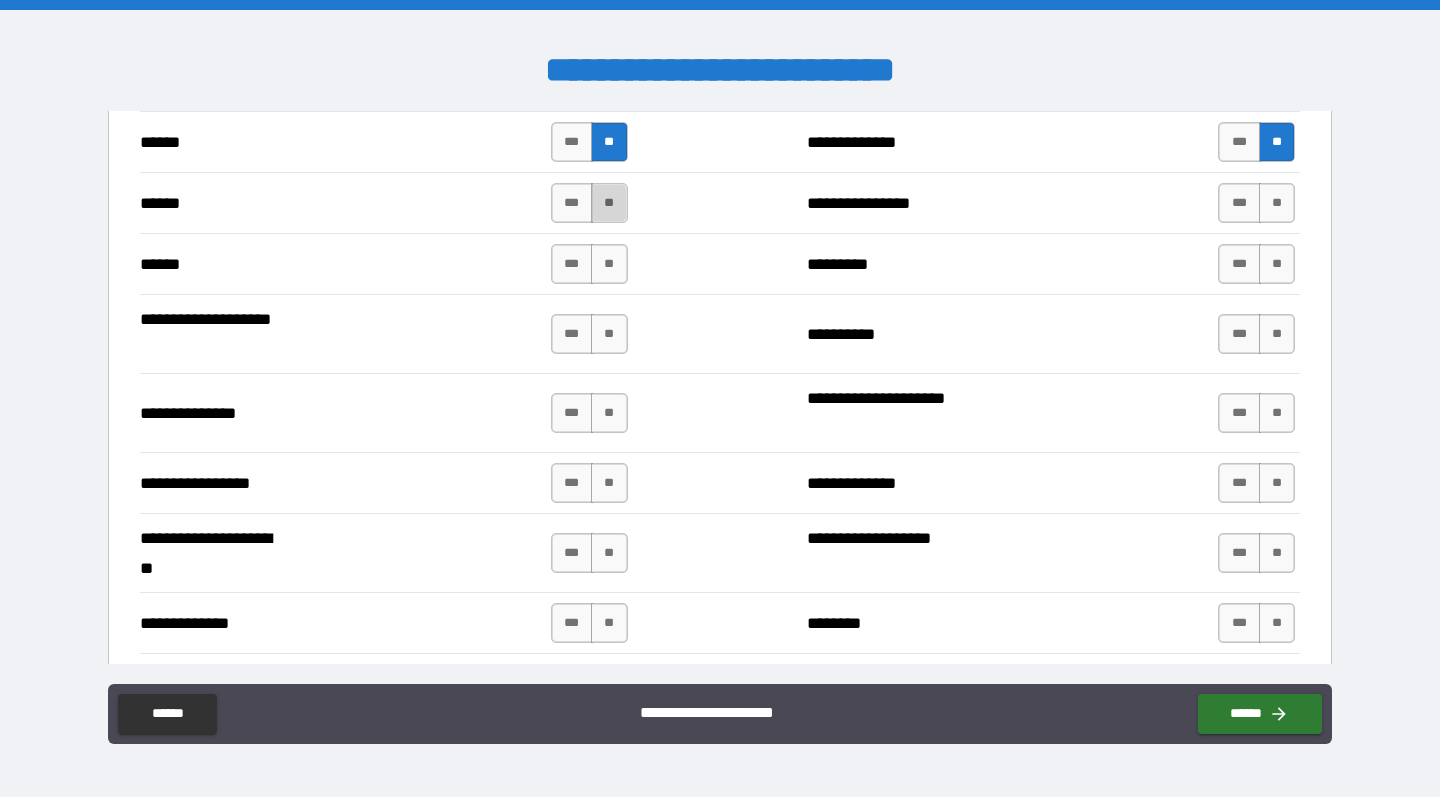 click on "**" at bounding box center (609, 203) 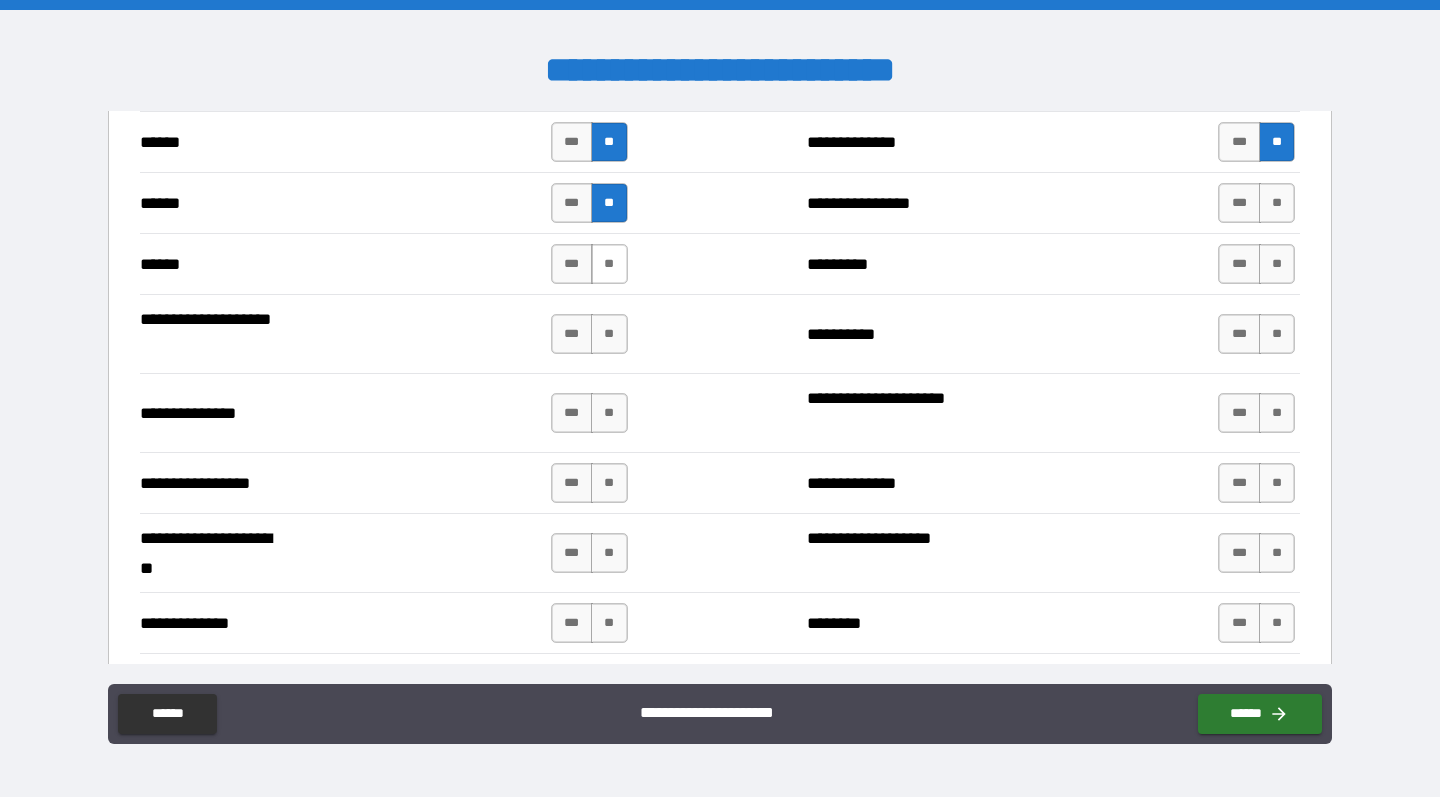 click on "**" at bounding box center (609, 264) 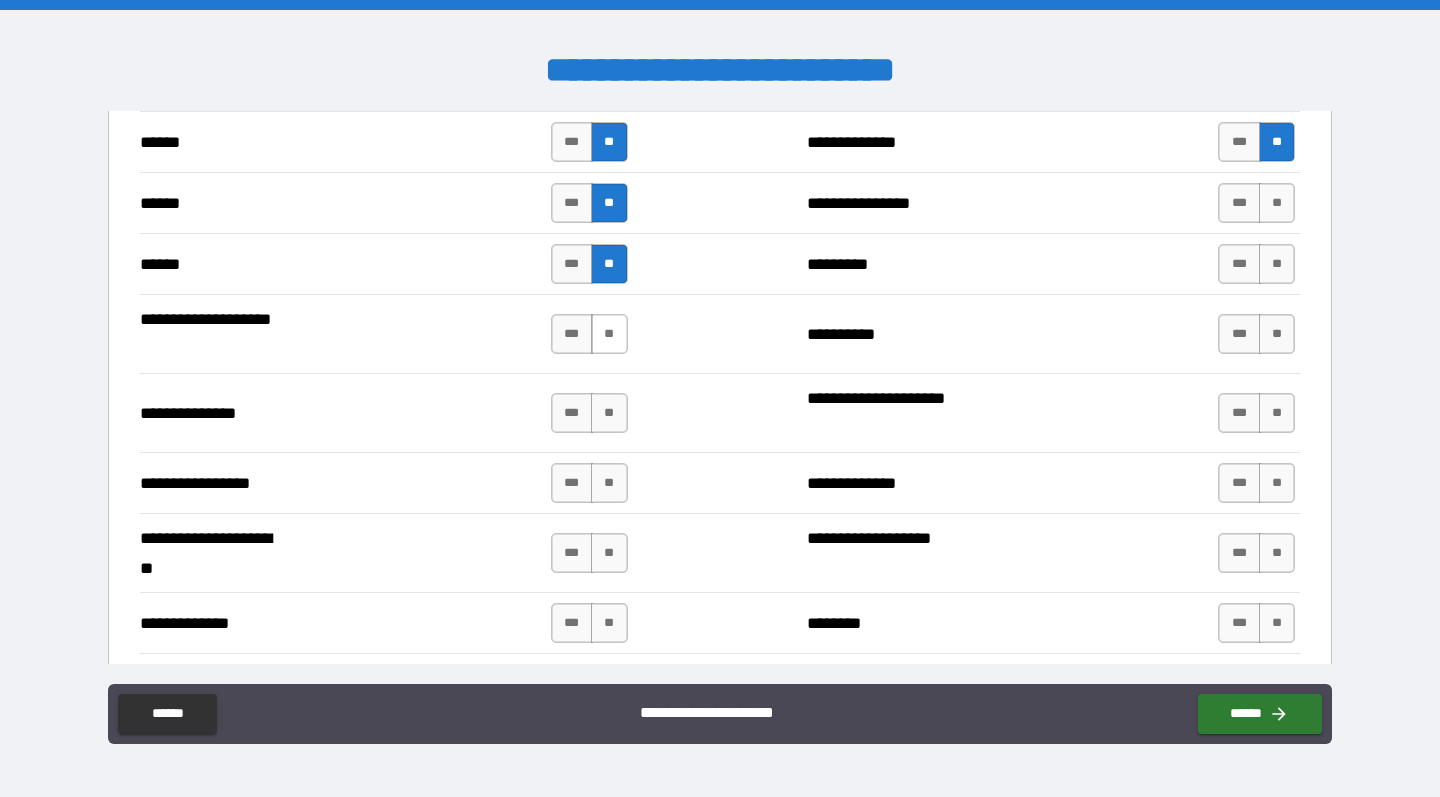 click on "**" at bounding box center [609, 334] 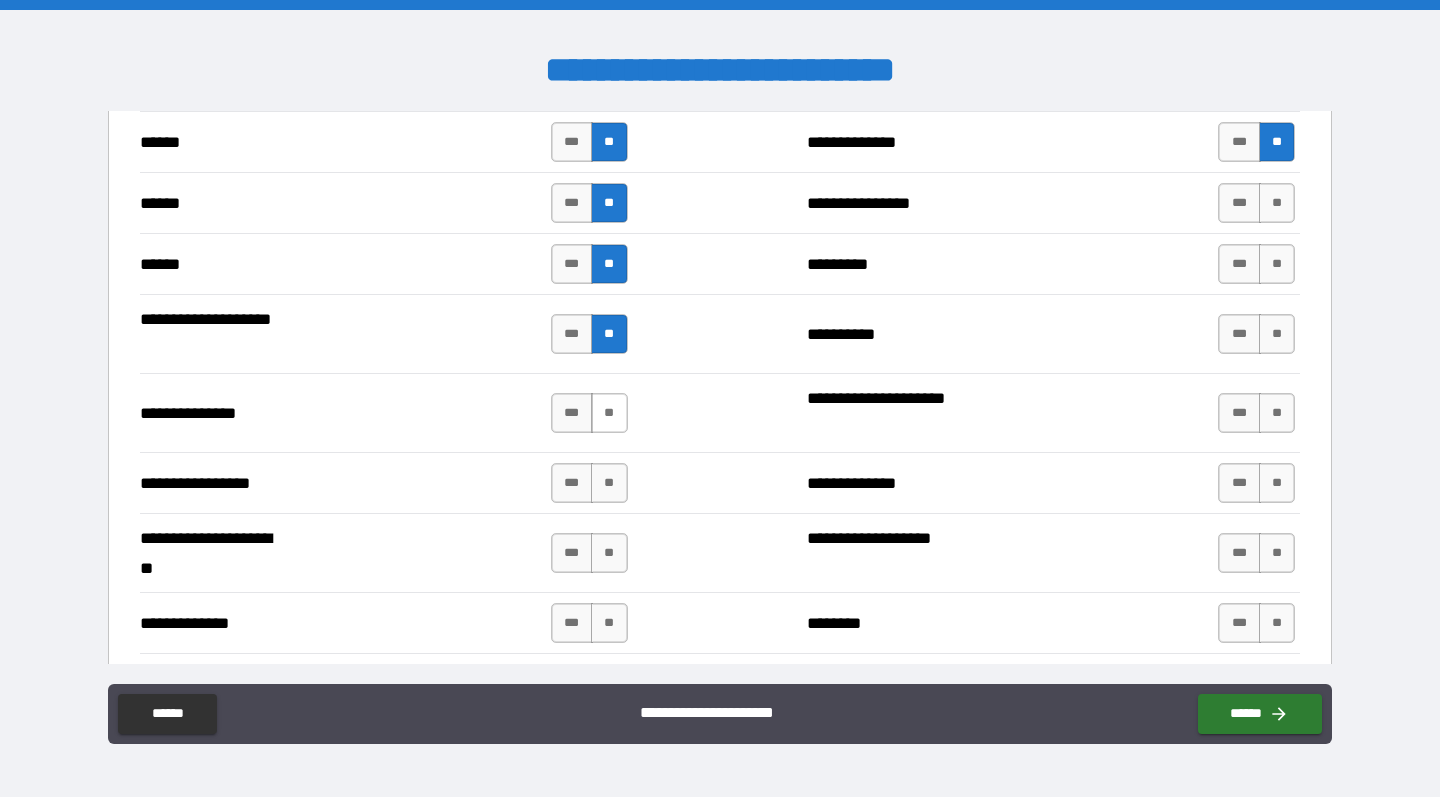 click on "**" at bounding box center (609, 413) 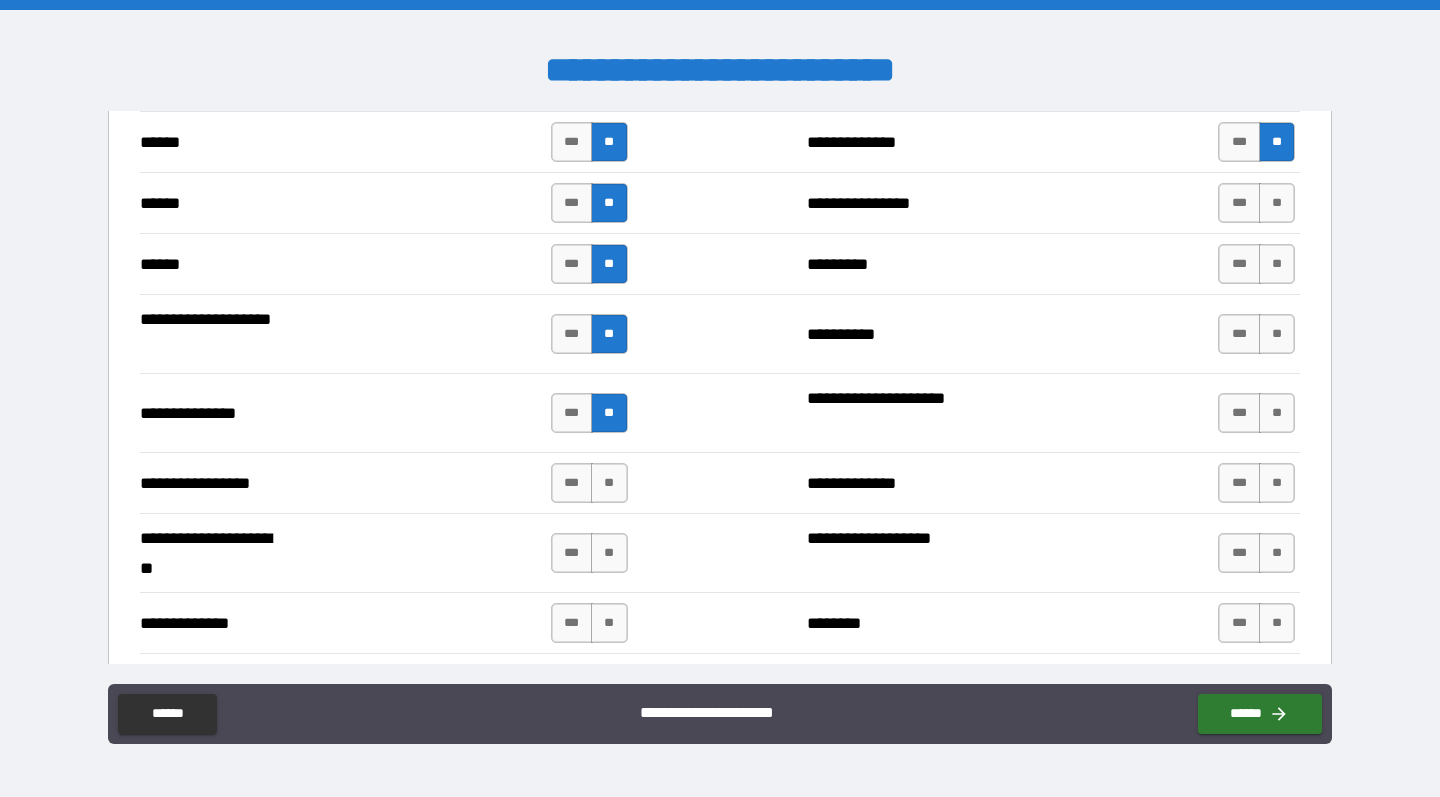 click on "*** **" at bounding box center [589, 483] 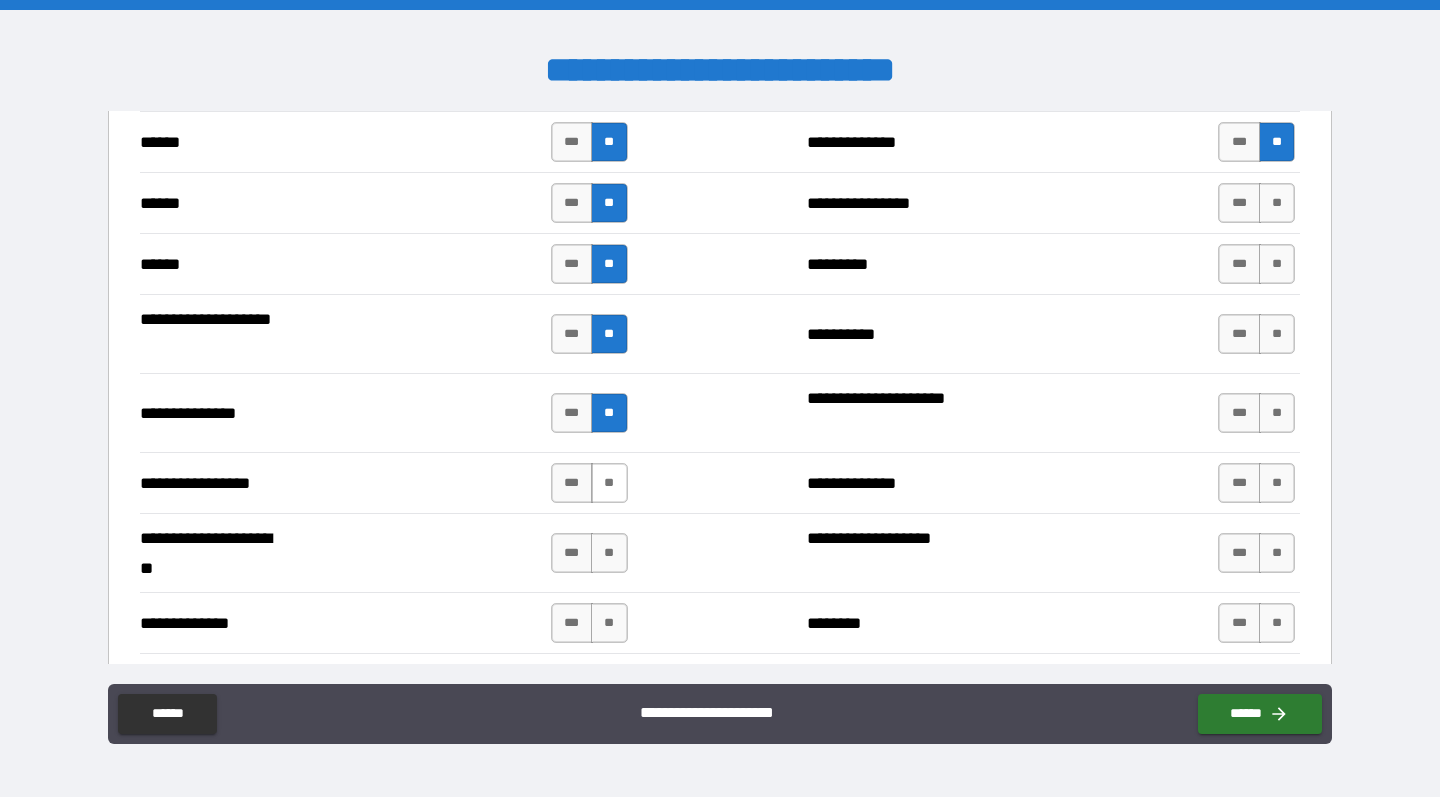 click on "**" at bounding box center [609, 483] 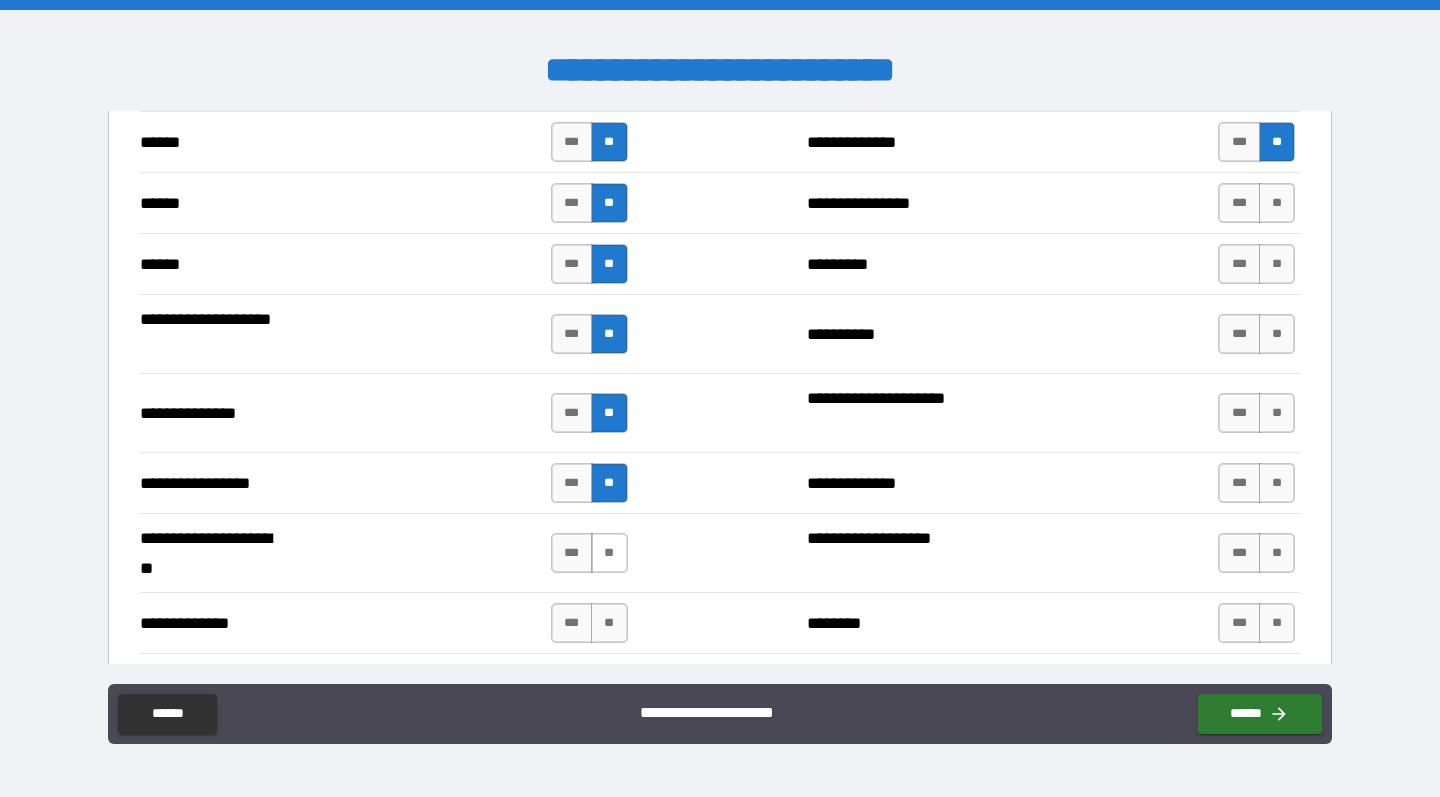 click on "**" at bounding box center (609, 553) 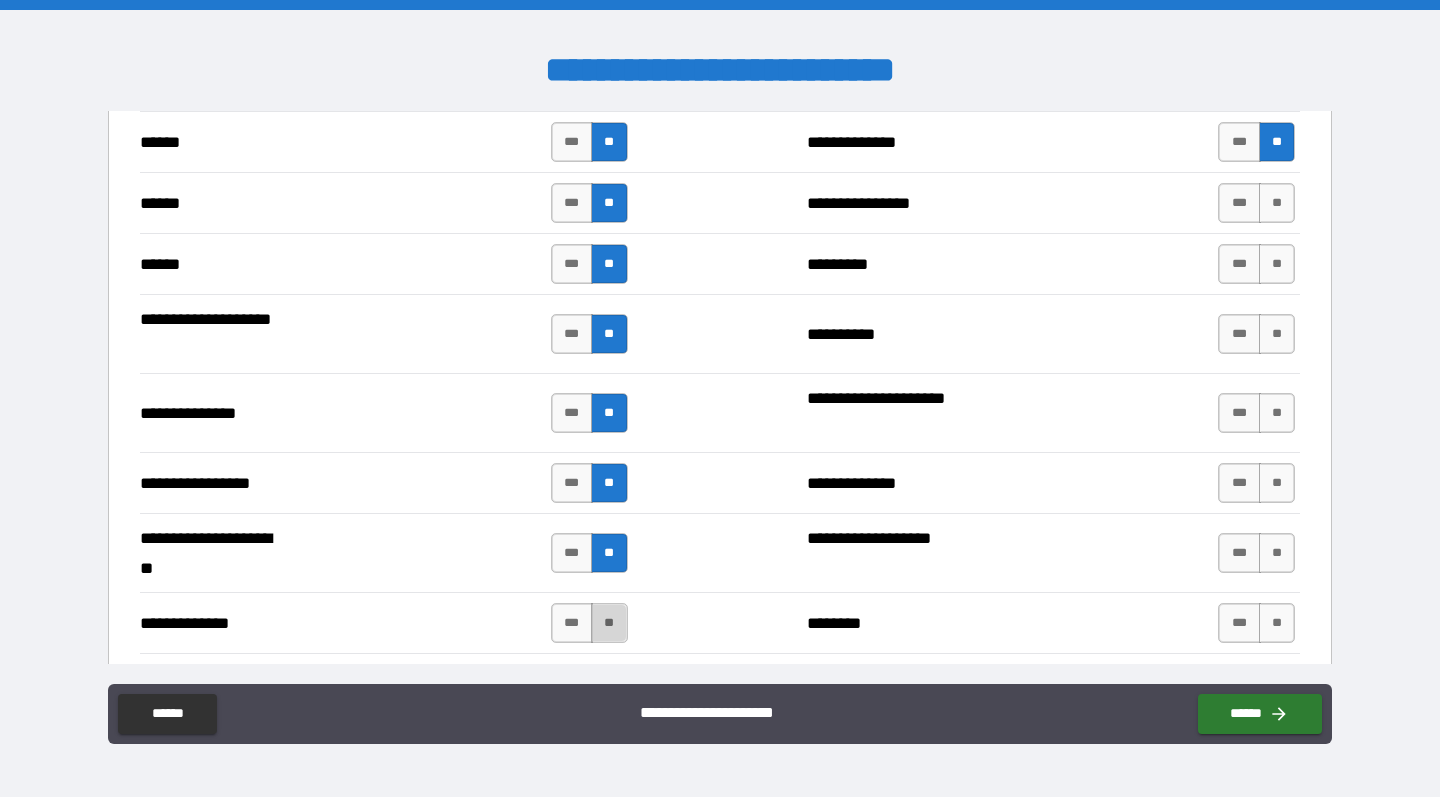 click on "**" at bounding box center (609, 623) 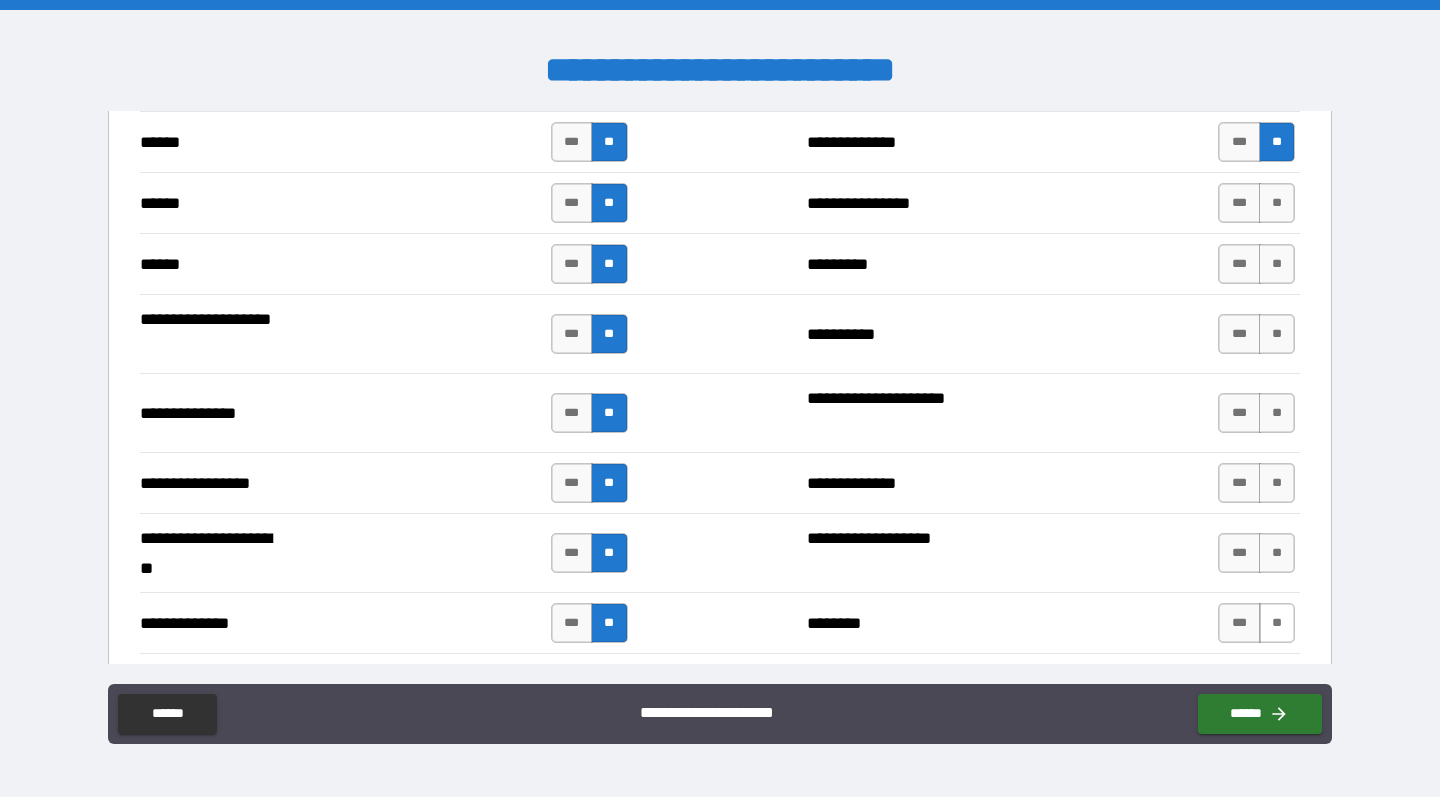 click on "**" at bounding box center [1277, 623] 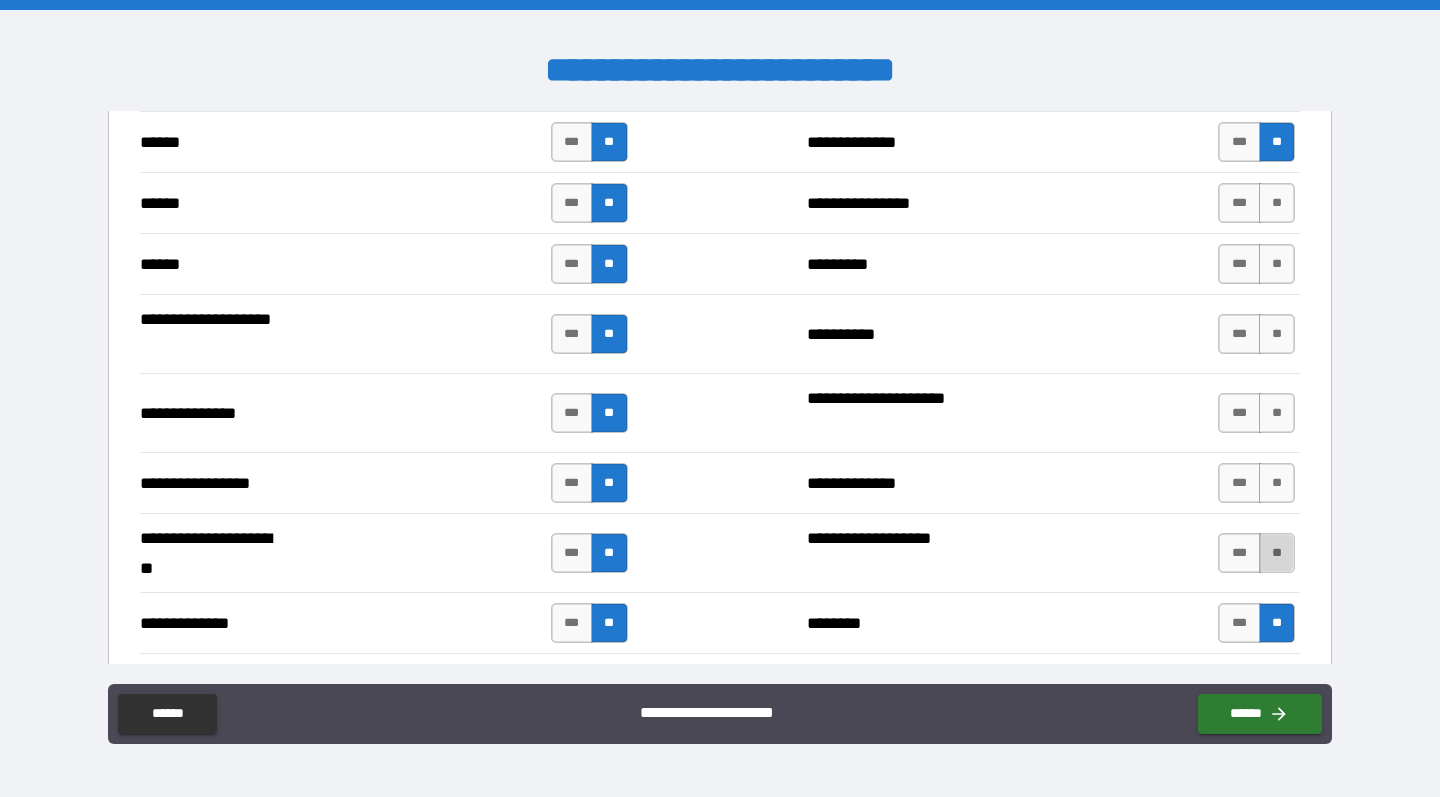 click on "**" at bounding box center (1277, 553) 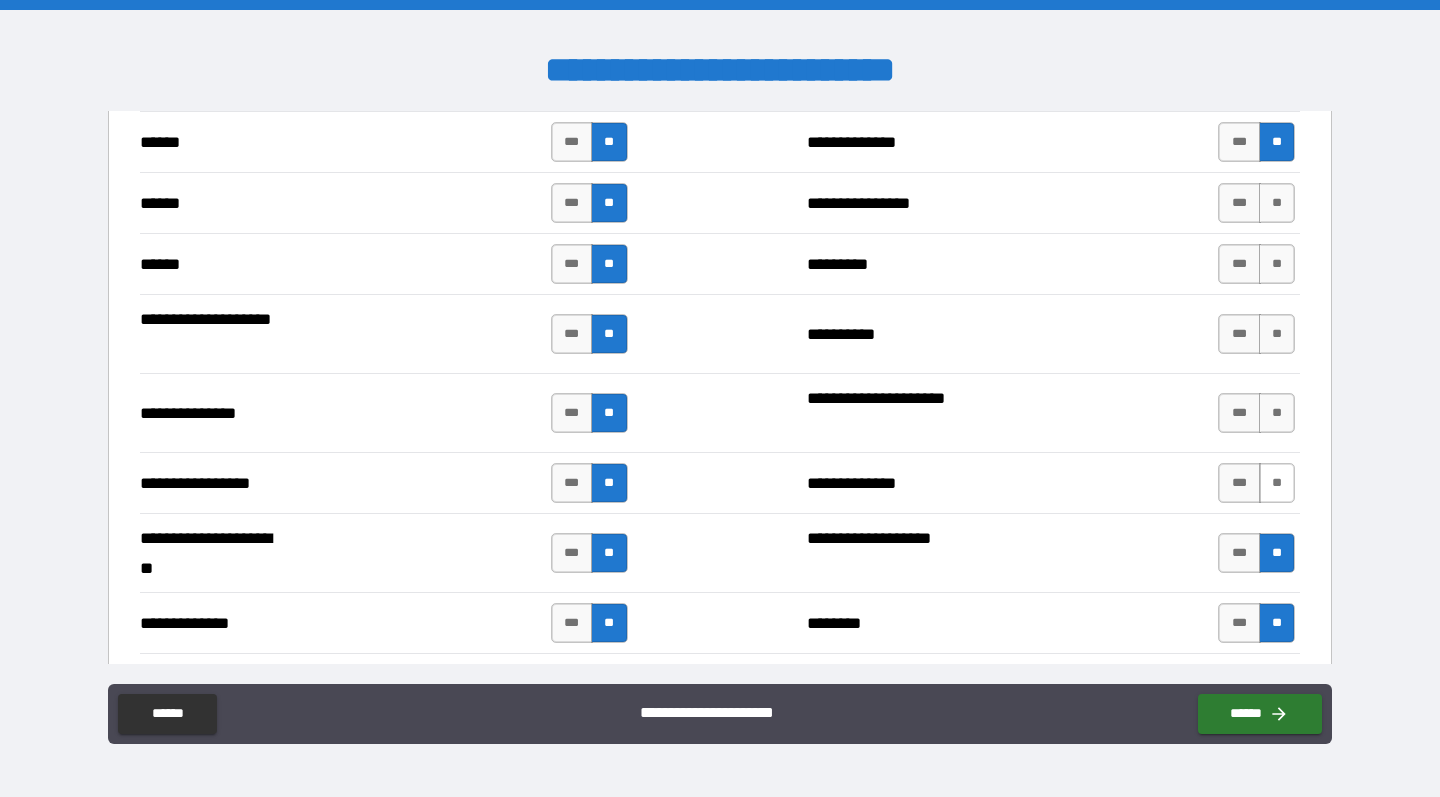 click on "**" at bounding box center (1277, 483) 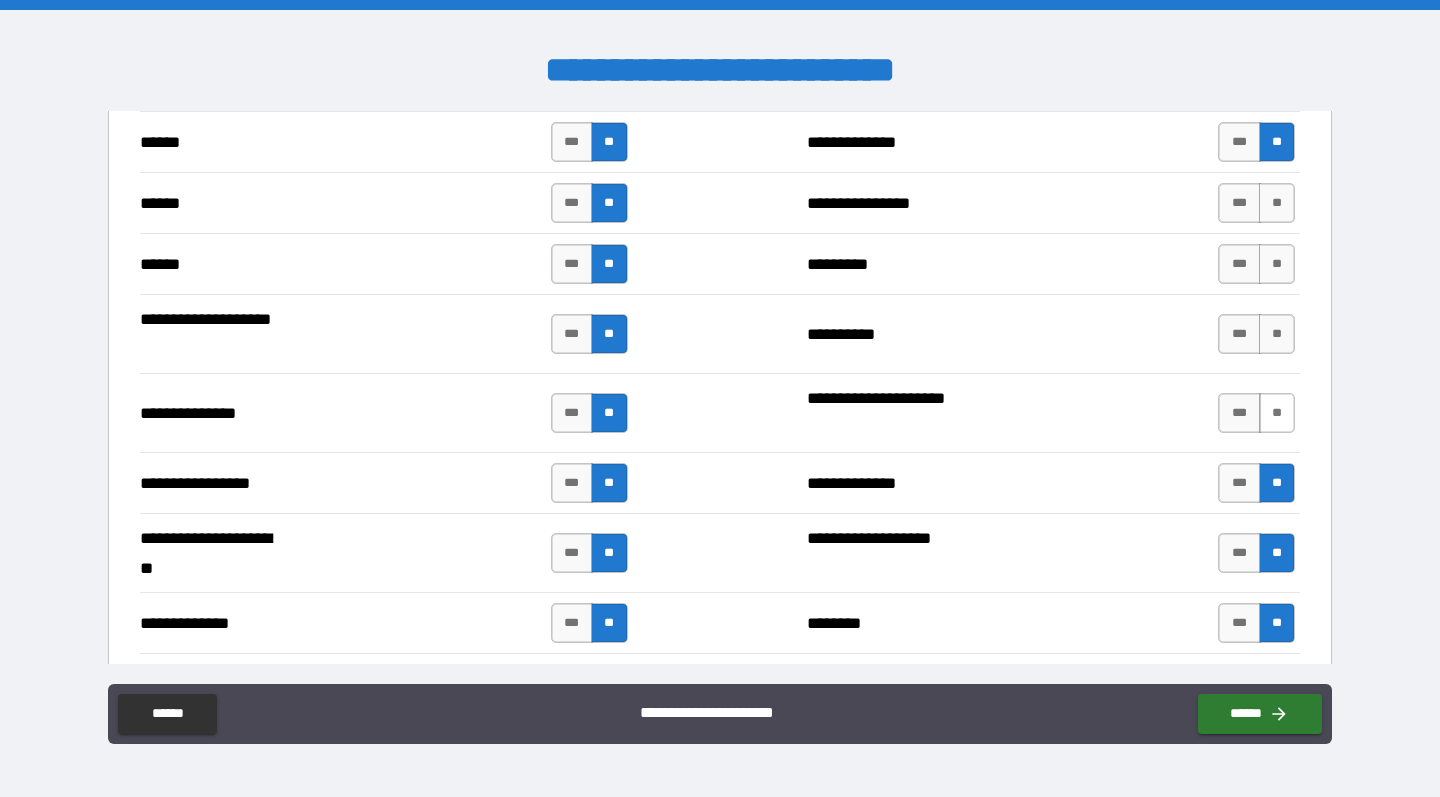 click on "**" at bounding box center (1277, 413) 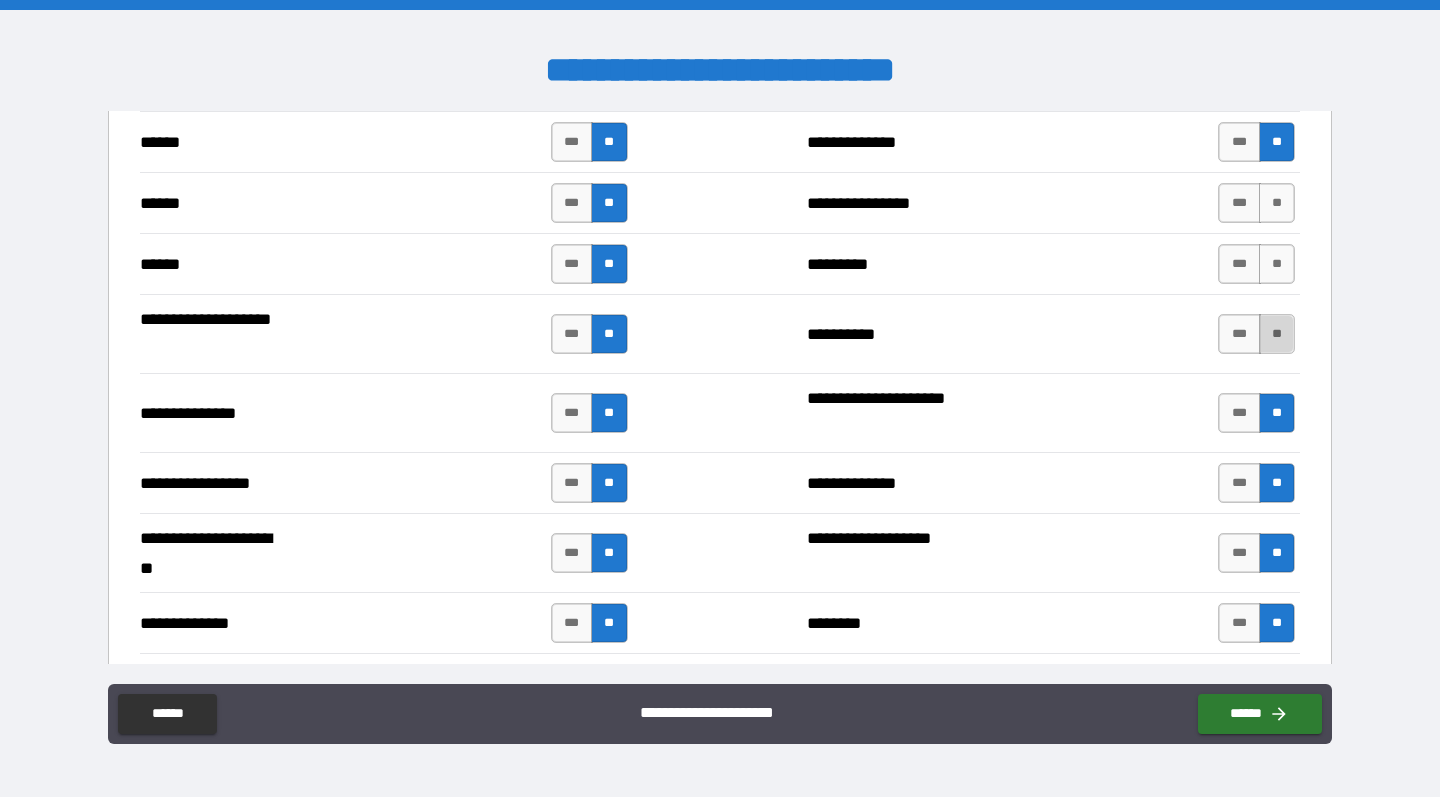 click on "**" at bounding box center [1277, 334] 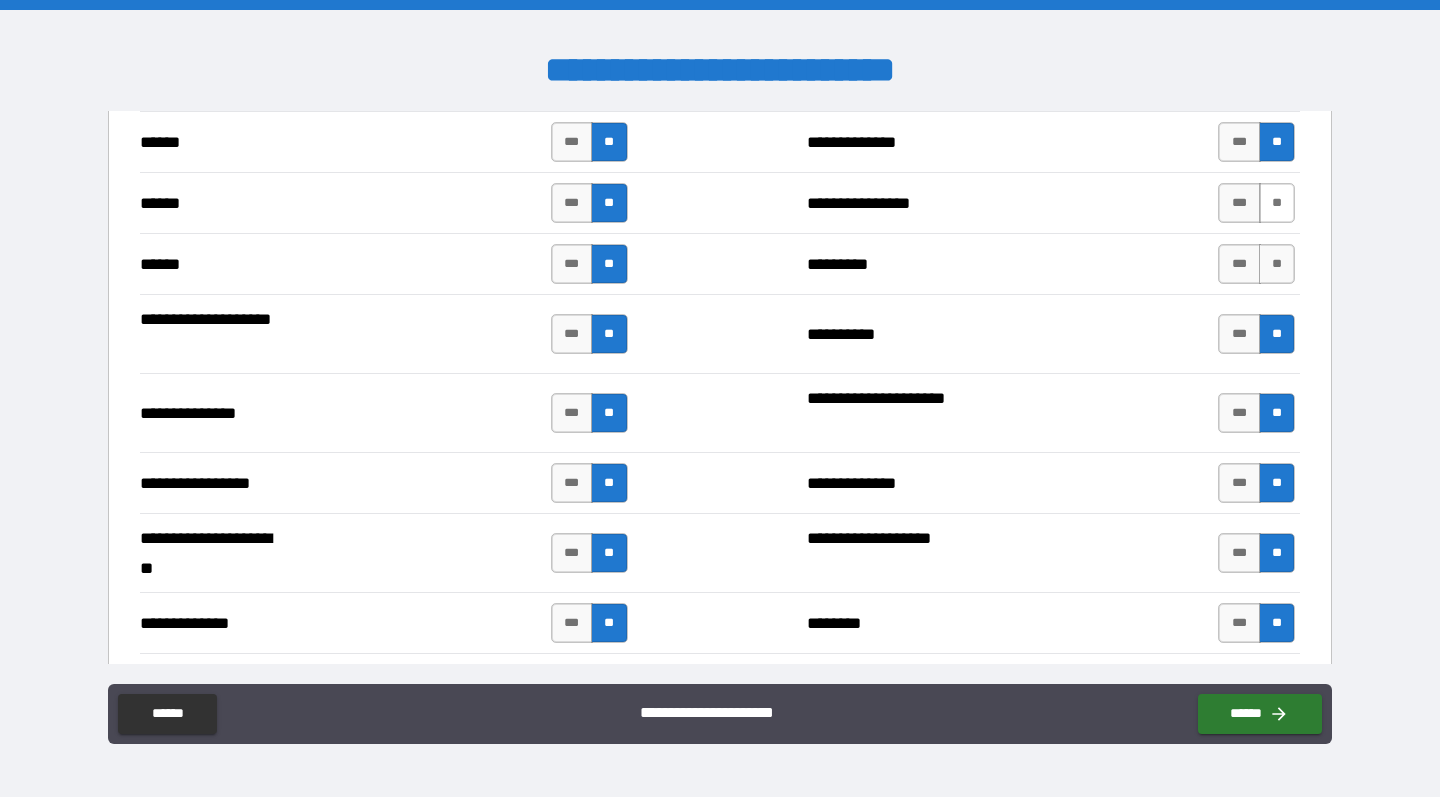click on "**" at bounding box center (1277, 203) 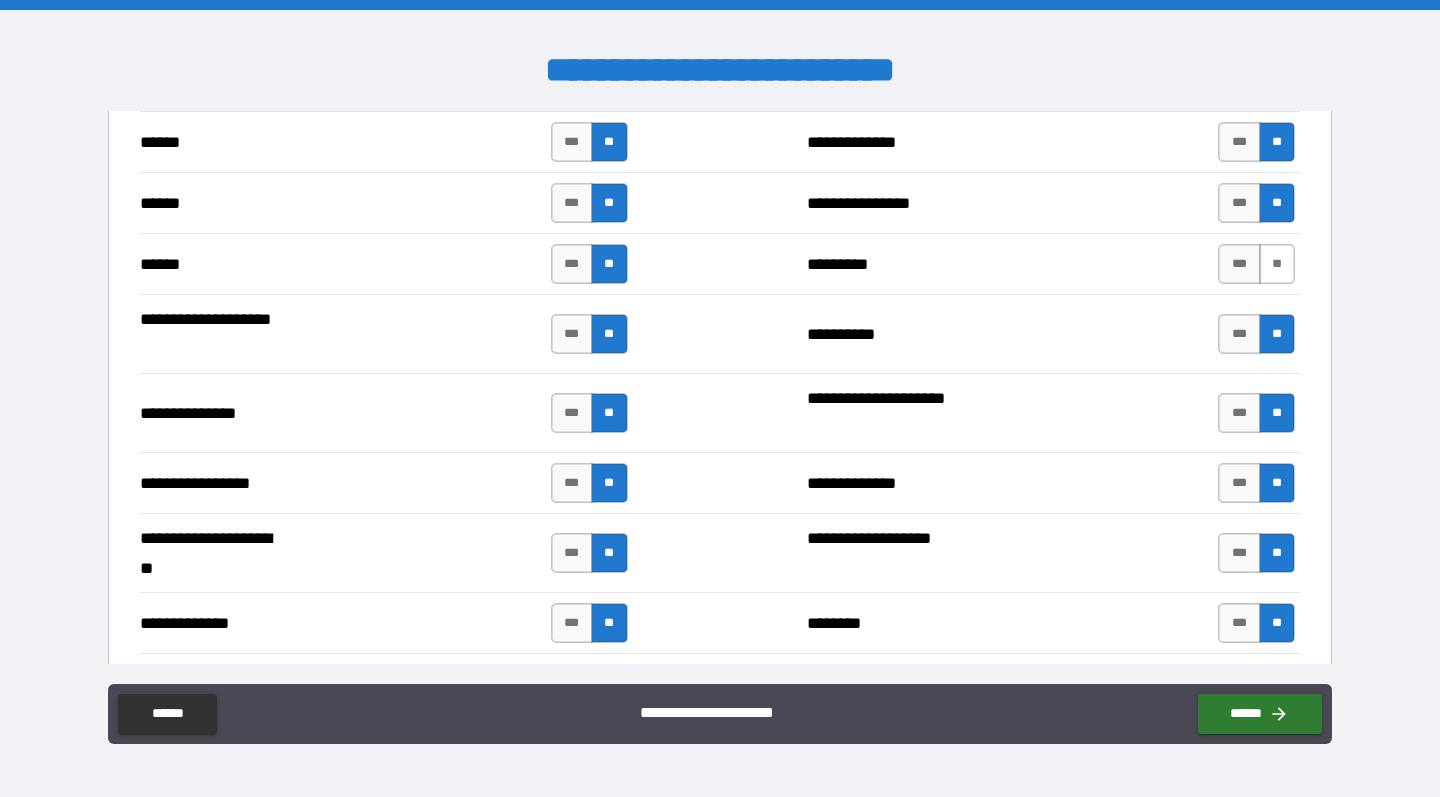 click on "**" at bounding box center (1277, 264) 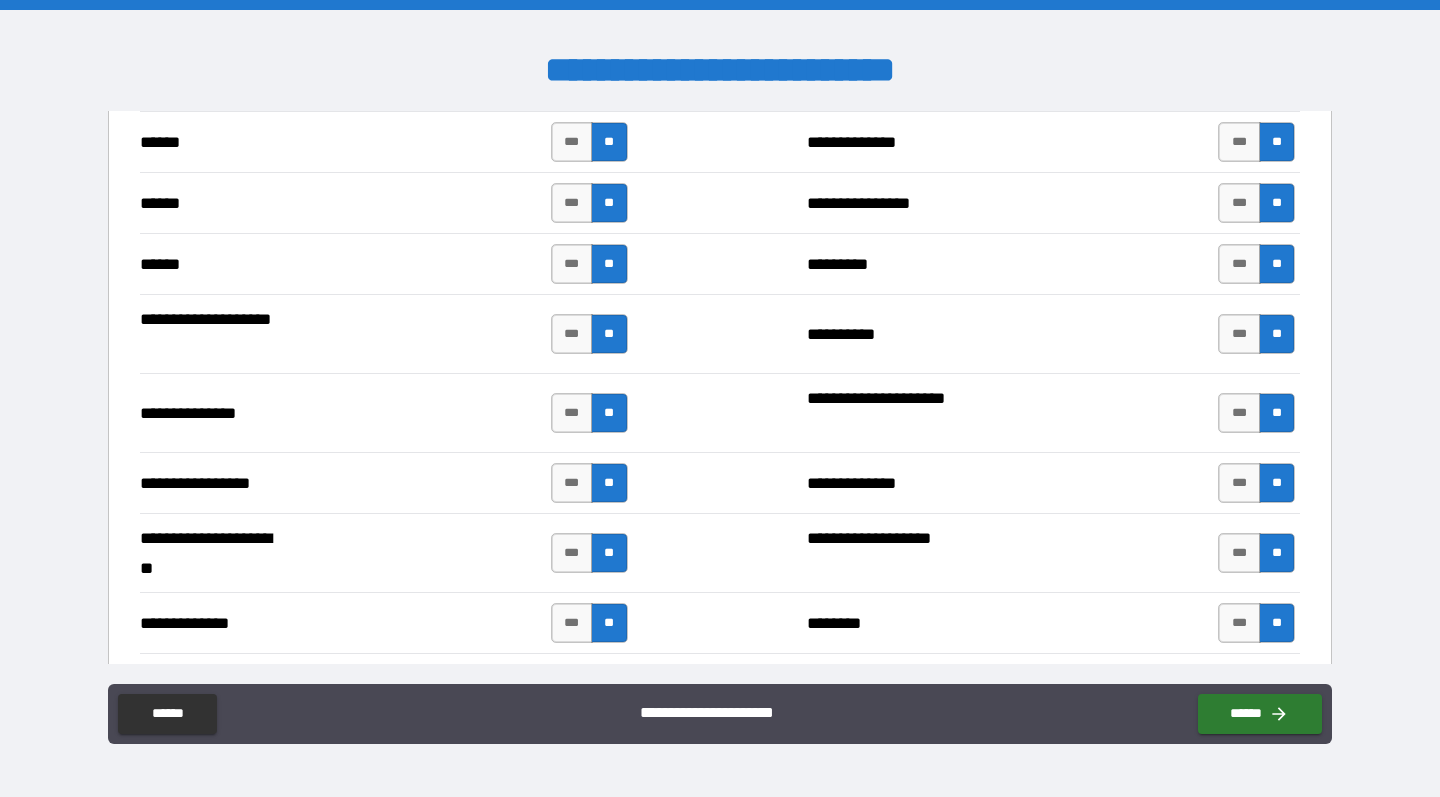 type on "*****" 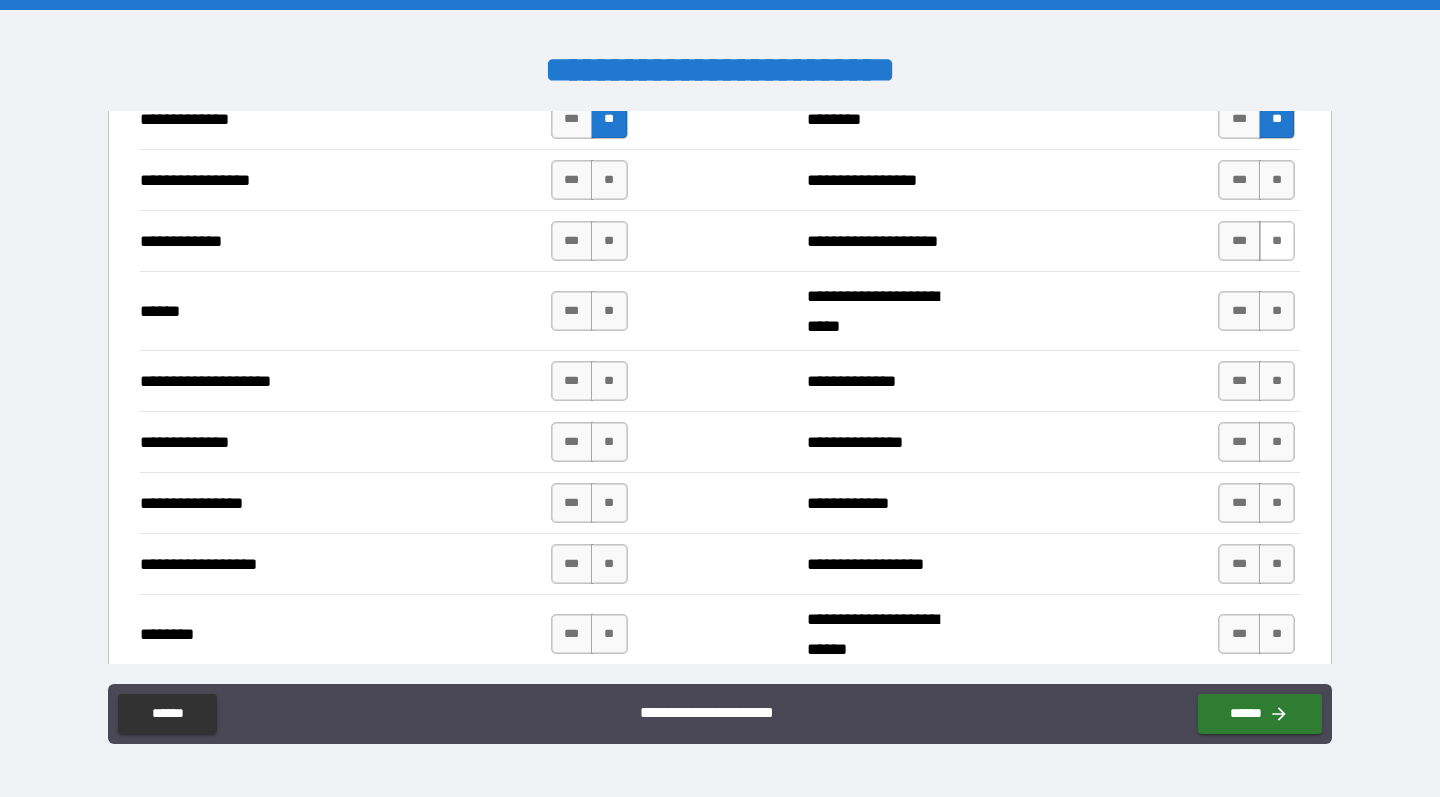 scroll, scrollTop: 2883, scrollLeft: 0, axis: vertical 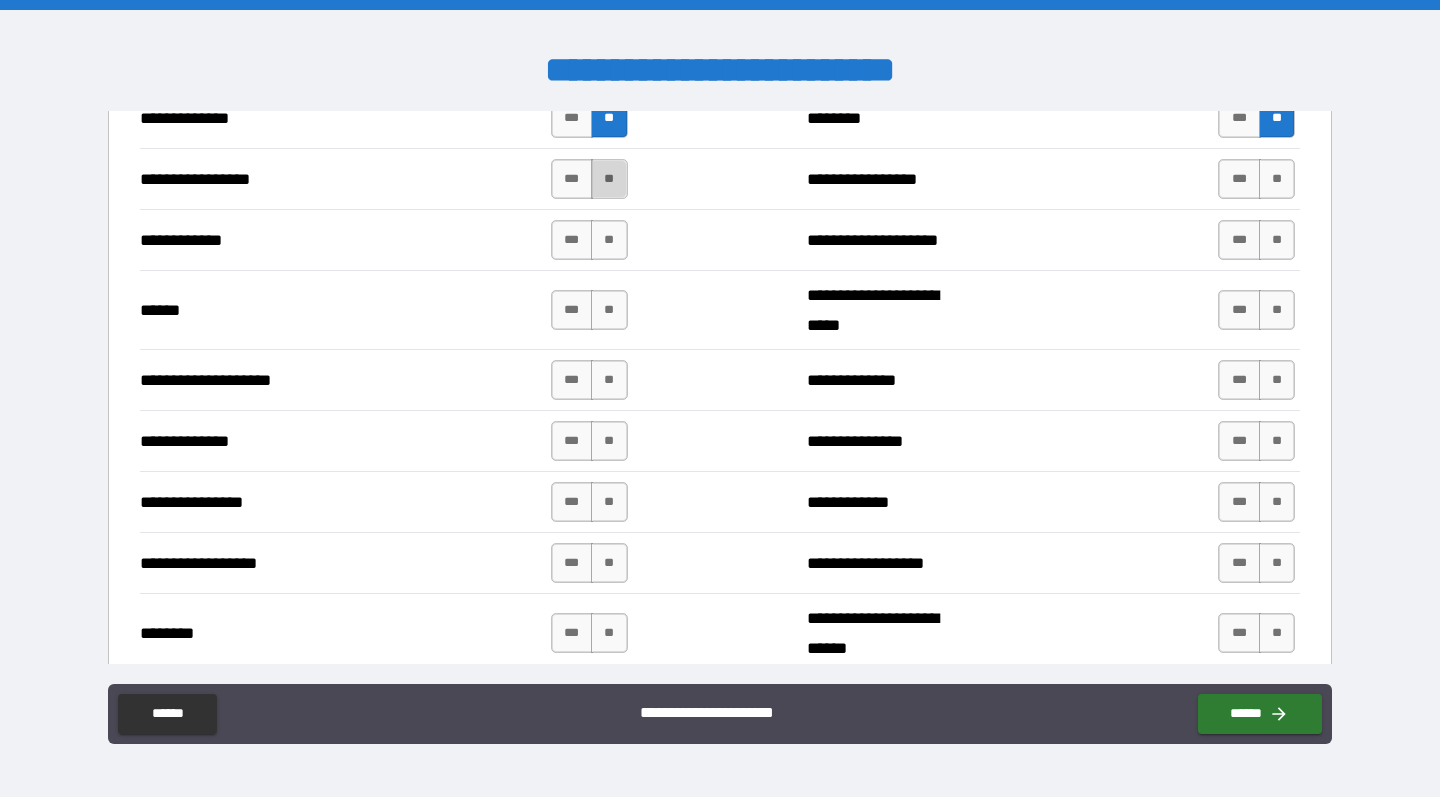 click on "**" at bounding box center (609, 179) 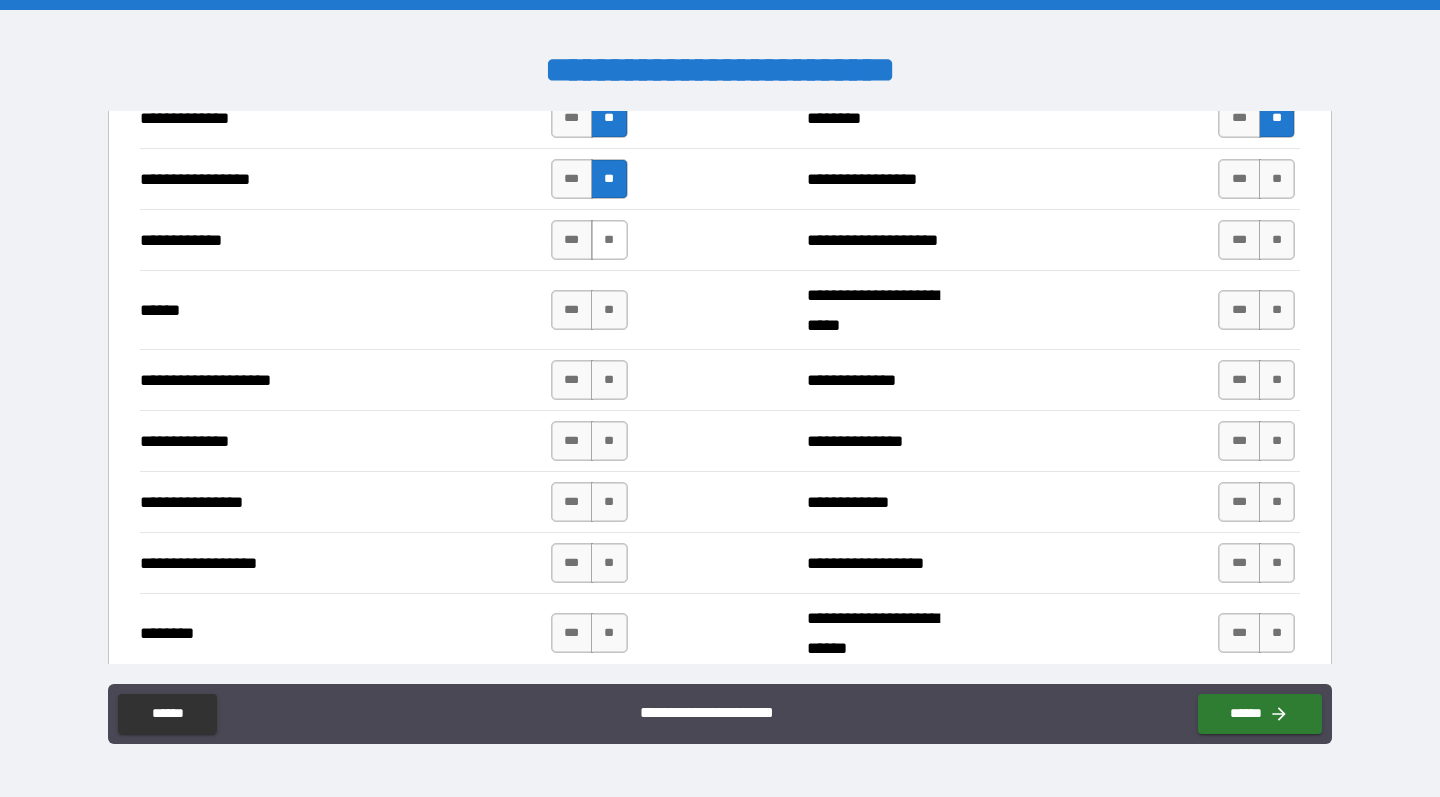 click on "**" at bounding box center [609, 240] 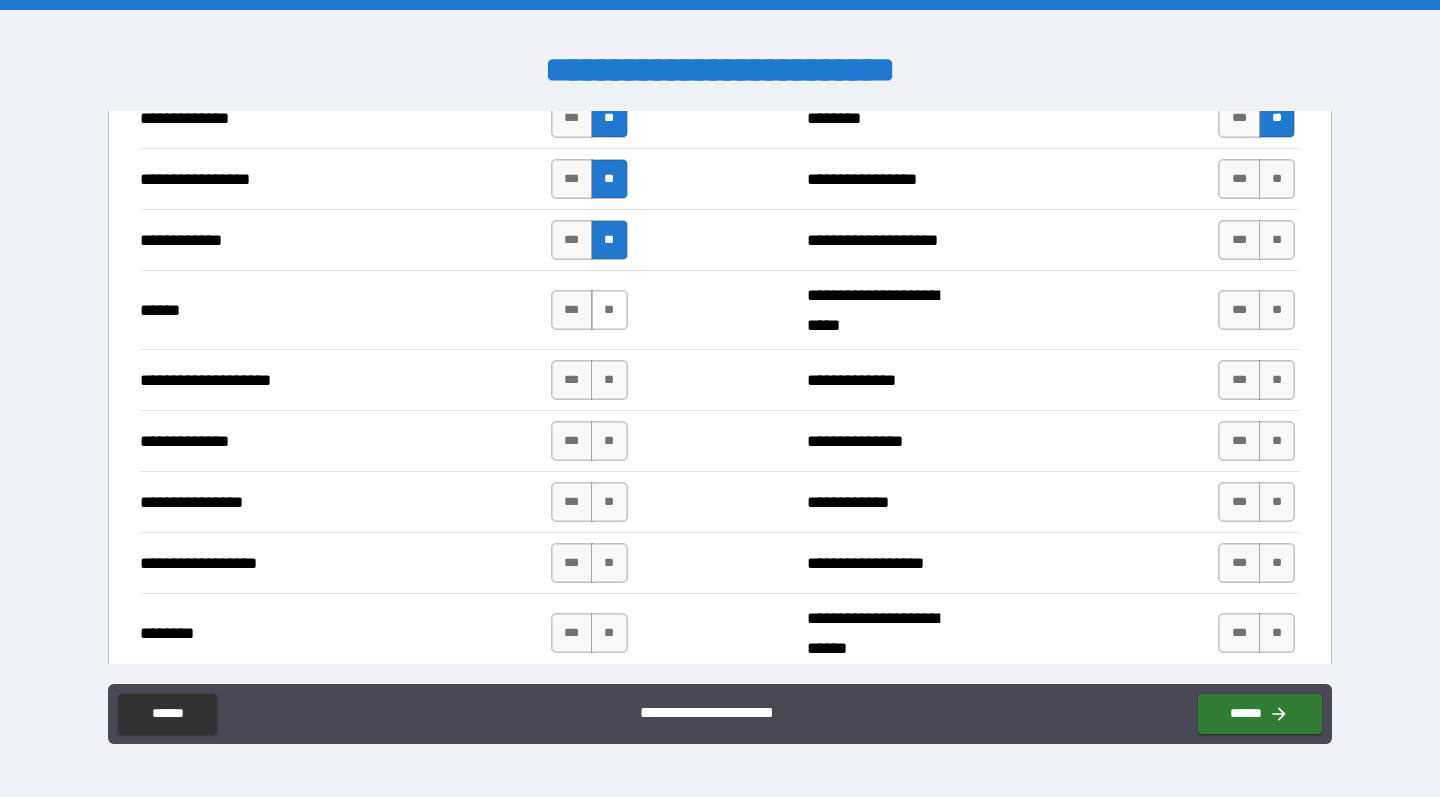click on "**" at bounding box center [609, 310] 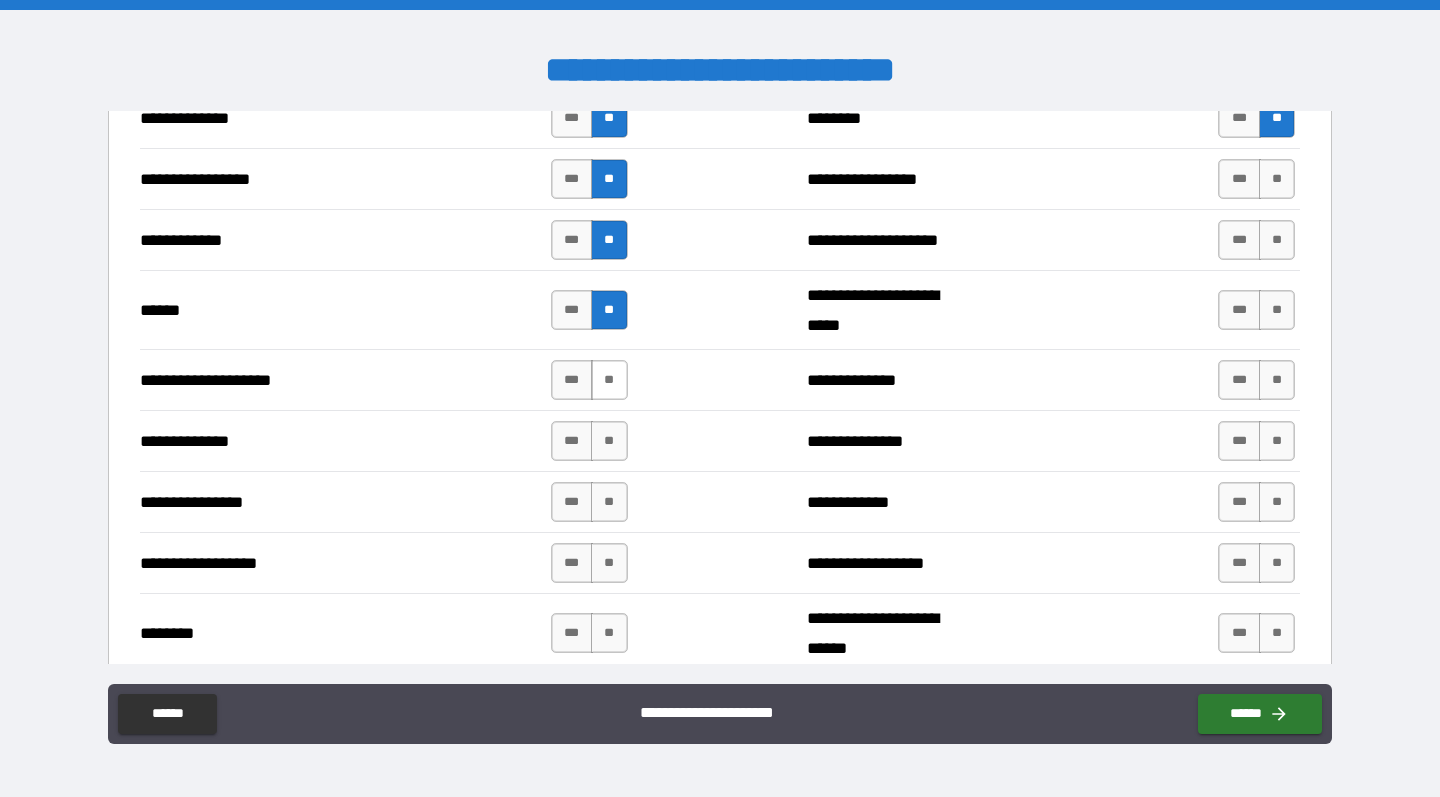 click on "**" at bounding box center (609, 380) 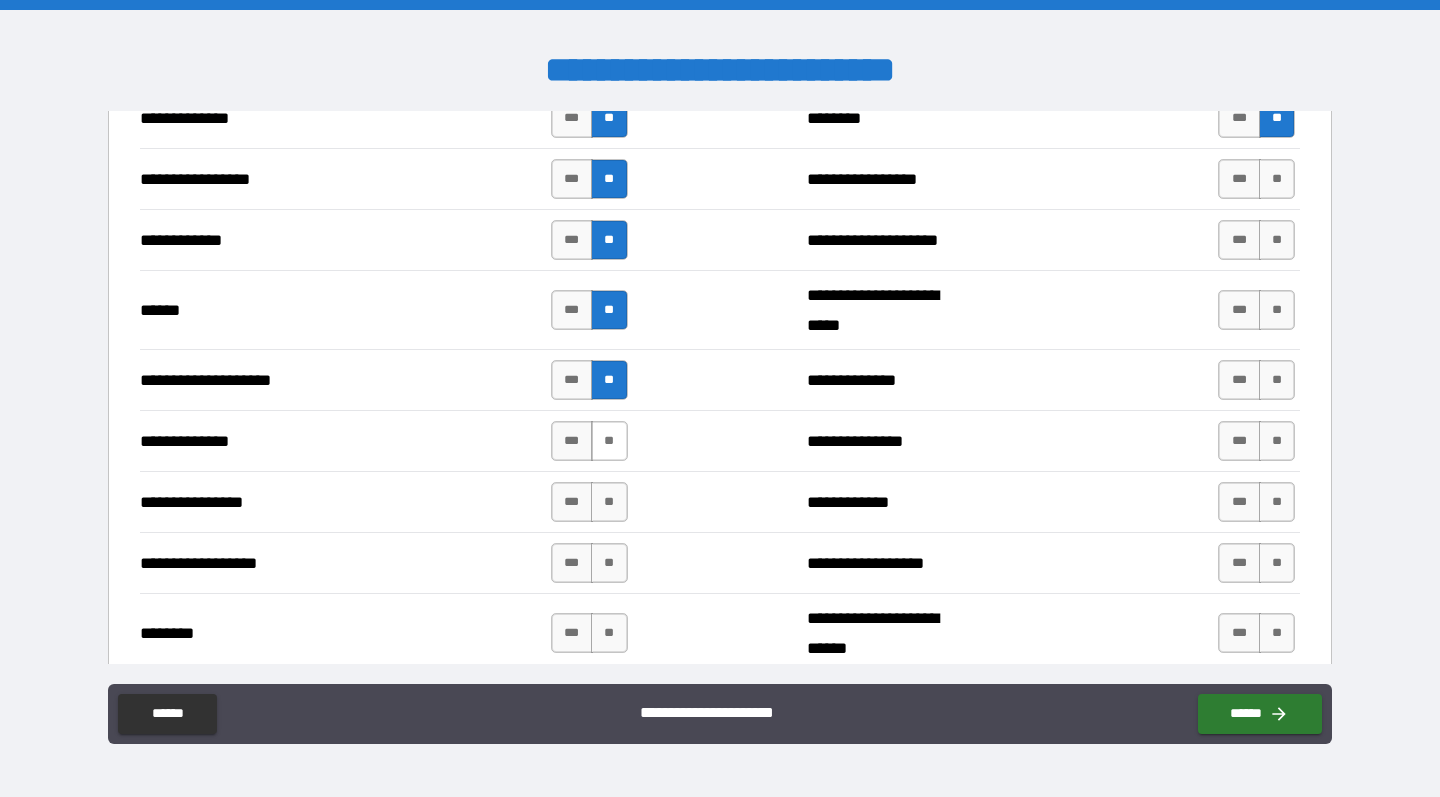 click on "**" at bounding box center [609, 441] 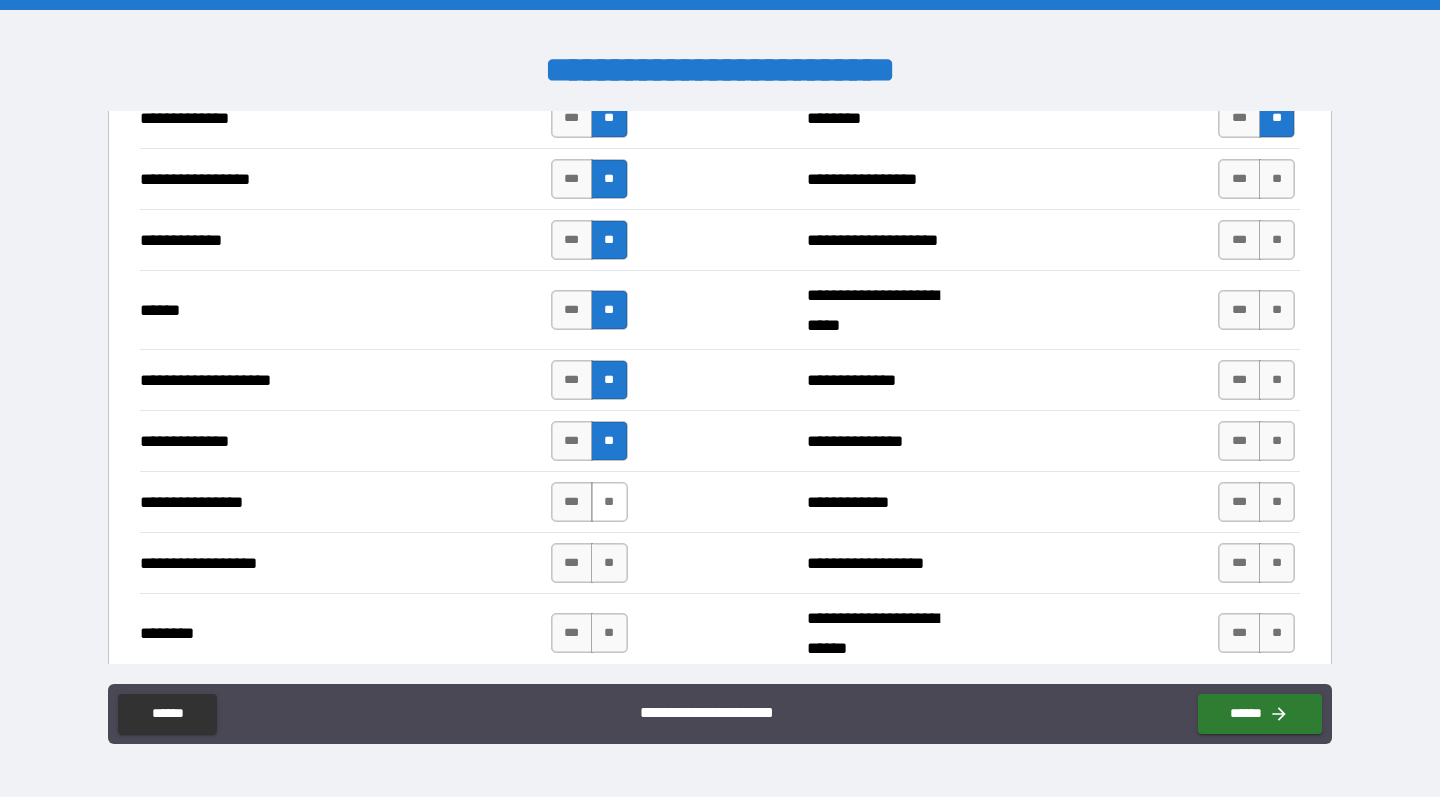 click on "**" at bounding box center [609, 502] 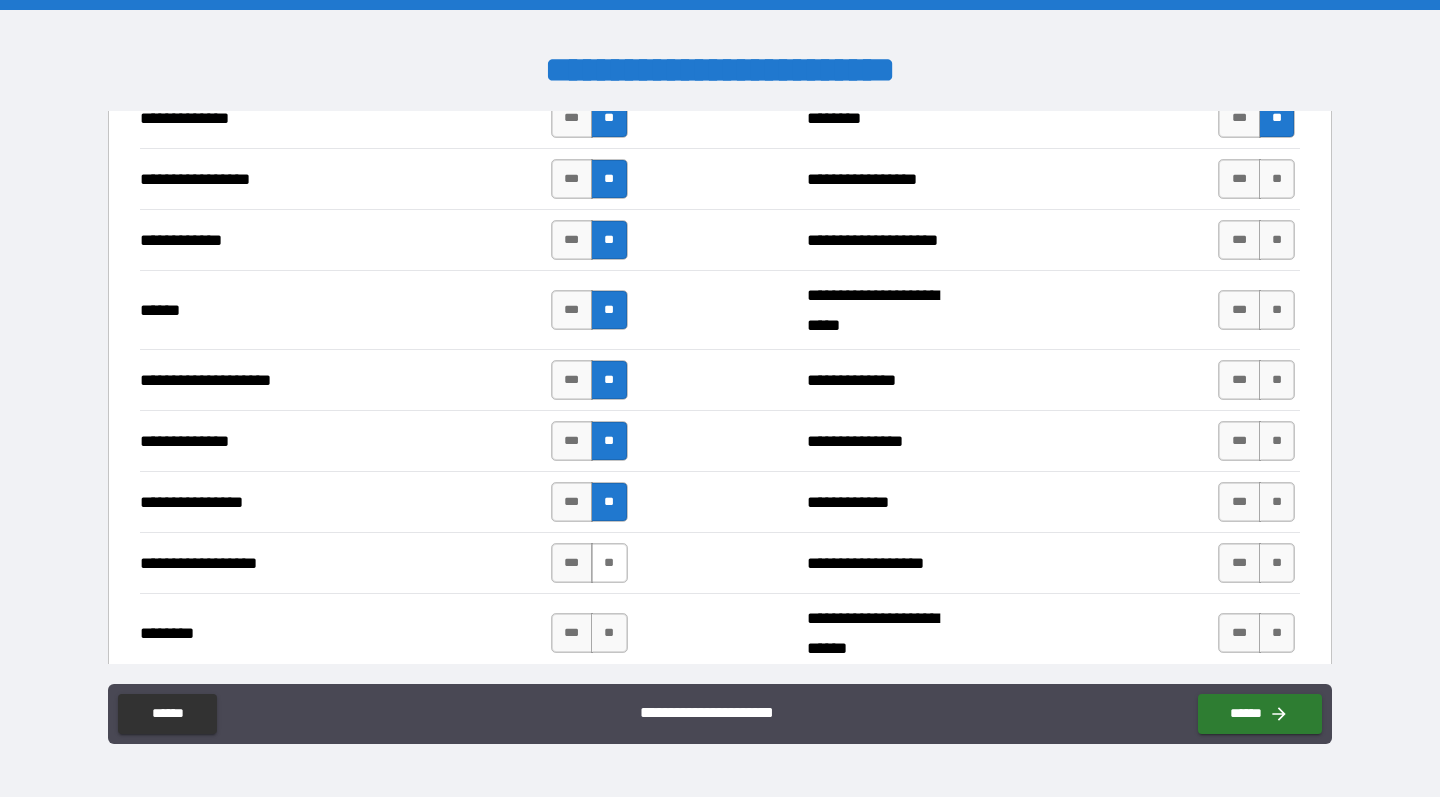click on "**" at bounding box center [609, 563] 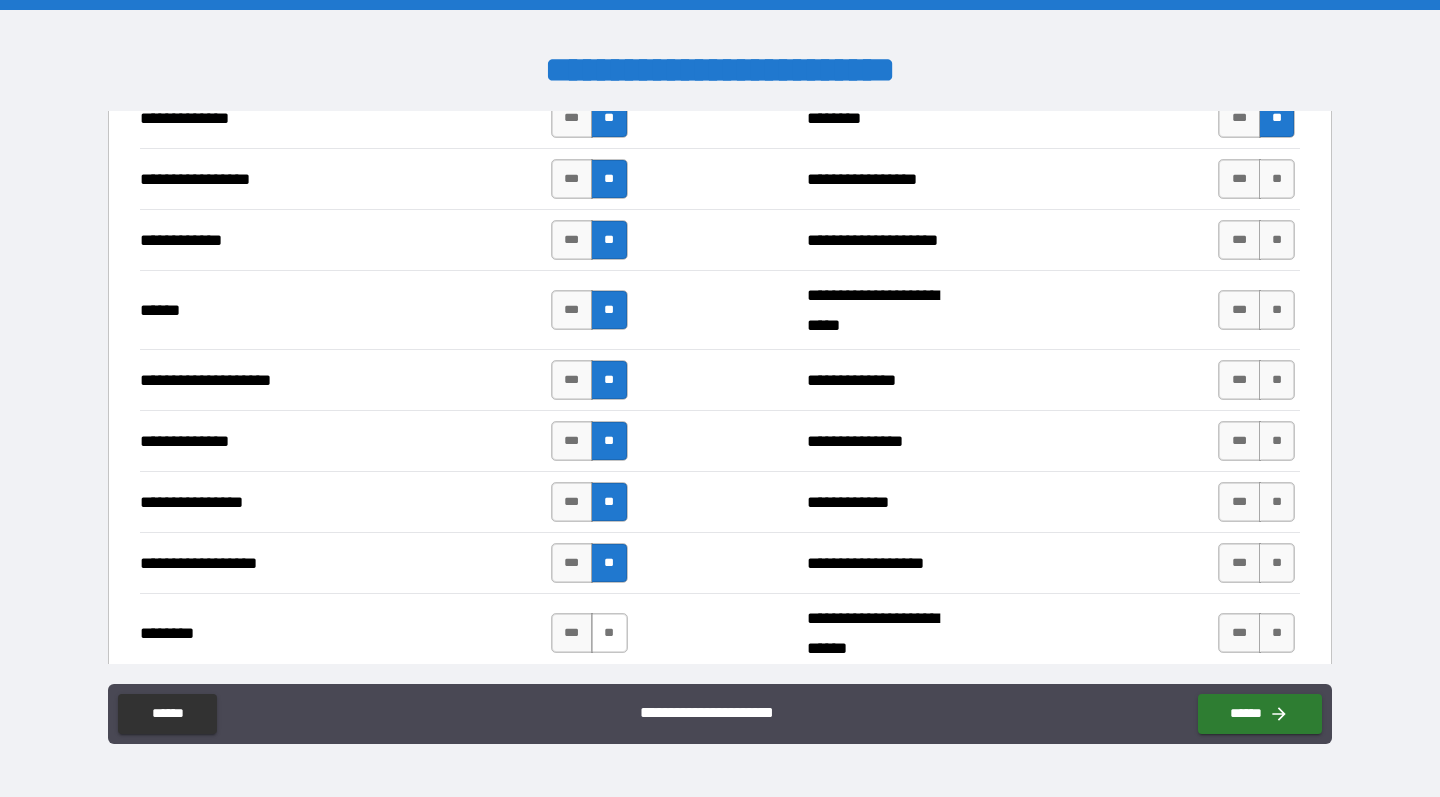 click on "**" at bounding box center [609, 633] 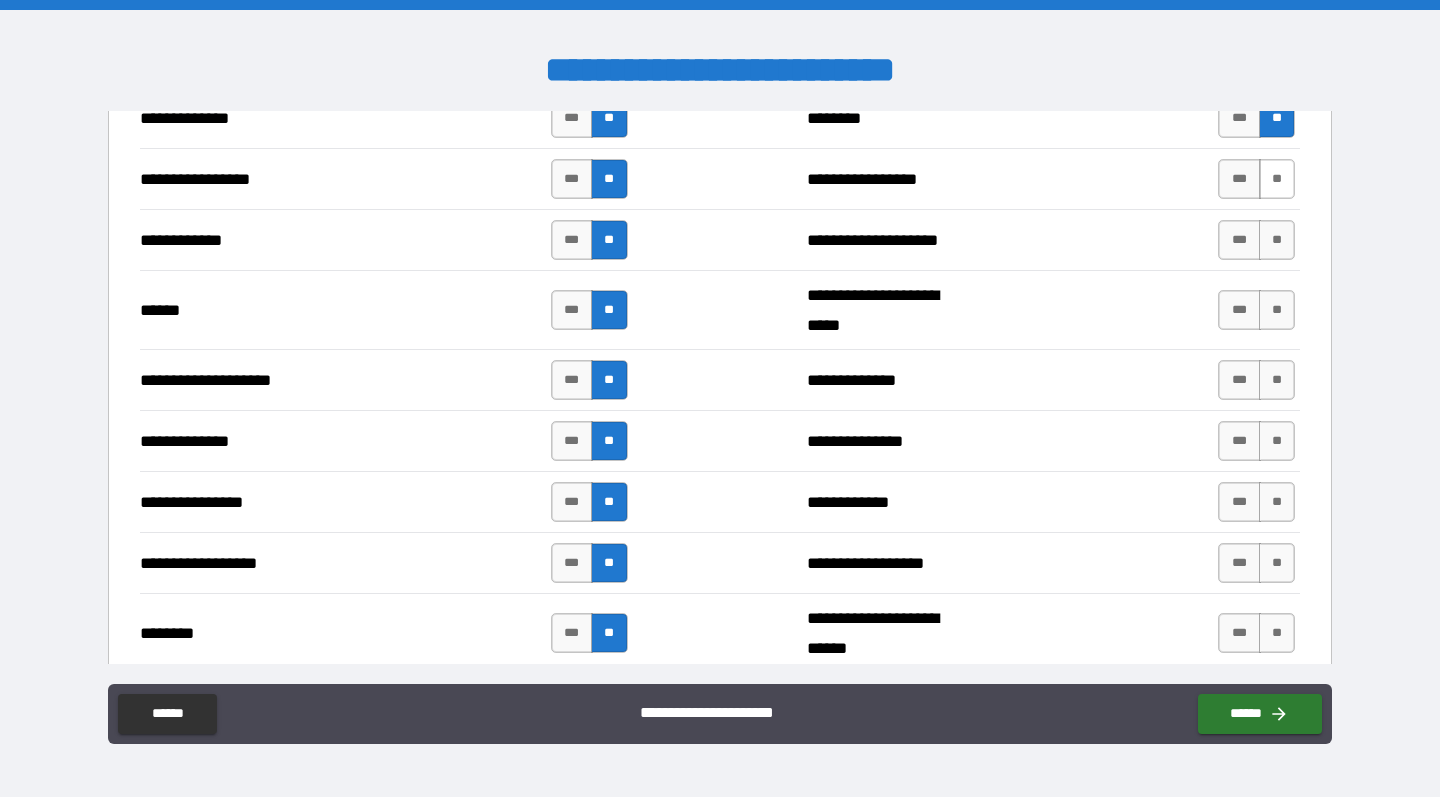 click on "**" at bounding box center [1277, 179] 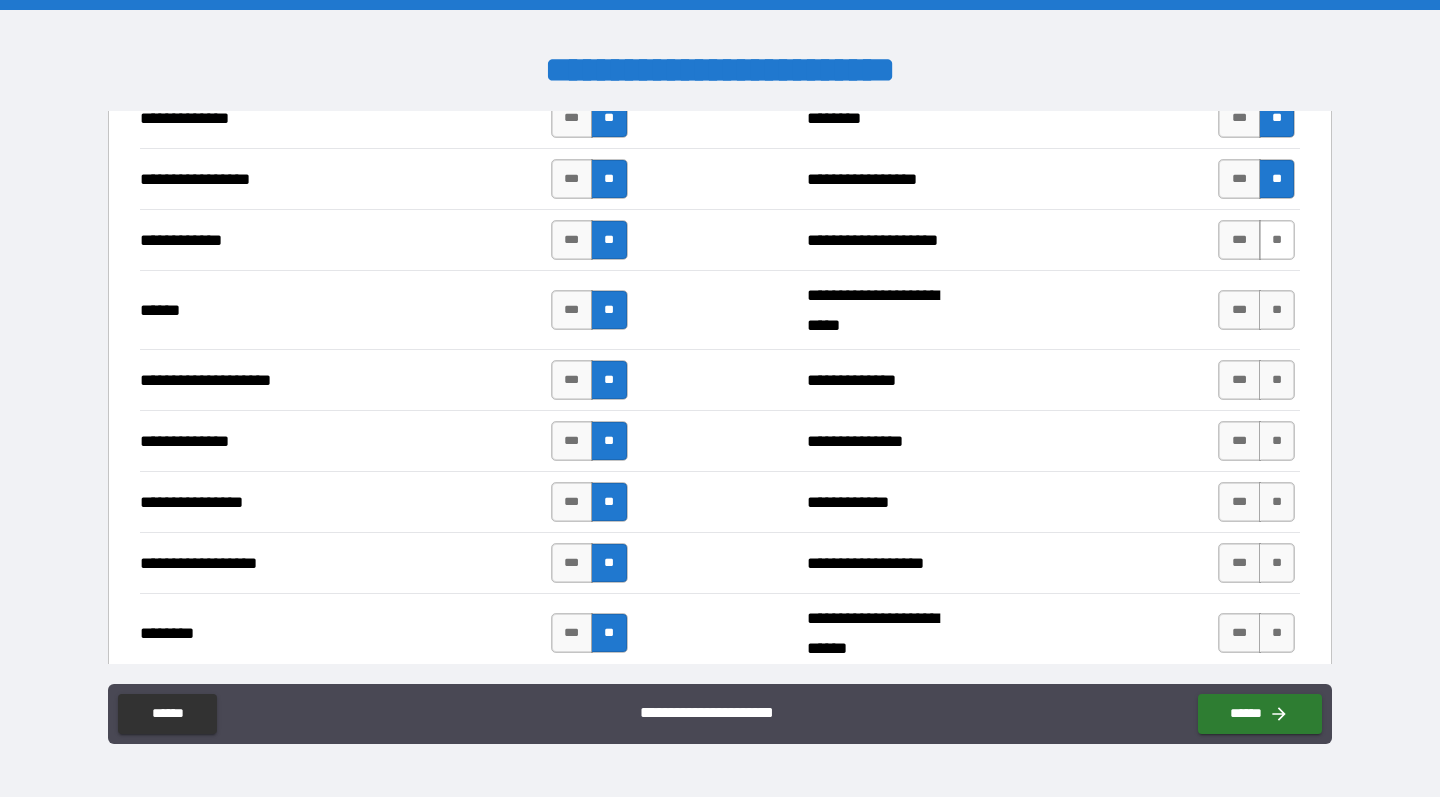 click on "**" at bounding box center [1277, 240] 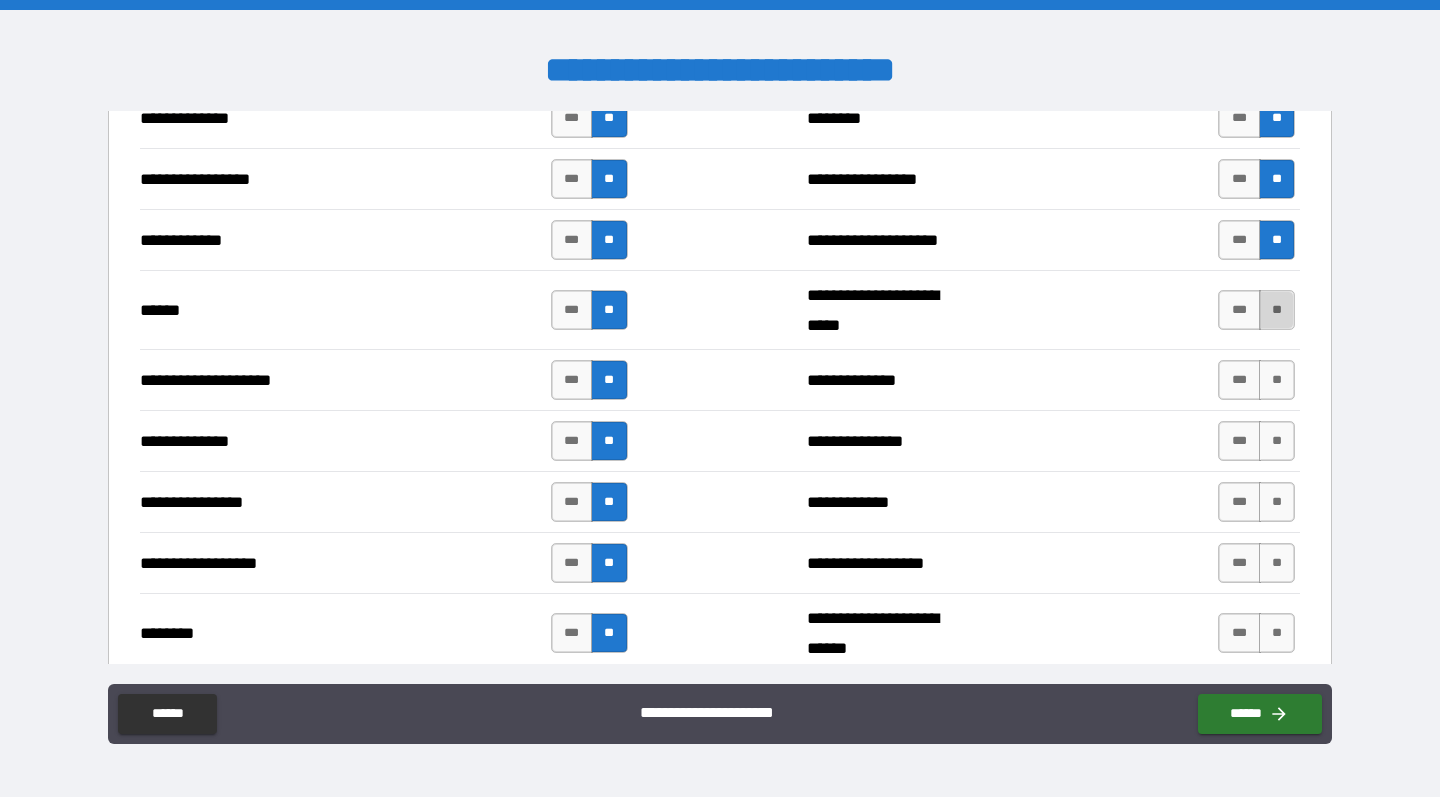 click on "**" at bounding box center (1277, 310) 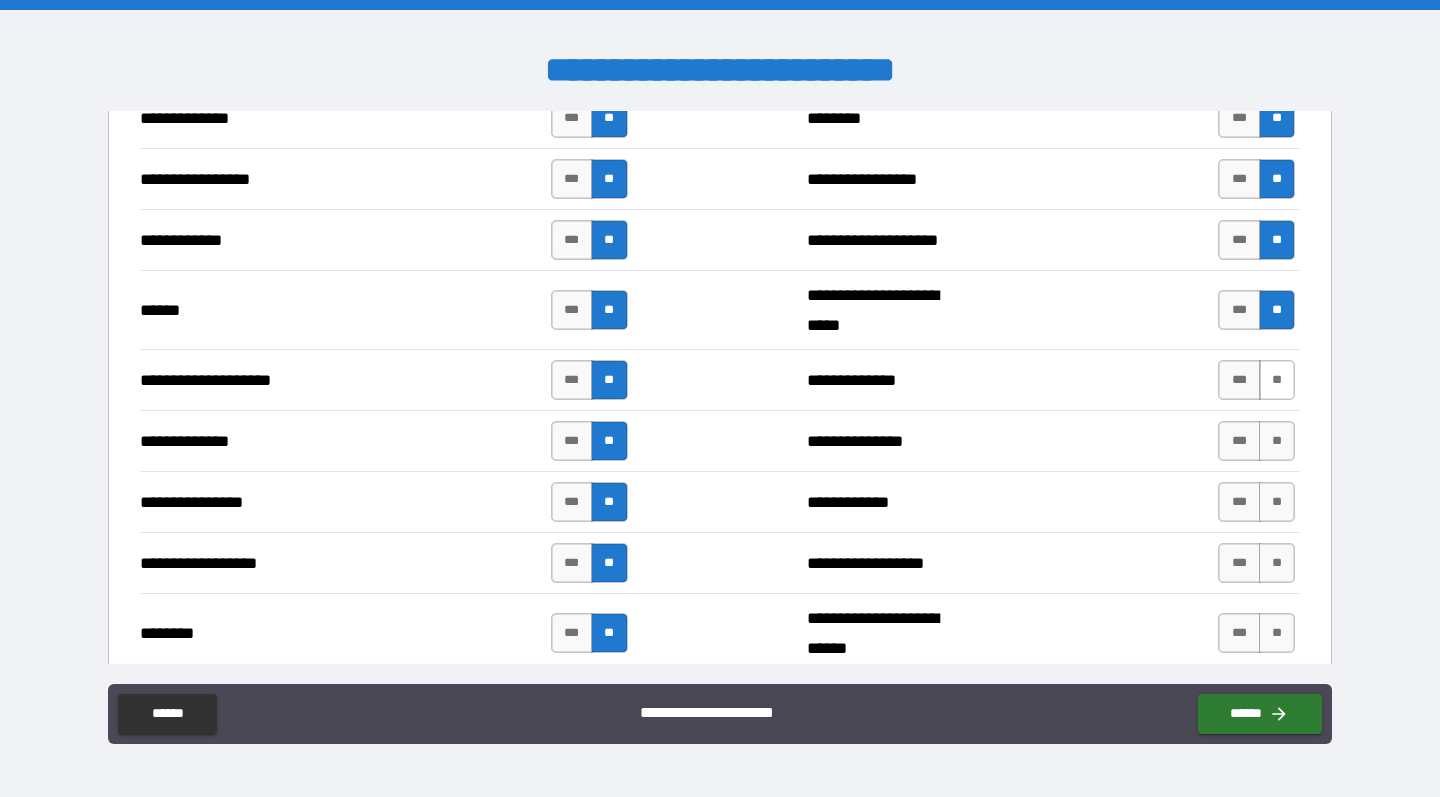 click on "**" at bounding box center [1277, 380] 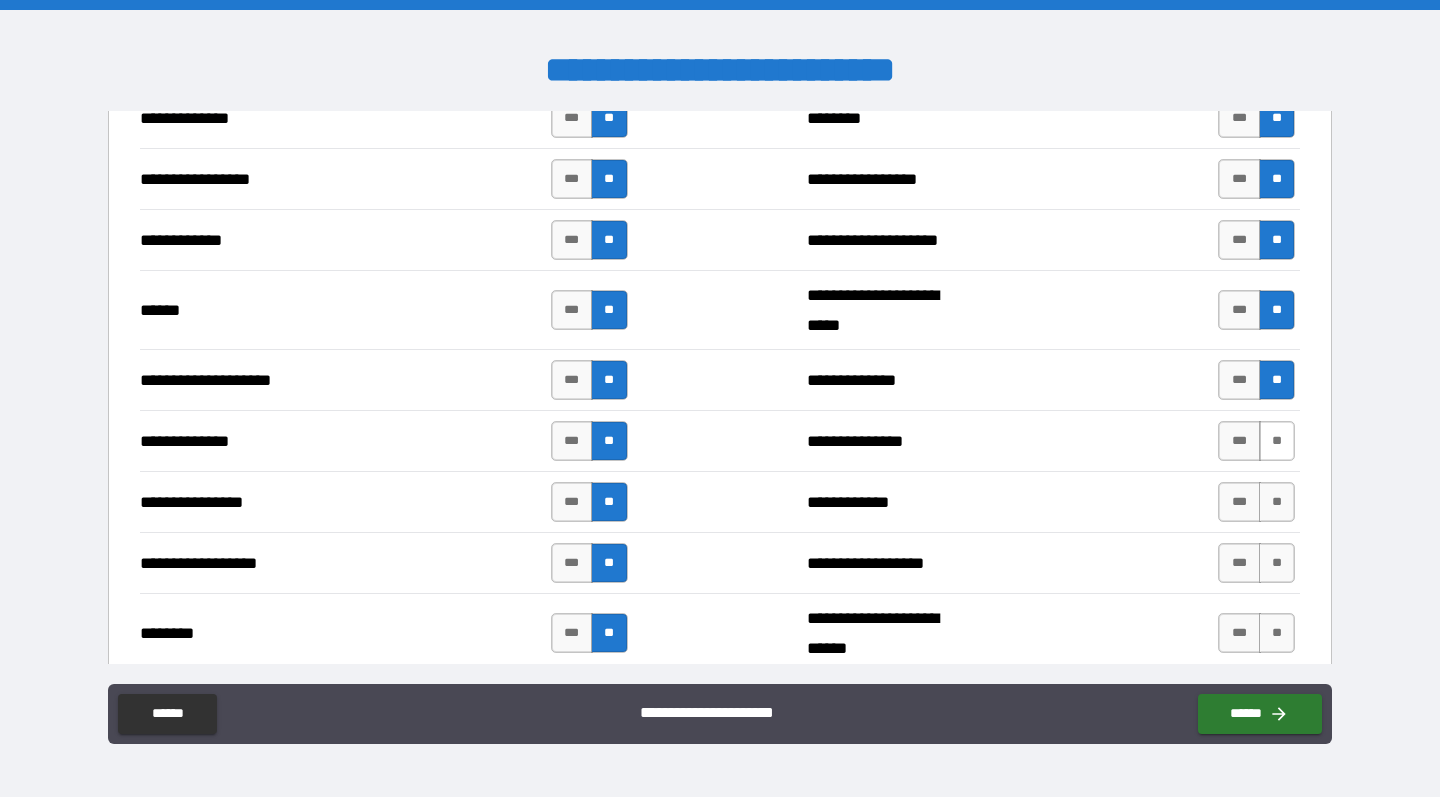 click on "**" at bounding box center [1277, 441] 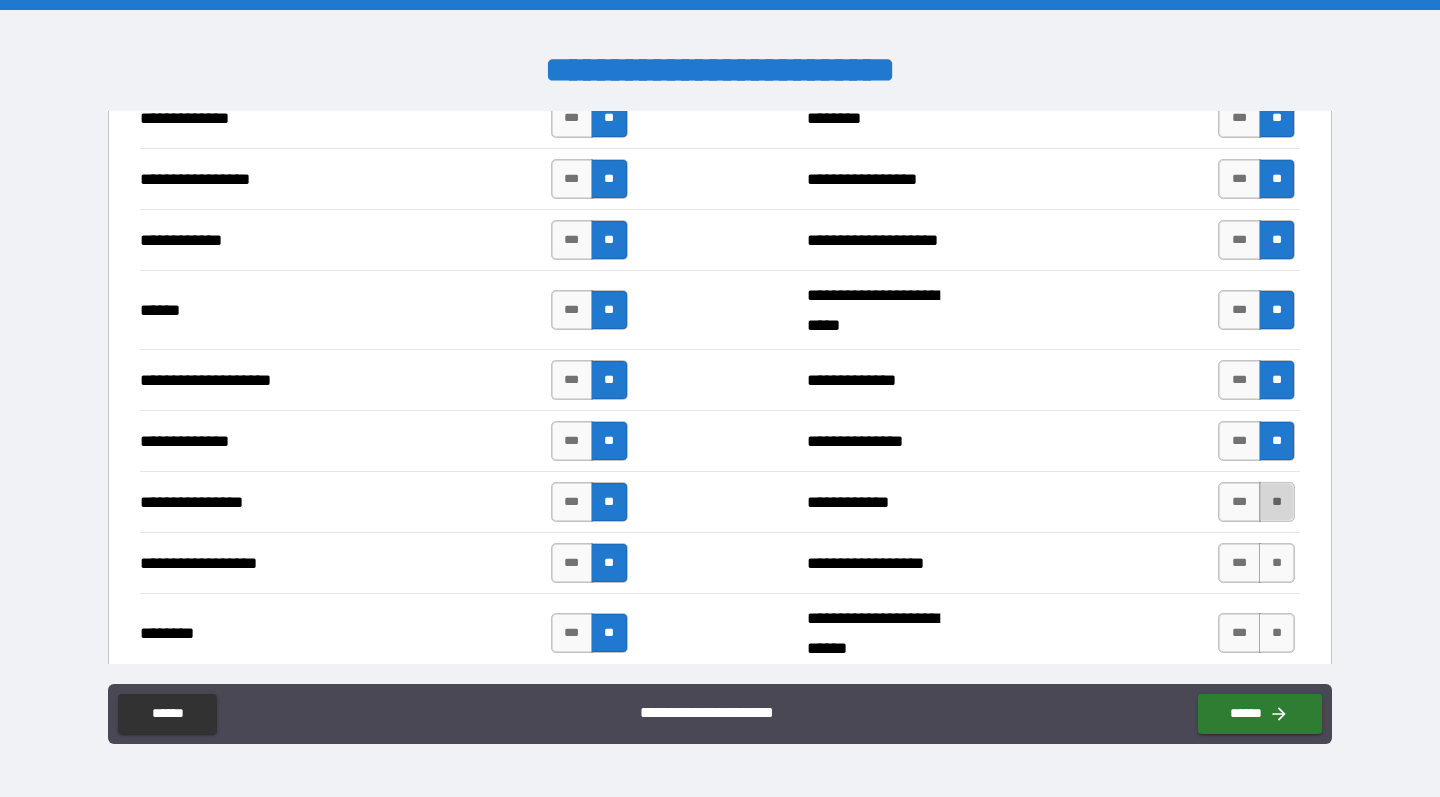 click on "**" at bounding box center [1277, 502] 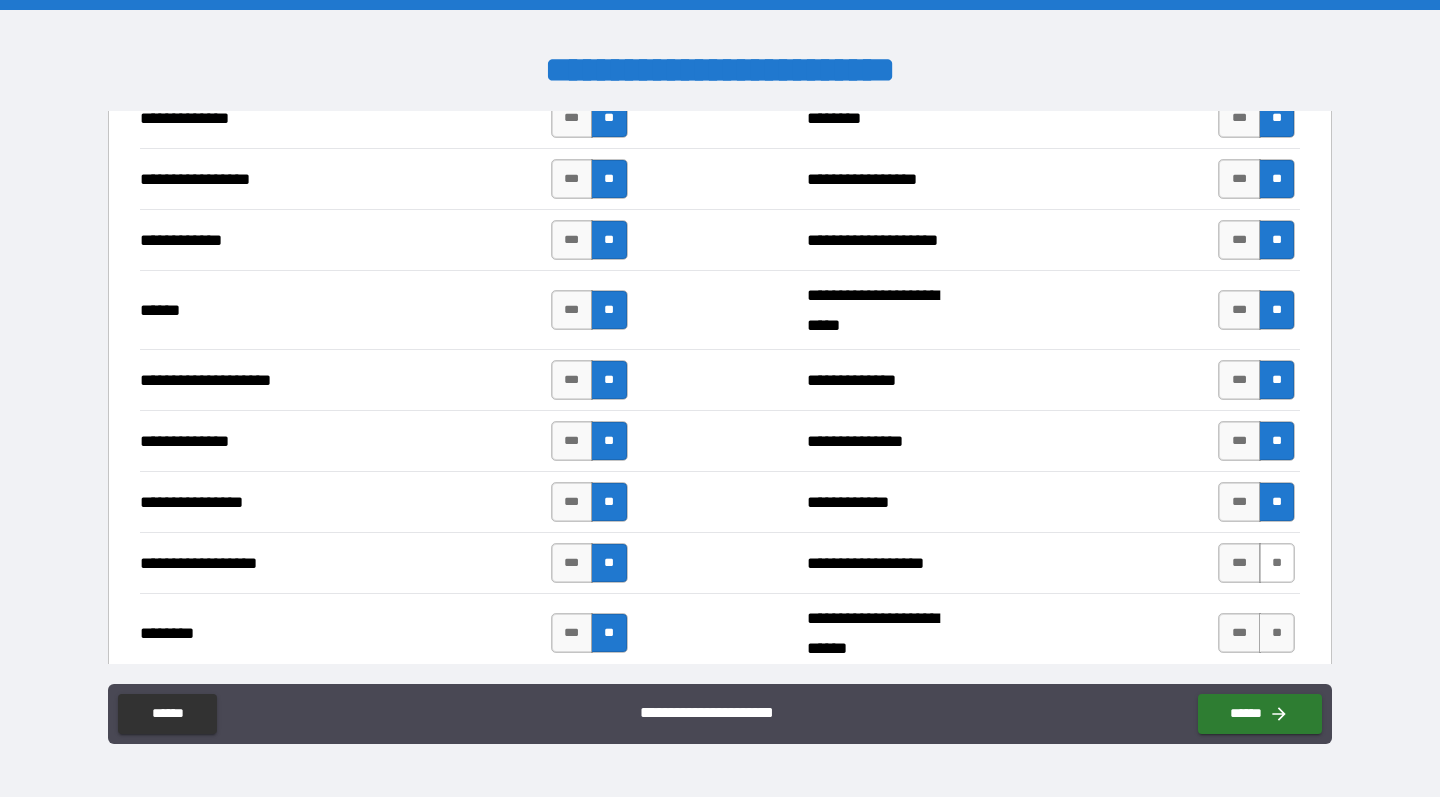 click on "**" at bounding box center [1277, 563] 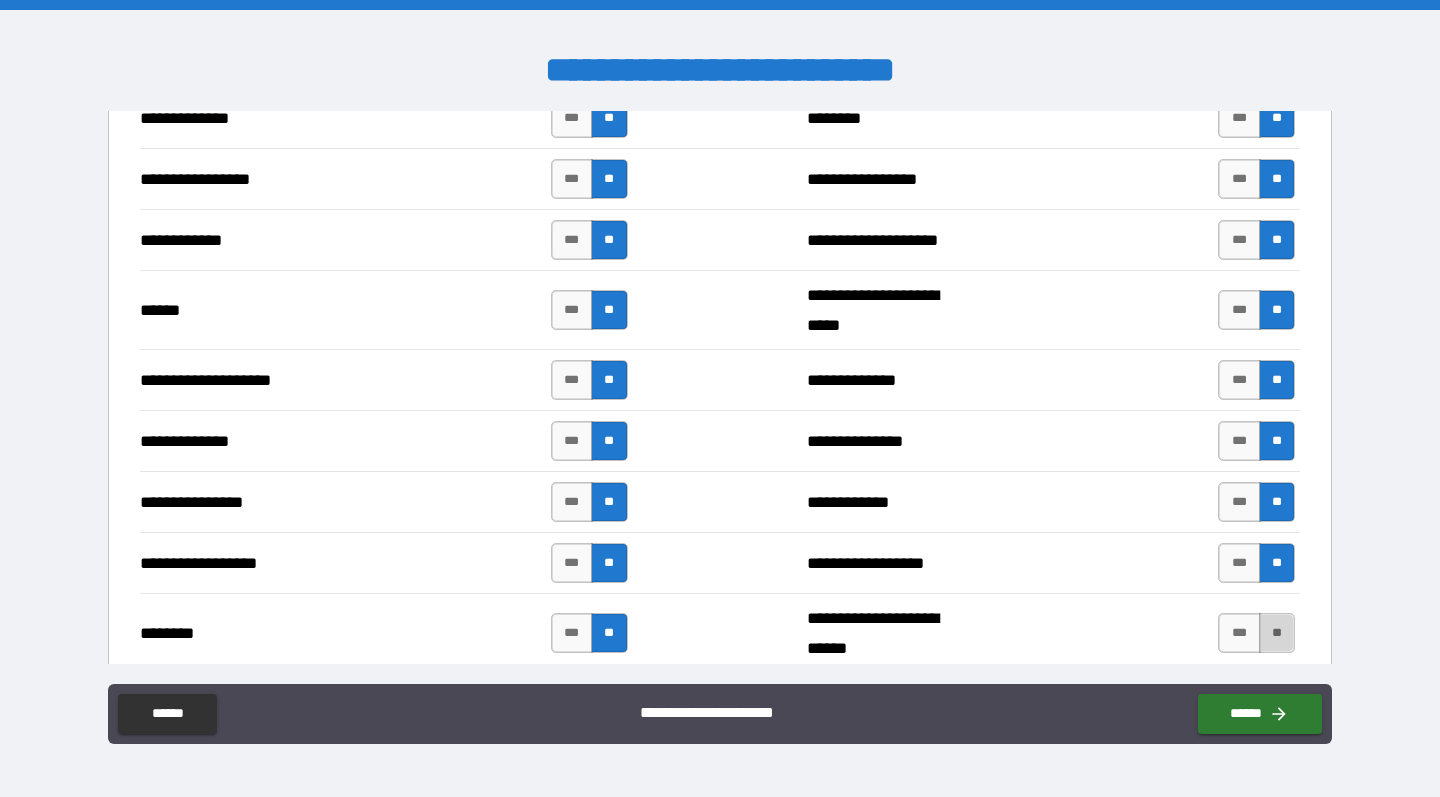 click on "**" at bounding box center (1277, 633) 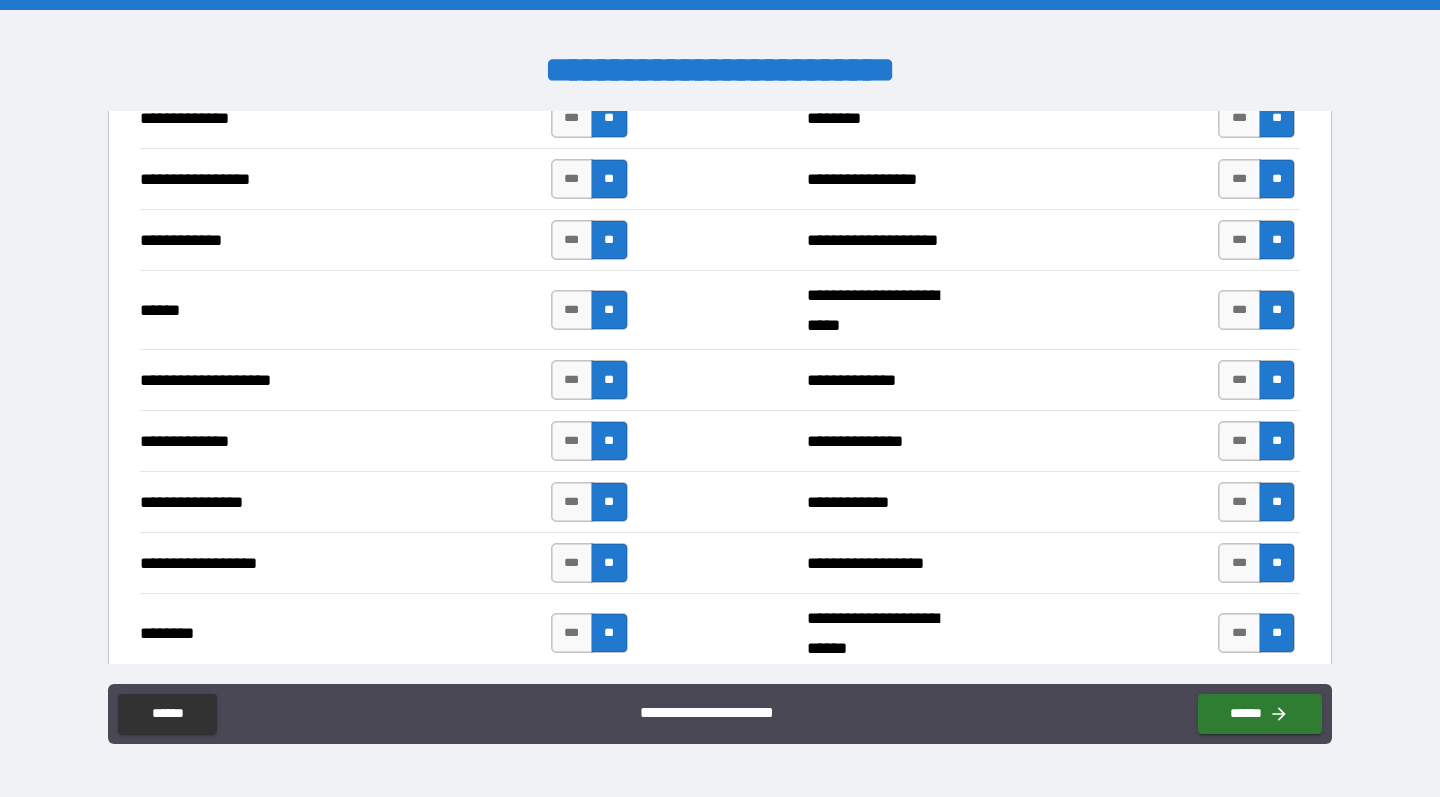 type on "*****" 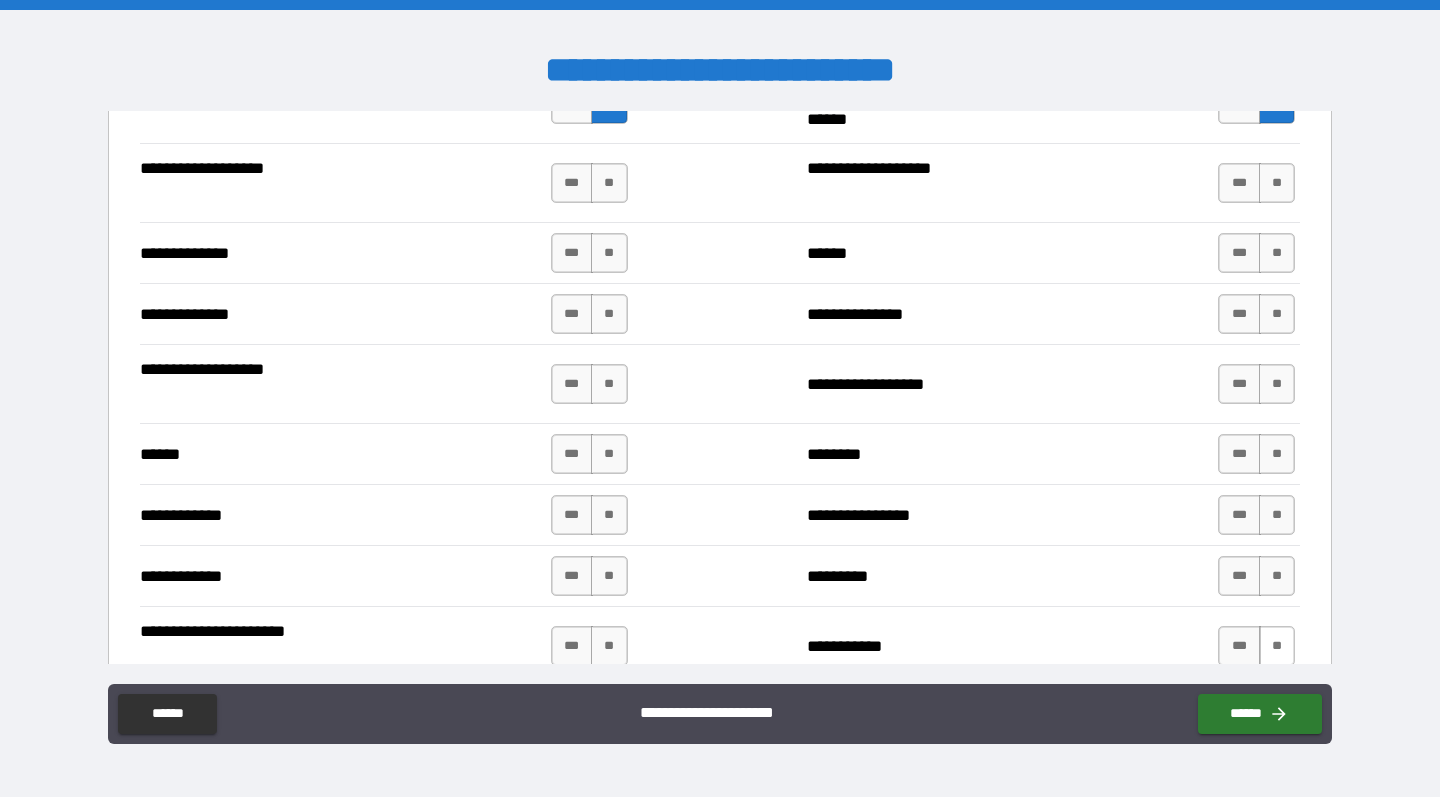 scroll, scrollTop: 3413, scrollLeft: 0, axis: vertical 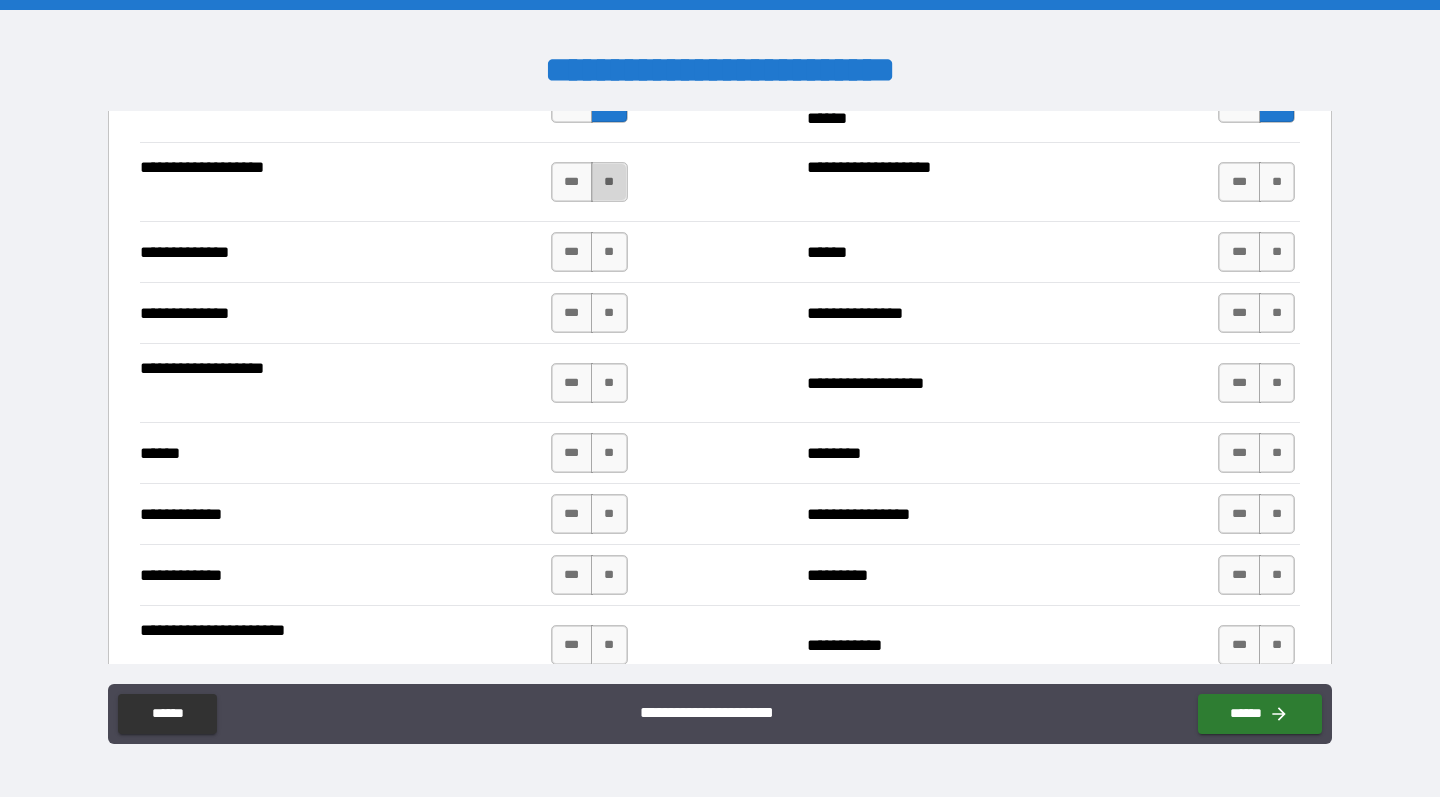 click on "**" at bounding box center (609, 182) 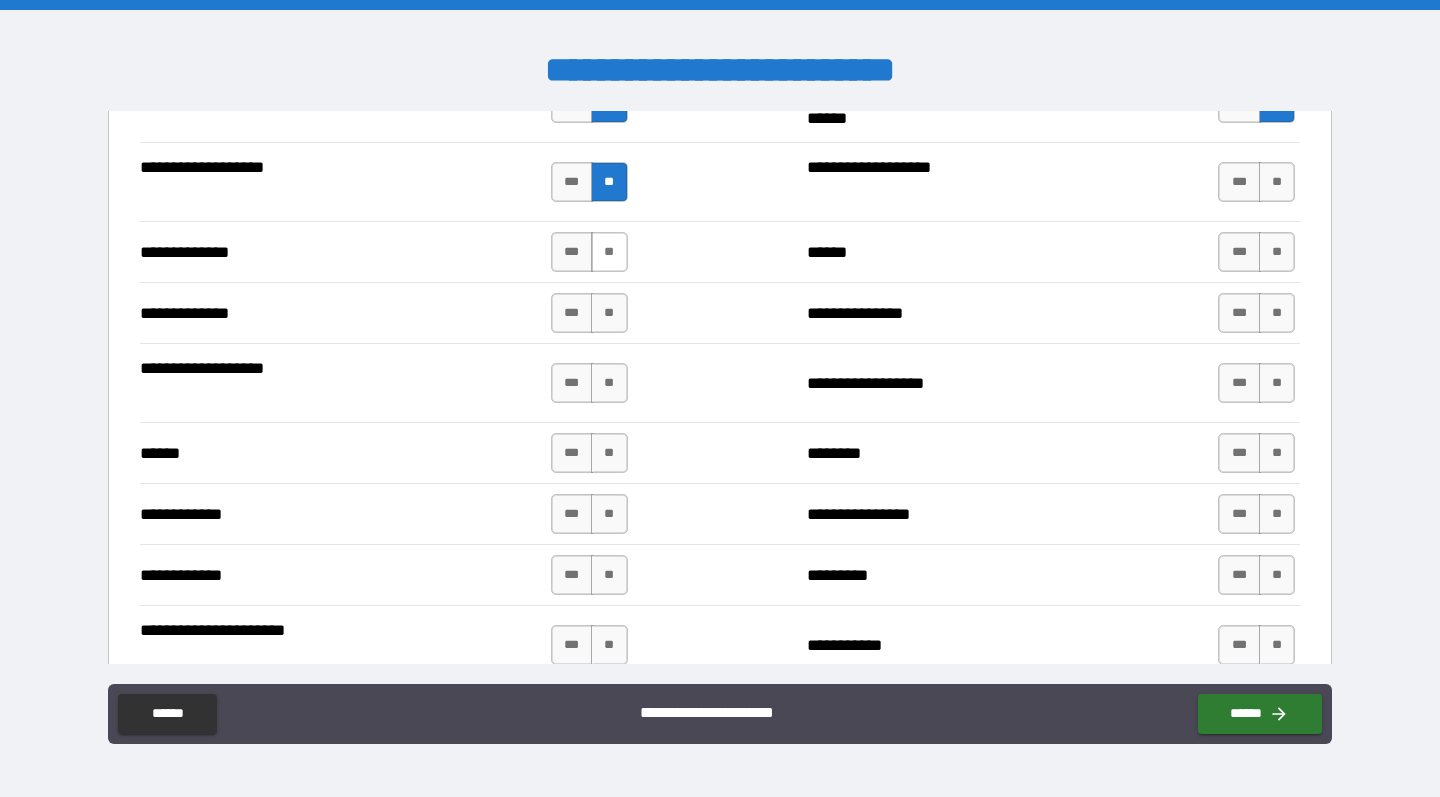 click on "**" at bounding box center [609, 252] 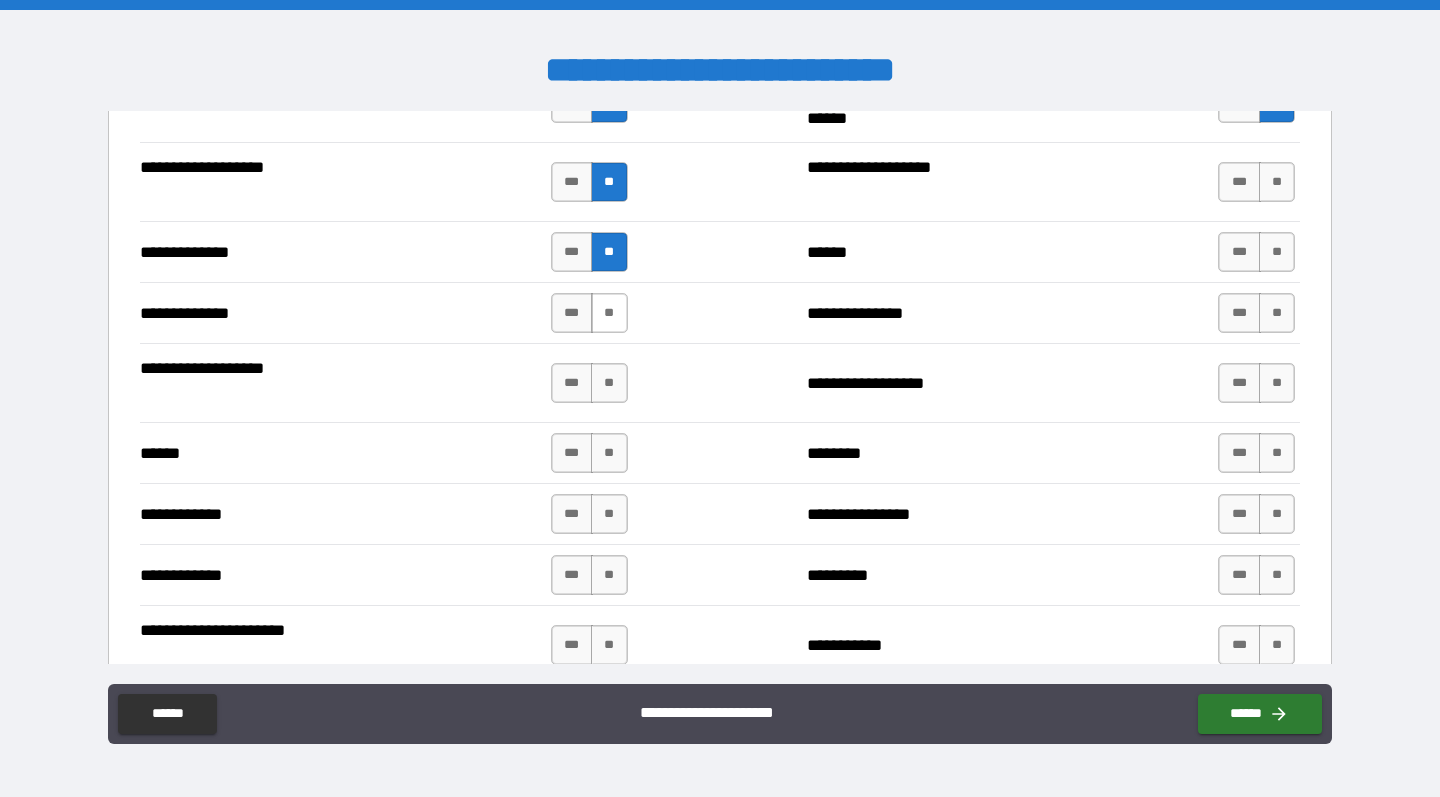 click on "**" at bounding box center (609, 313) 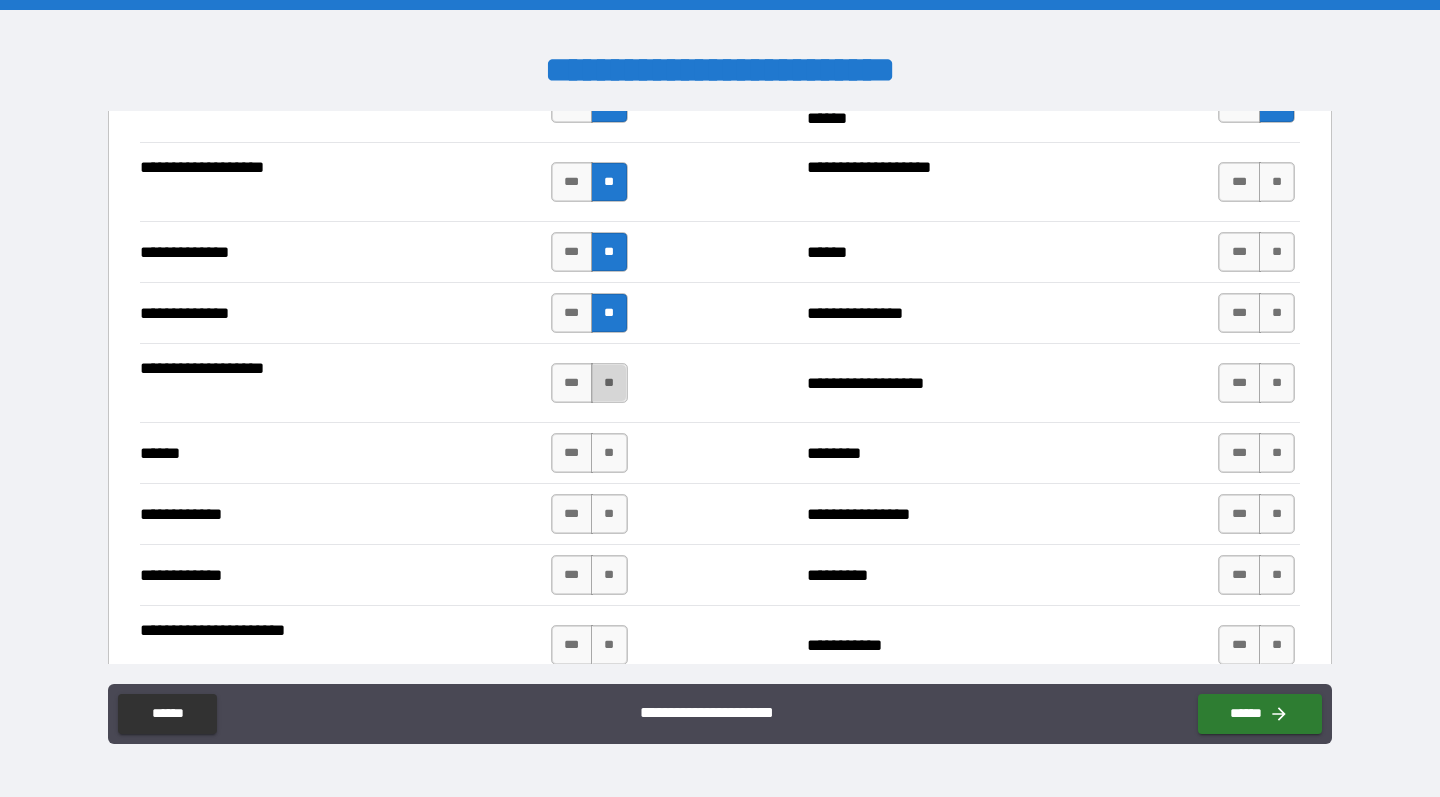 click on "**" at bounding box center [609, 383] 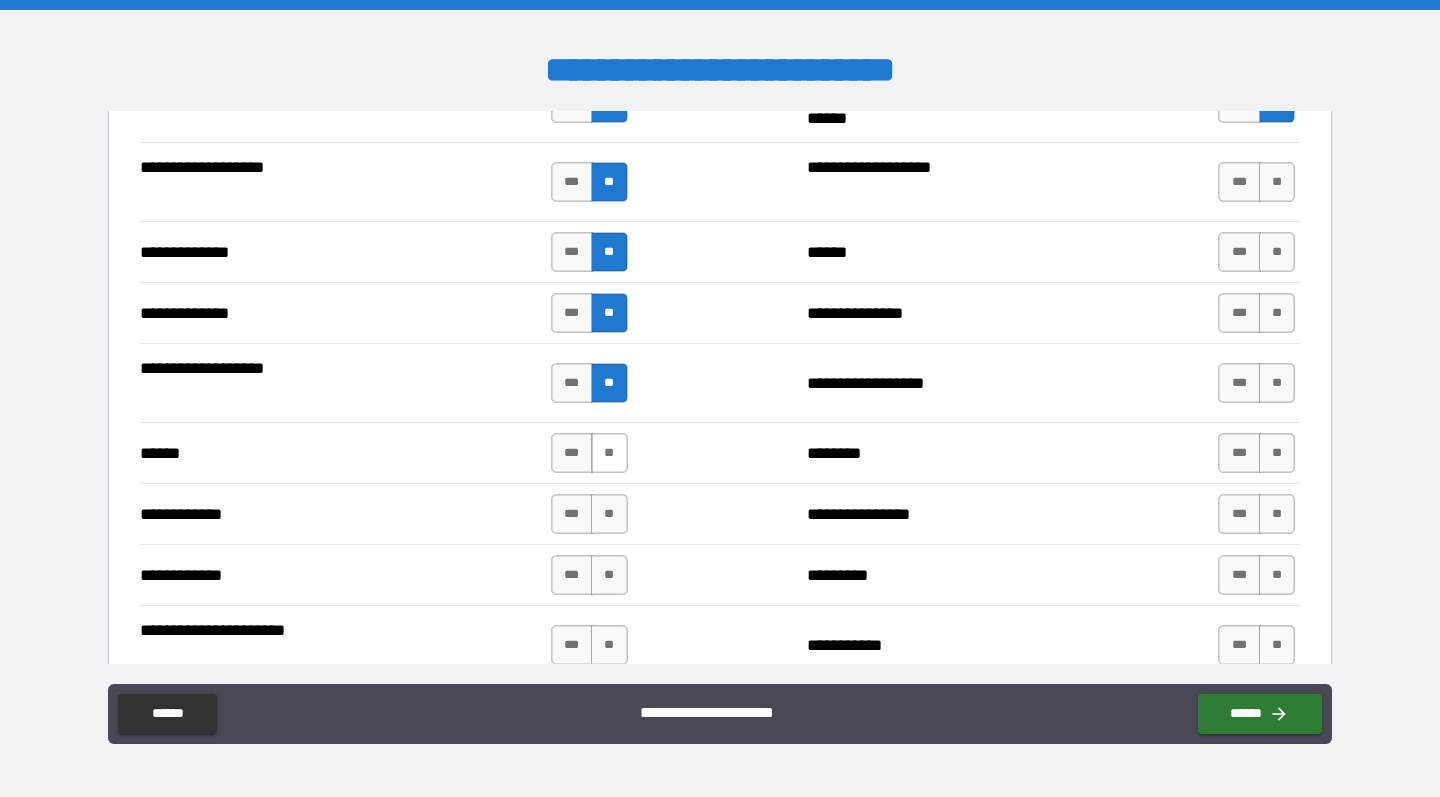 click on "**" at bounding box center (609, 453) 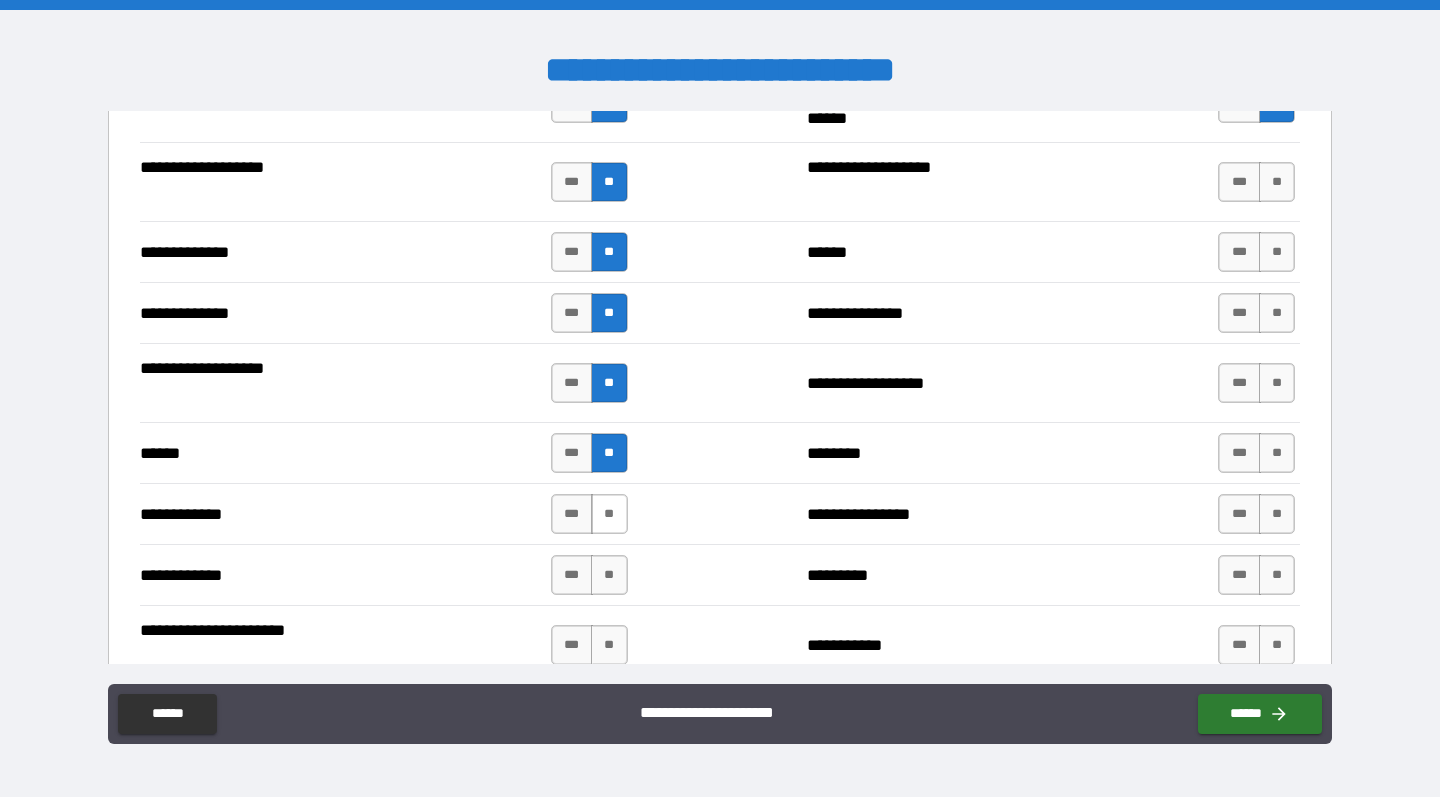 click on "**" at bounding box center [609, 514] 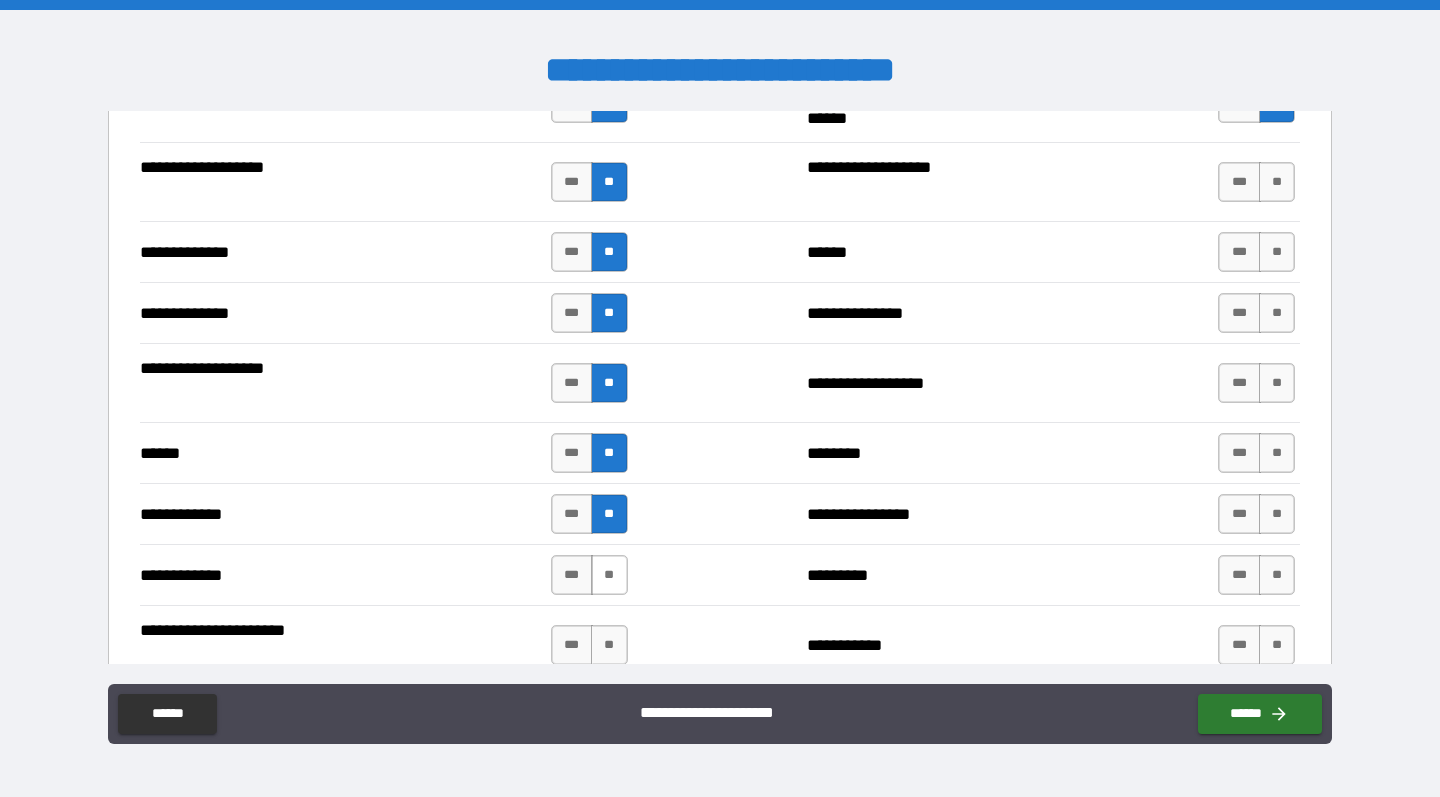 click on "**" at bounding box center [609, 575] 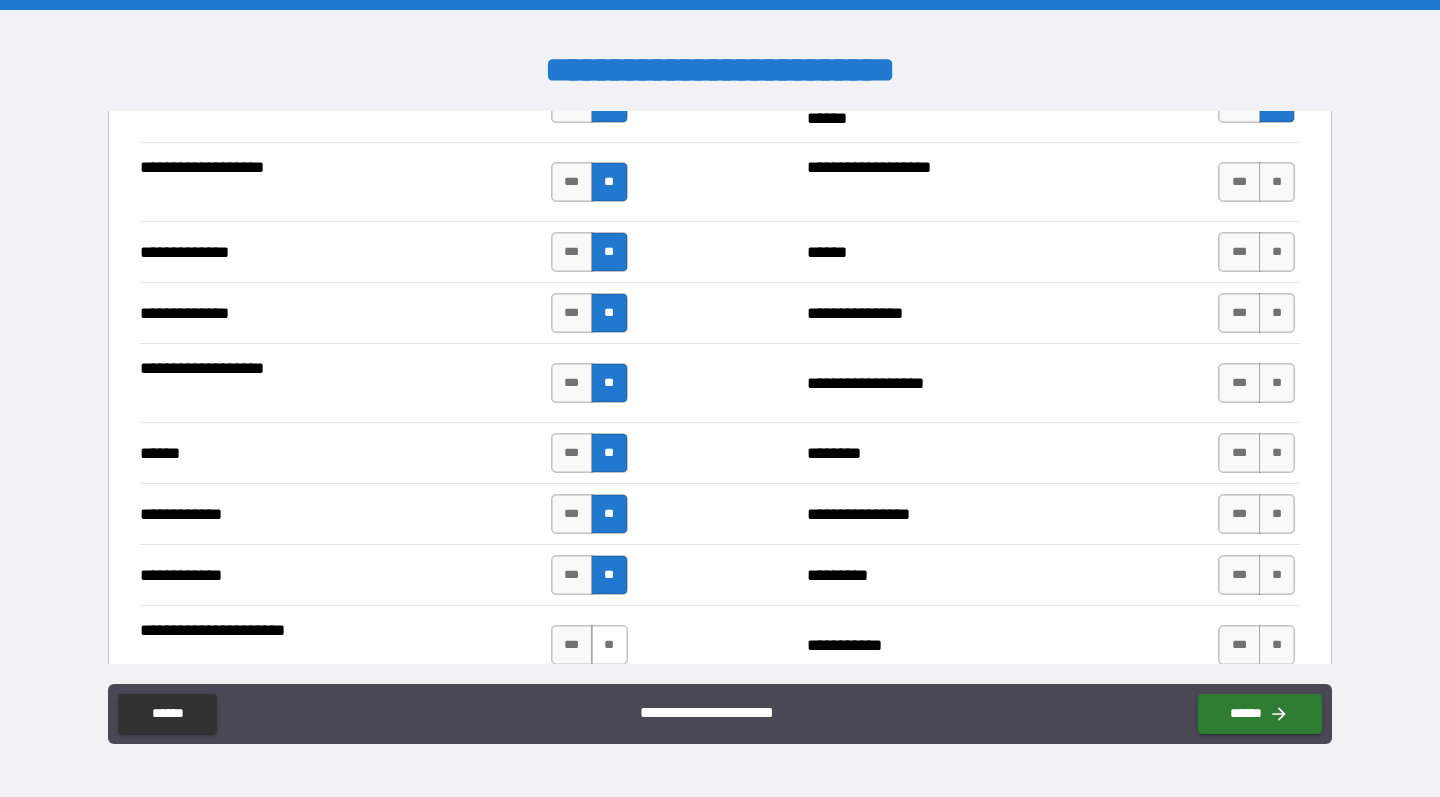 click on "**" at bounding box center (609, 645) 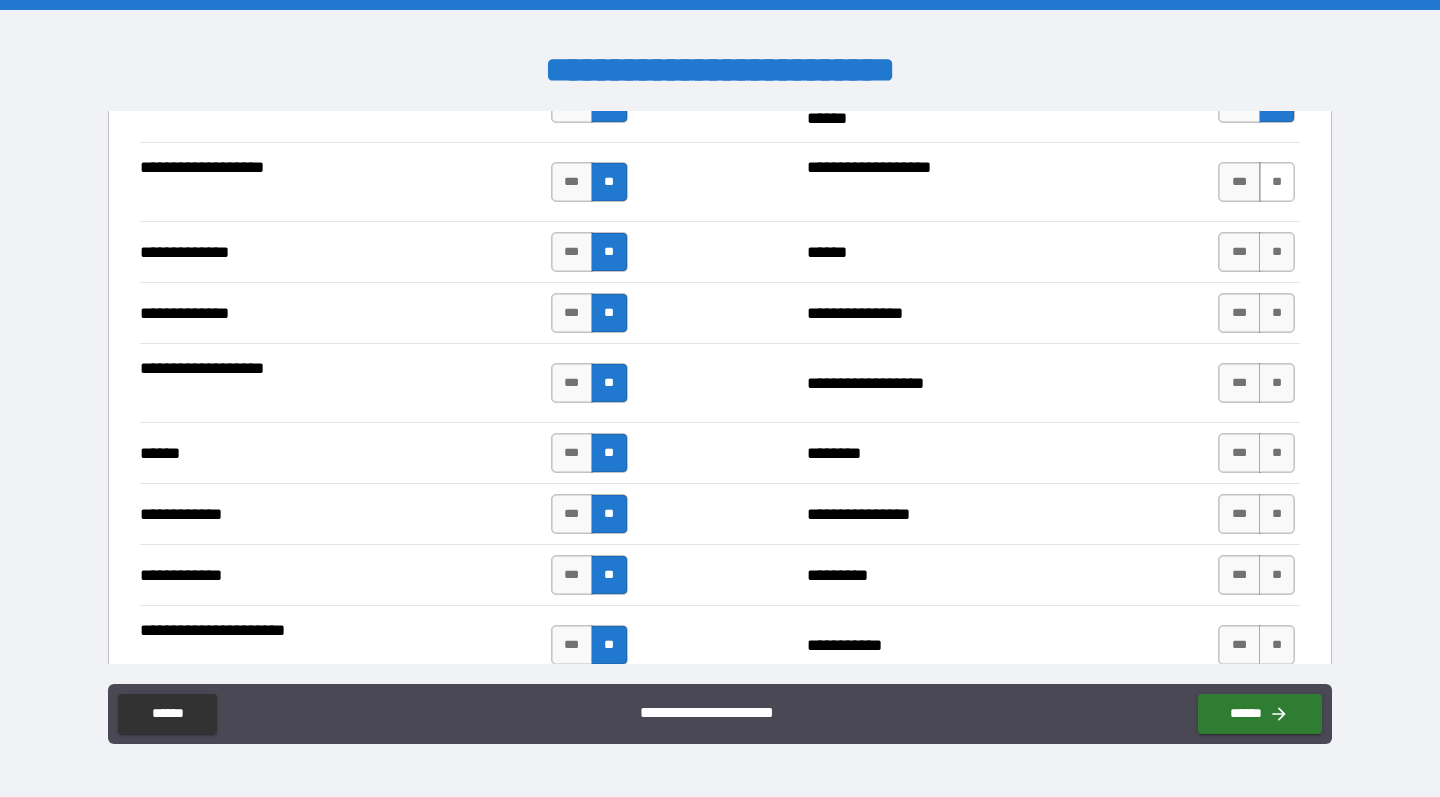 click on "**" at bounding box center (1277, 182) 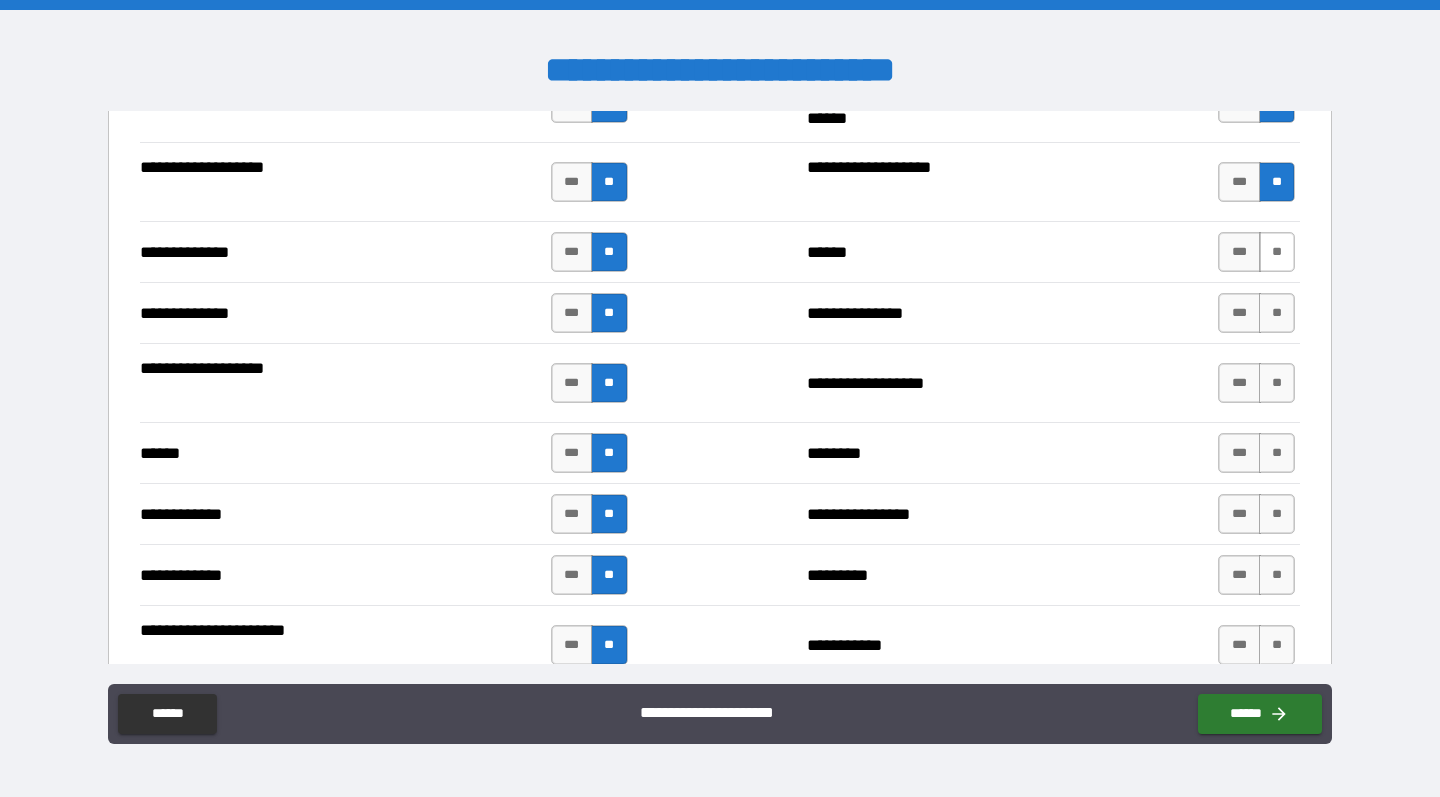 click on "**" at bounding box center (1277, 252) 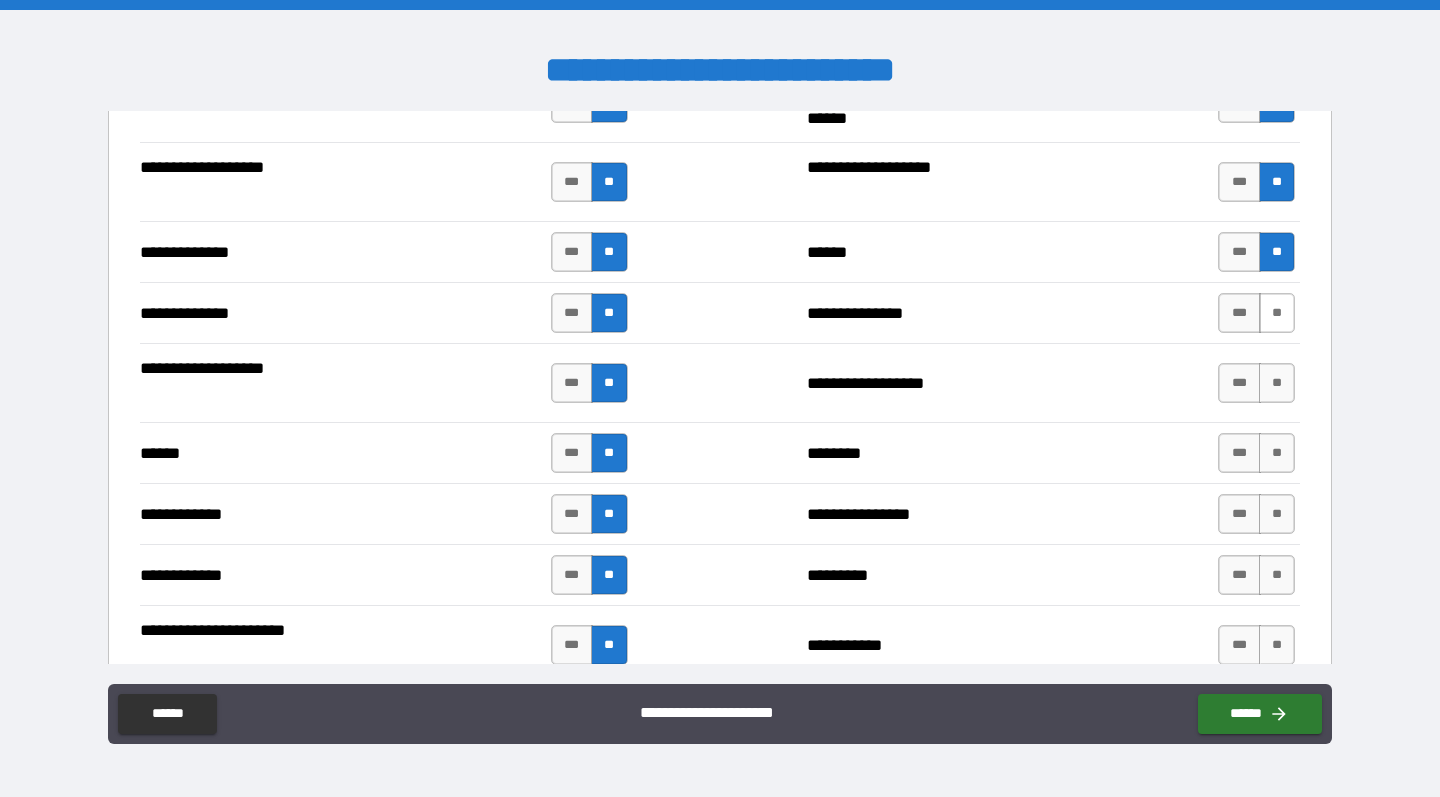 click on "**" at bounding box center (1277, 313) 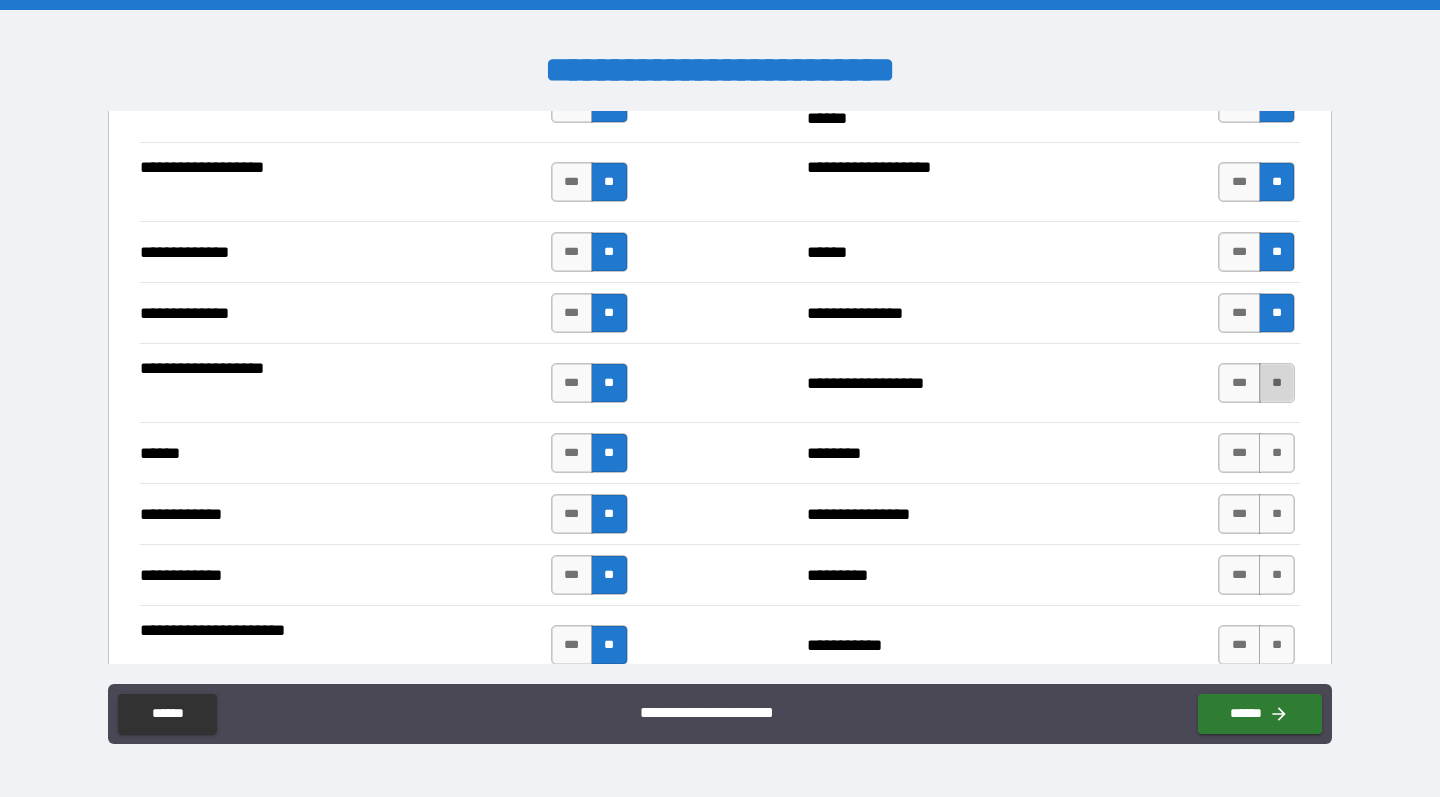 click on "**" at bounding box center [1277, 383] 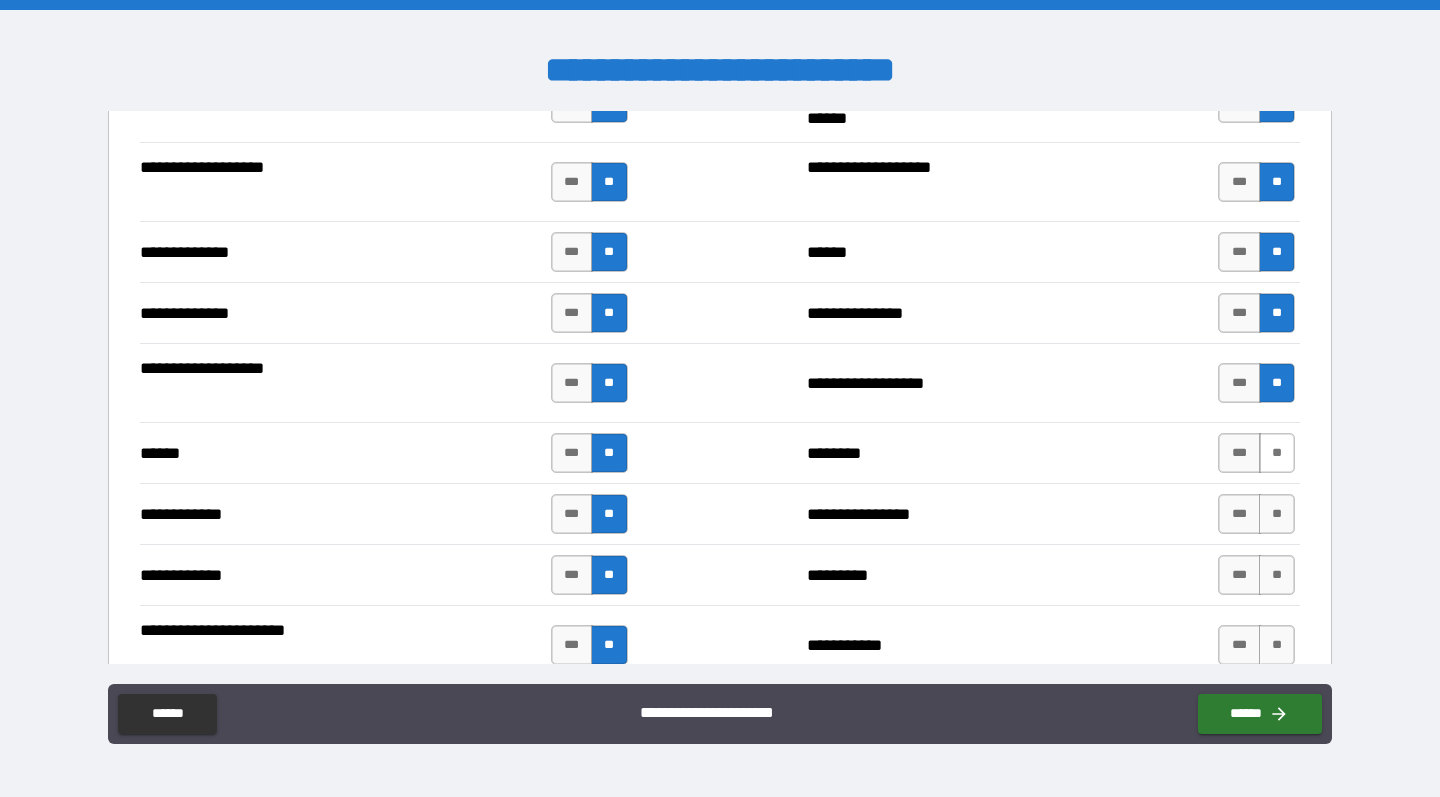 click on "**" at bounding box center (1277, 453) 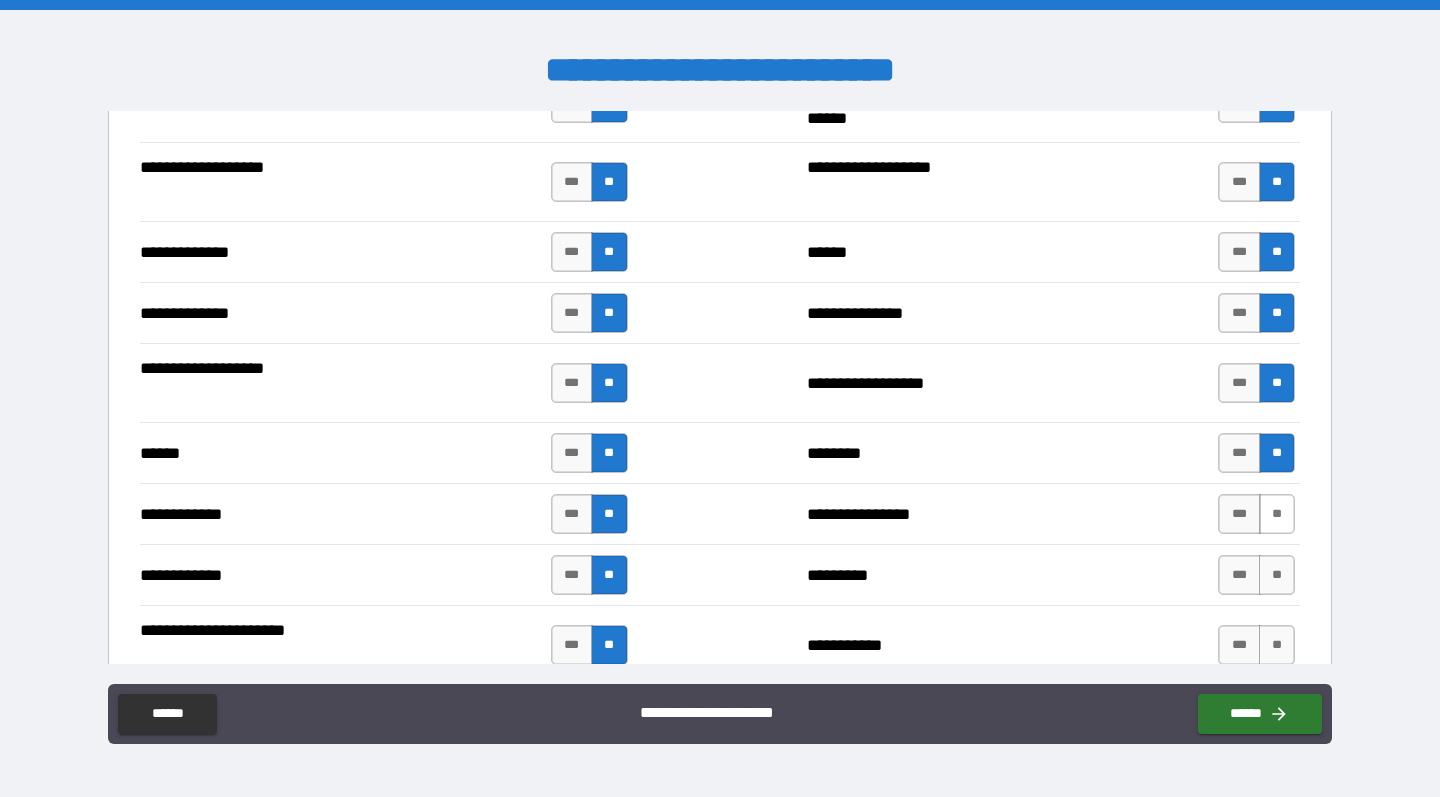 click on "**" at bounding box center [1277, 514] 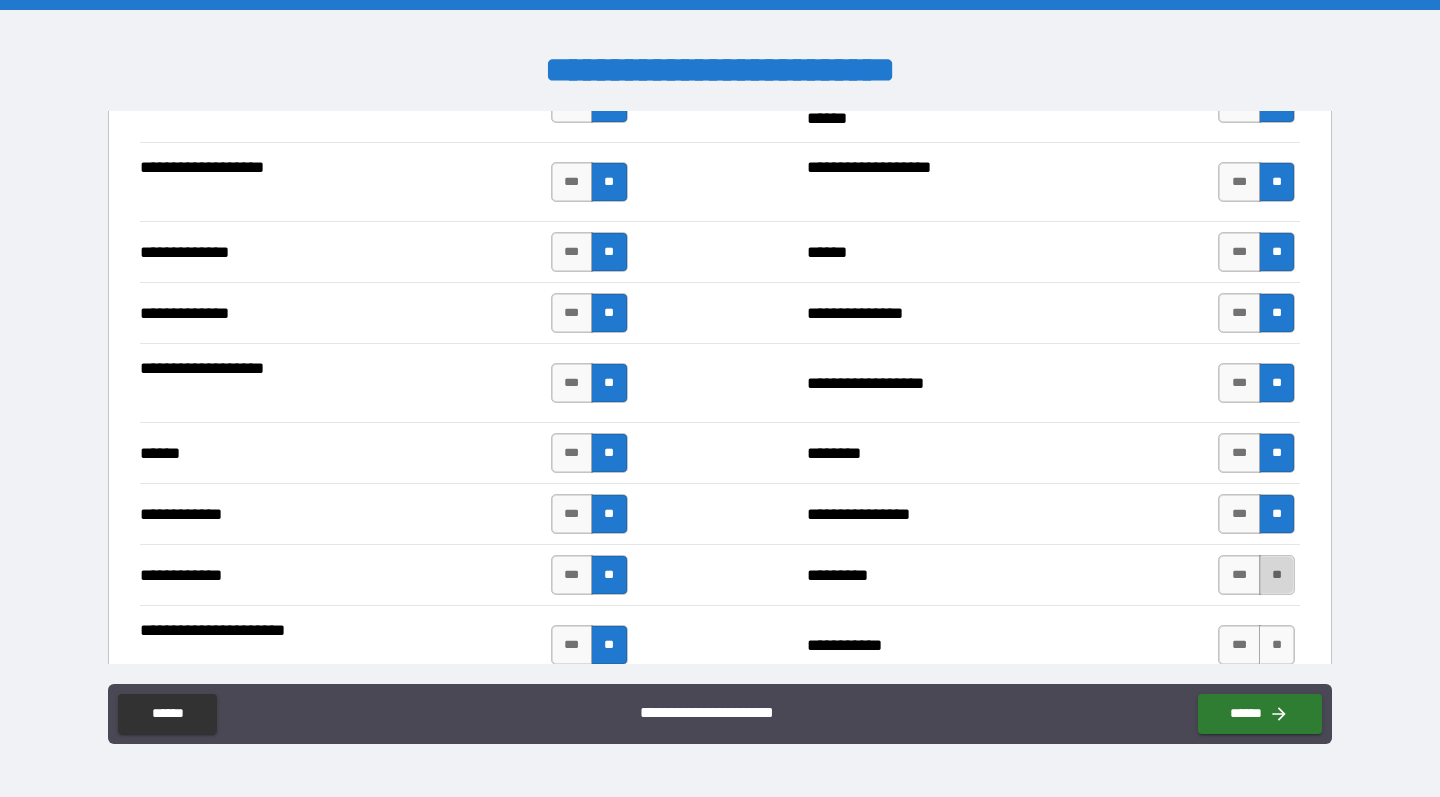 click on "**" at bounding box center [1277, 575] 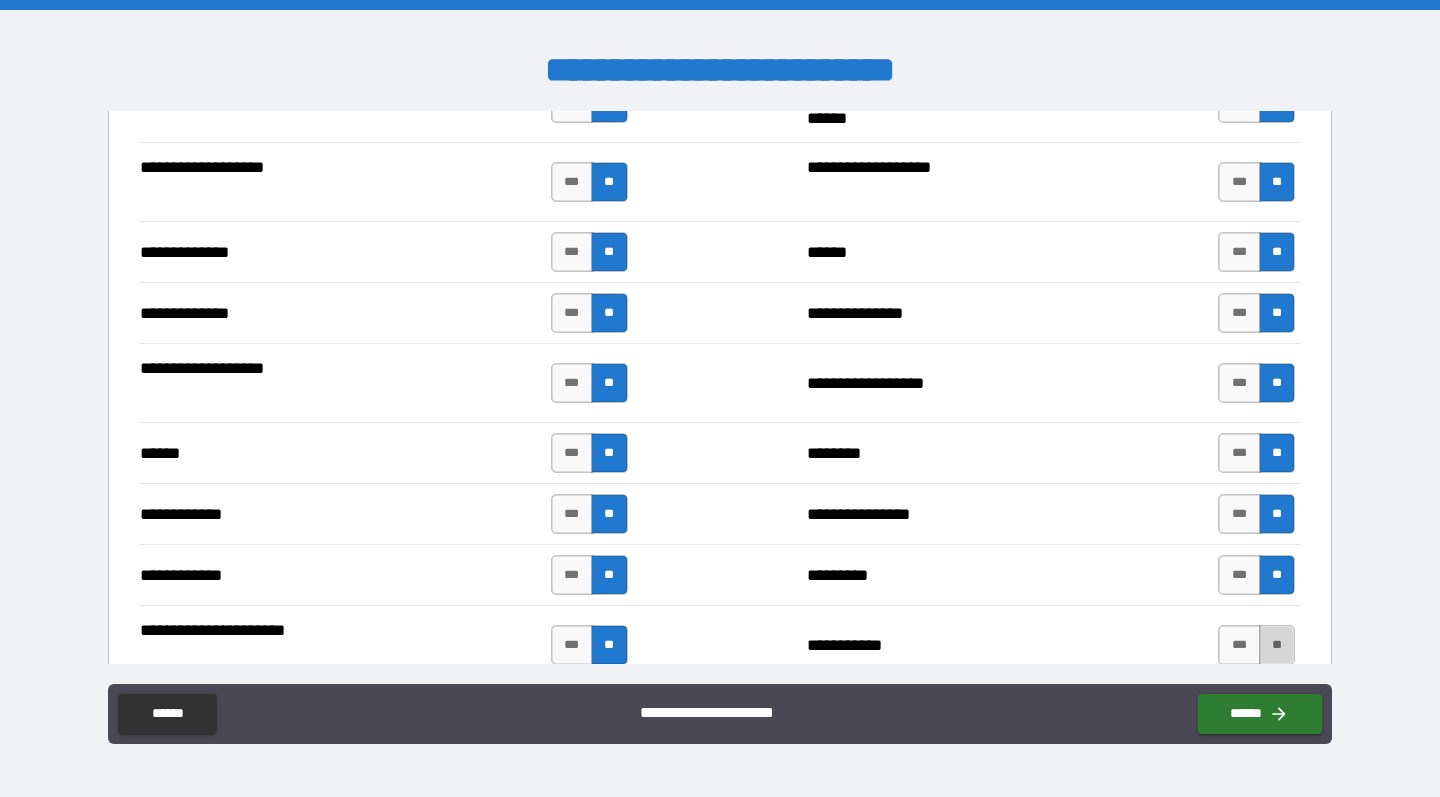 click on "**" at bounding box center (1277, 645) 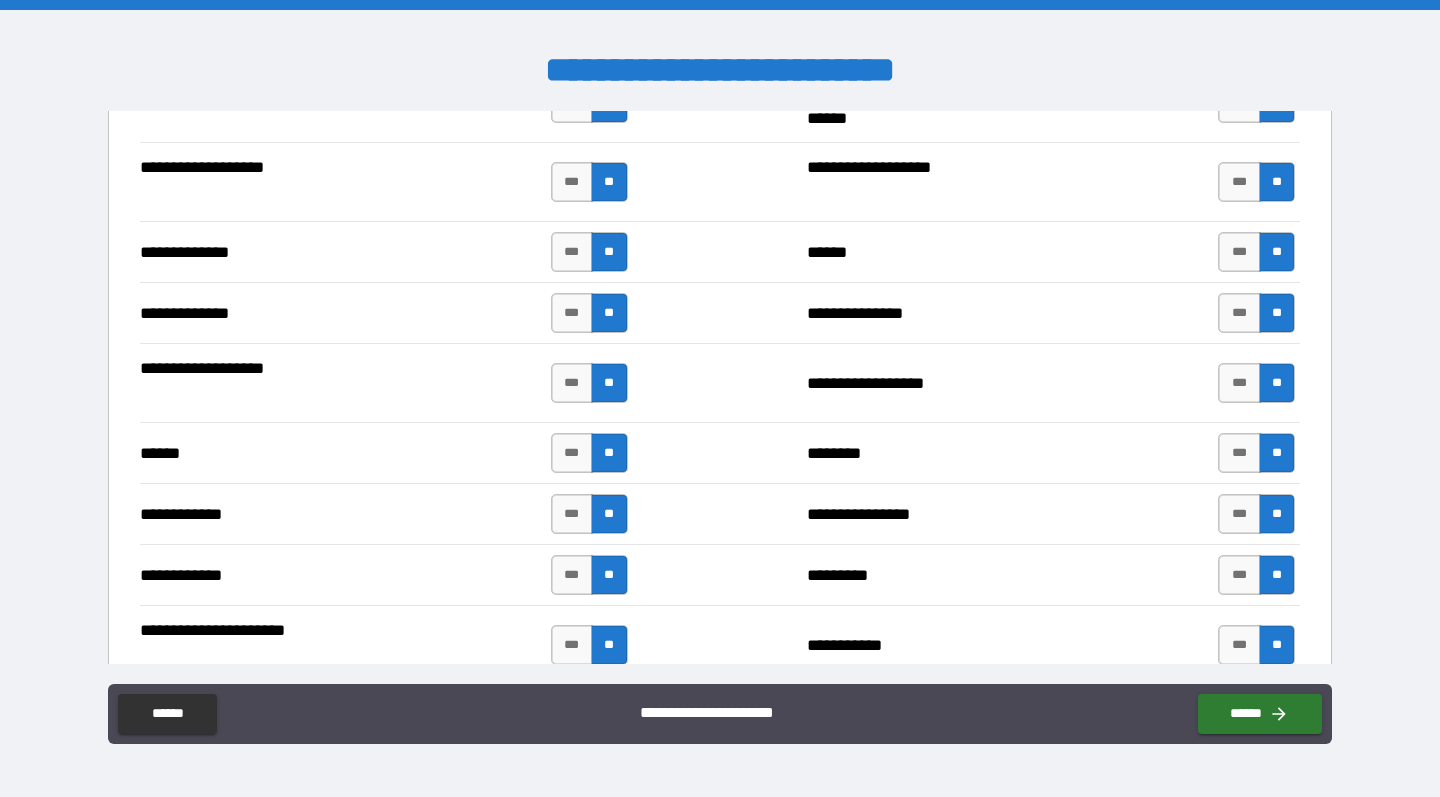 type on "*****" 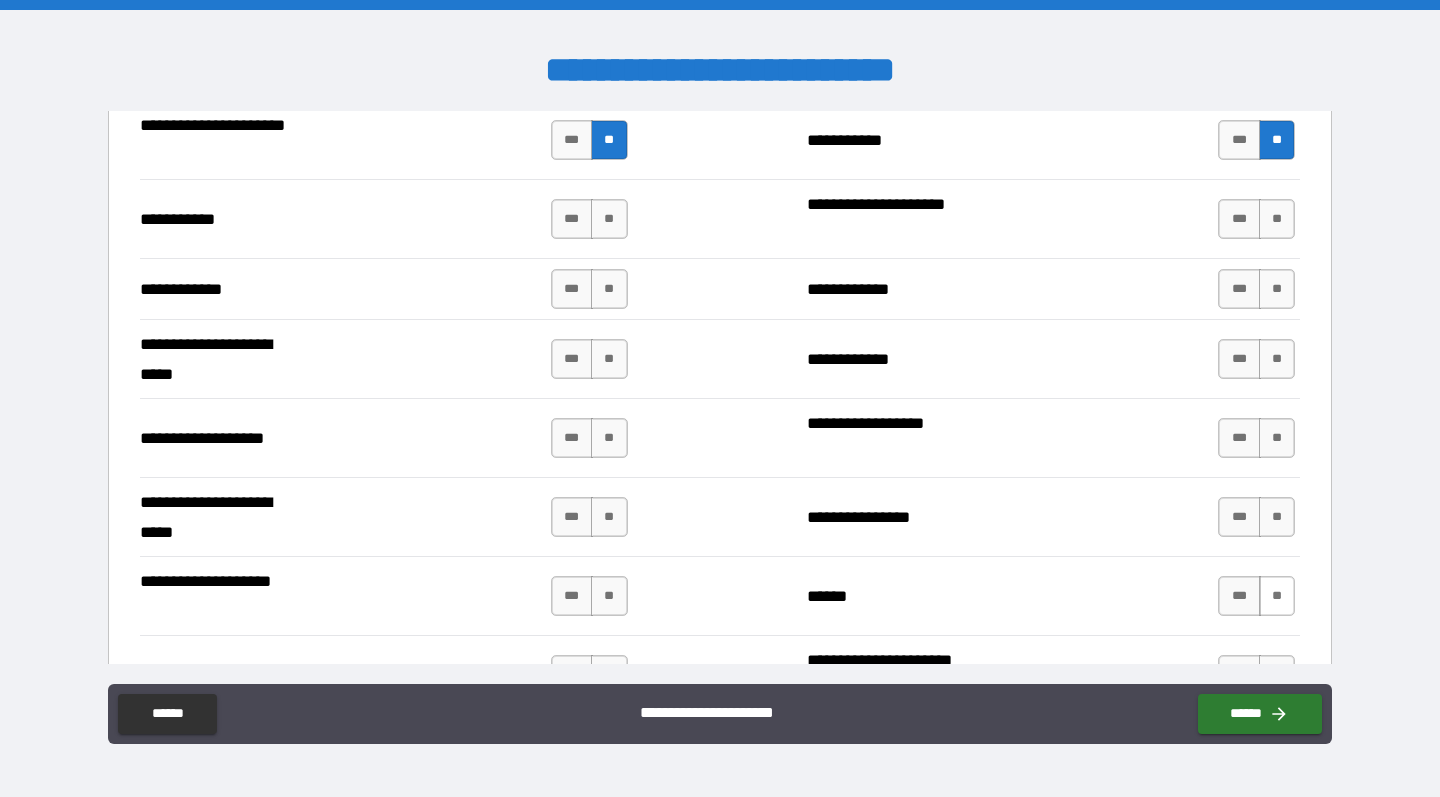 scroll, scrollTop: 3957, scrollLeft: 0, axis: vertical 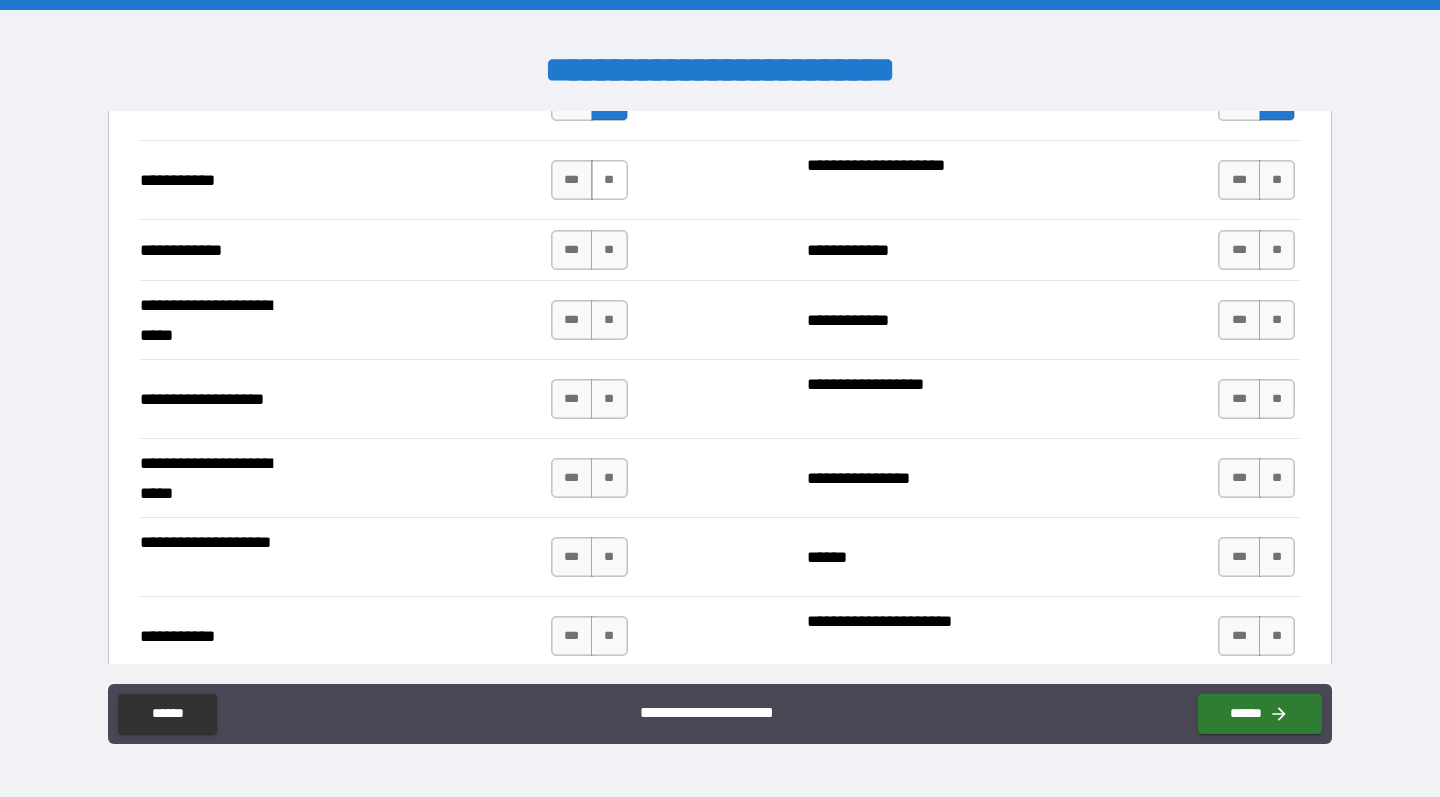click on "**" at bounding box center (609, 180) 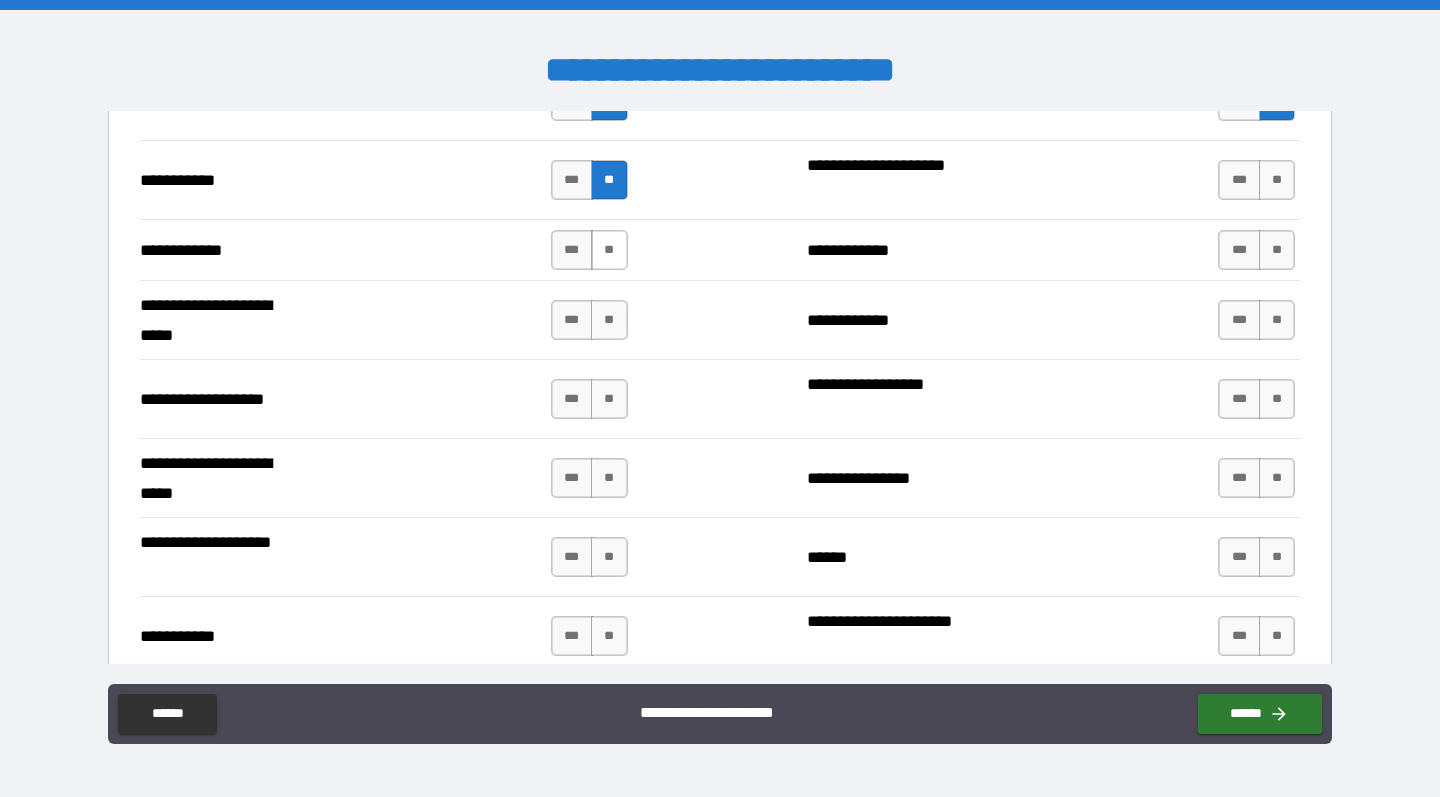 click on "**" at bounding box center [609, 250] 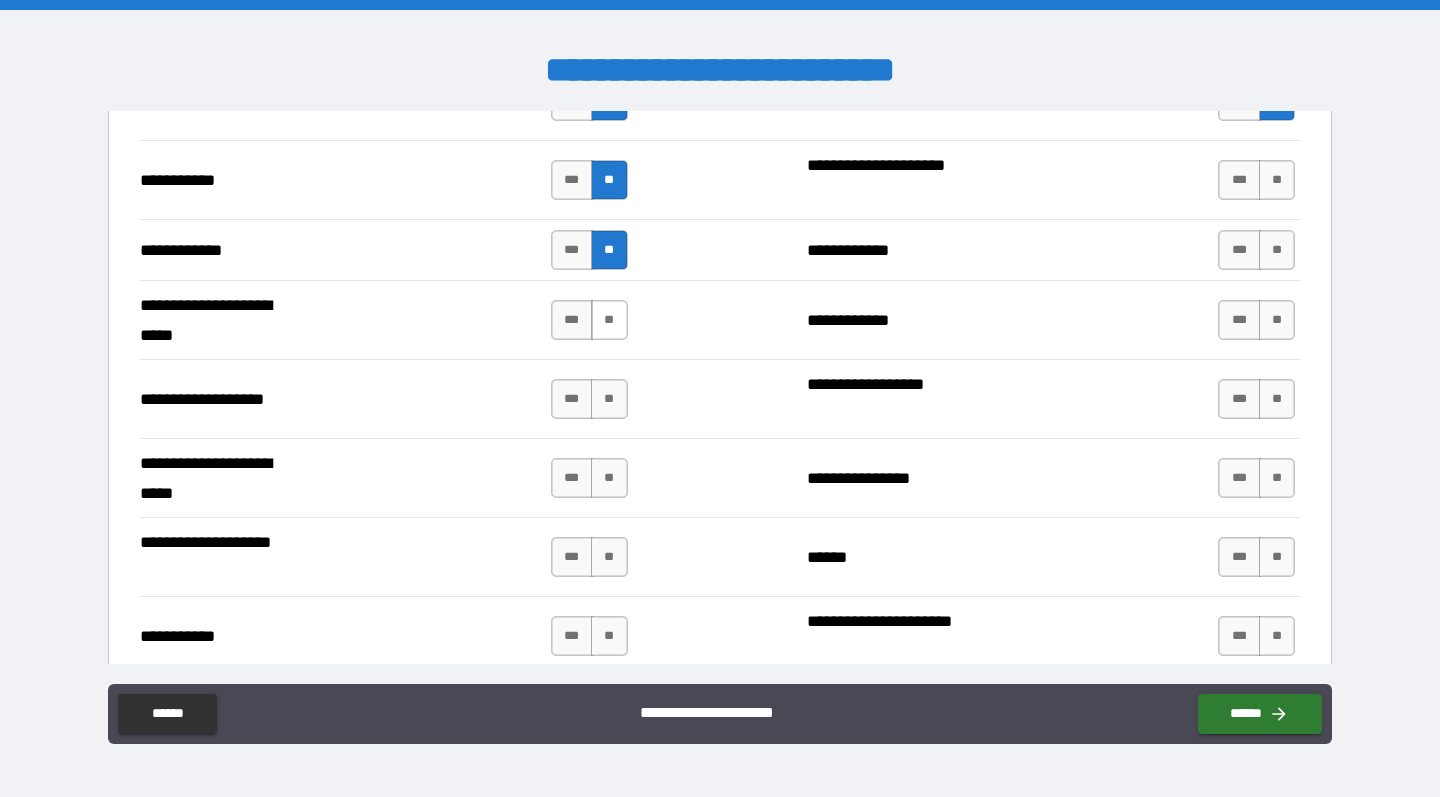 click on "**" at bounding box center [609, 320] 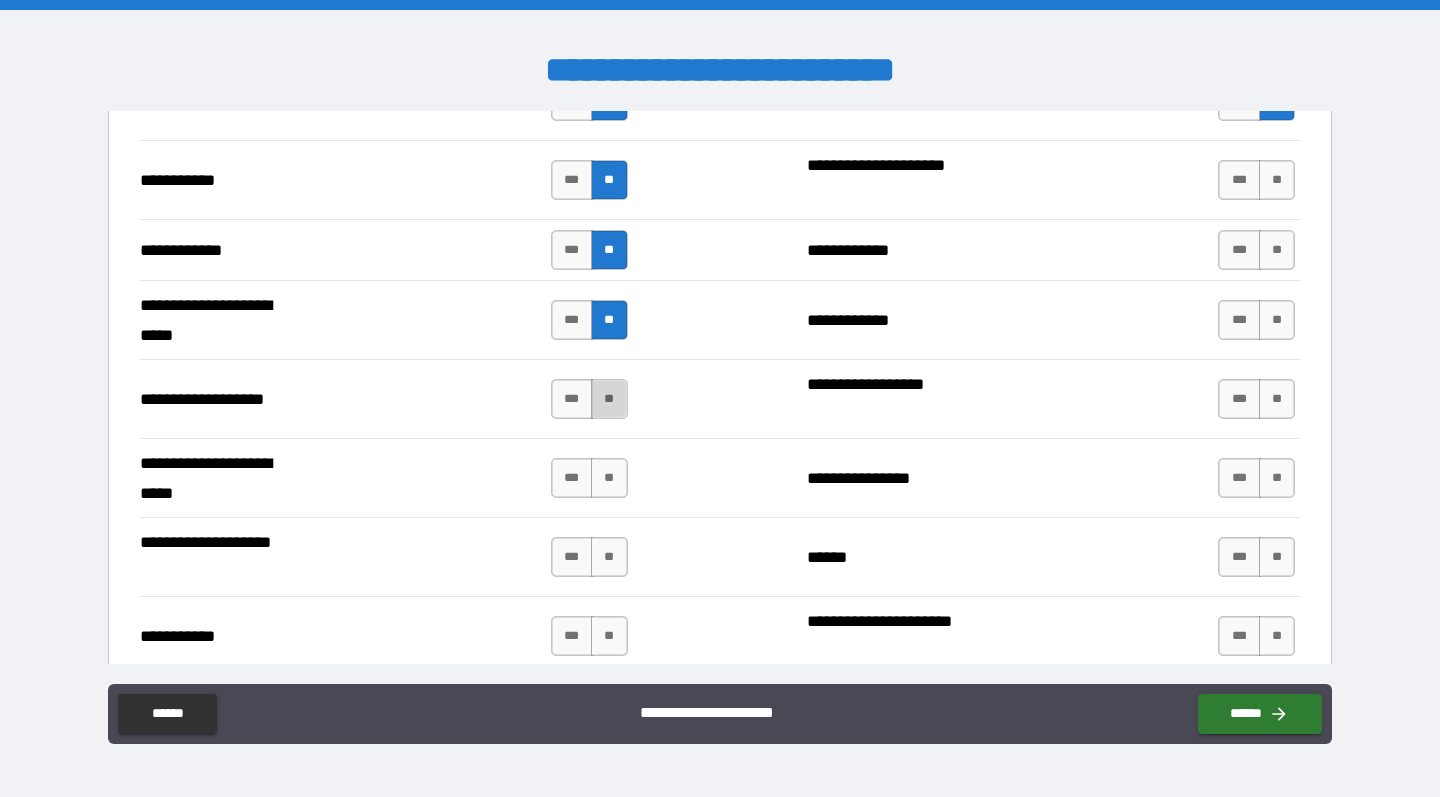 click on "**" at bounding box center [609, 399] 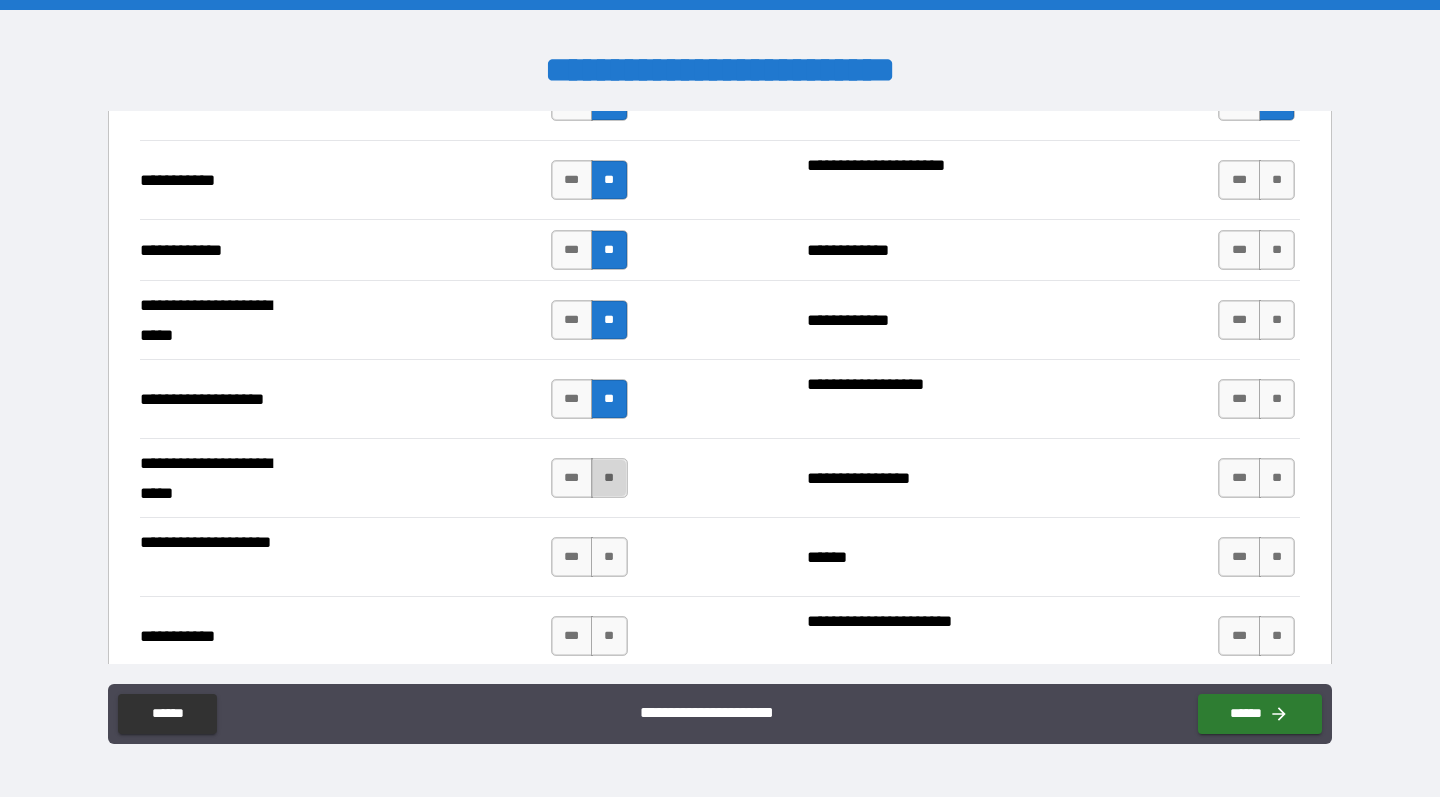 click on "**" at bounding box center (609, 478) 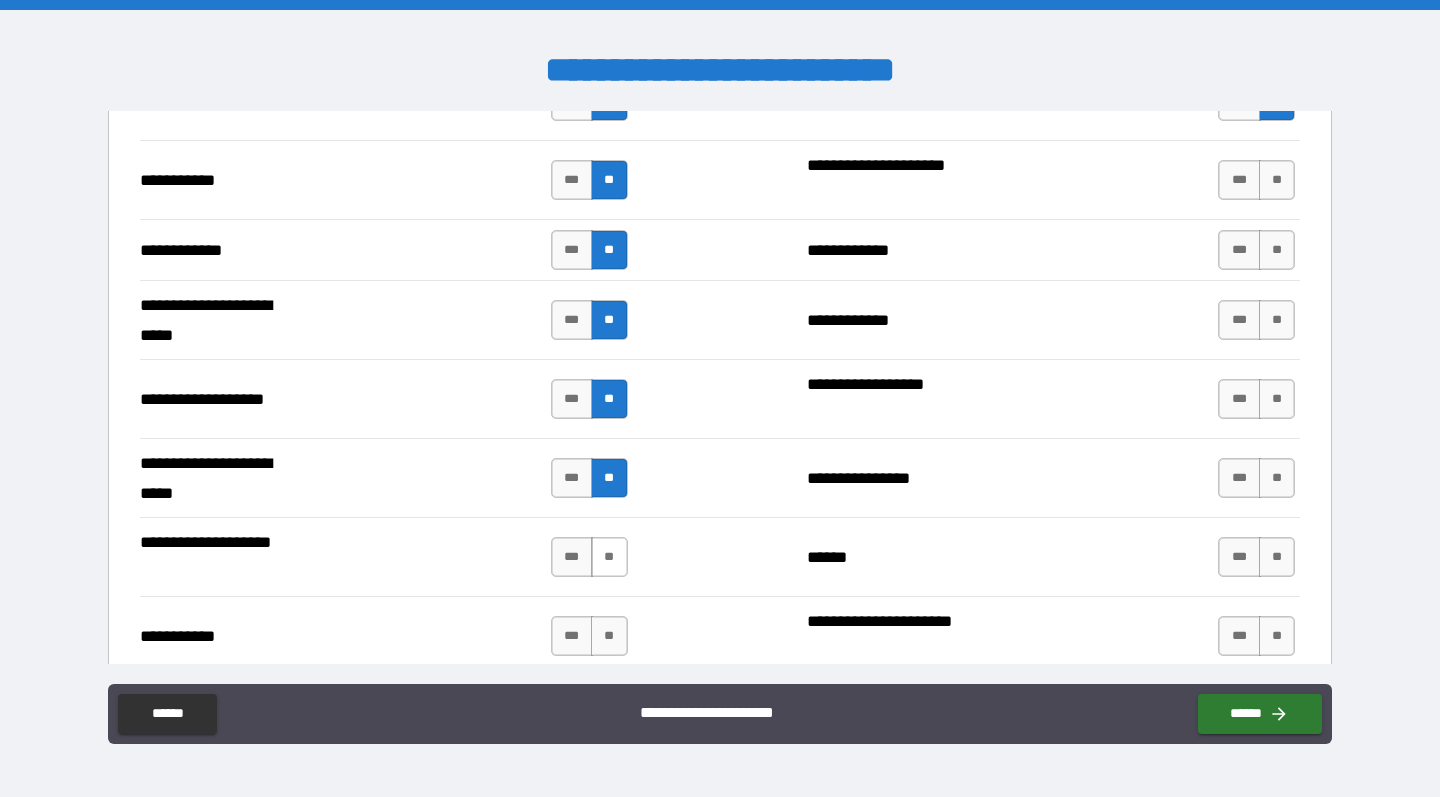 click on "**" at bounding box center [609, 557] 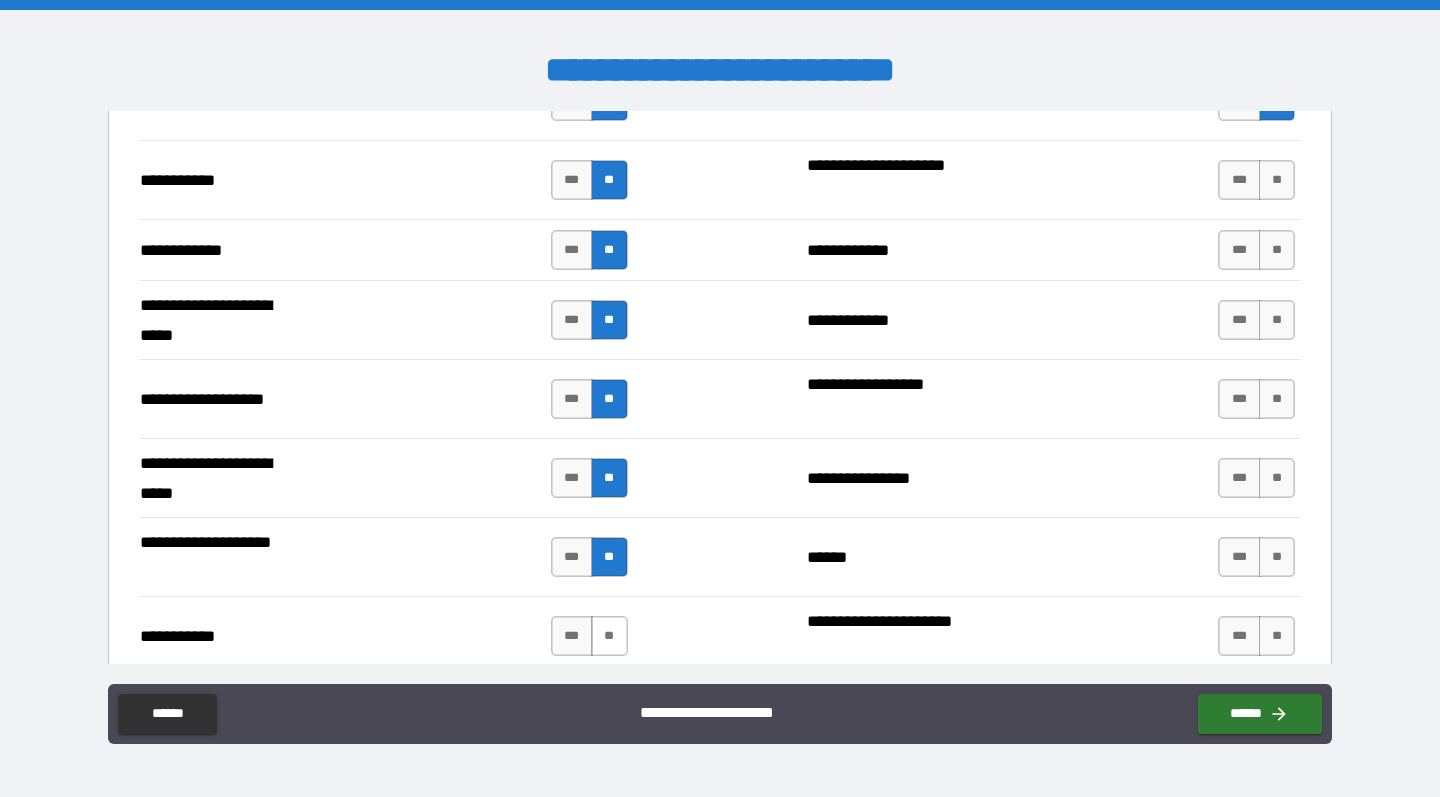 click on "**" at bounding box center [609, 636] 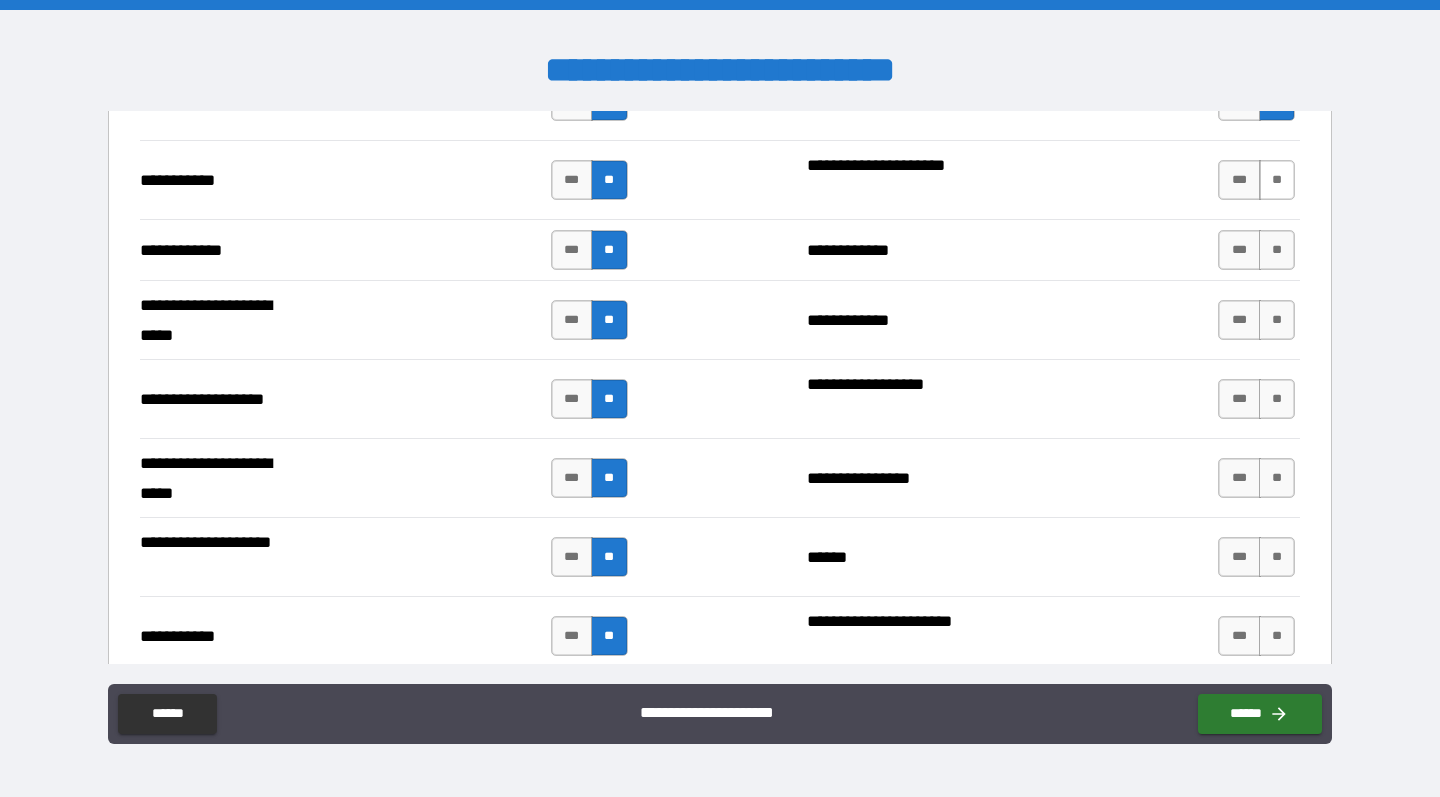 click on "**" at bounding box center [1277, 180] 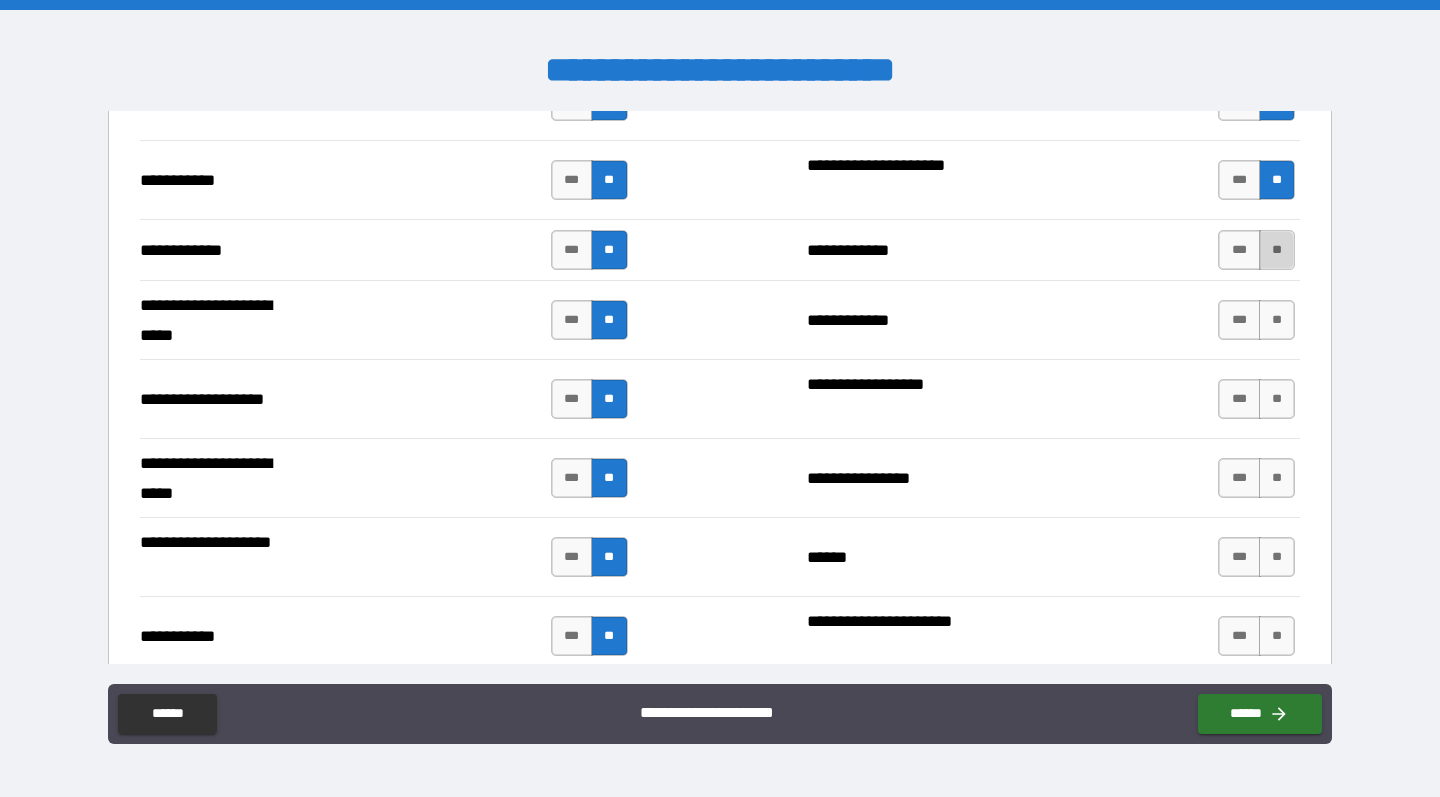 click on "**" at bounding box center (1277, 250) 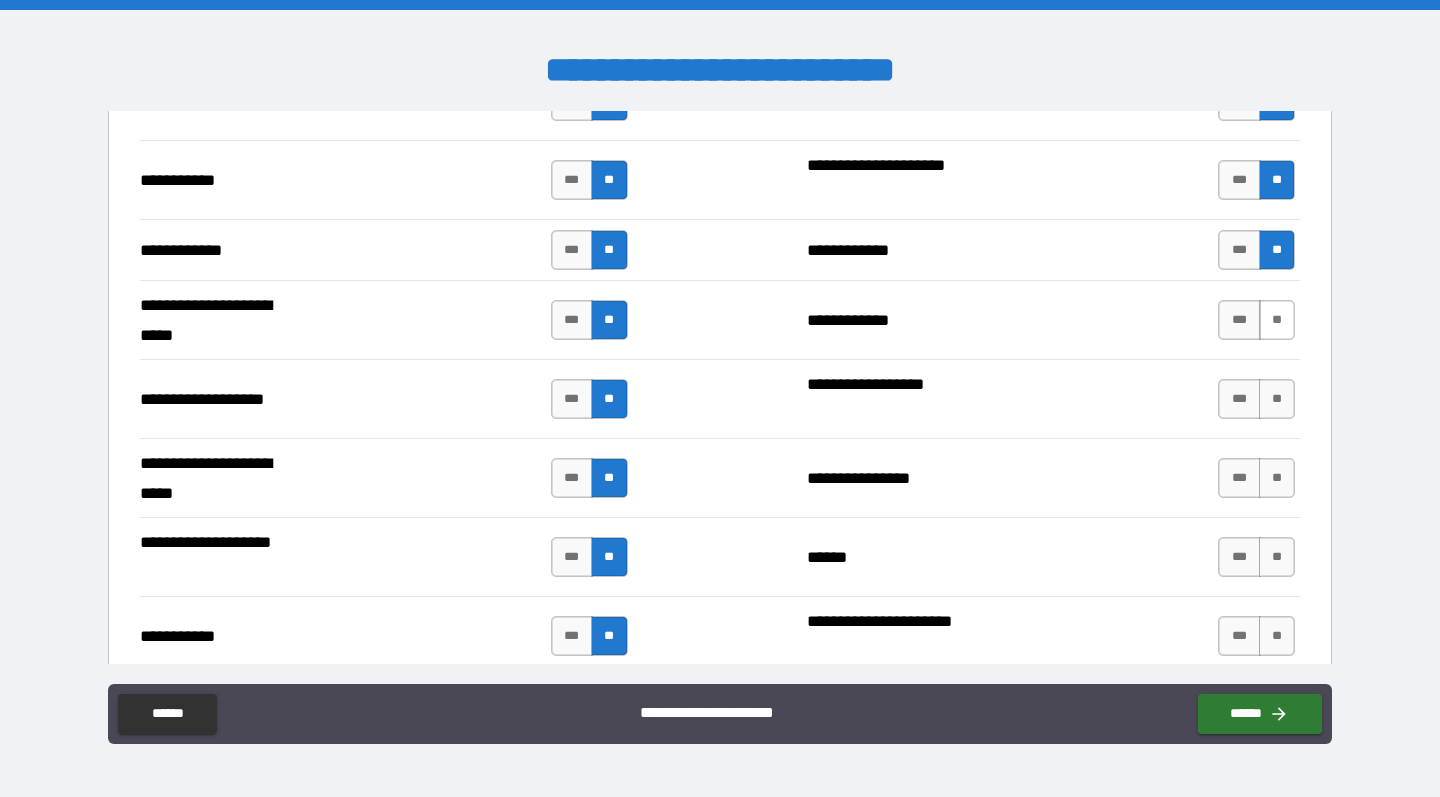click on "**" at bounding box center [1277, 320] 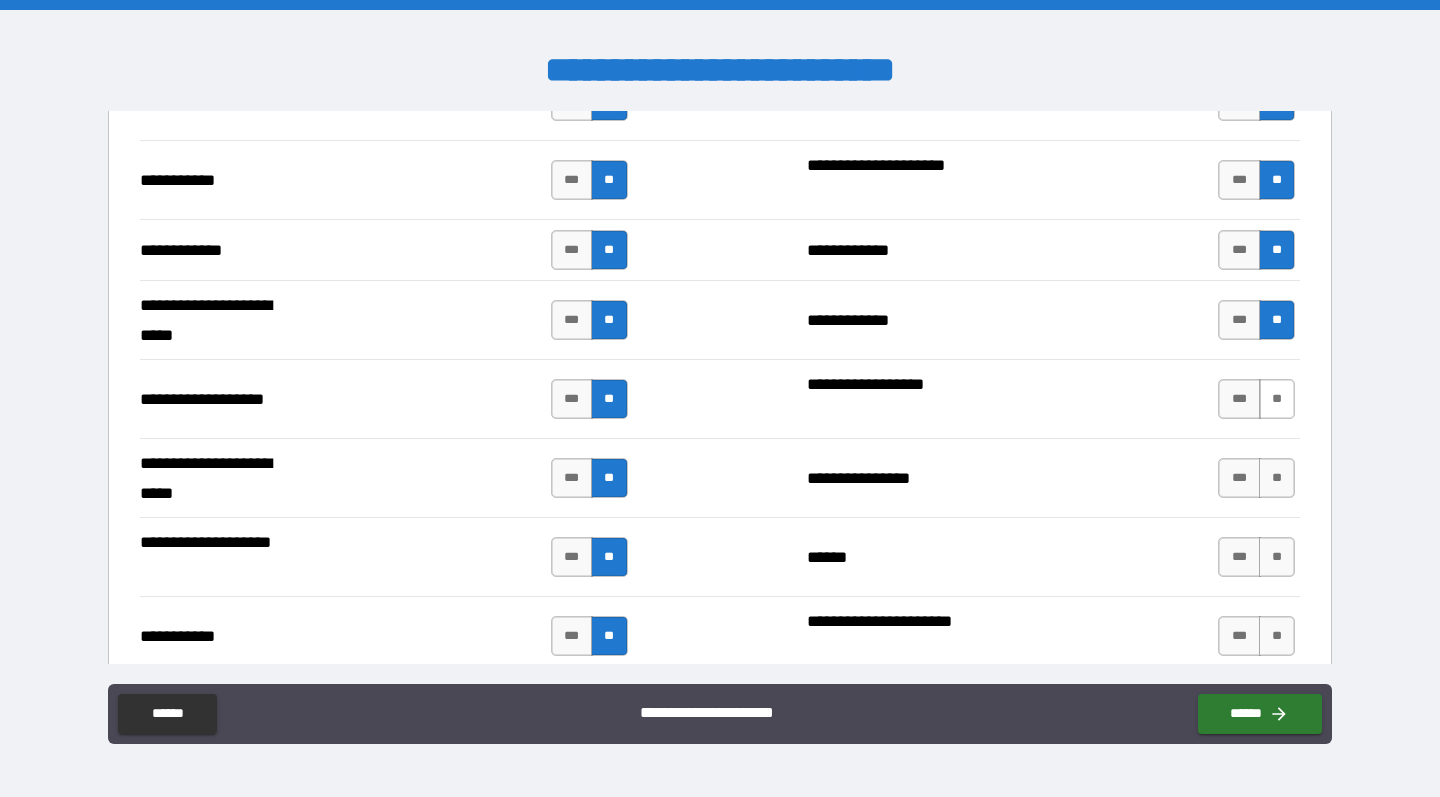 click on "**" at bounding box center (1277, 399) 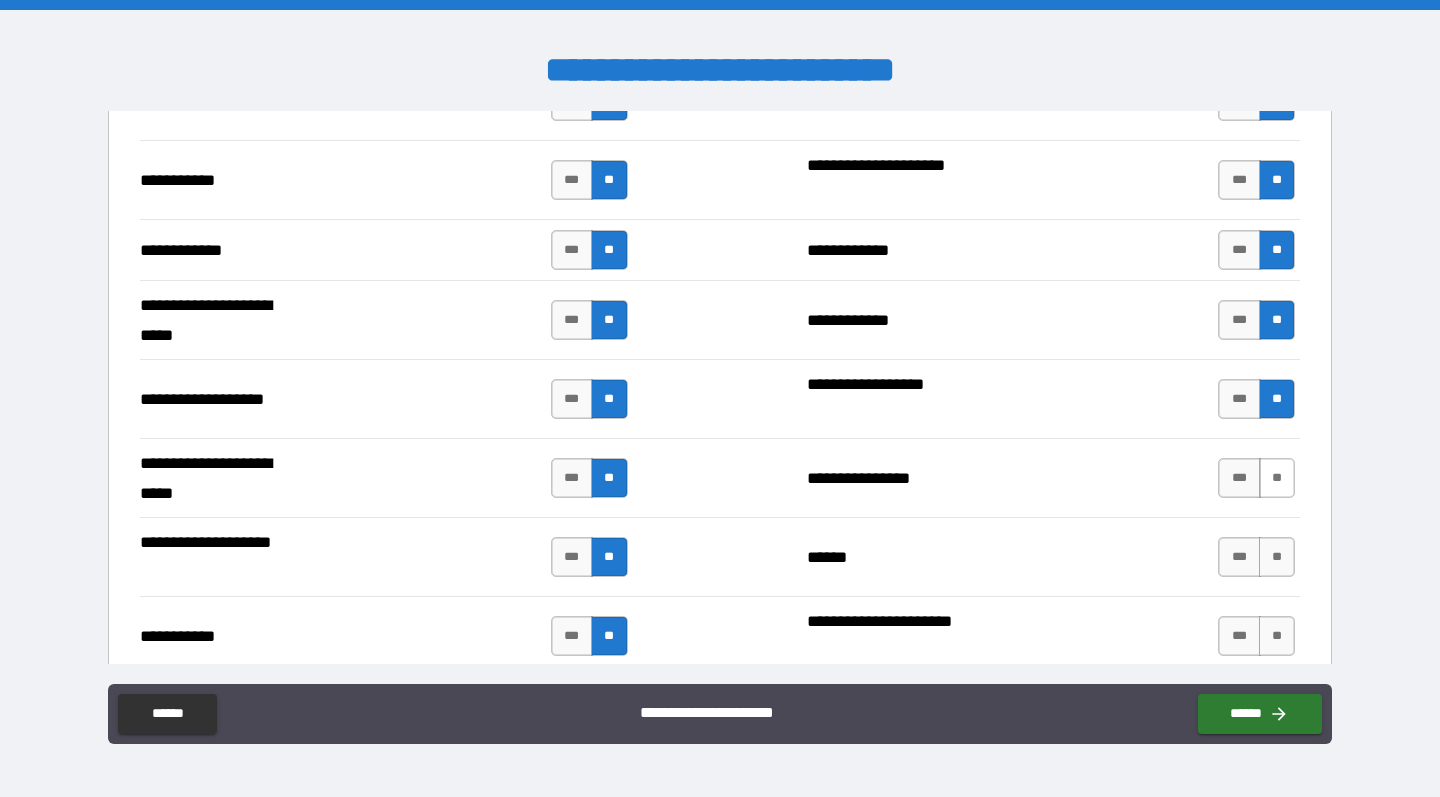 click on "**" at bounding box center [1277, 478] 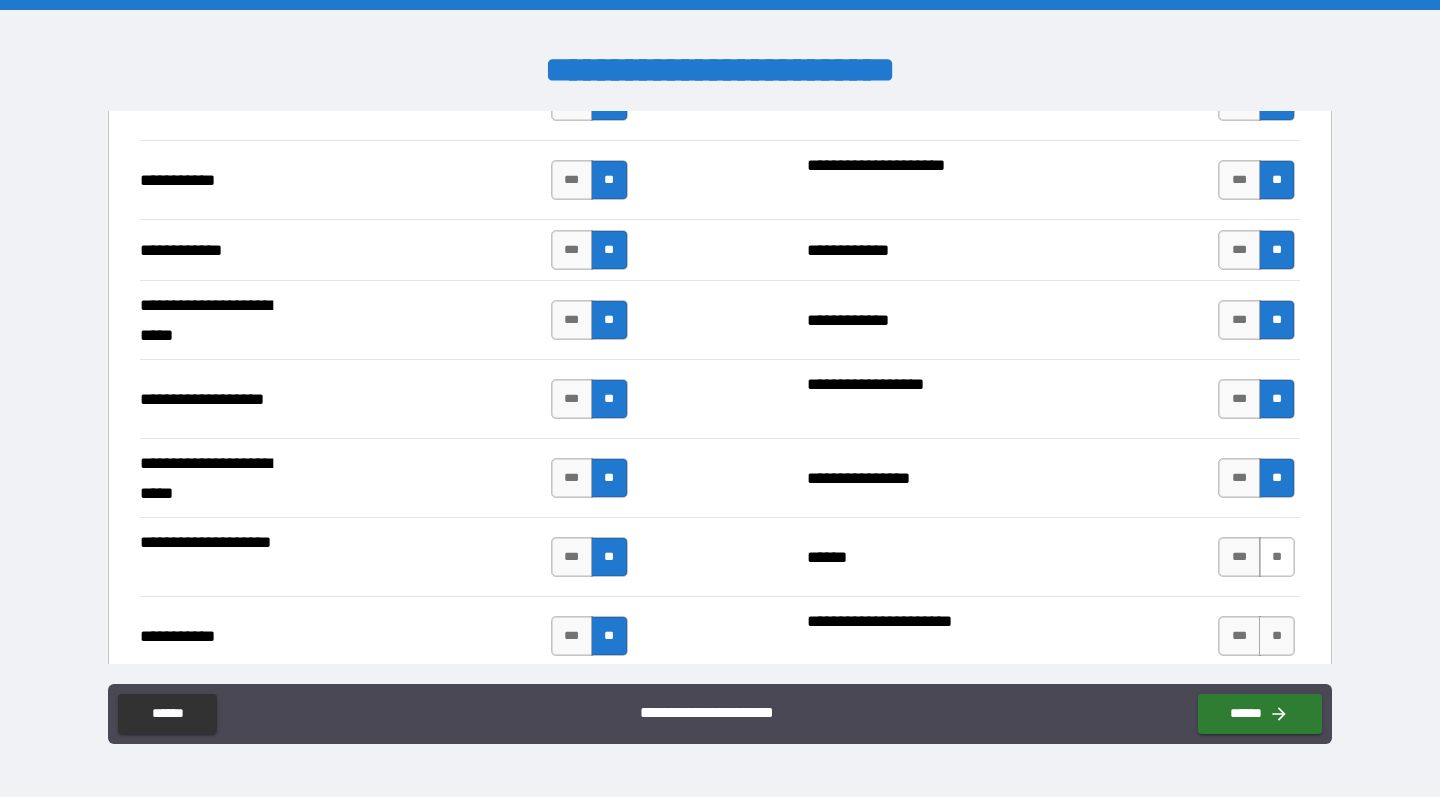 click on "**" at bounding box center (1277, 557) 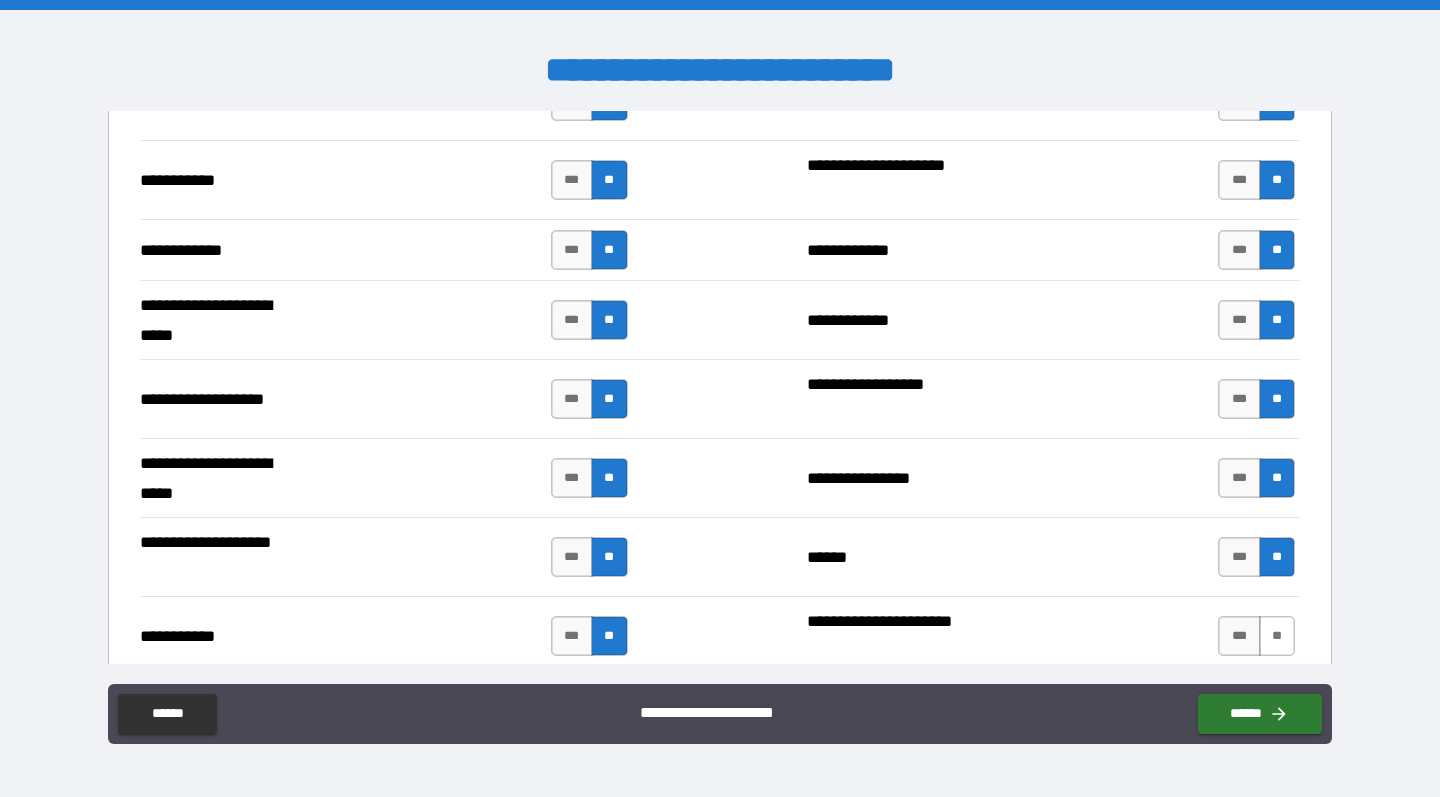 click on "**" at bounding box center [1277, 636] 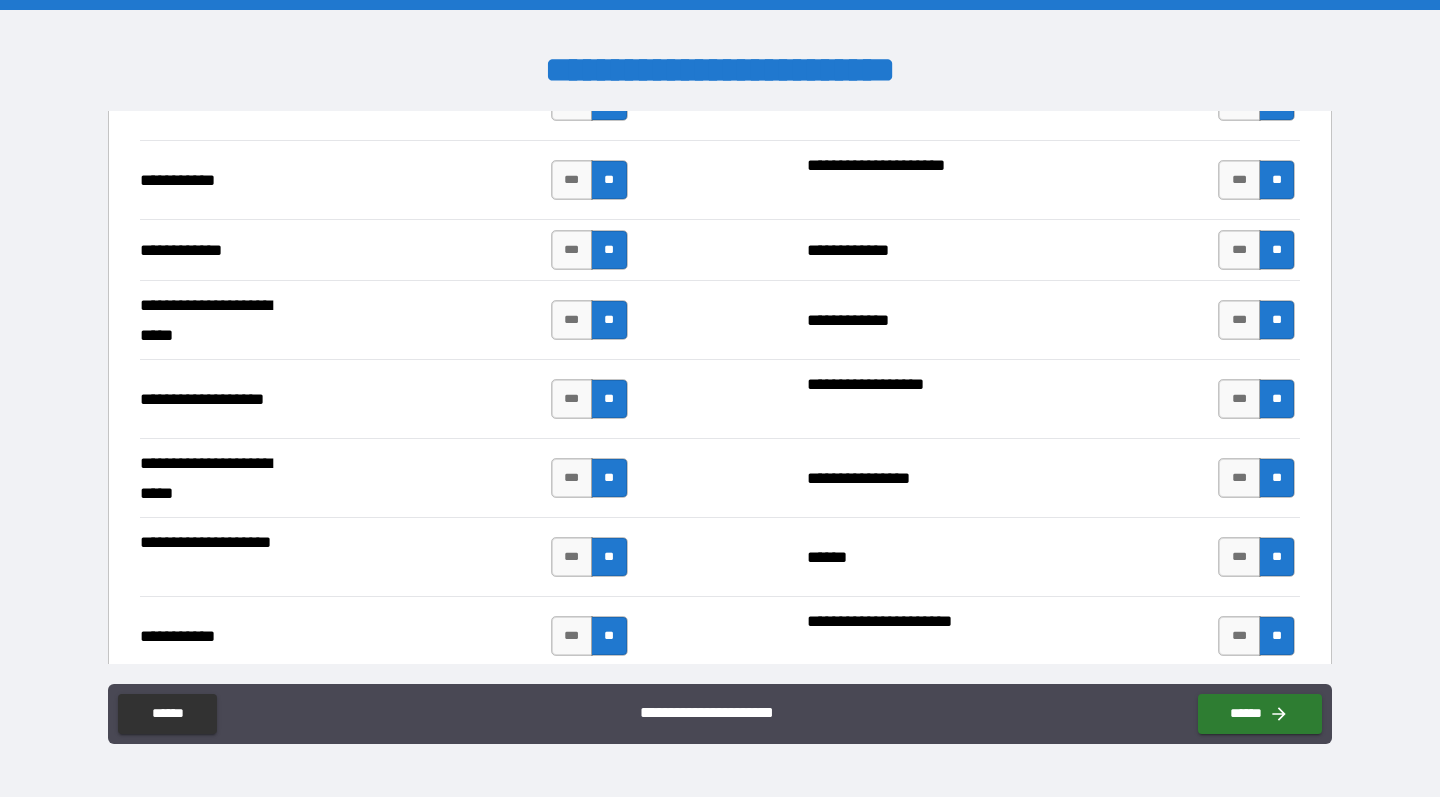 type on "*****" 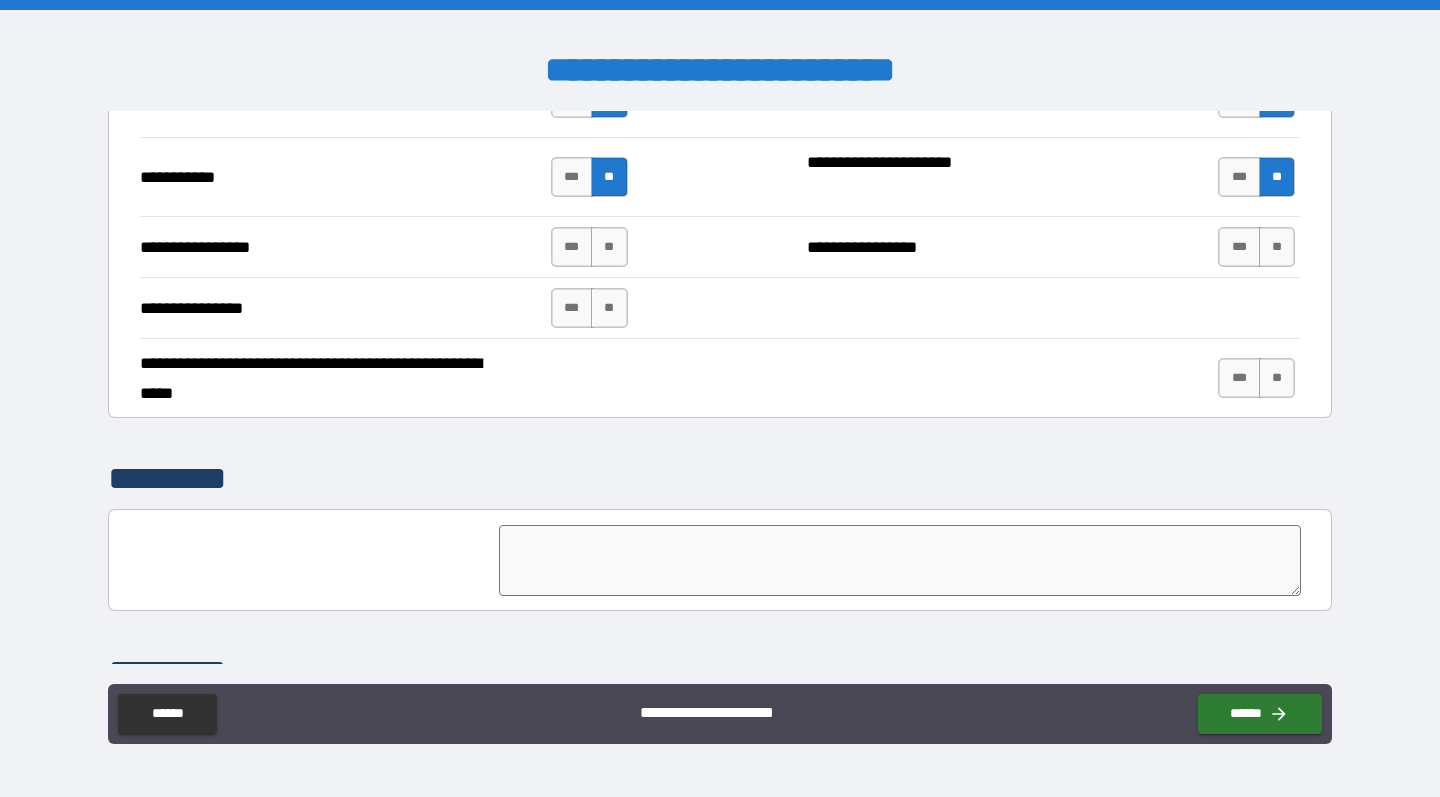 scroll, scrollTop: 4421, scrollLeft: 0, axis: vertical 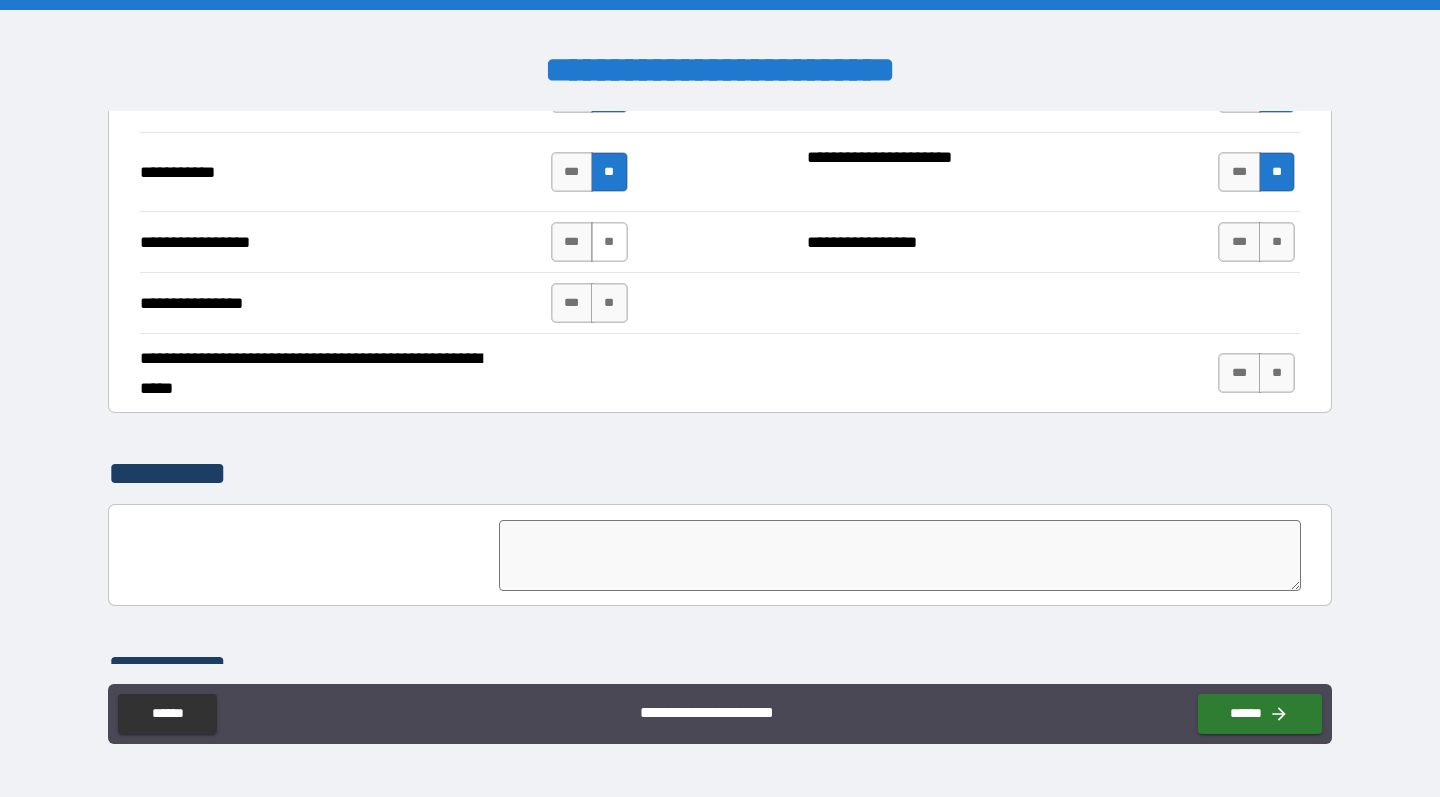 click on "**" at bounding box center [609, 242] 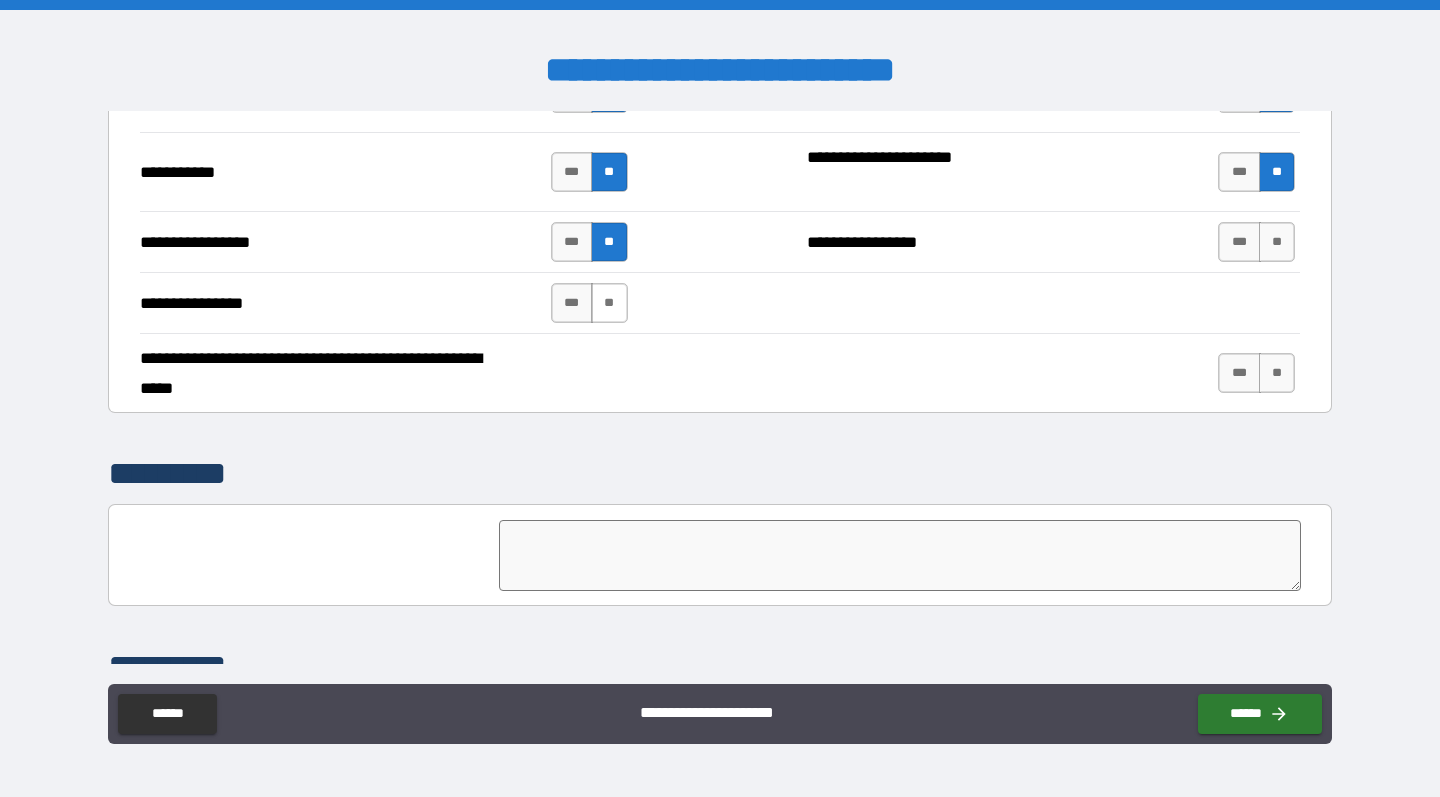 click on "**" at bounding box center [609, 303] 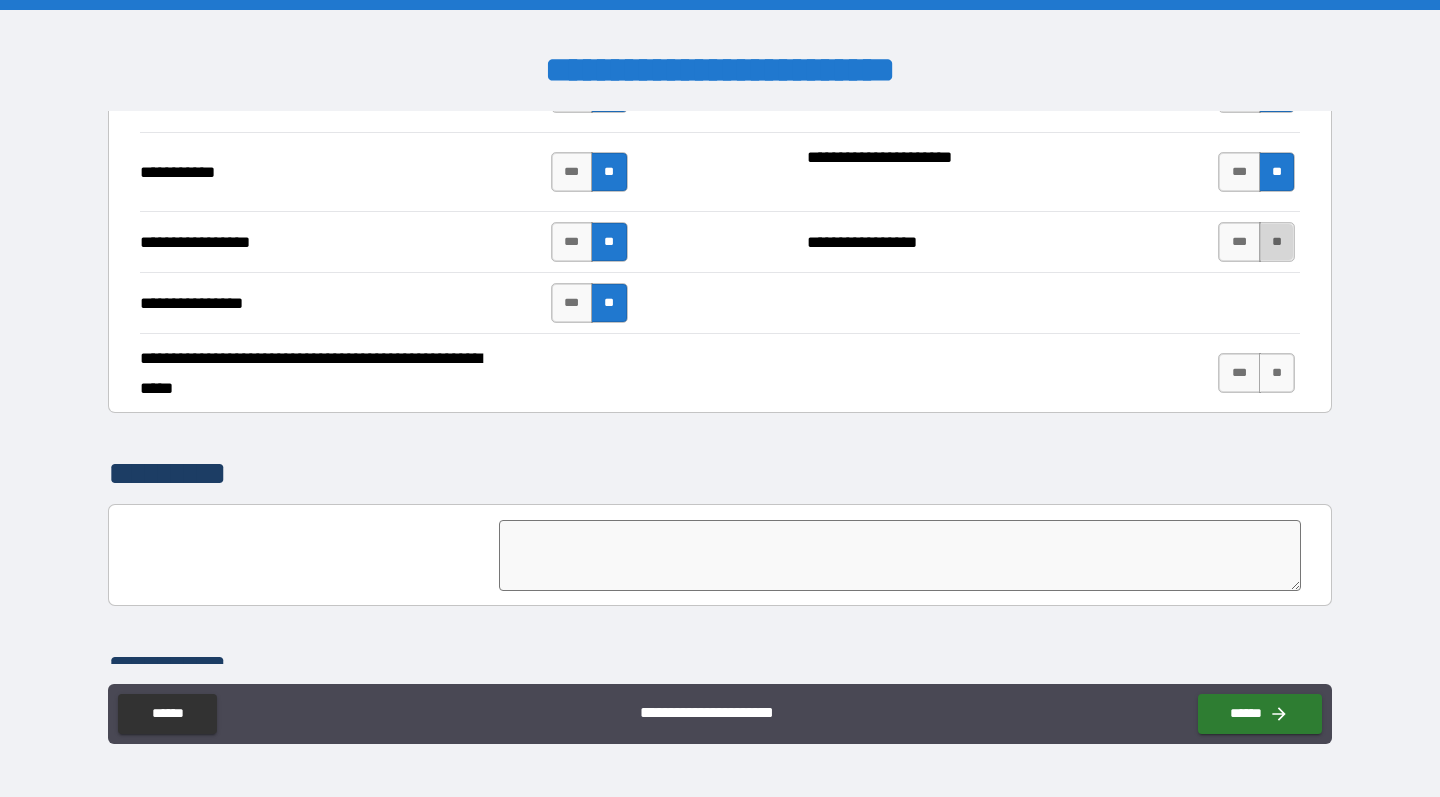 click on "**" at bounding box center (1277, 242) 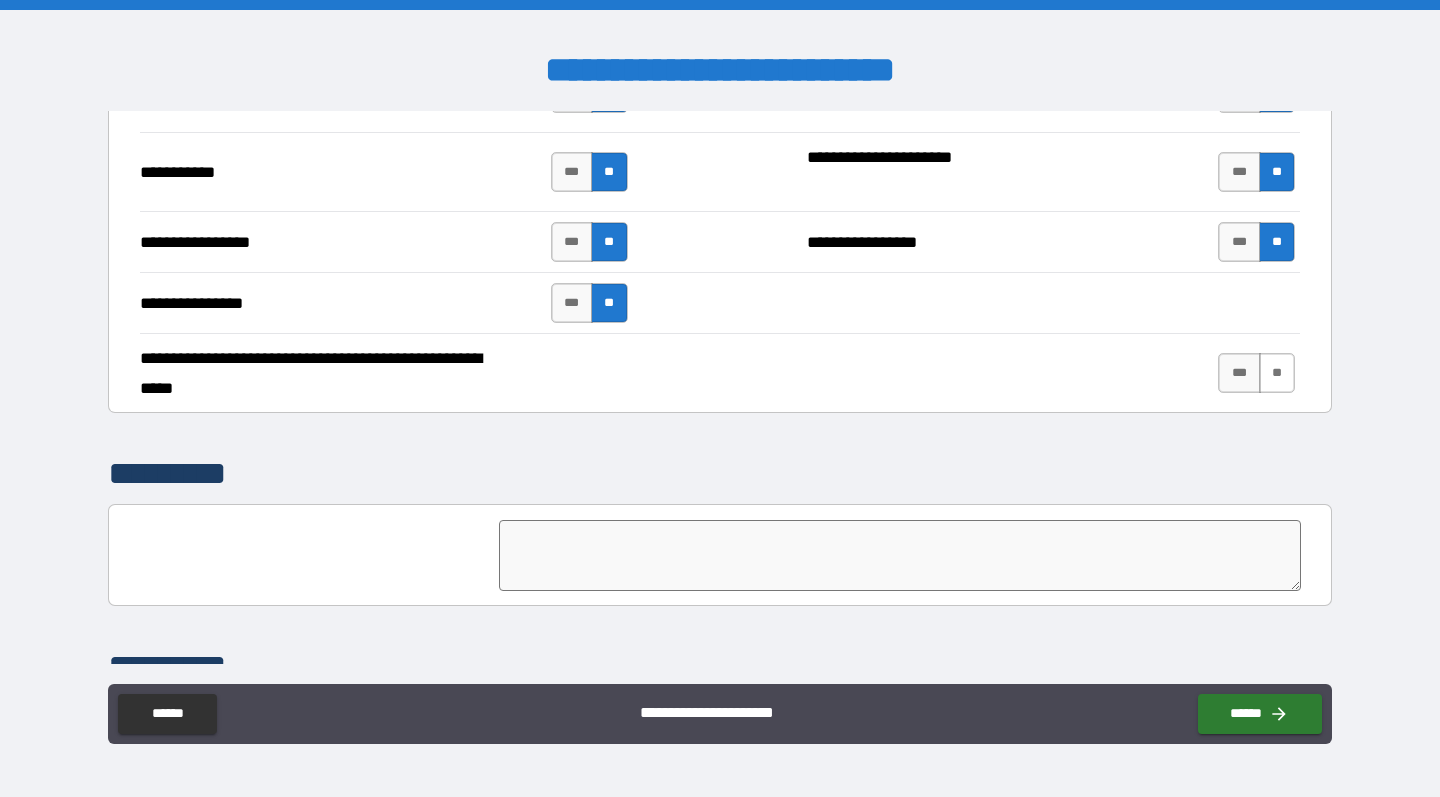 click on "**" at bounding box center [1277, 373] 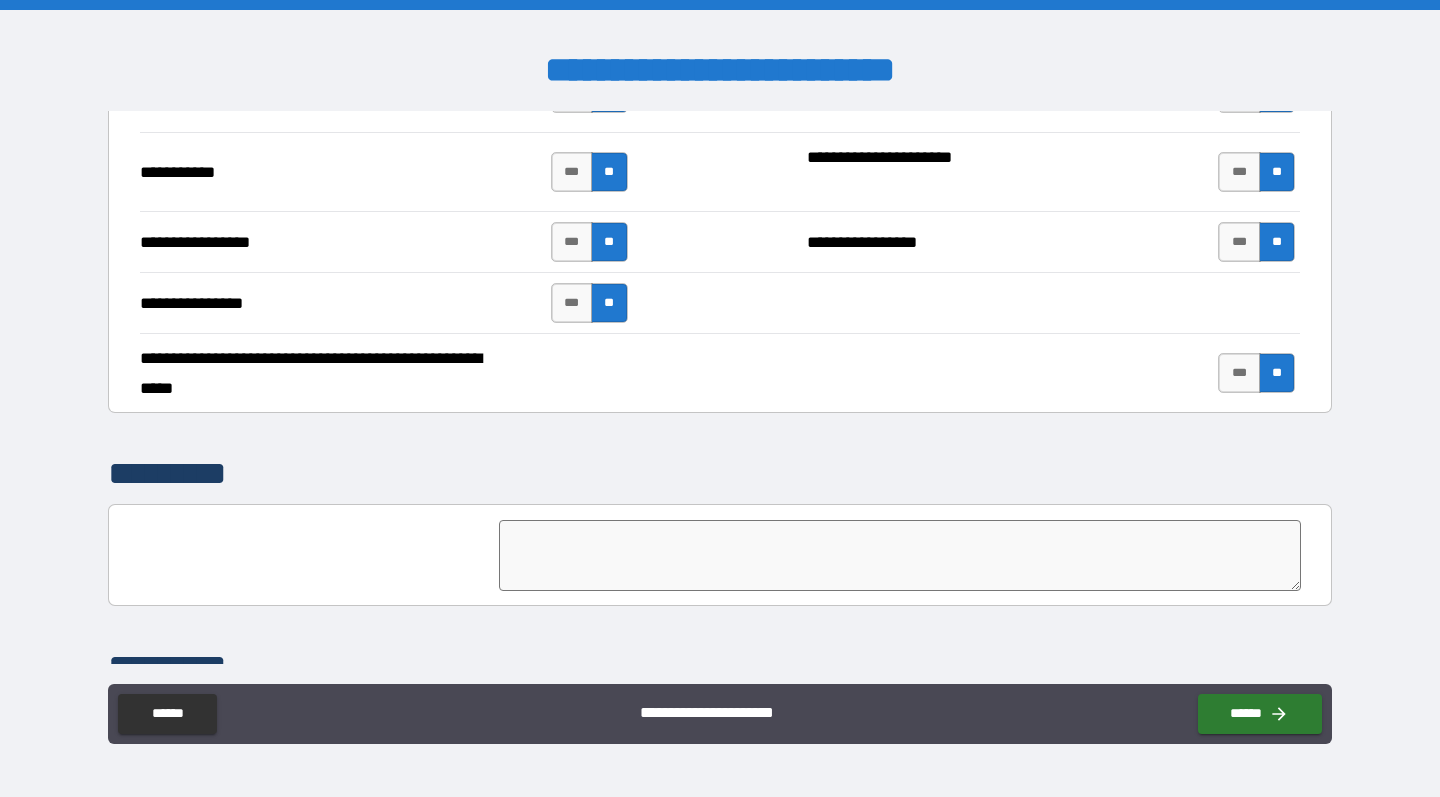 click on "*********" at bounding box center (720, 473) 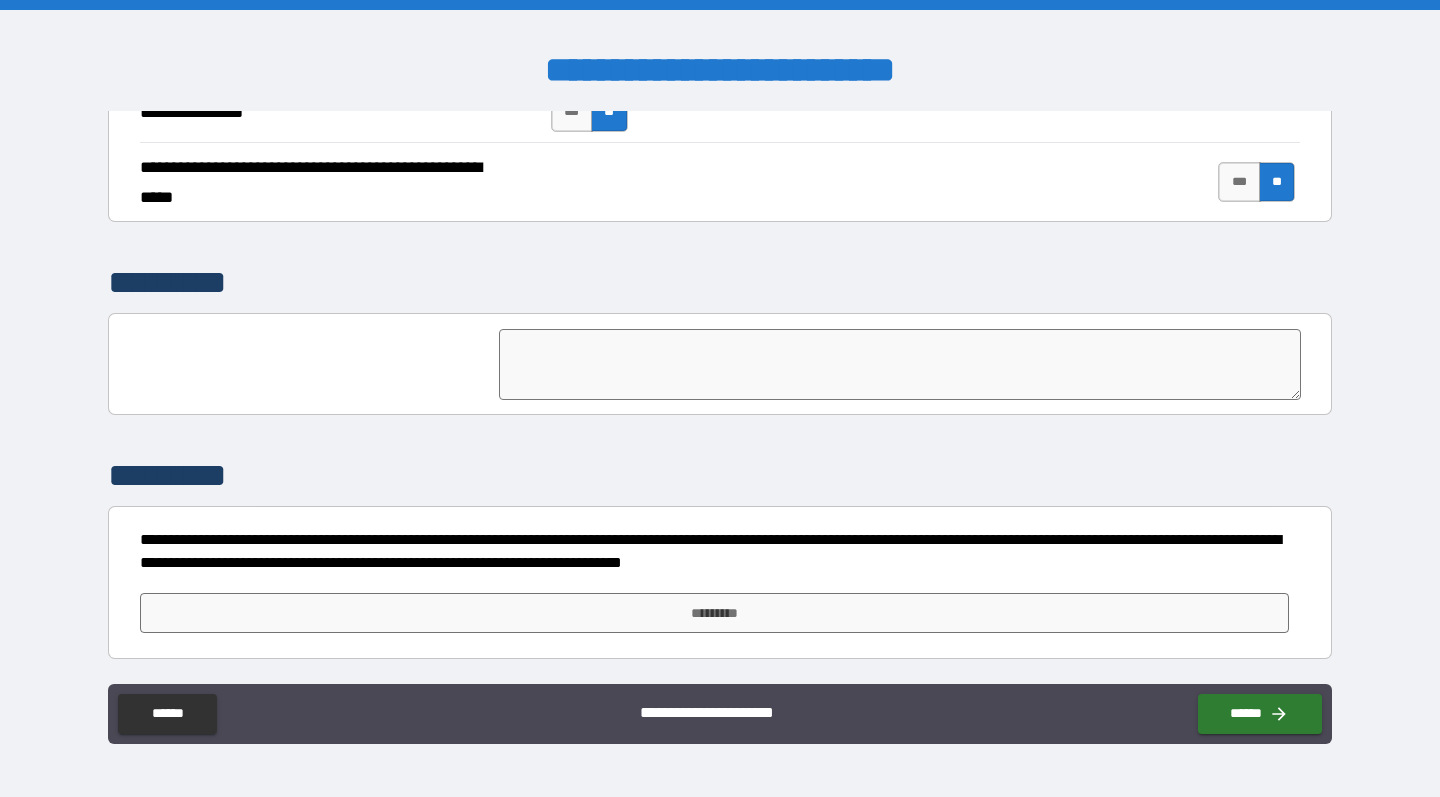 scroll, scrollTop: 4612, scrollLeft: 0, axis: vertical 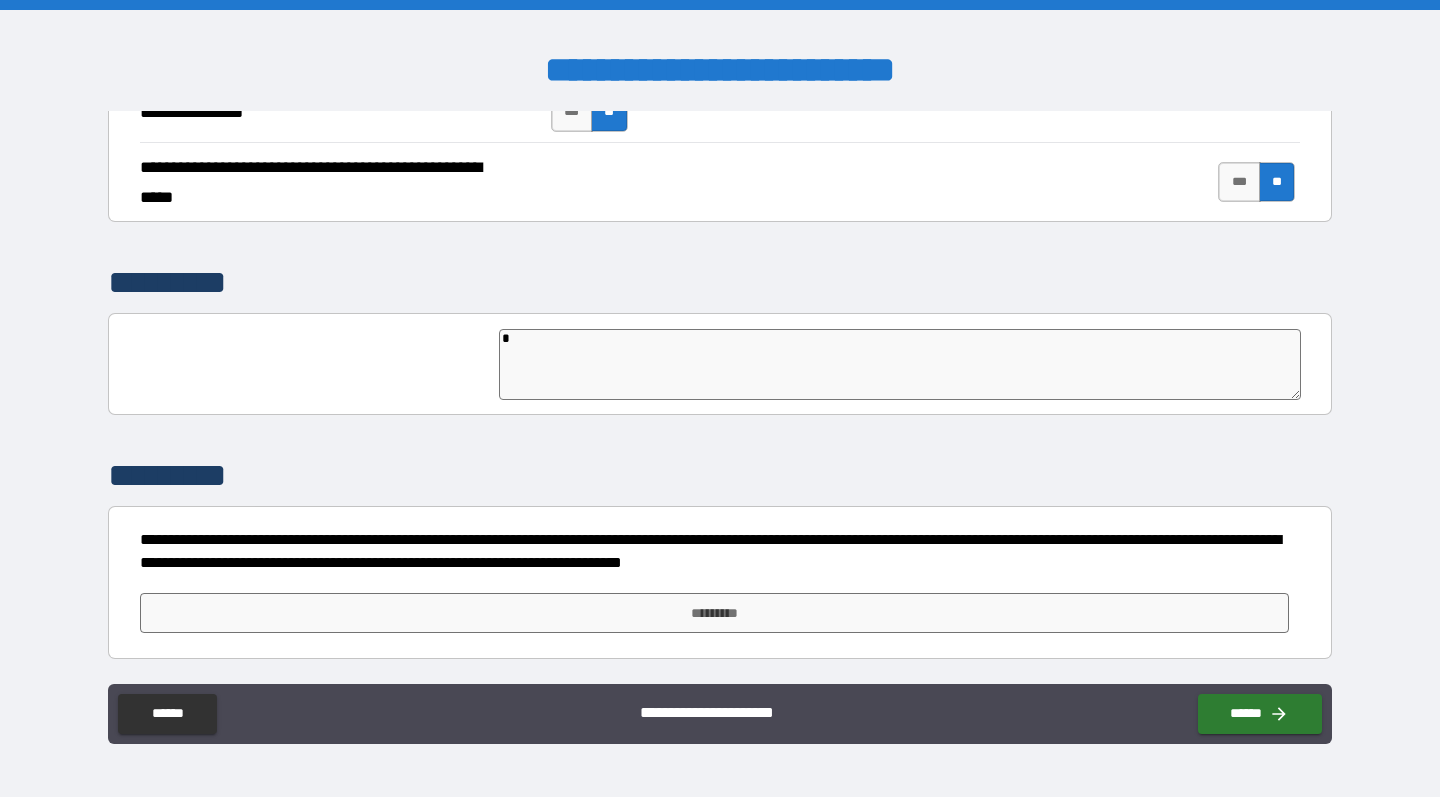 type on "**" 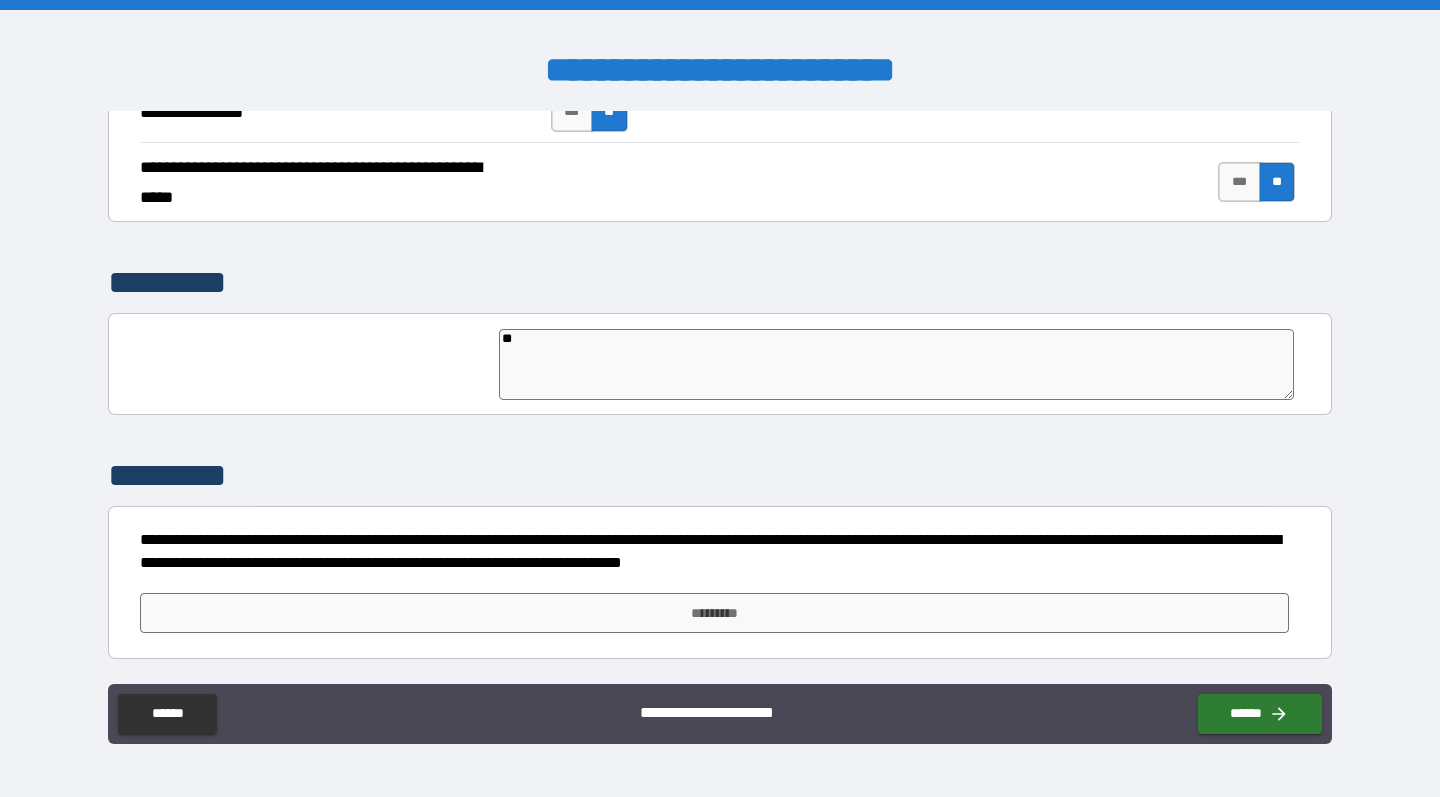 type on "*" 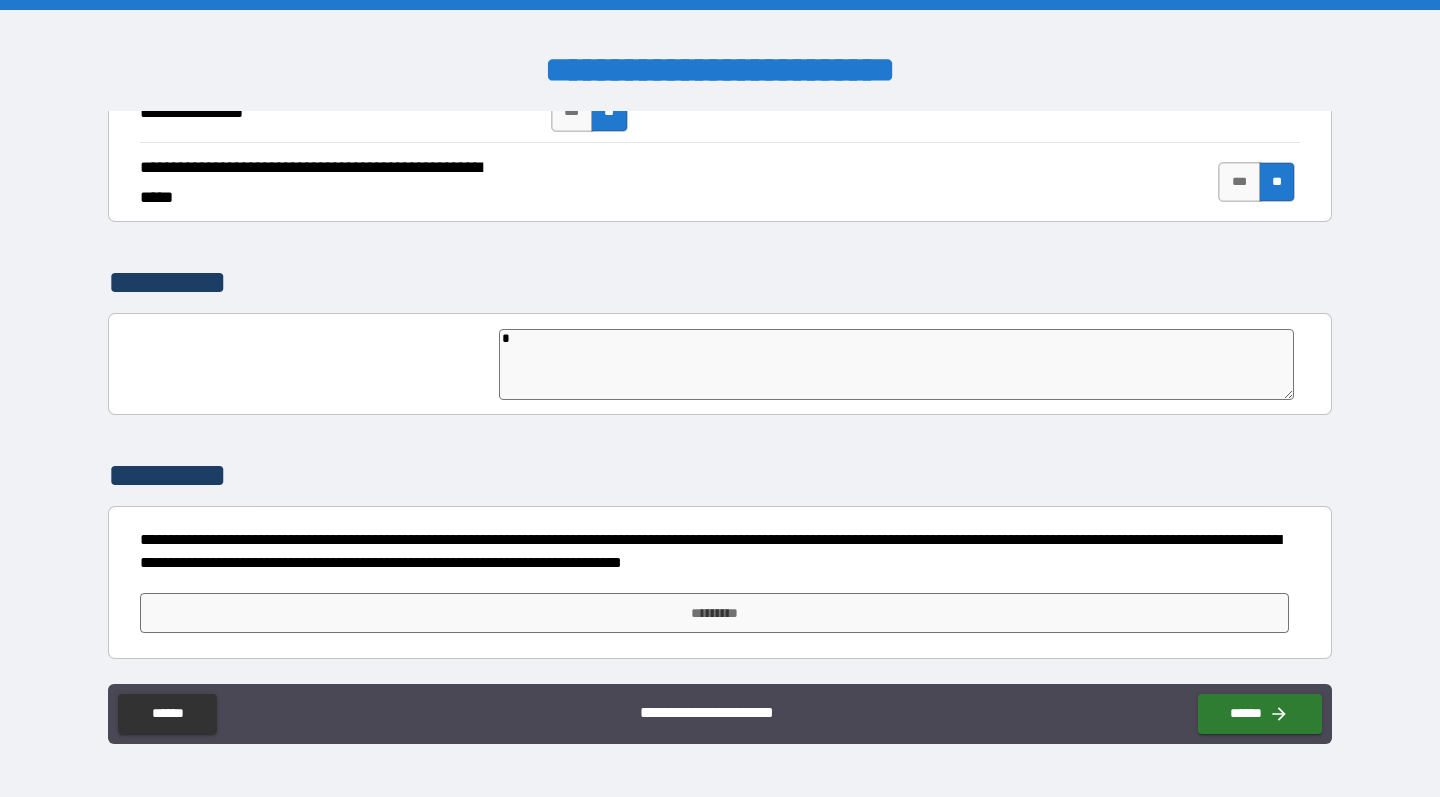 type on "**" 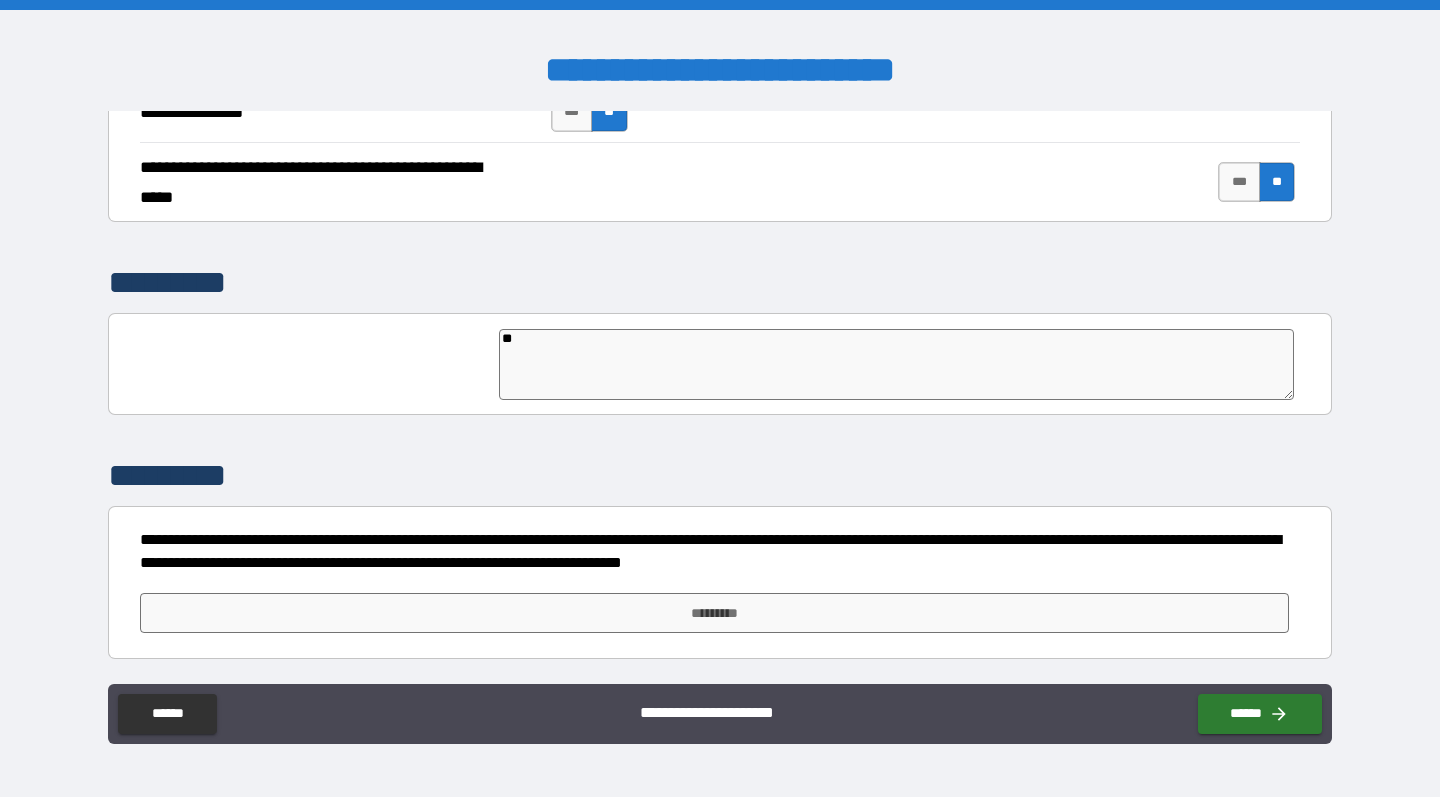 type on "***" 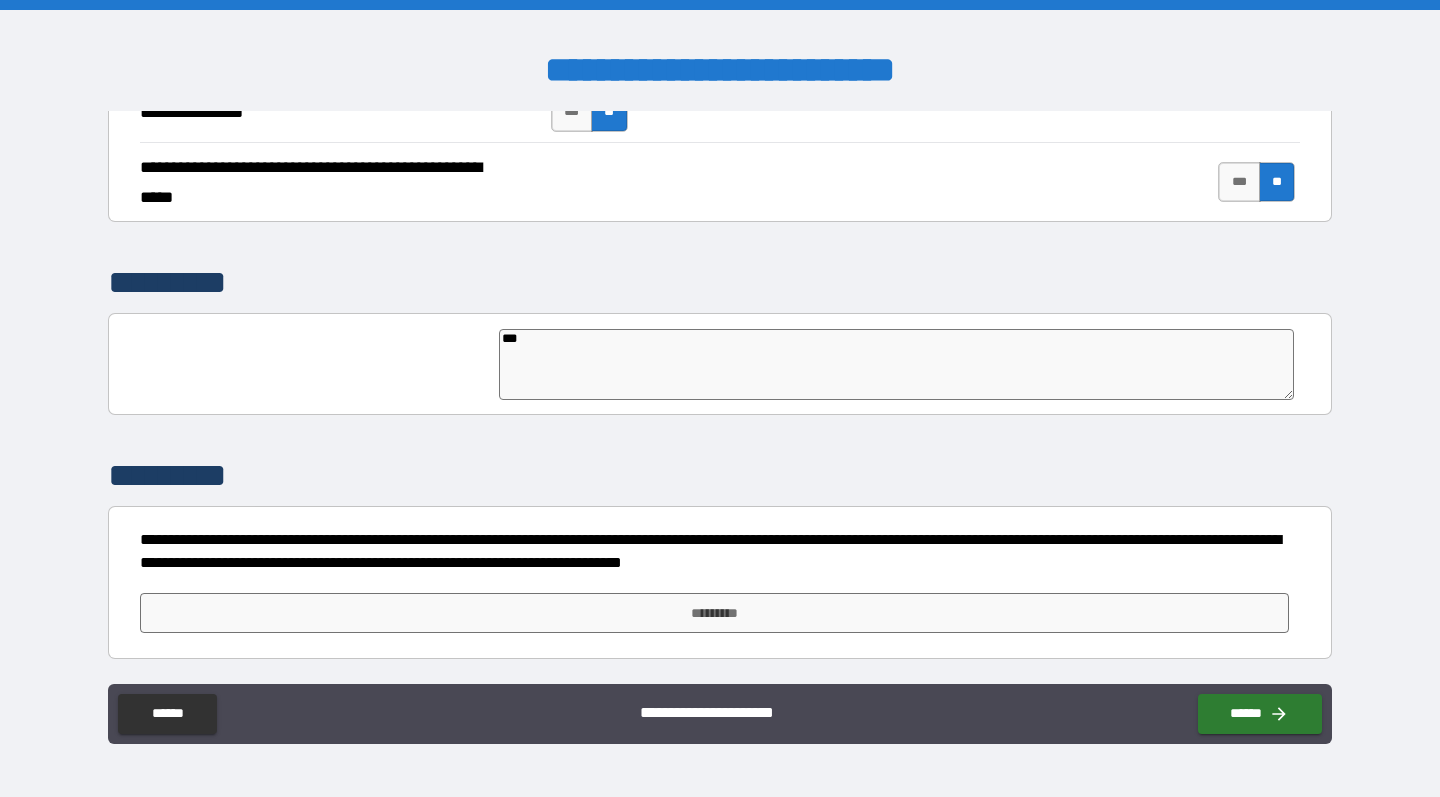type on "****" 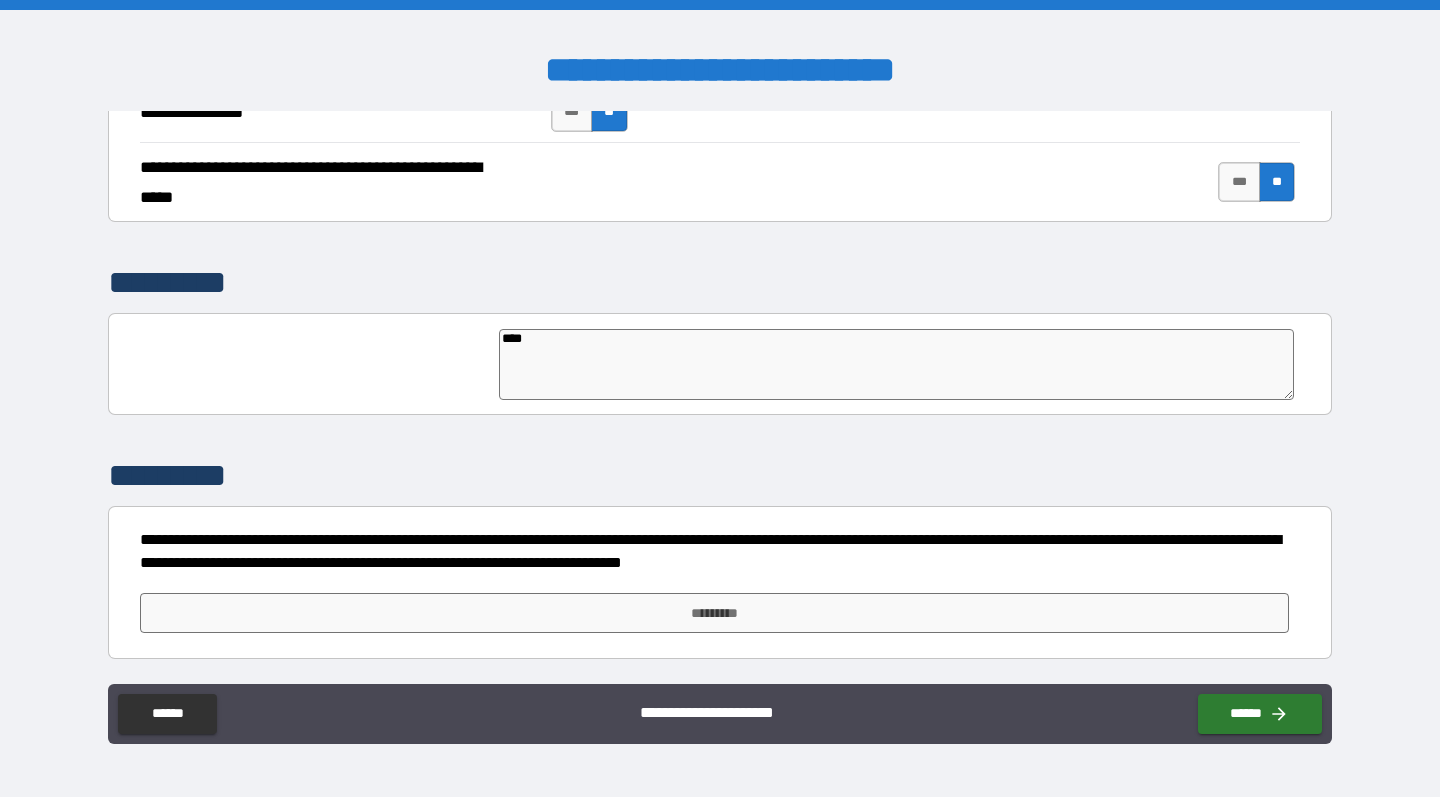 type on "*****" 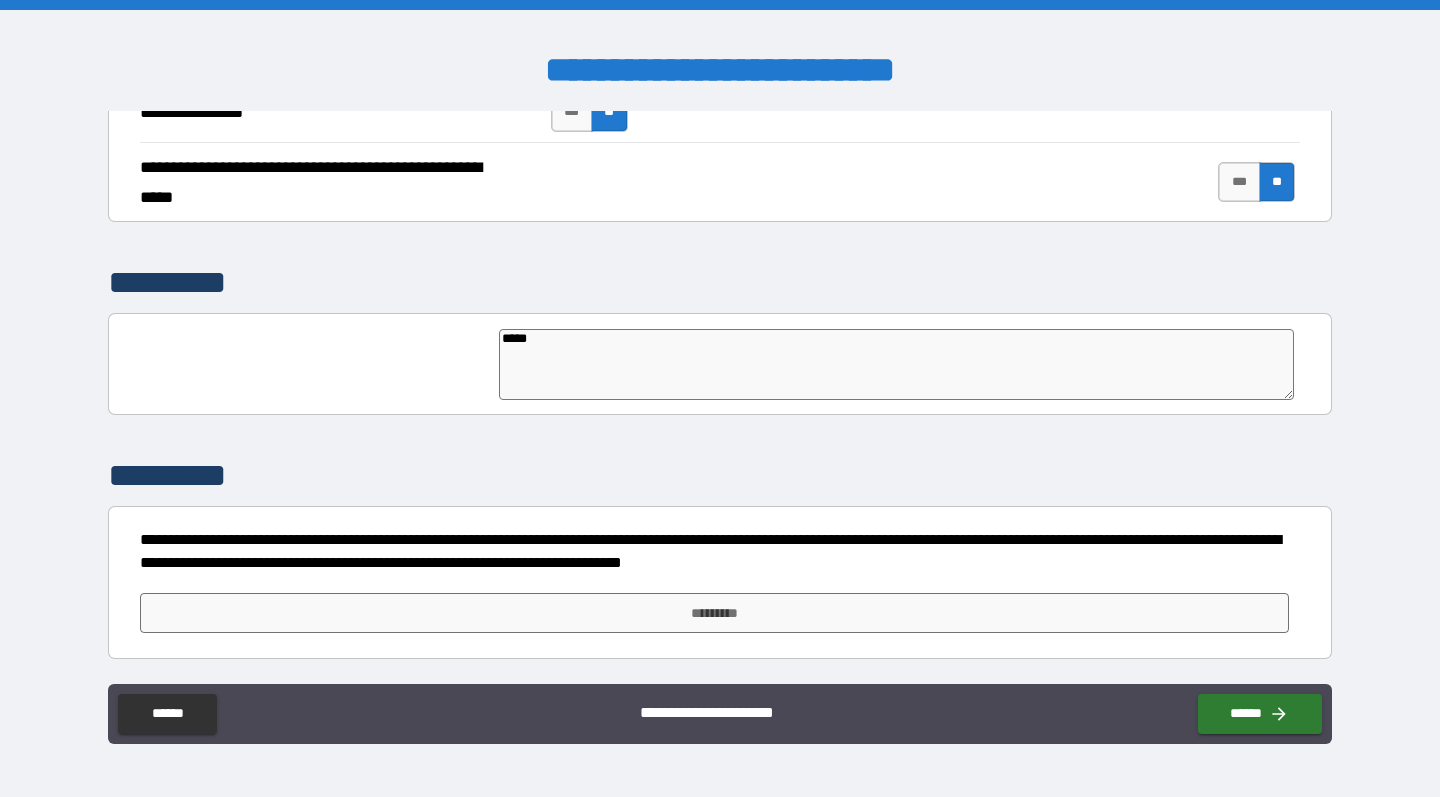 type on "*****" 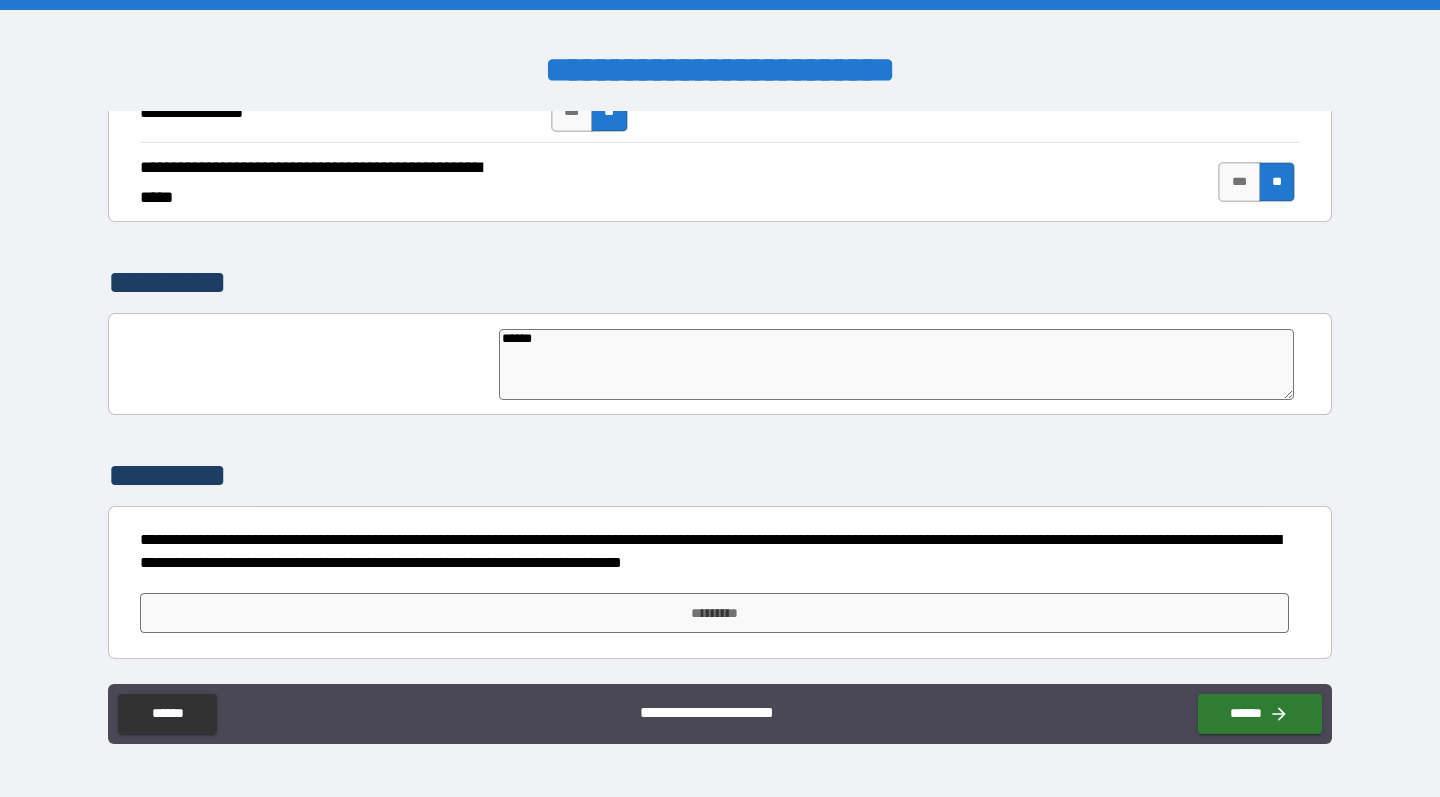 type on "*" 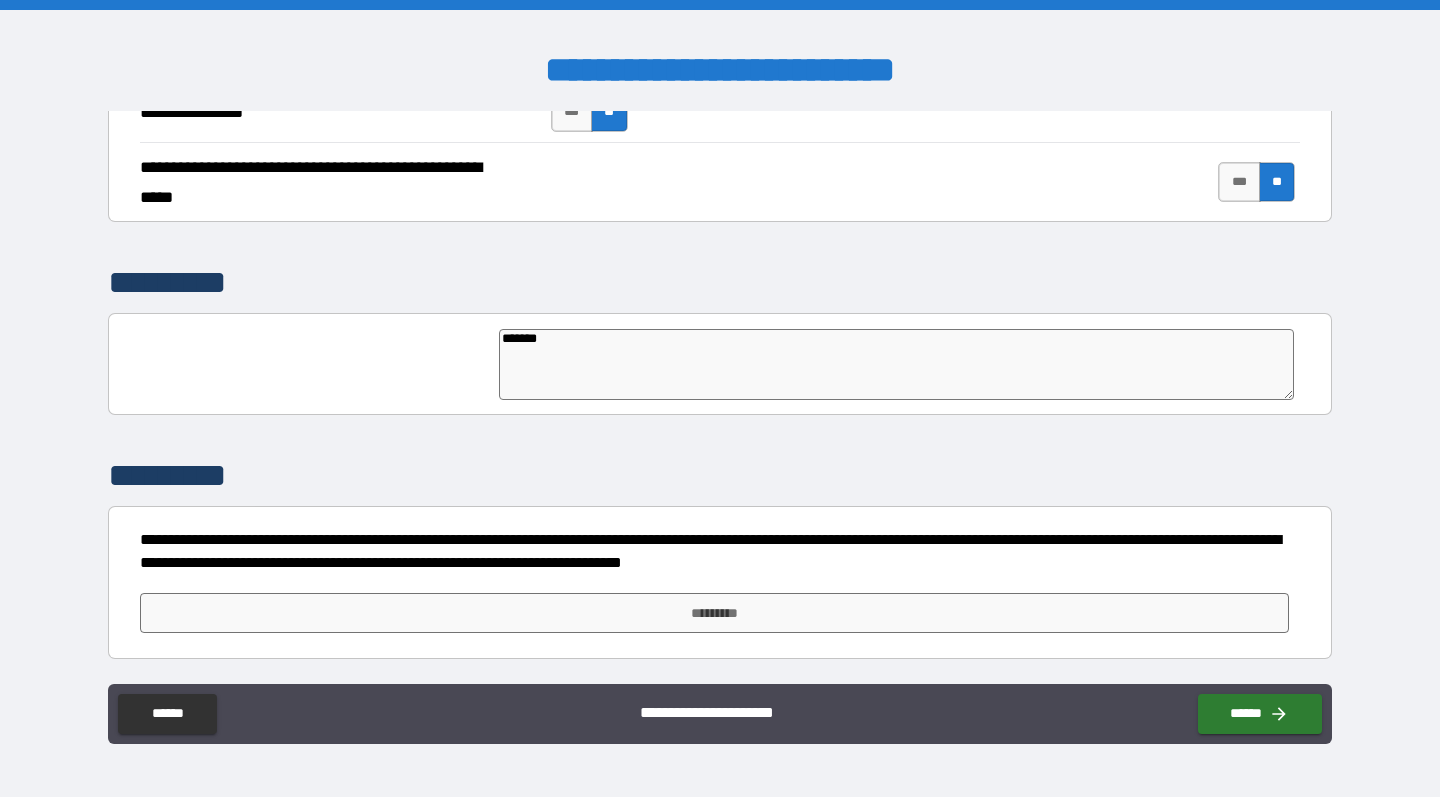 type on "********" 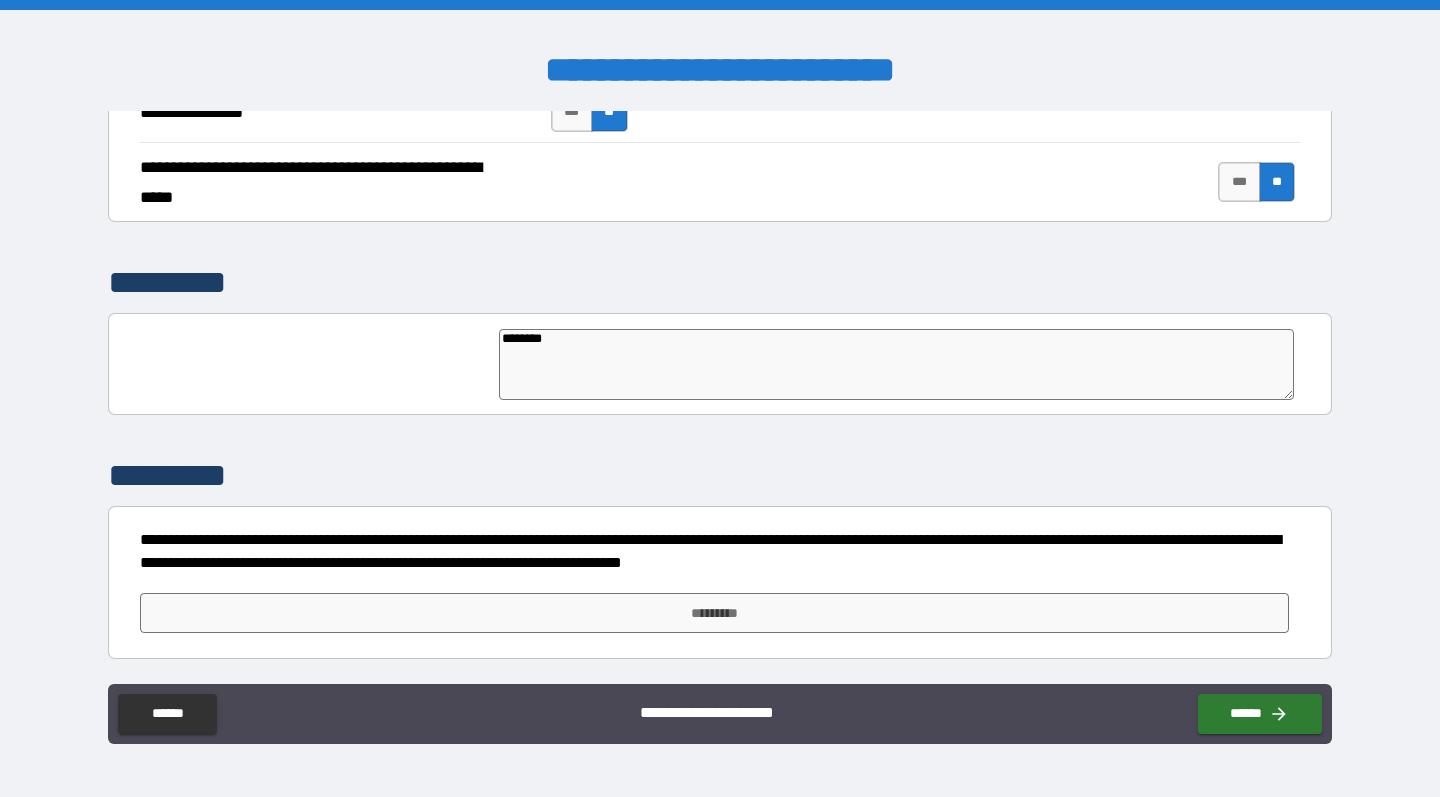 type on "*********" 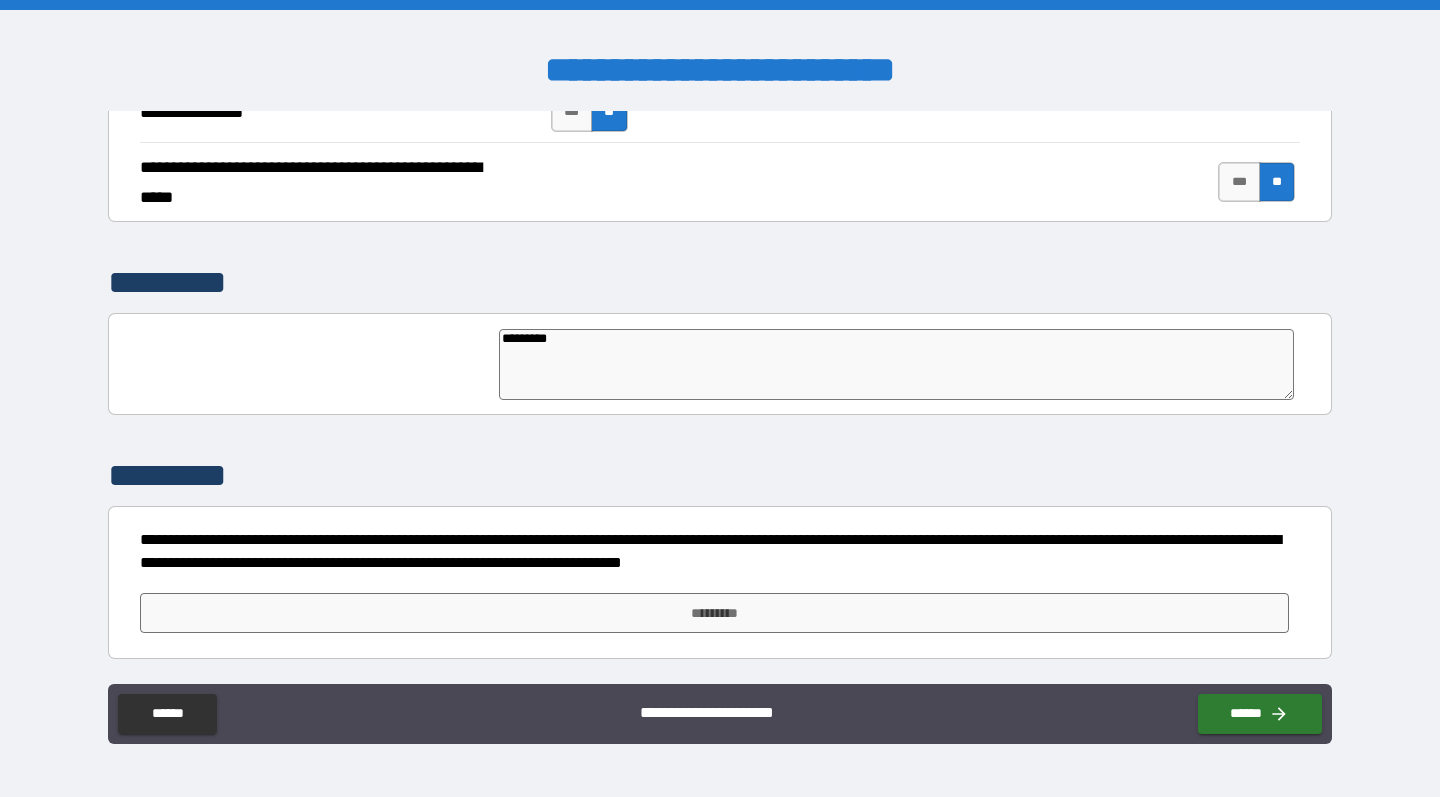 type on "*********" 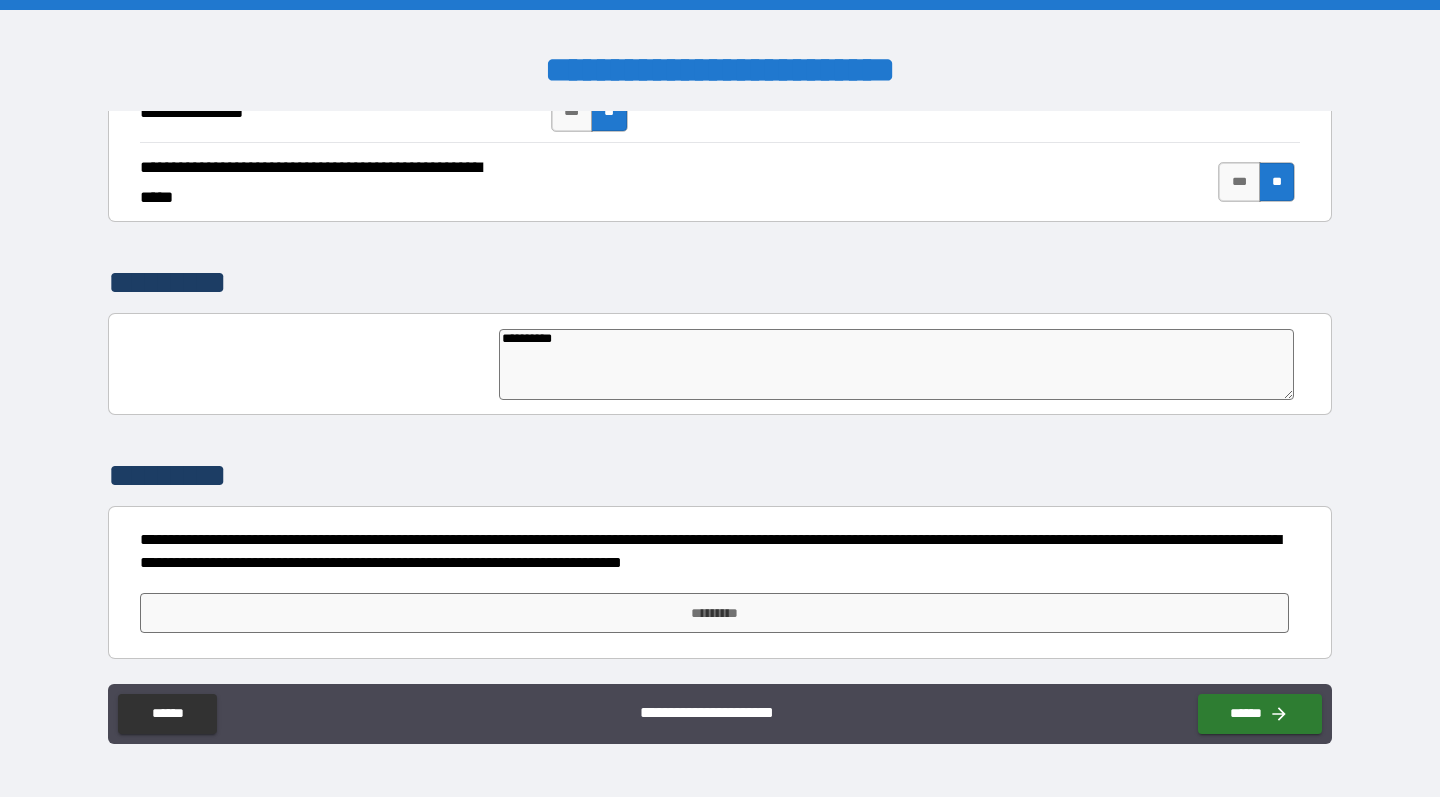 type on "*" 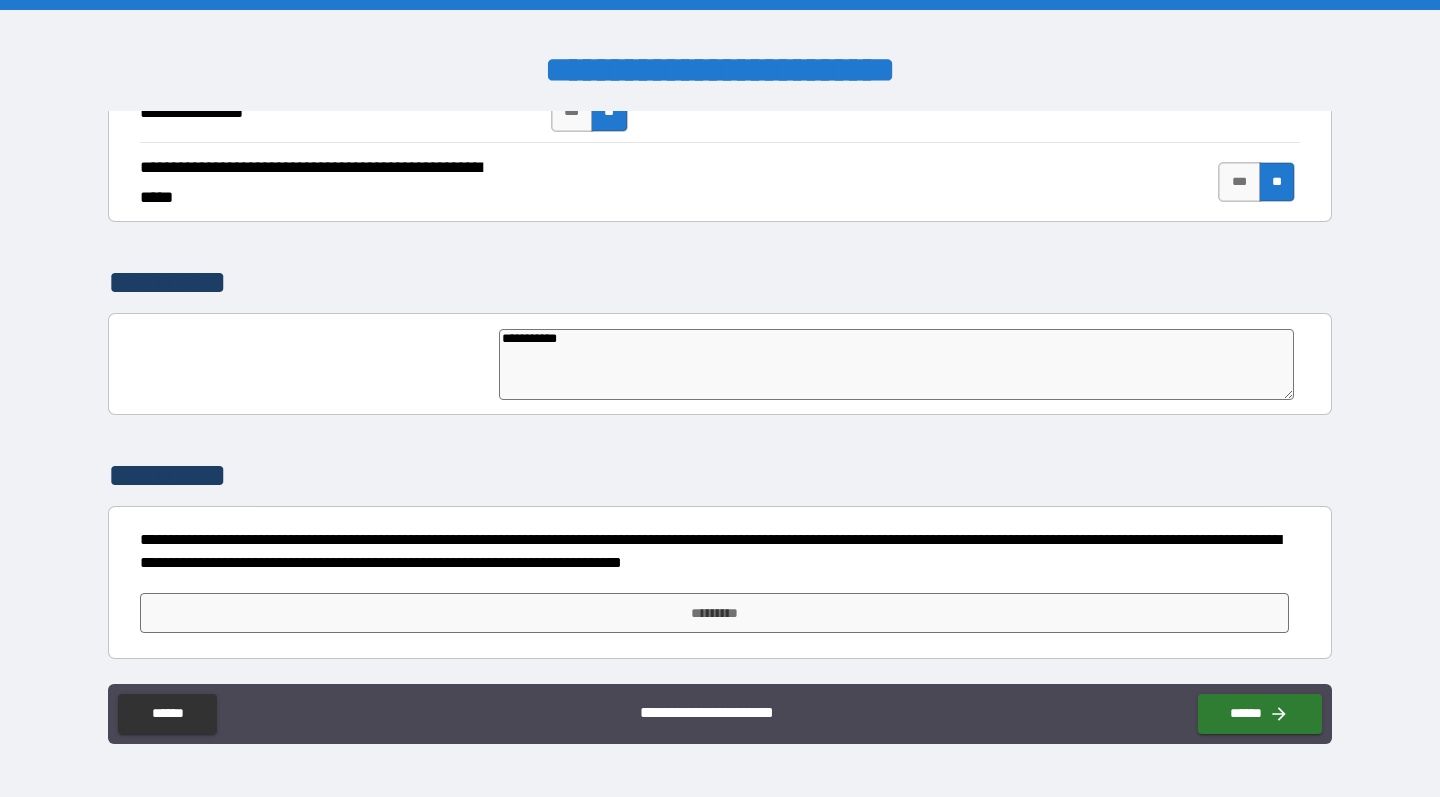 type on "*" 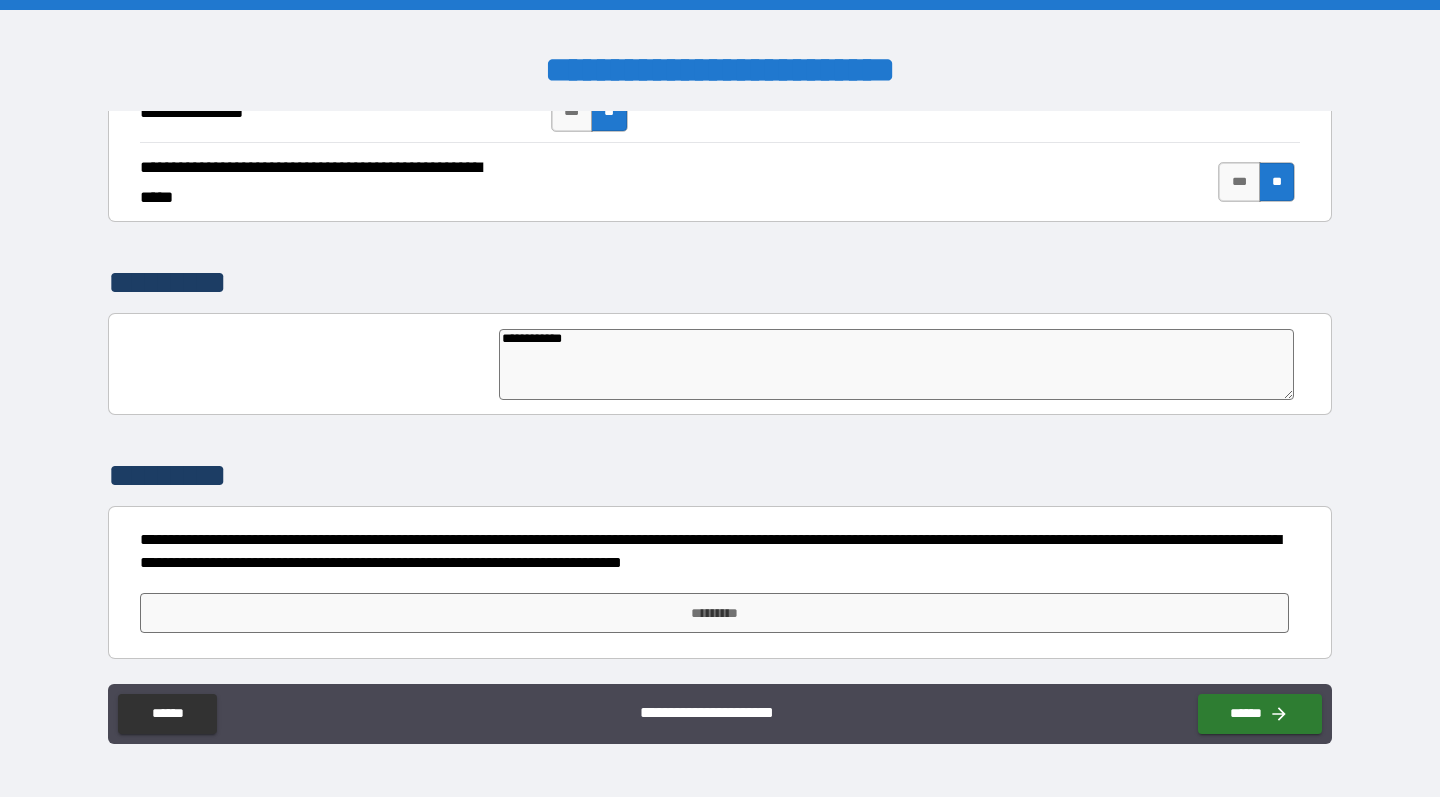 type on "**********" 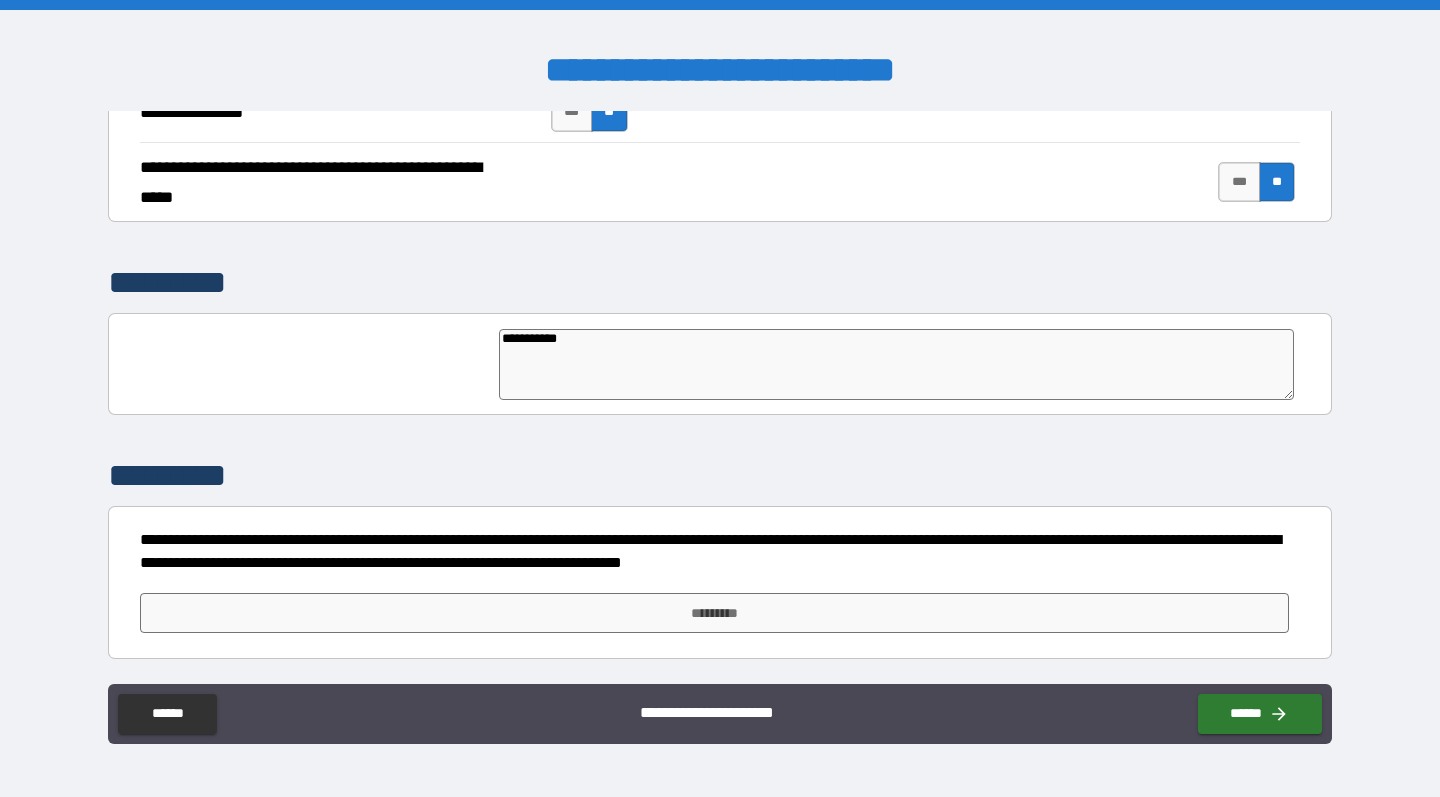 type on "*********" 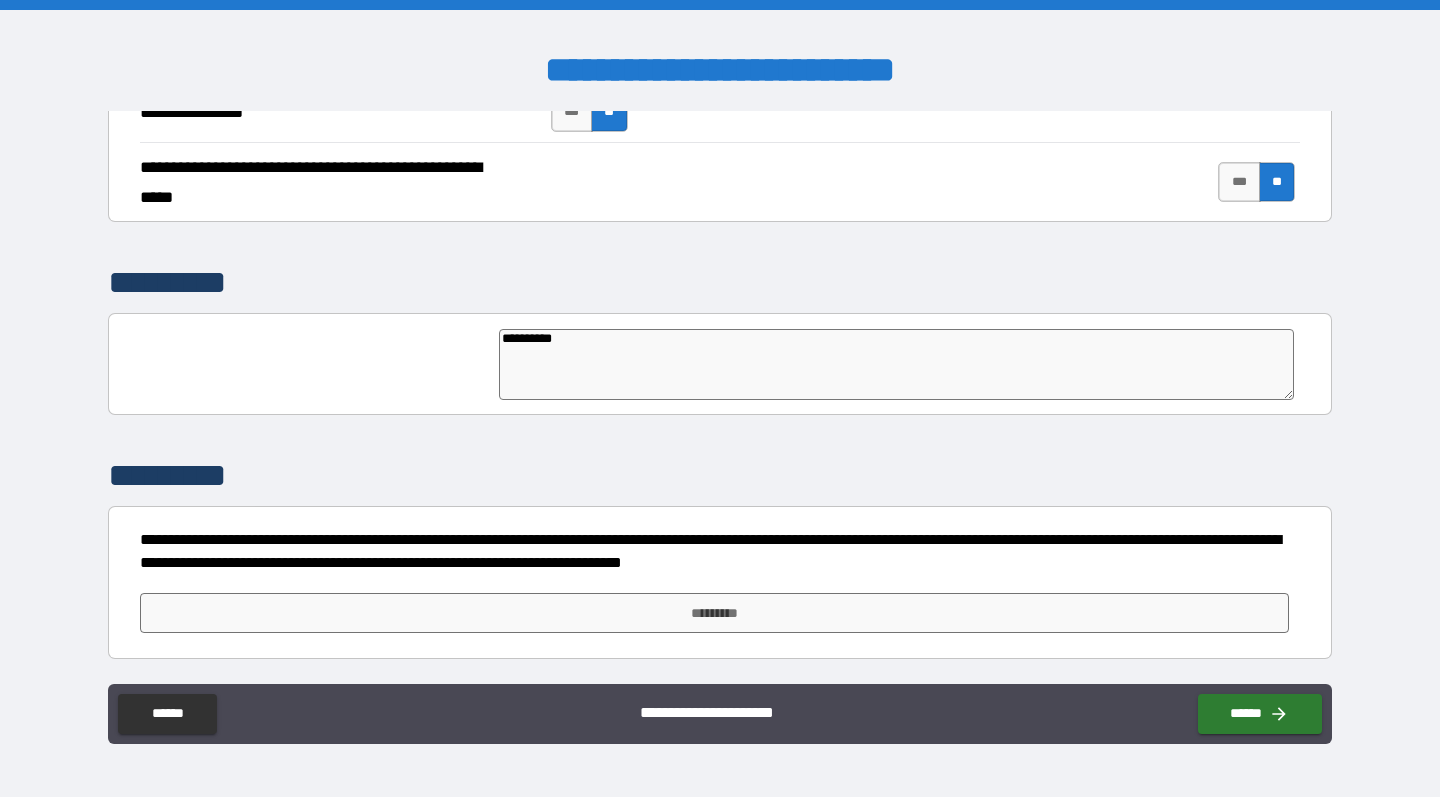 type on "*********" 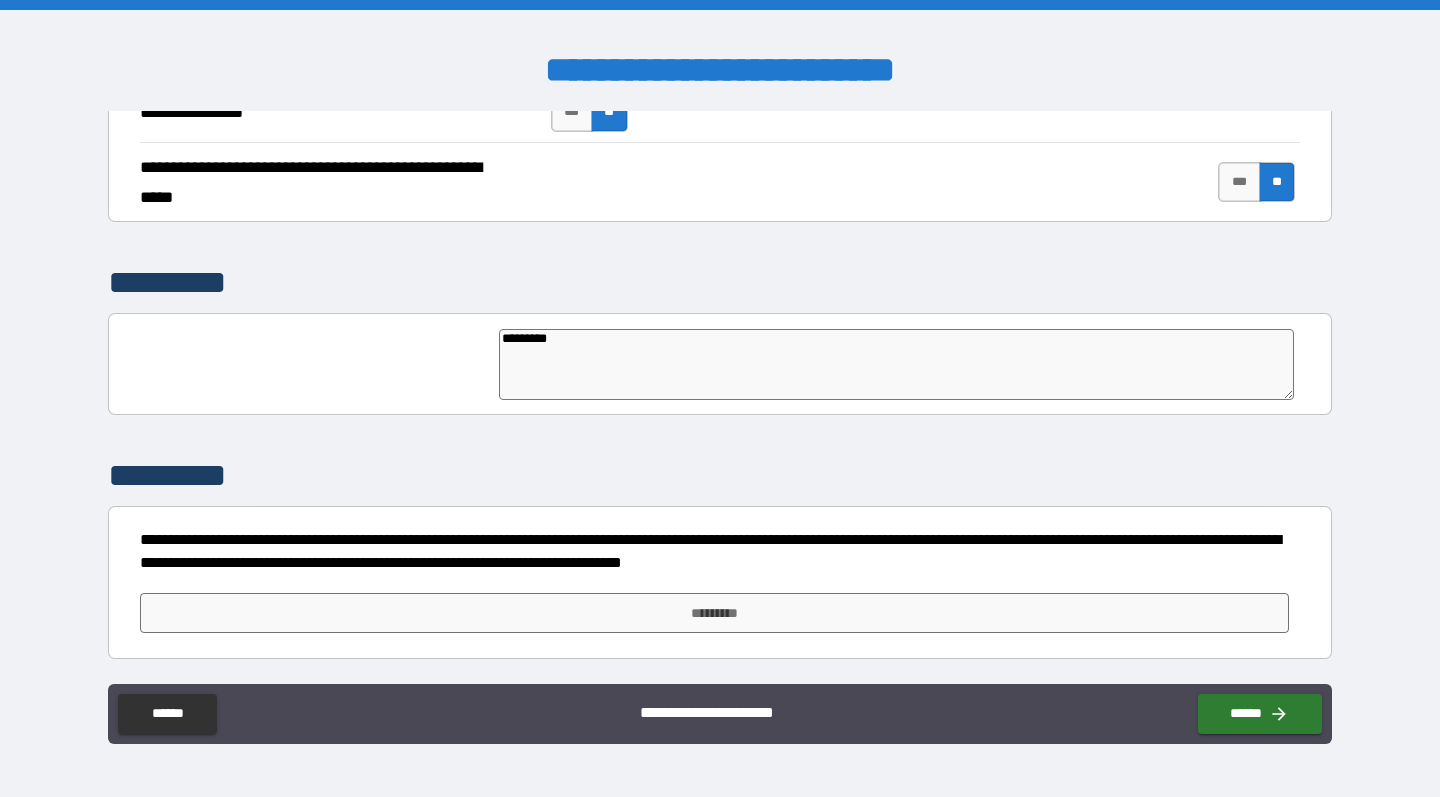 type on "*" 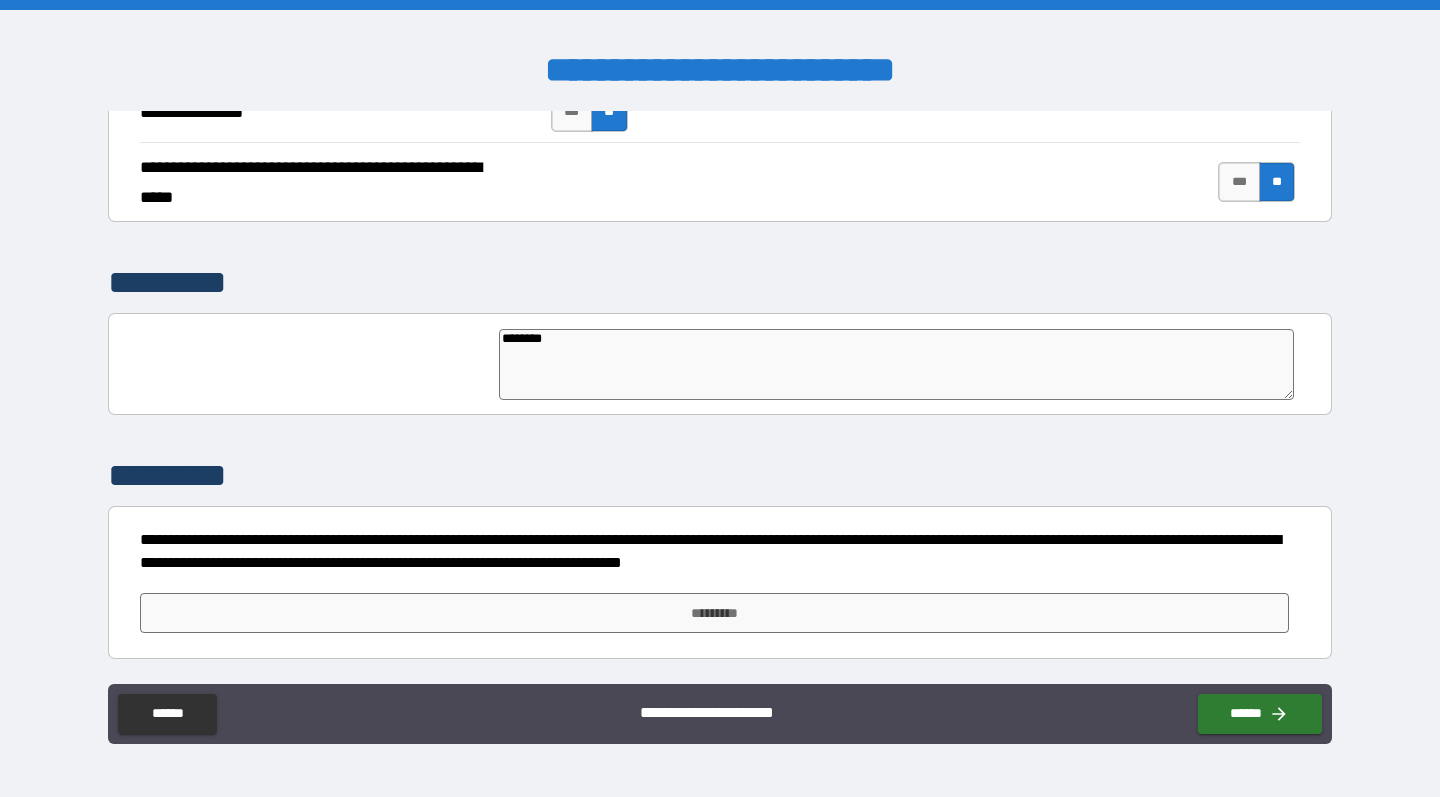 type on "*******" 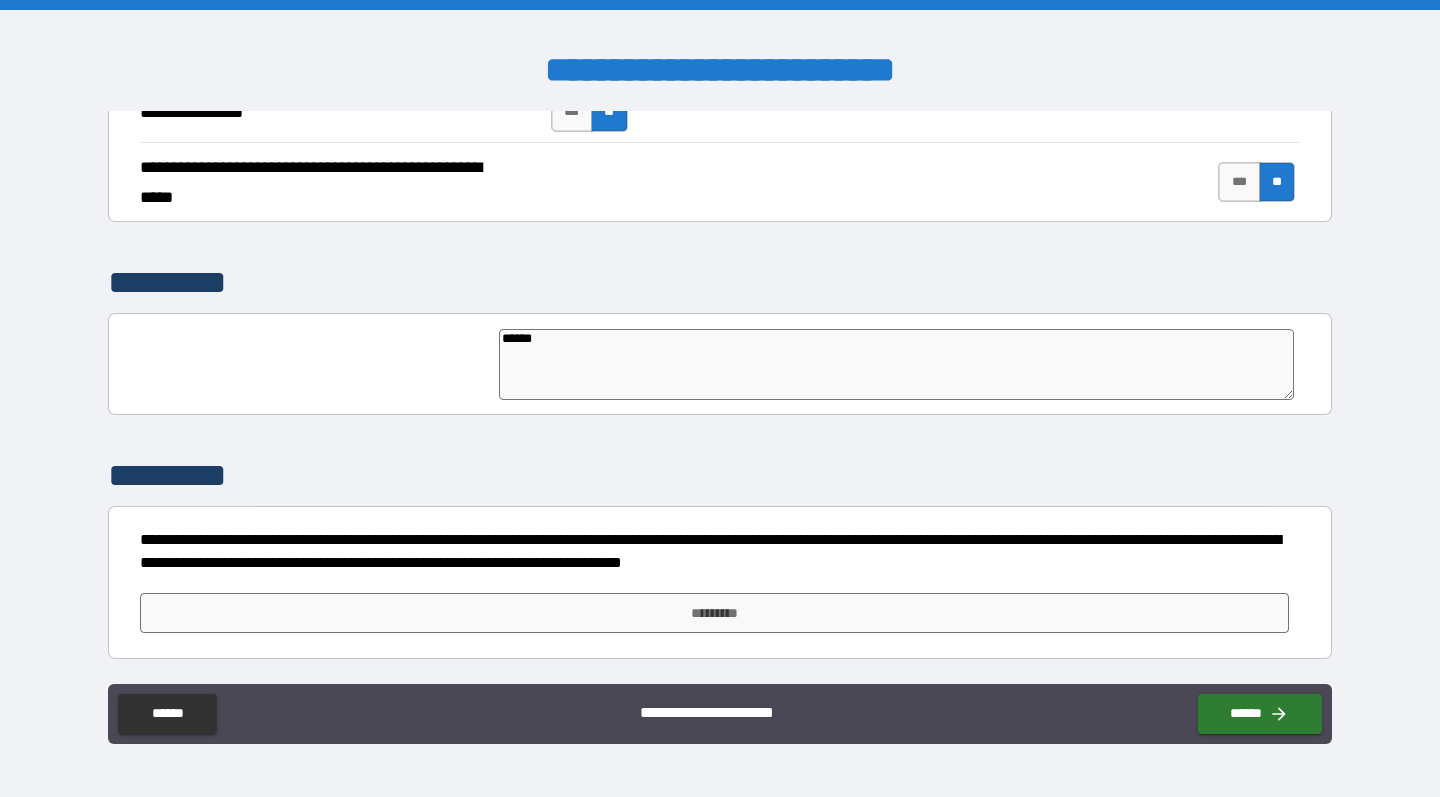 type on "*****" 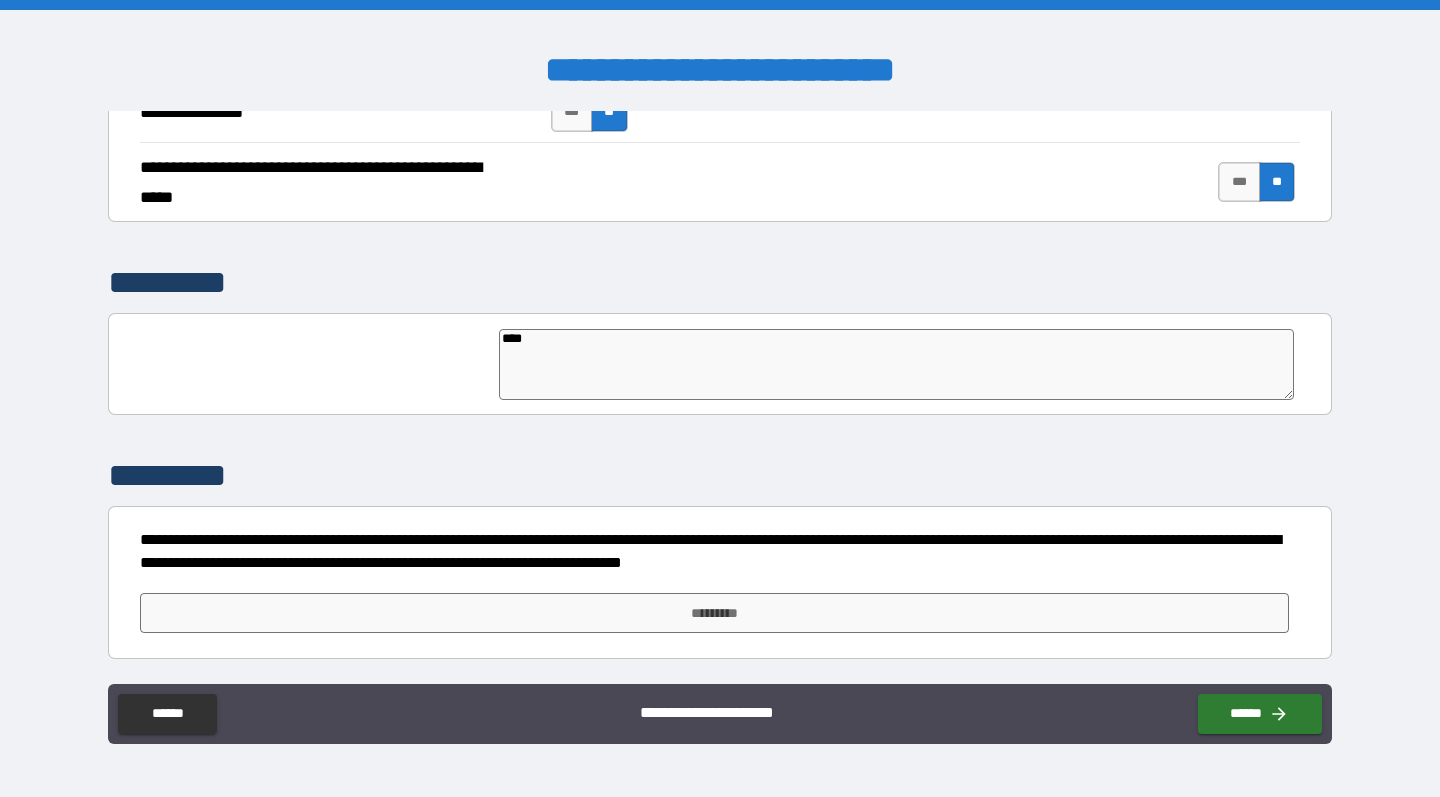 type on "***" 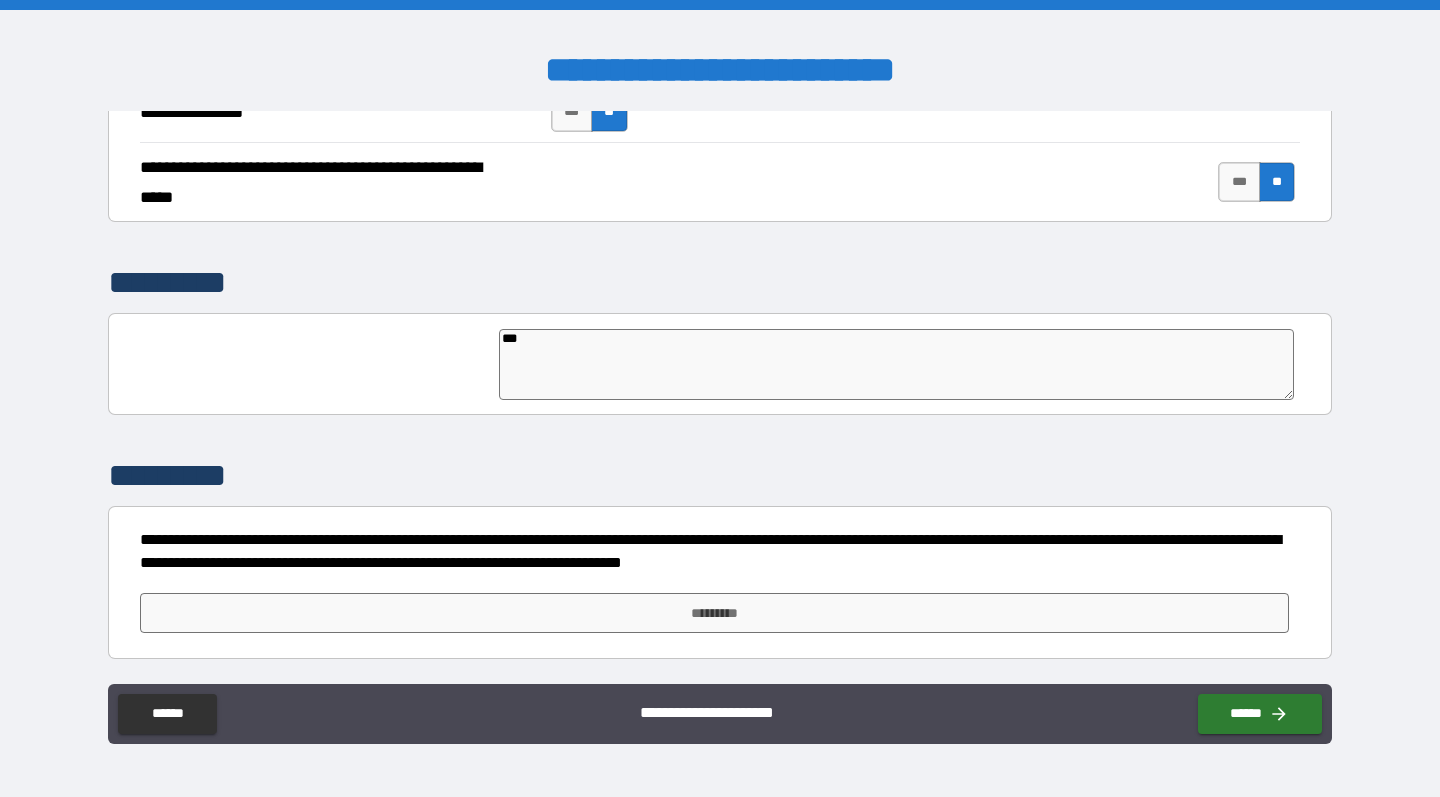 type on "**" 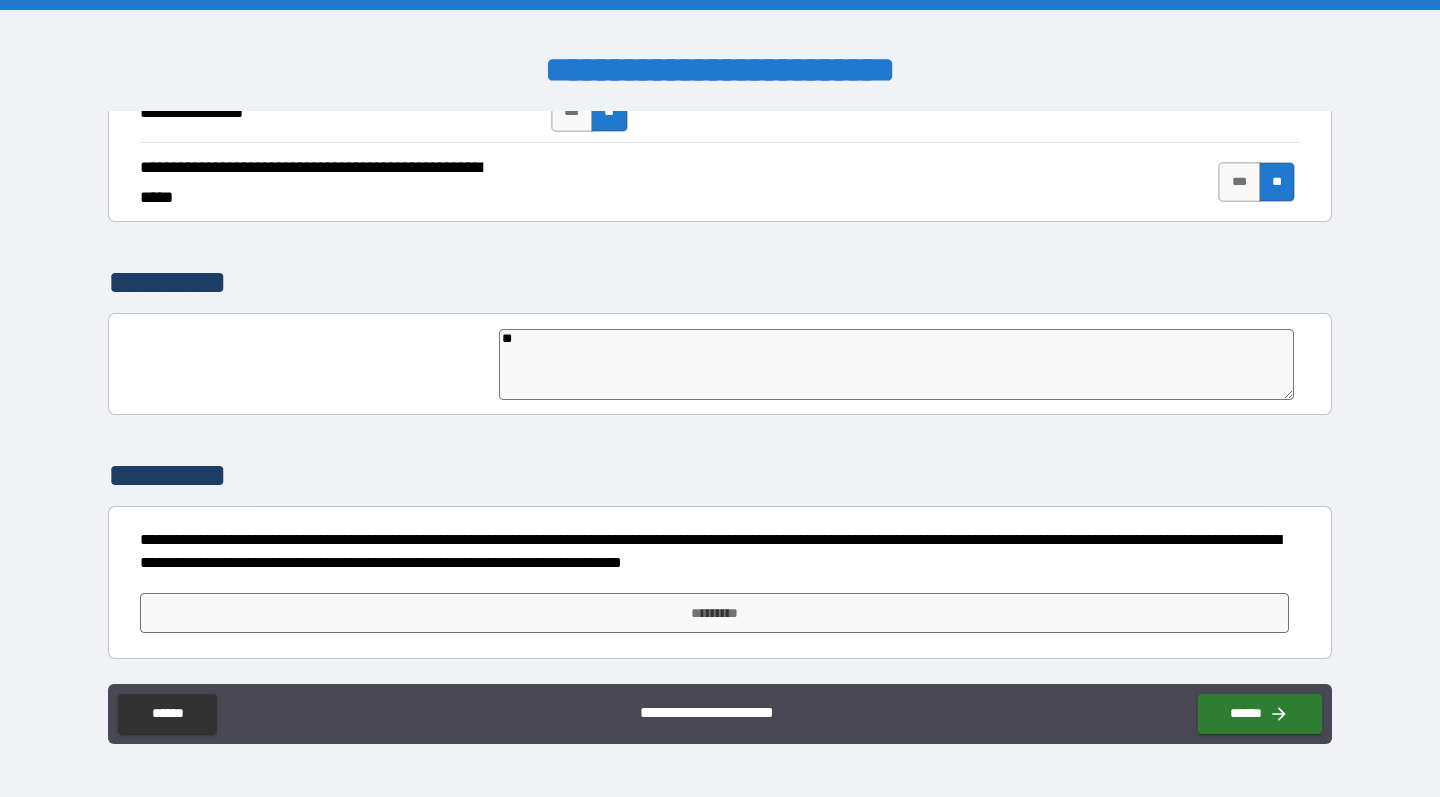 type on "*" 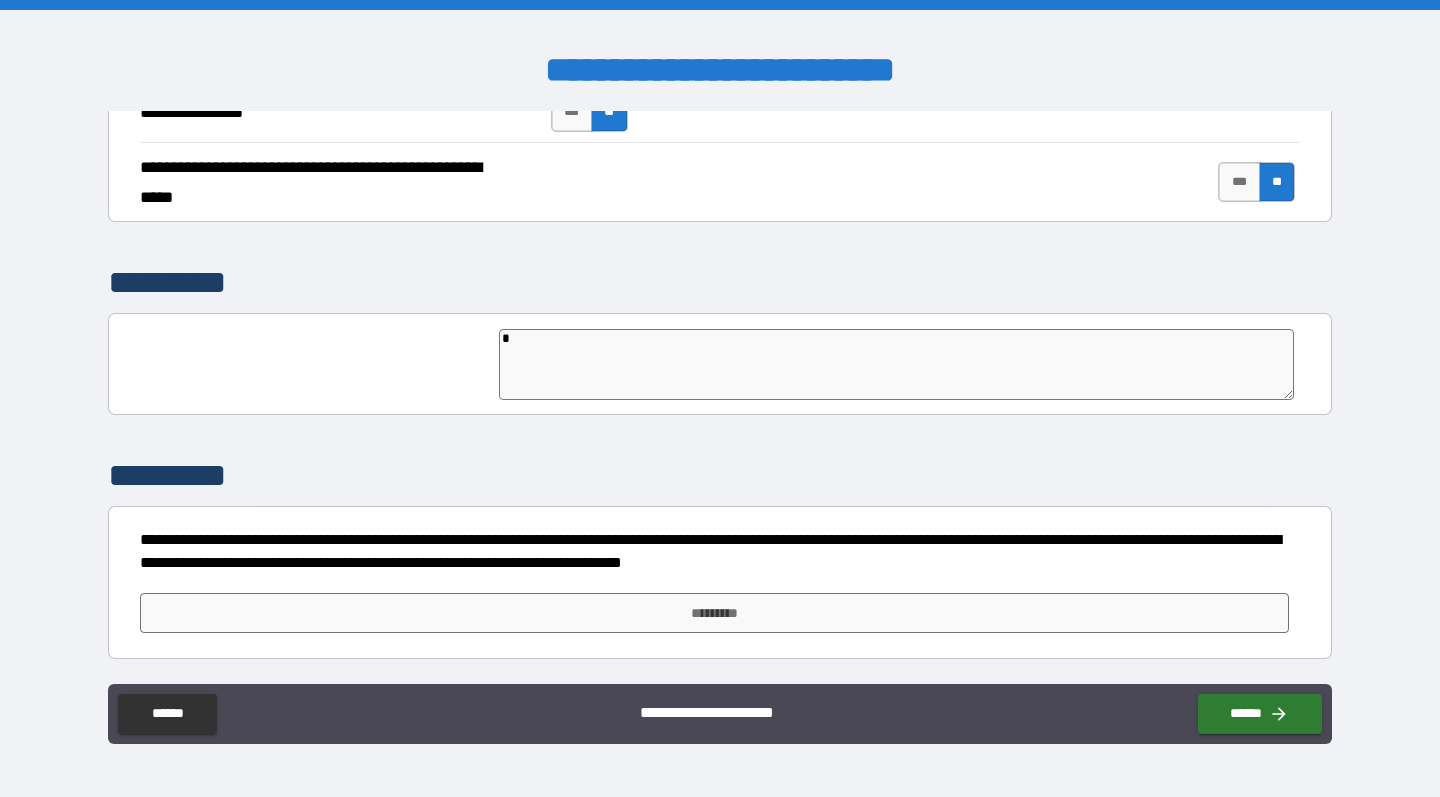 type 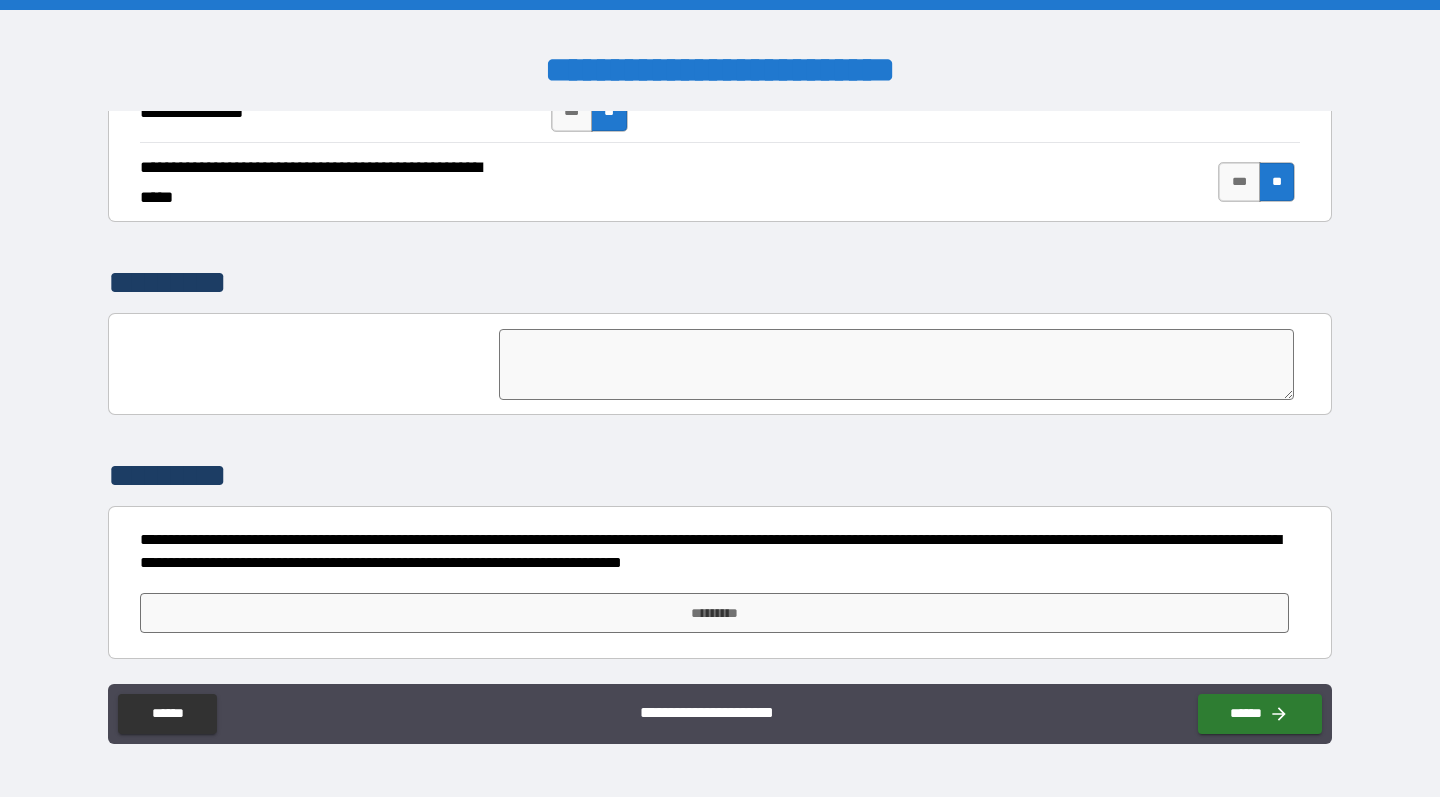 type on "*" 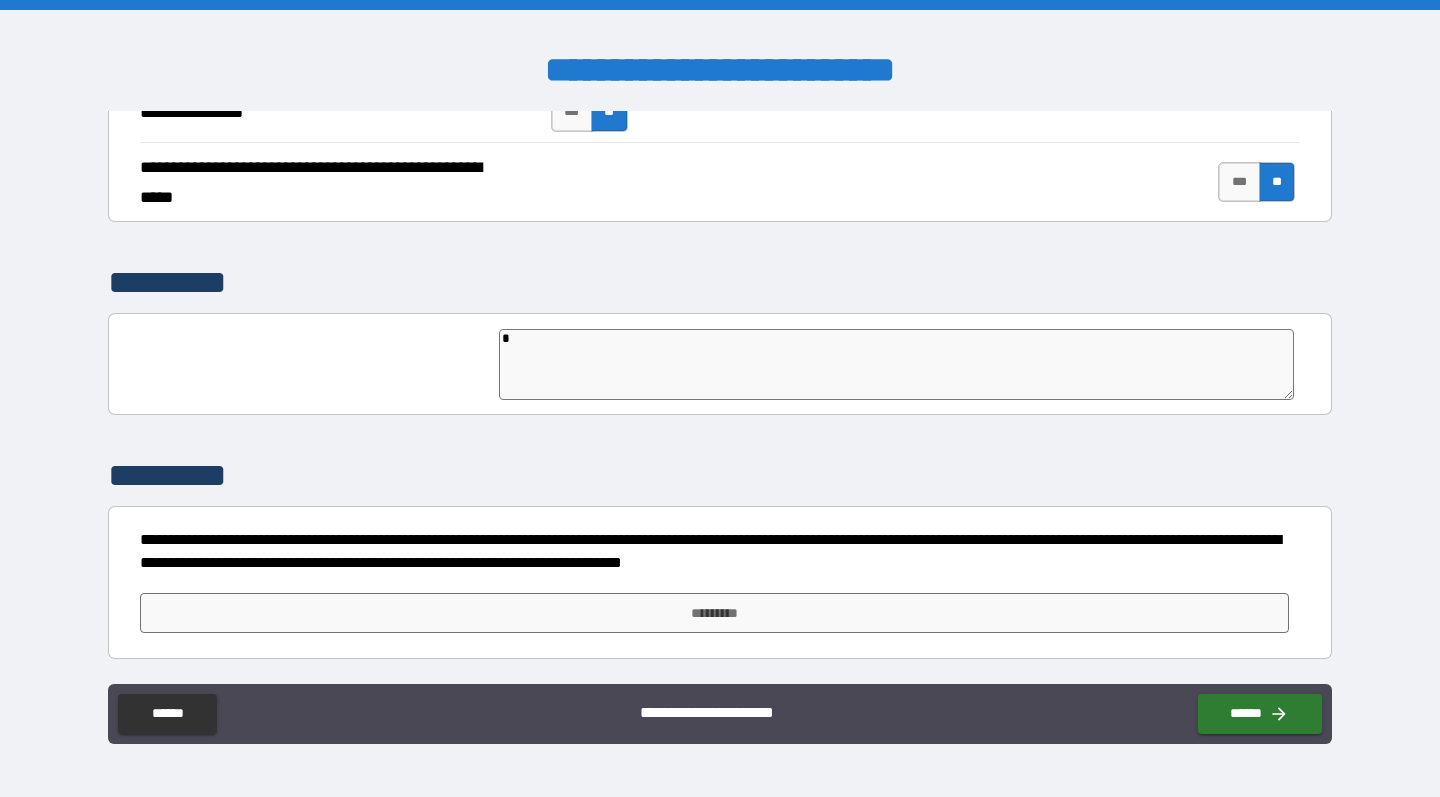 type on "**" 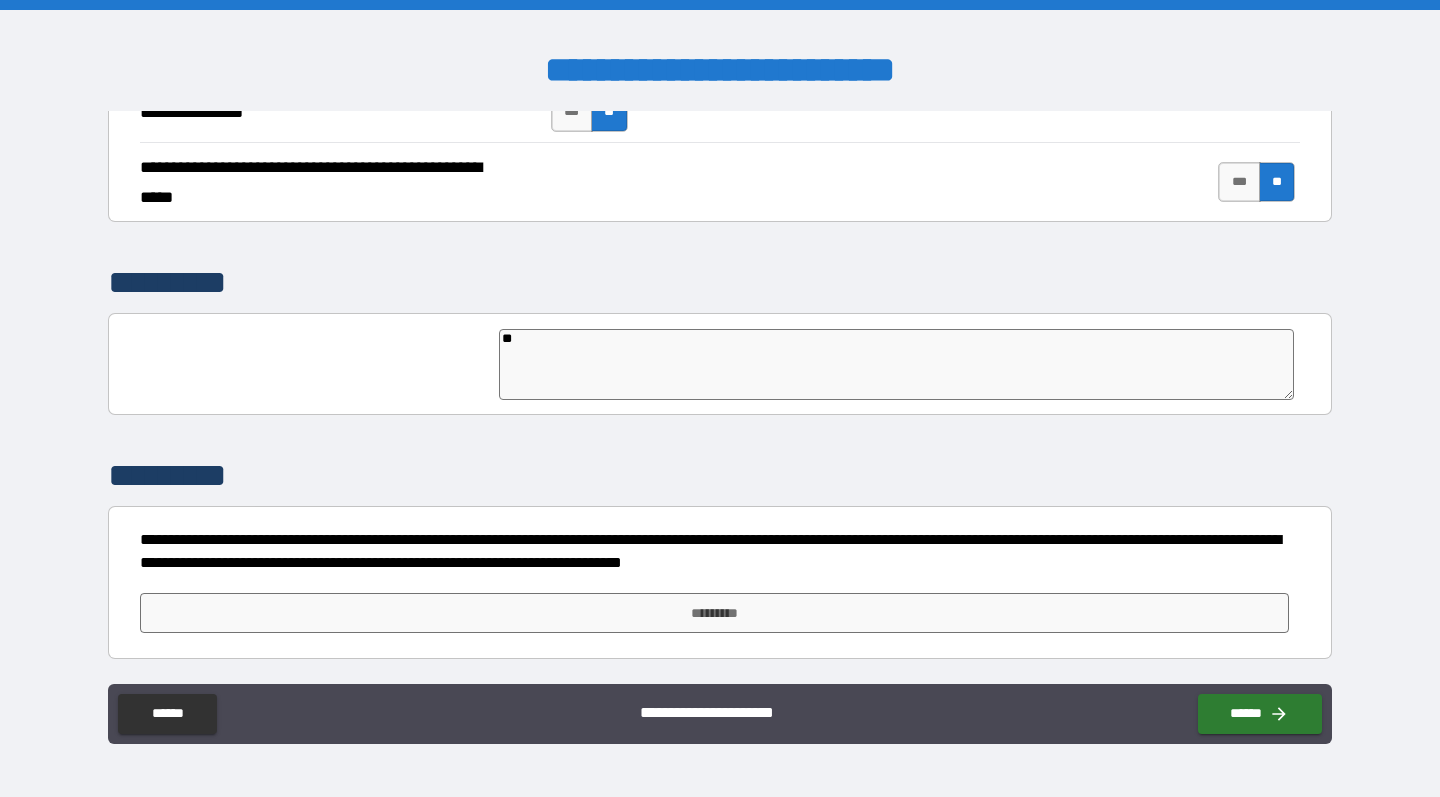 type on "***" 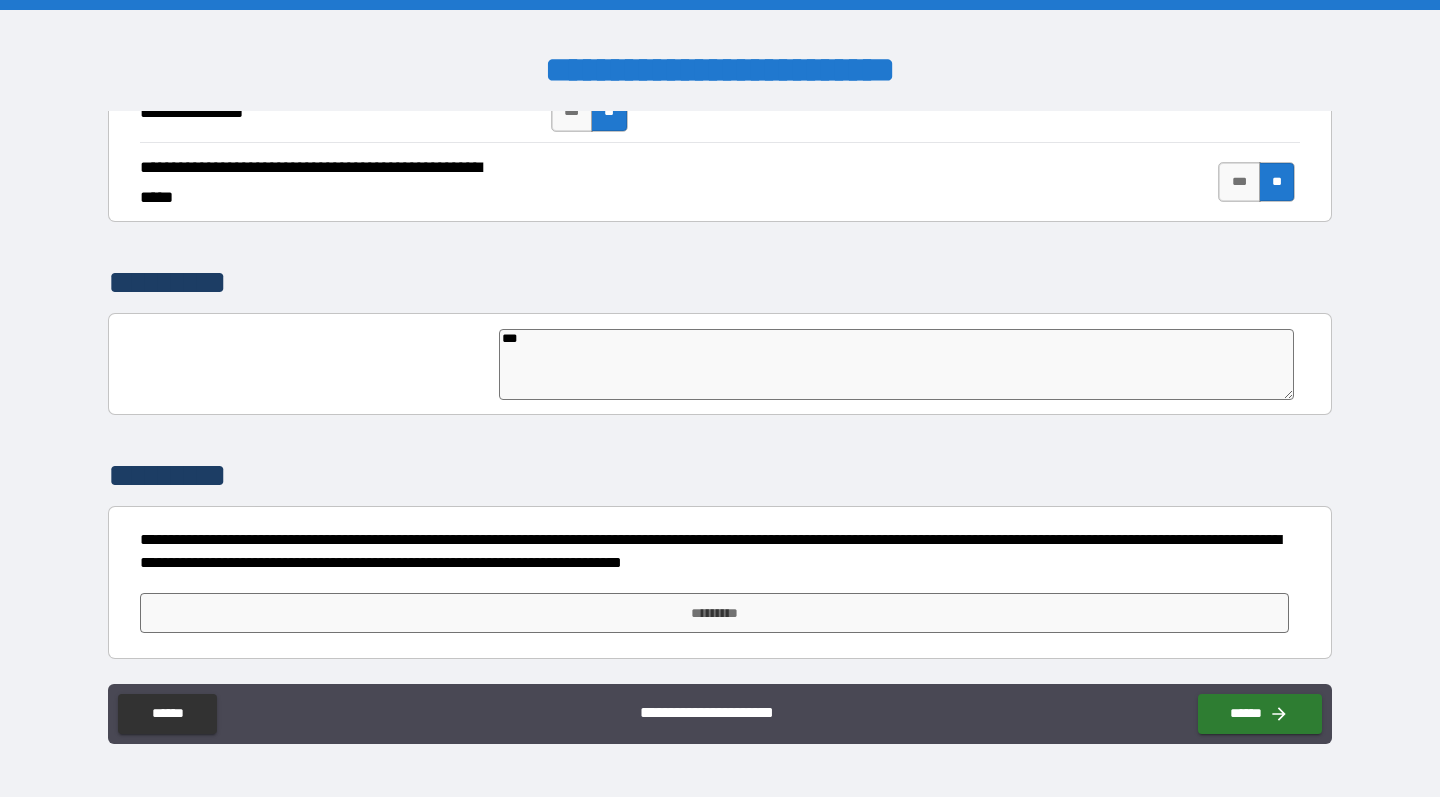 type on "****" 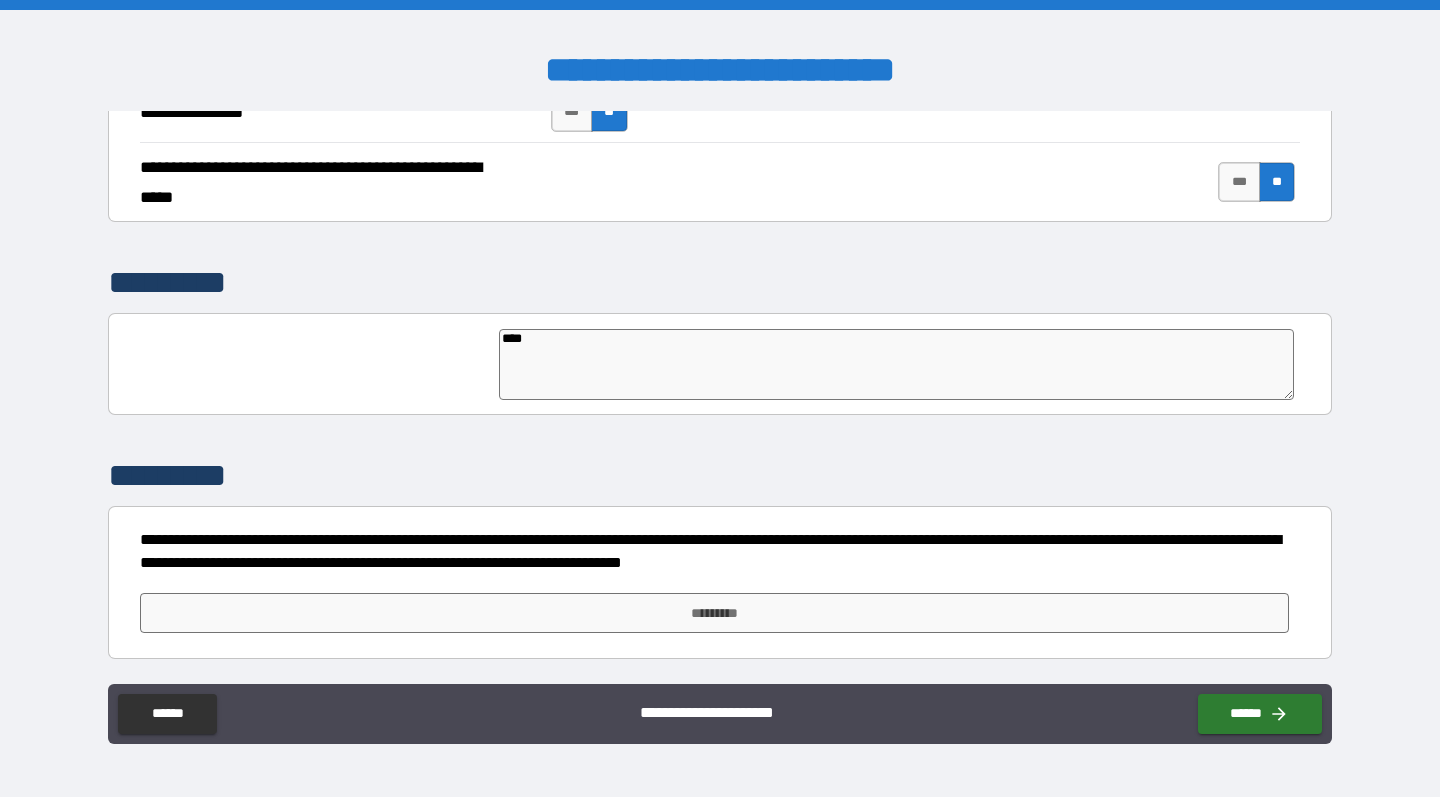 type on "*****" 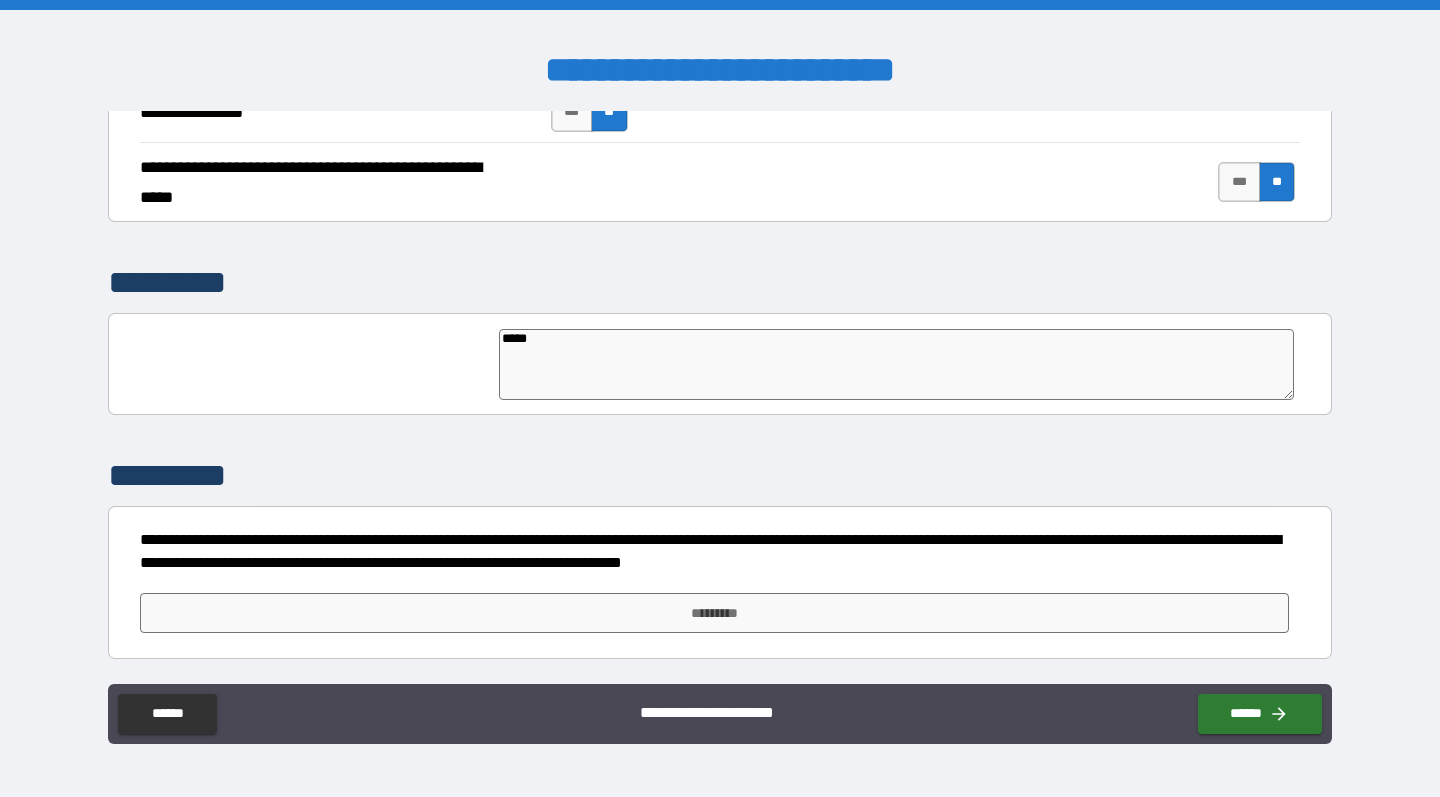 type on "****" 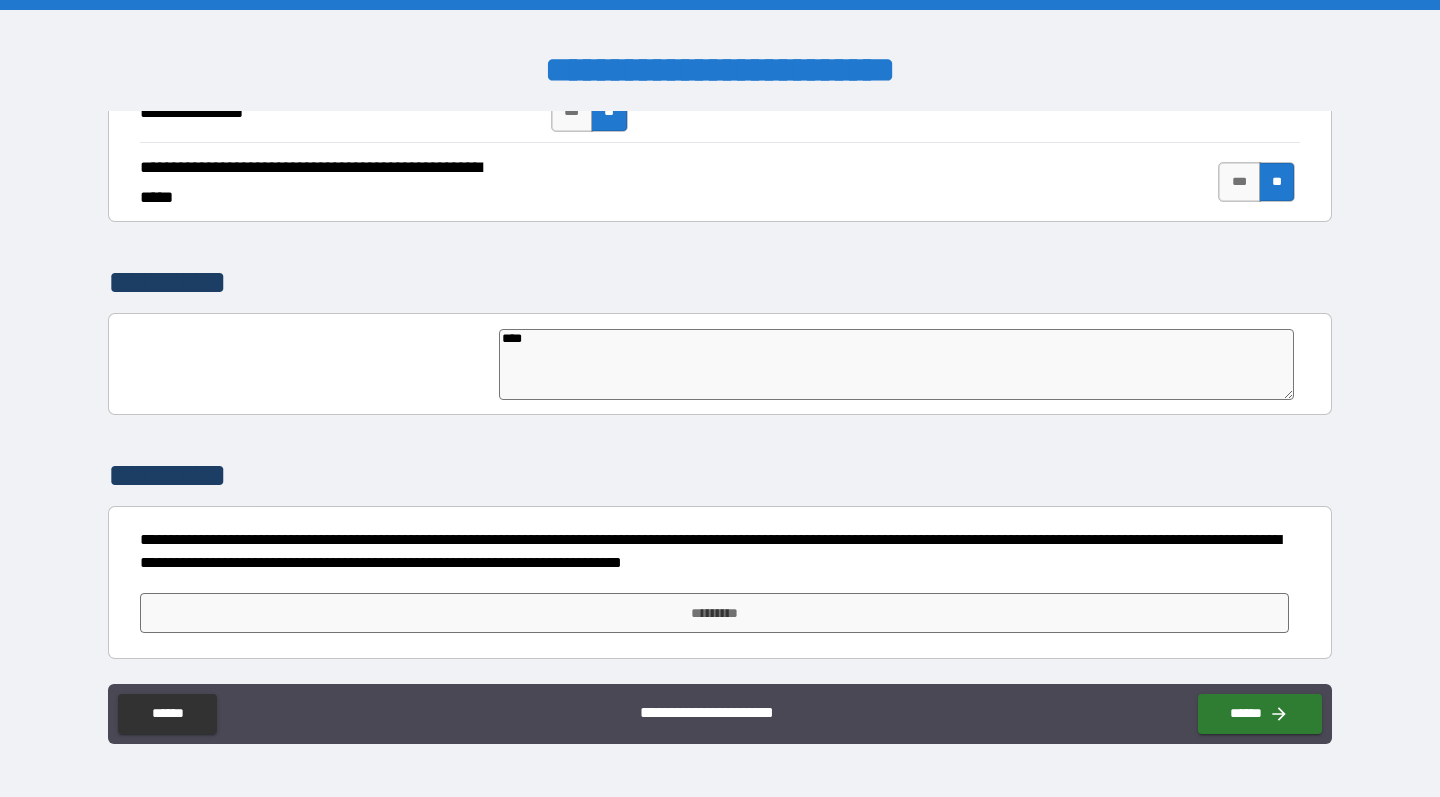 type on "*" 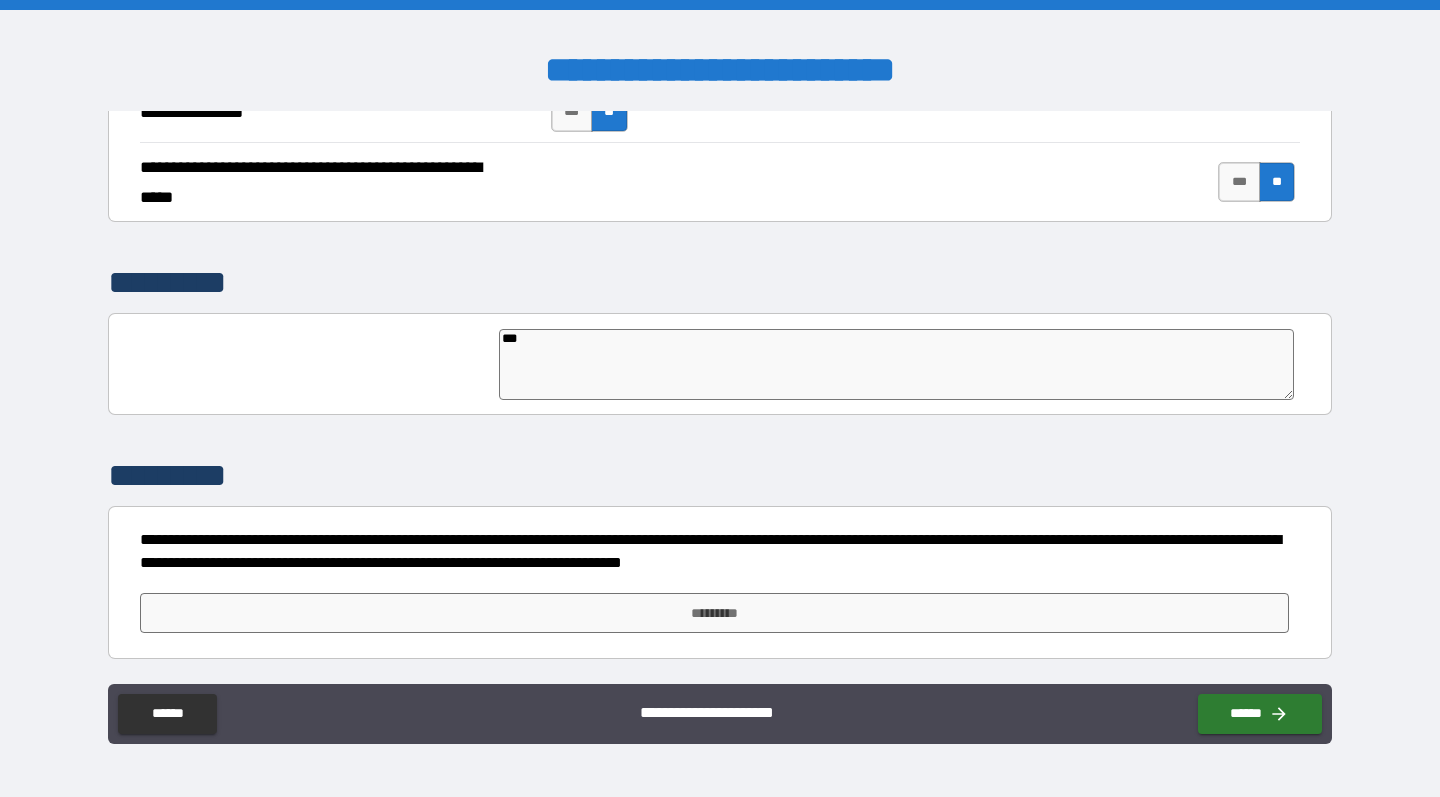 type on "*" 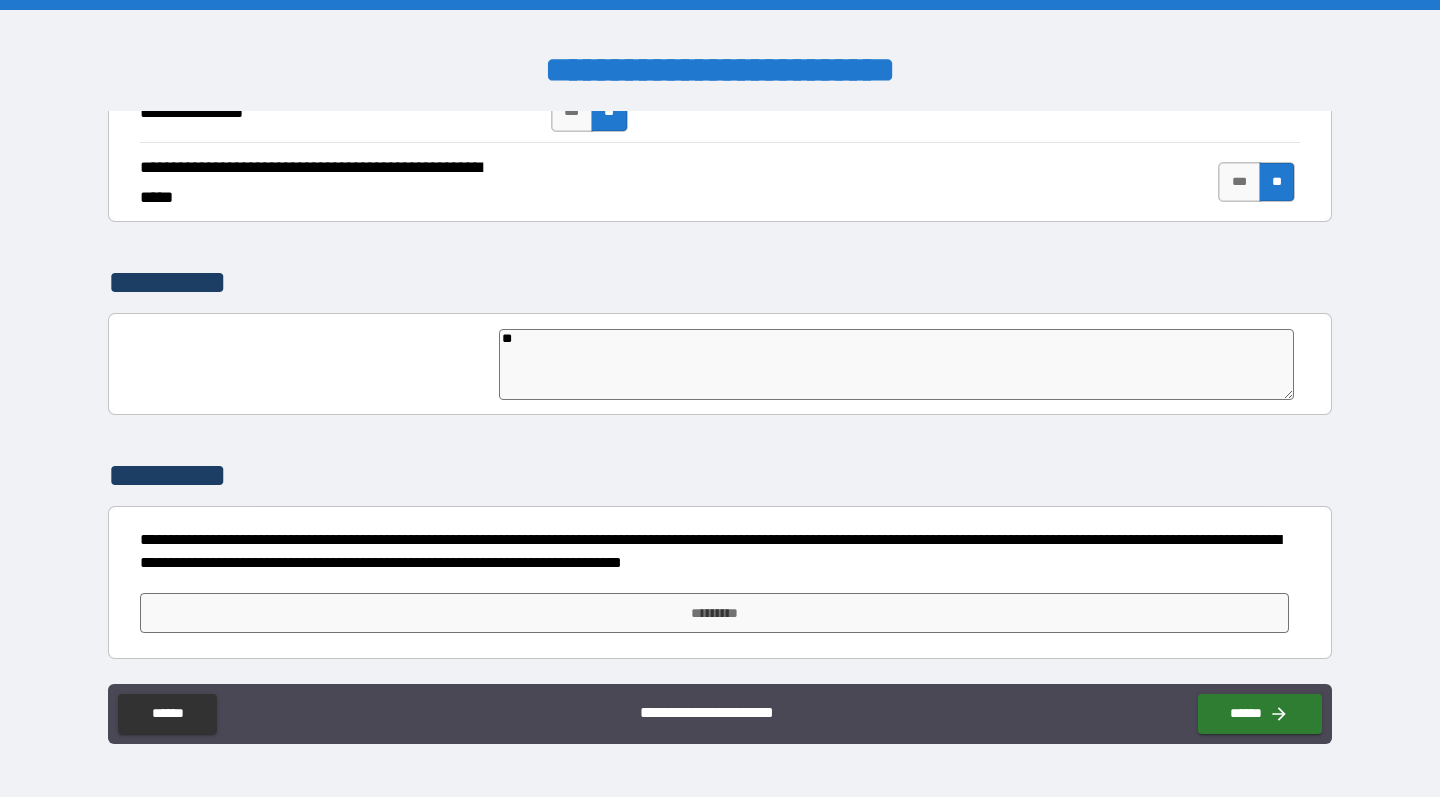 type on "*" 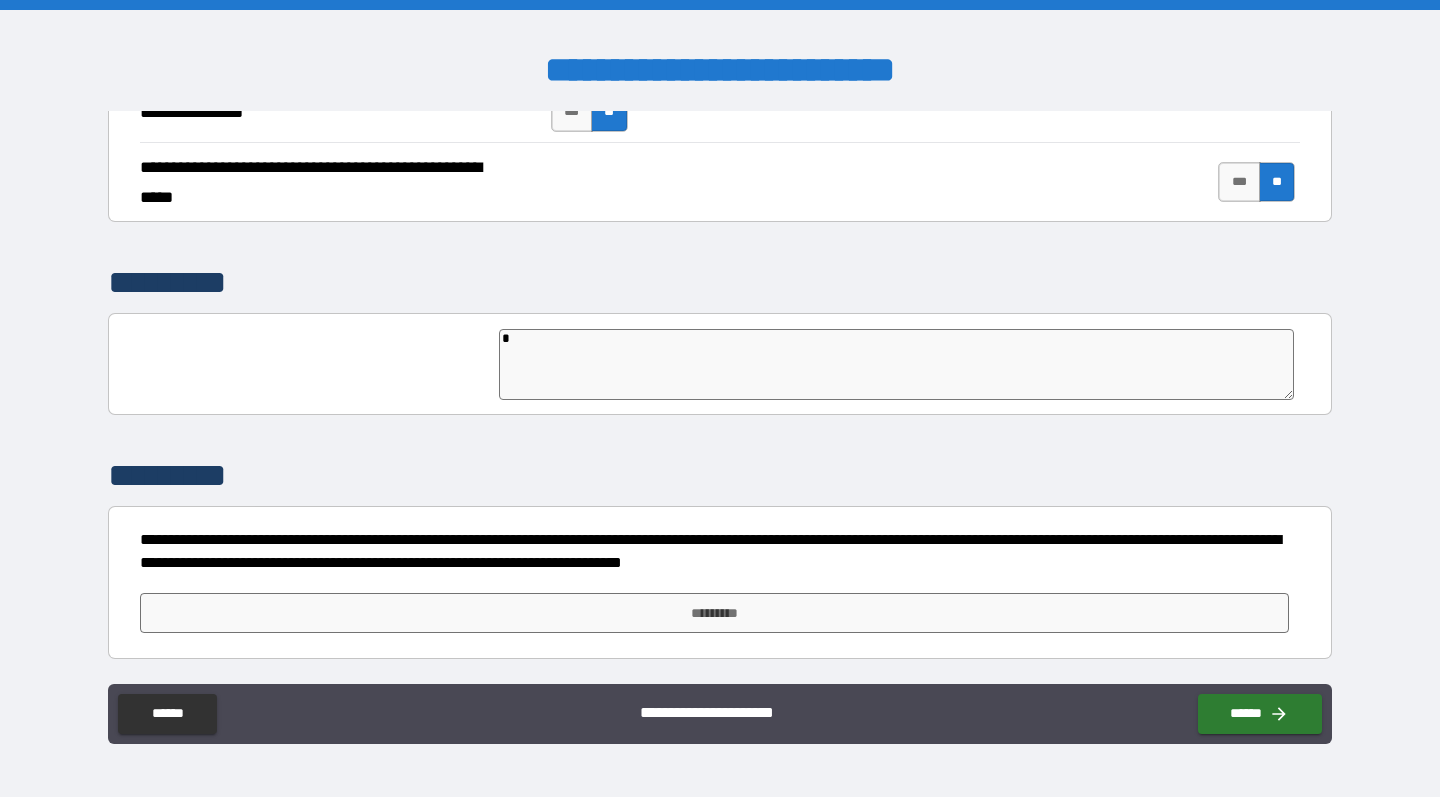 type 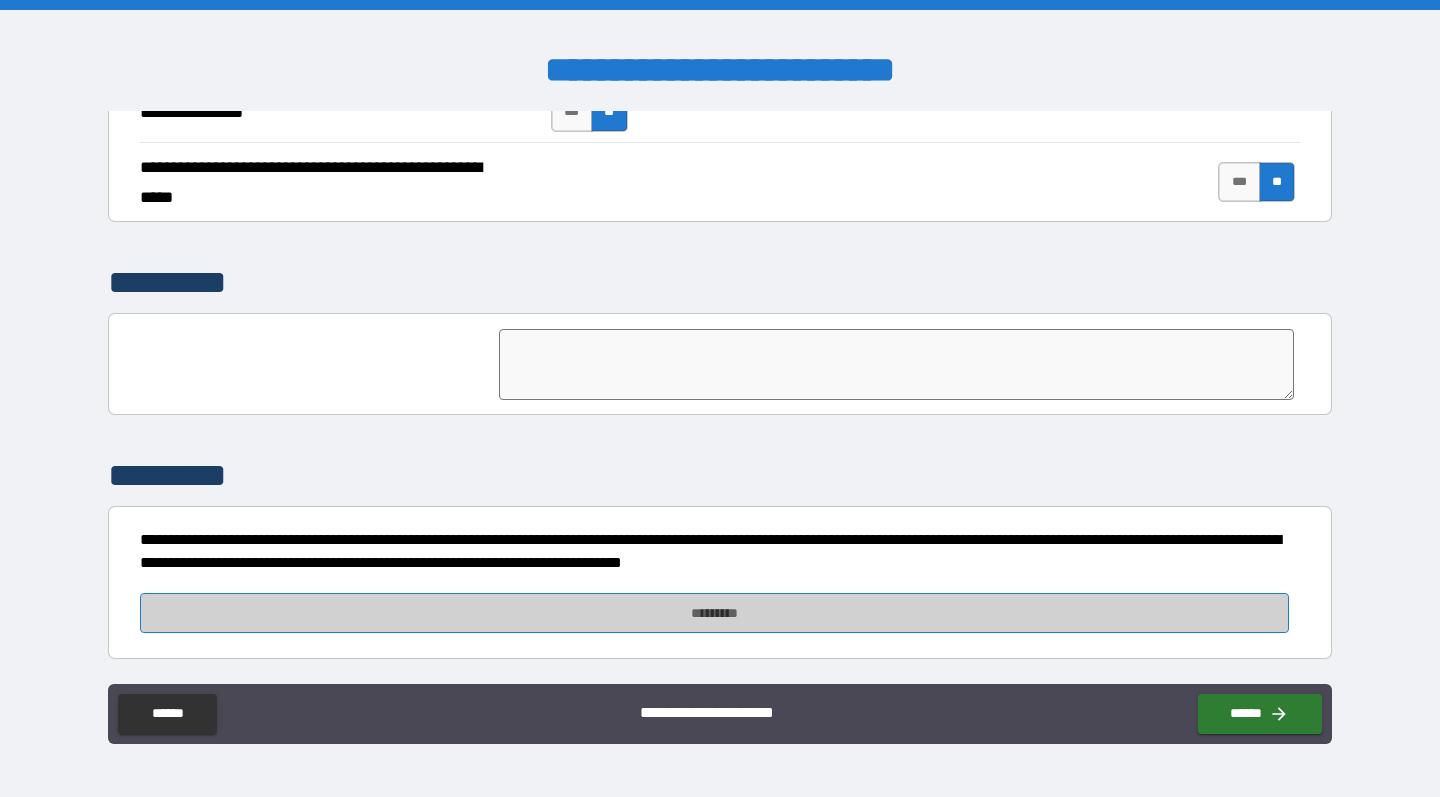 click on "*********" at bounding box center (715, 613) 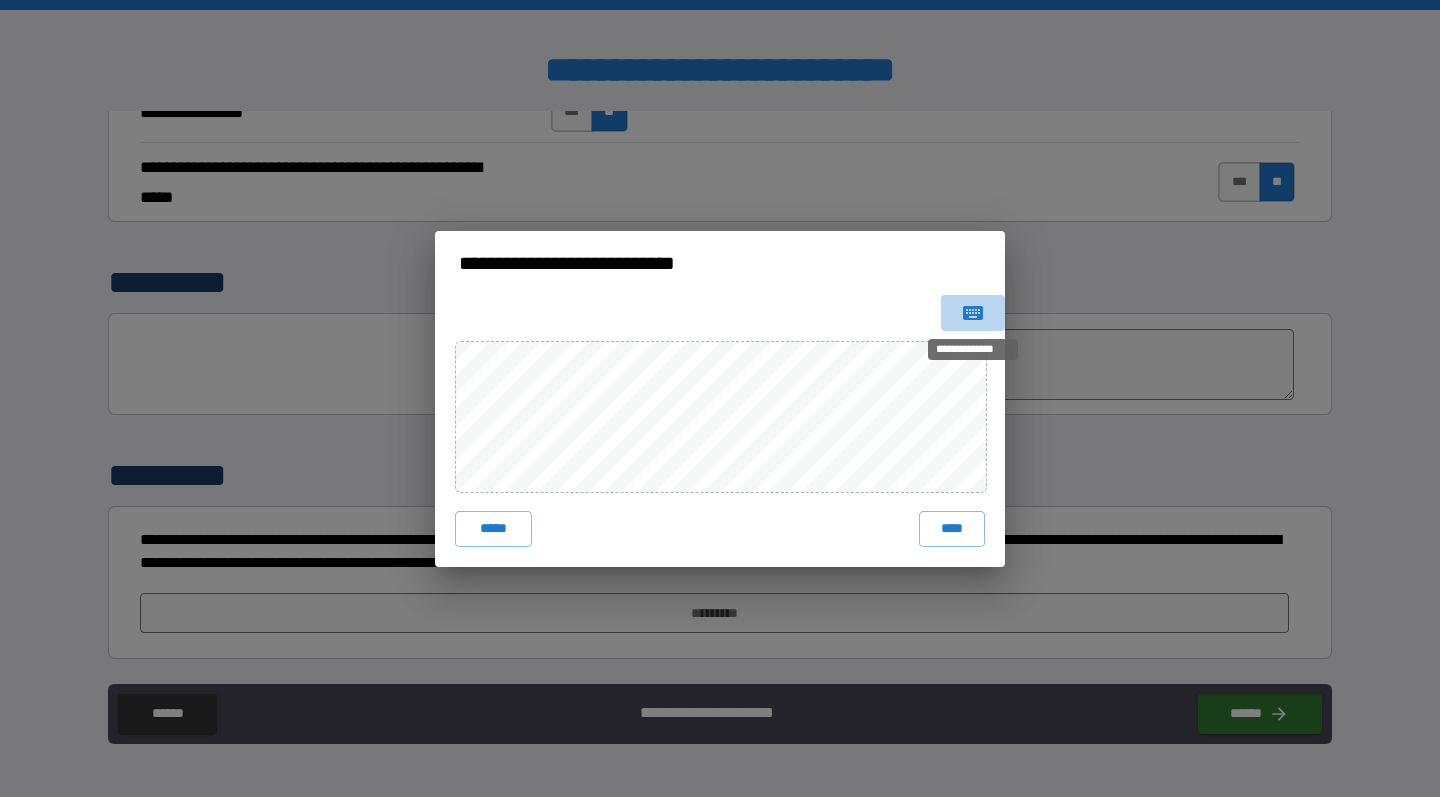 click 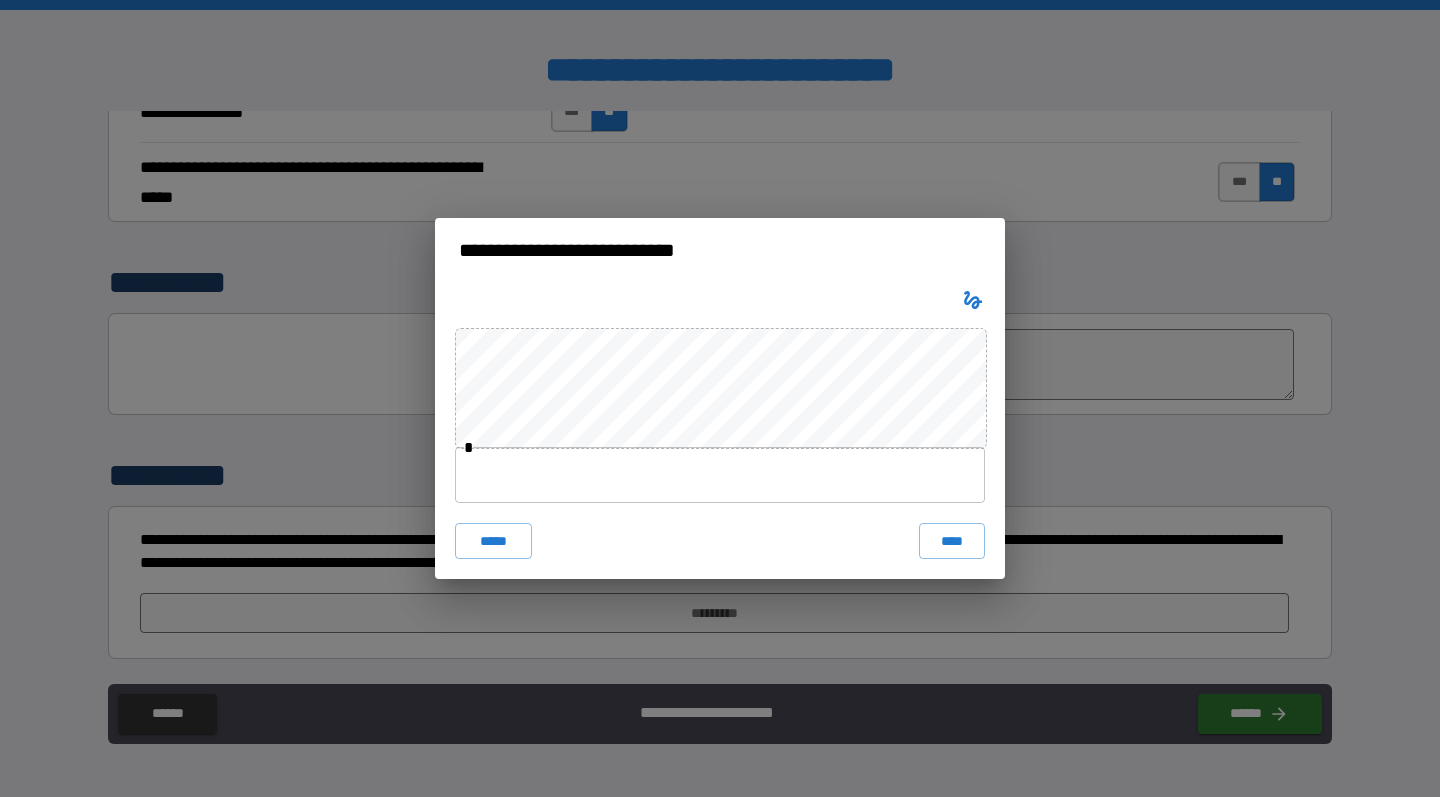 click at bounding box center (720, 475) 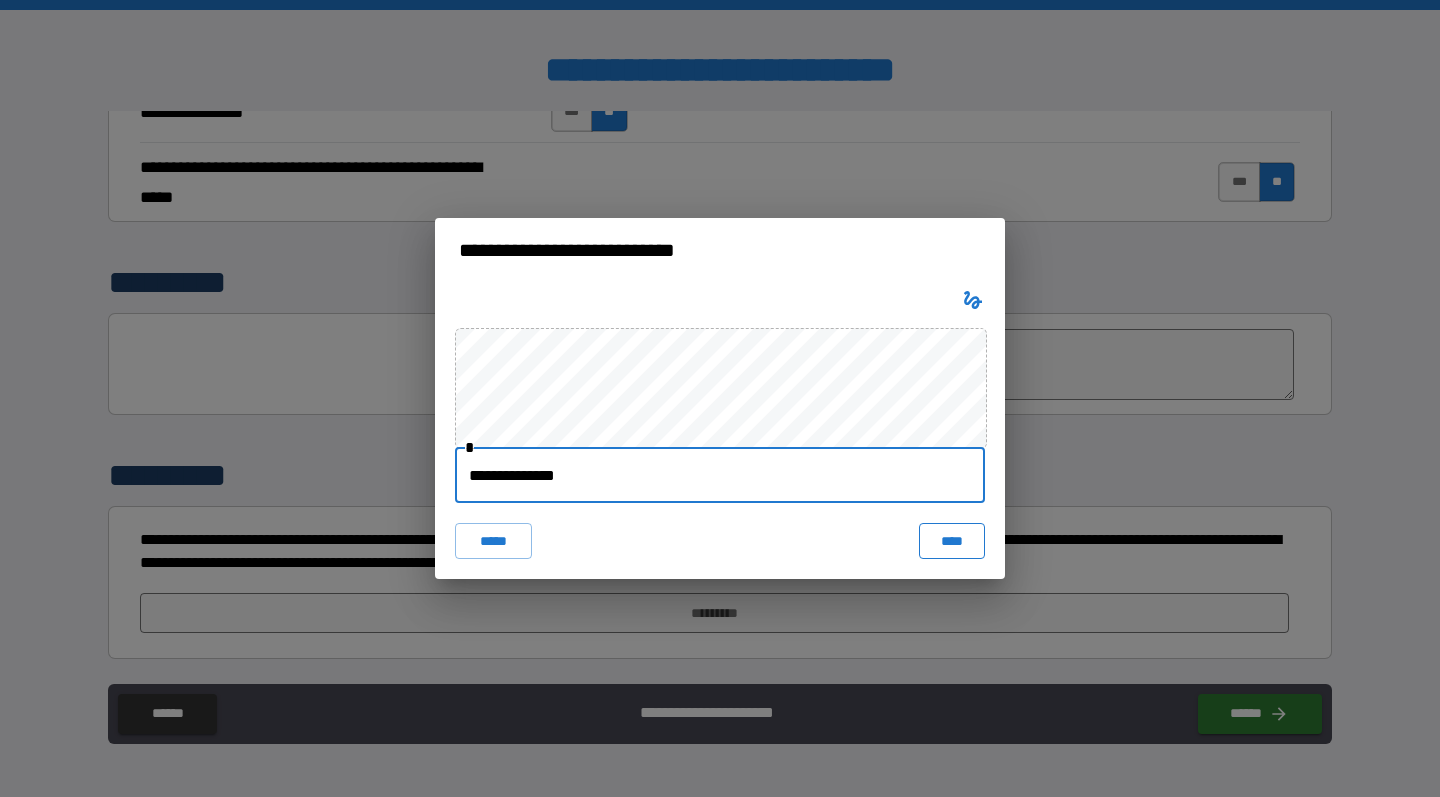 type on "**********" 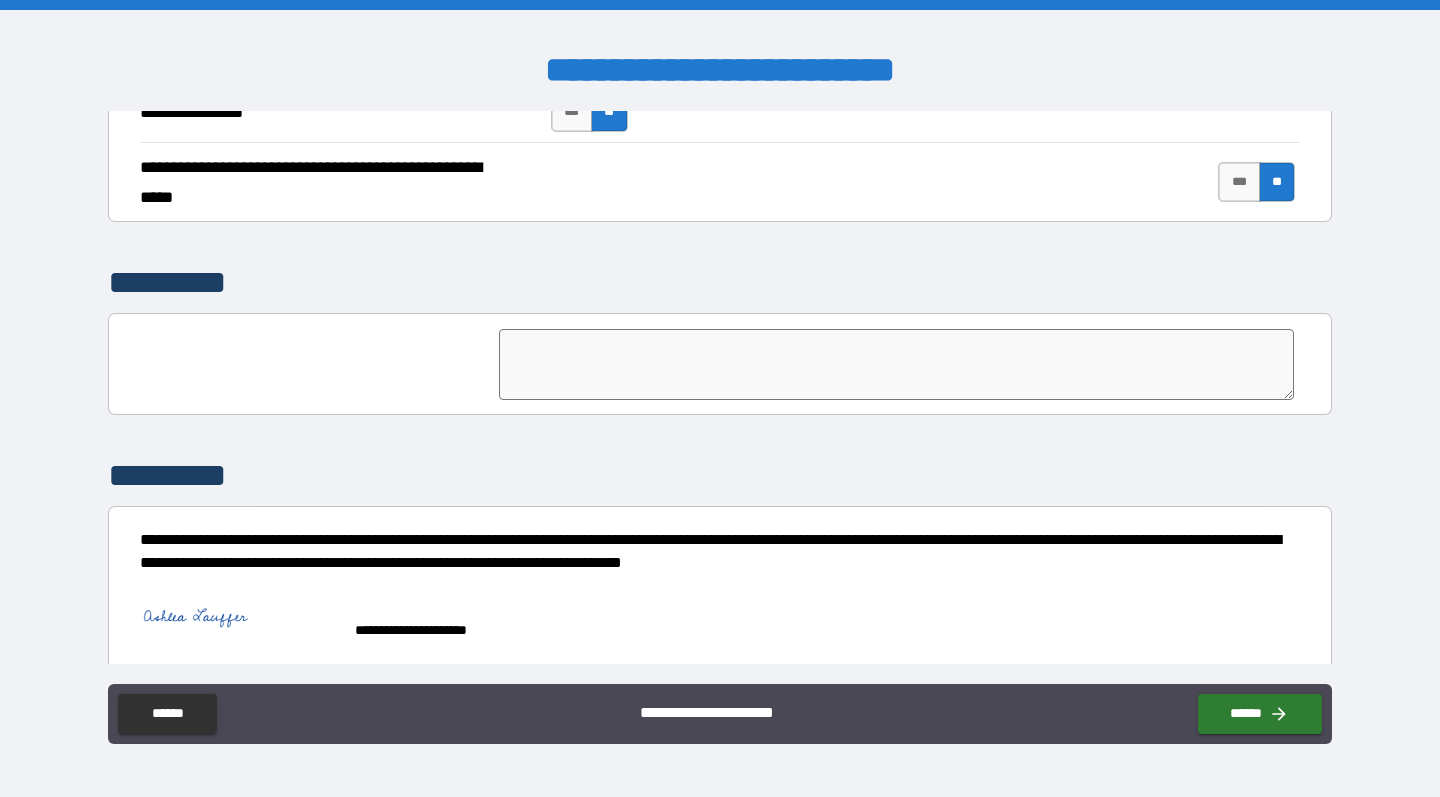 click on "**********" at bounding box center [715, 551] 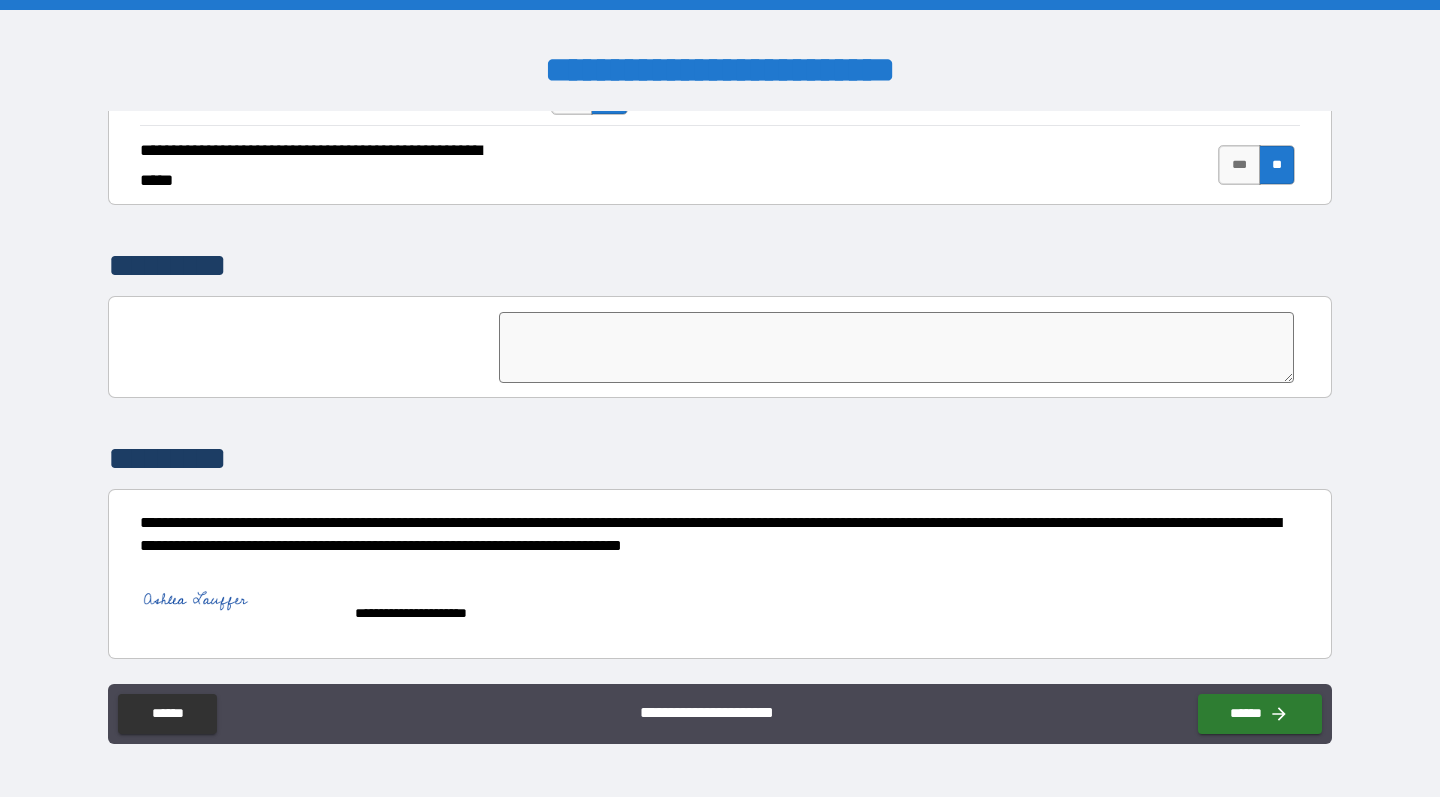 scroll, scrollTop: 4629, scrollLeft: 0, axis: vertical 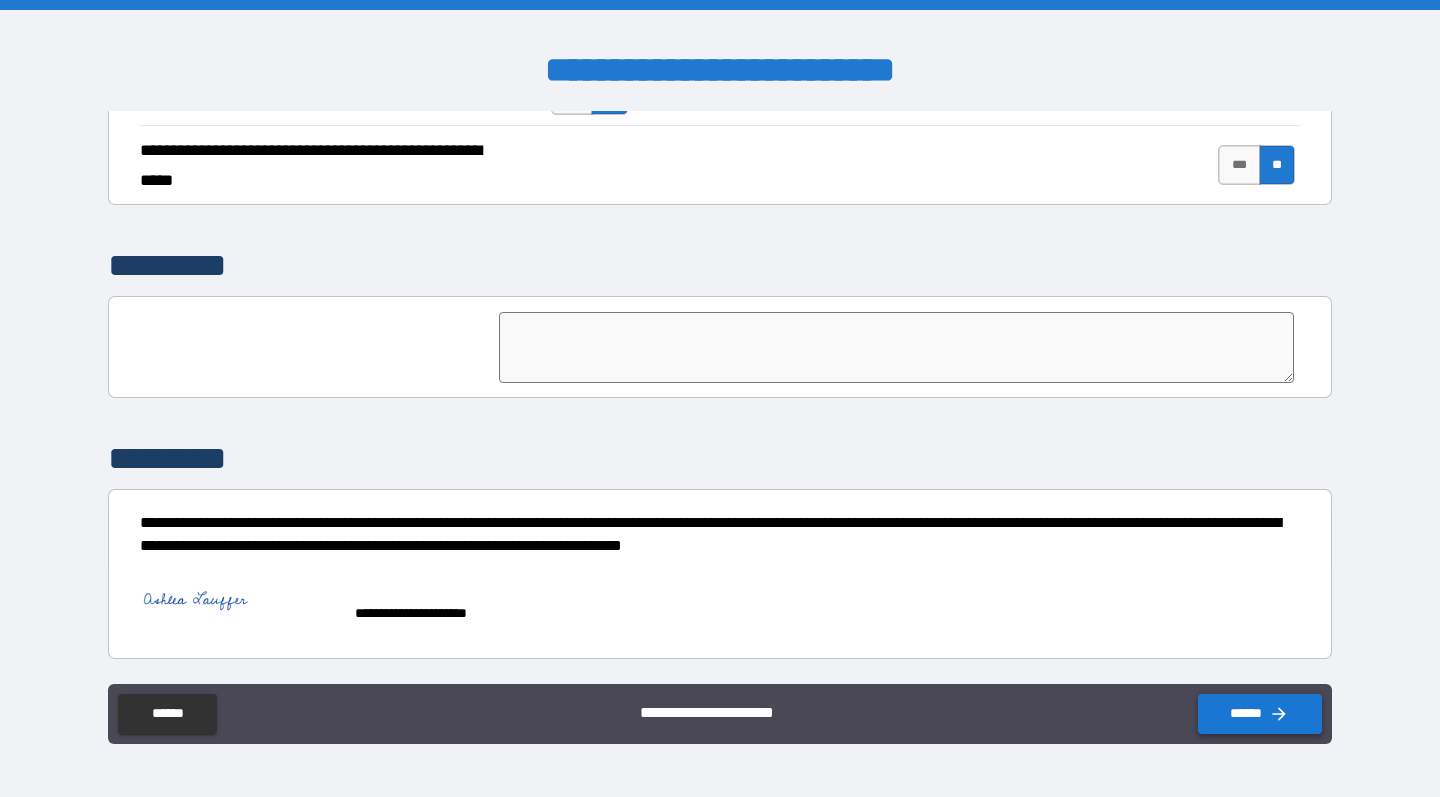 click on "******" at bounding box center (1260, 714) 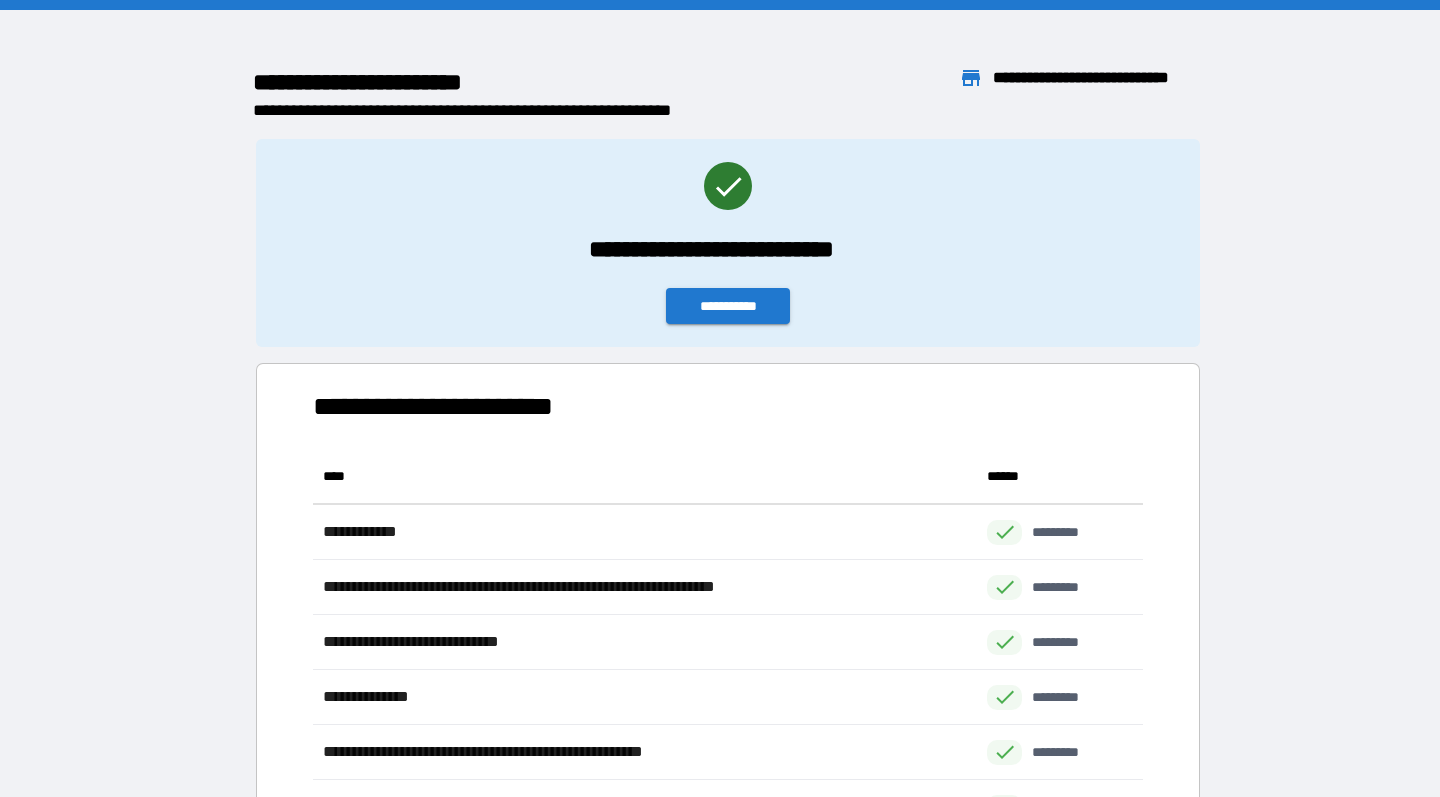 scroll, scrollTop: 1, scrollLeft: 1, axis: both 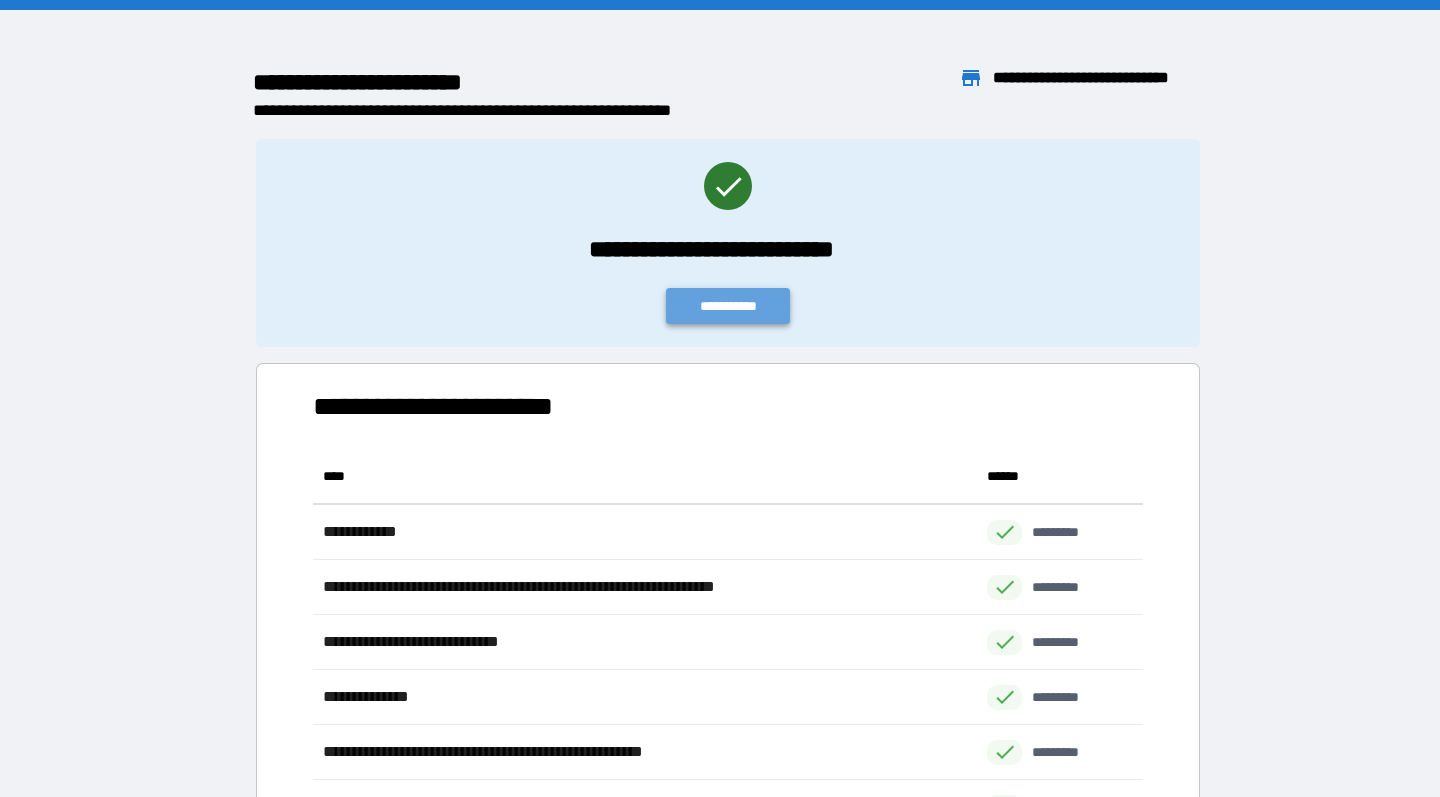 click on "**********" at bounding box center (728, 306) 